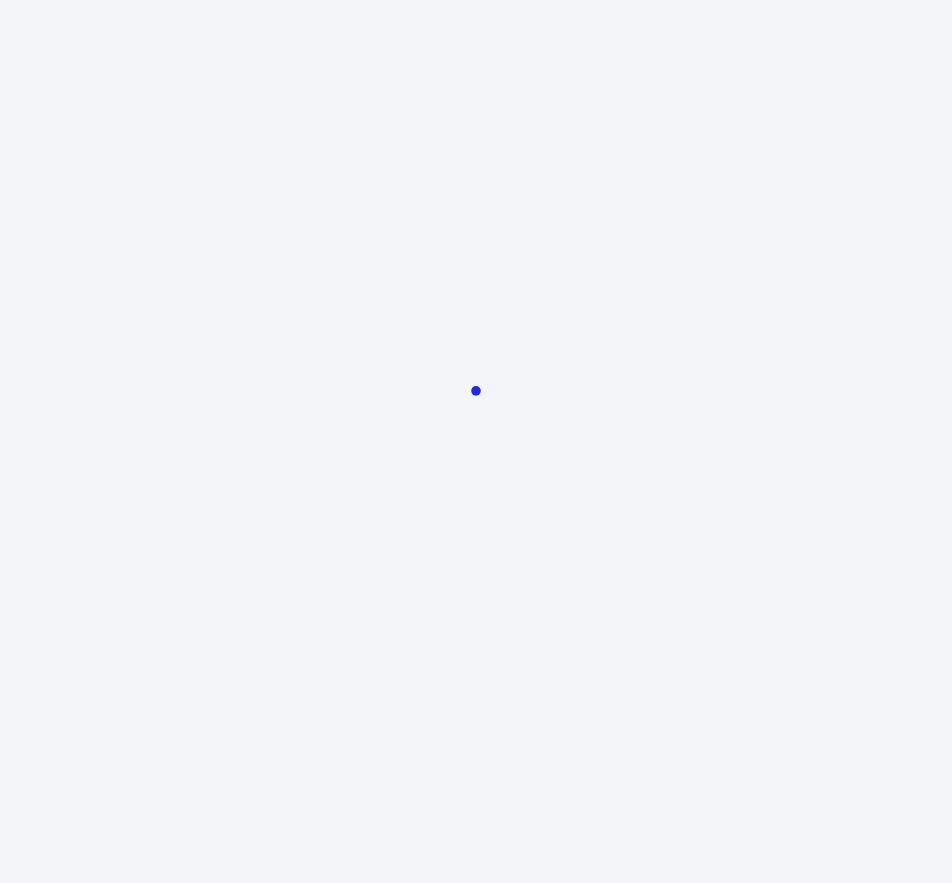 scroll, scrollTop: 0, scrollLeft: 0, axis: both 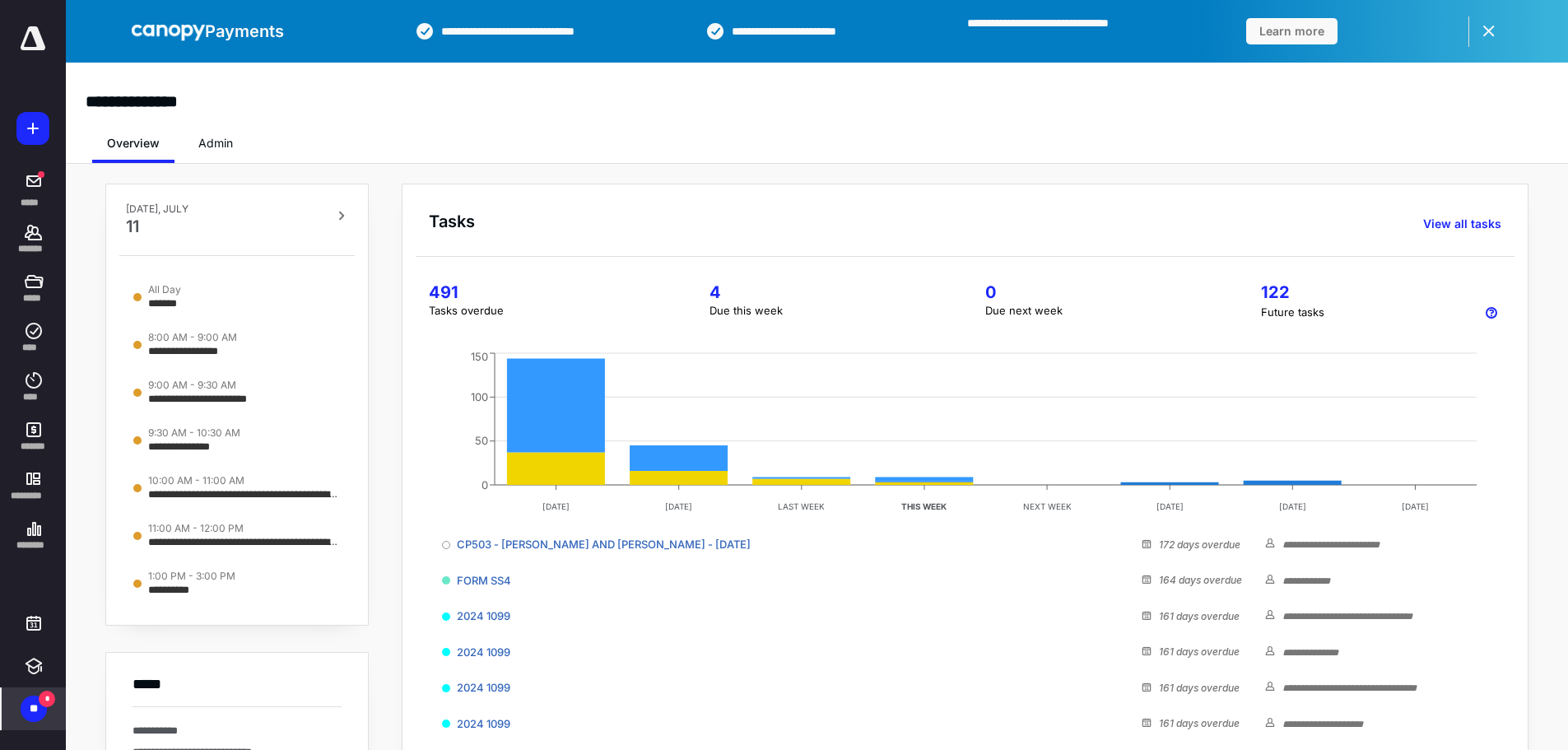 click on "** *" at bounding box center [34, 709] 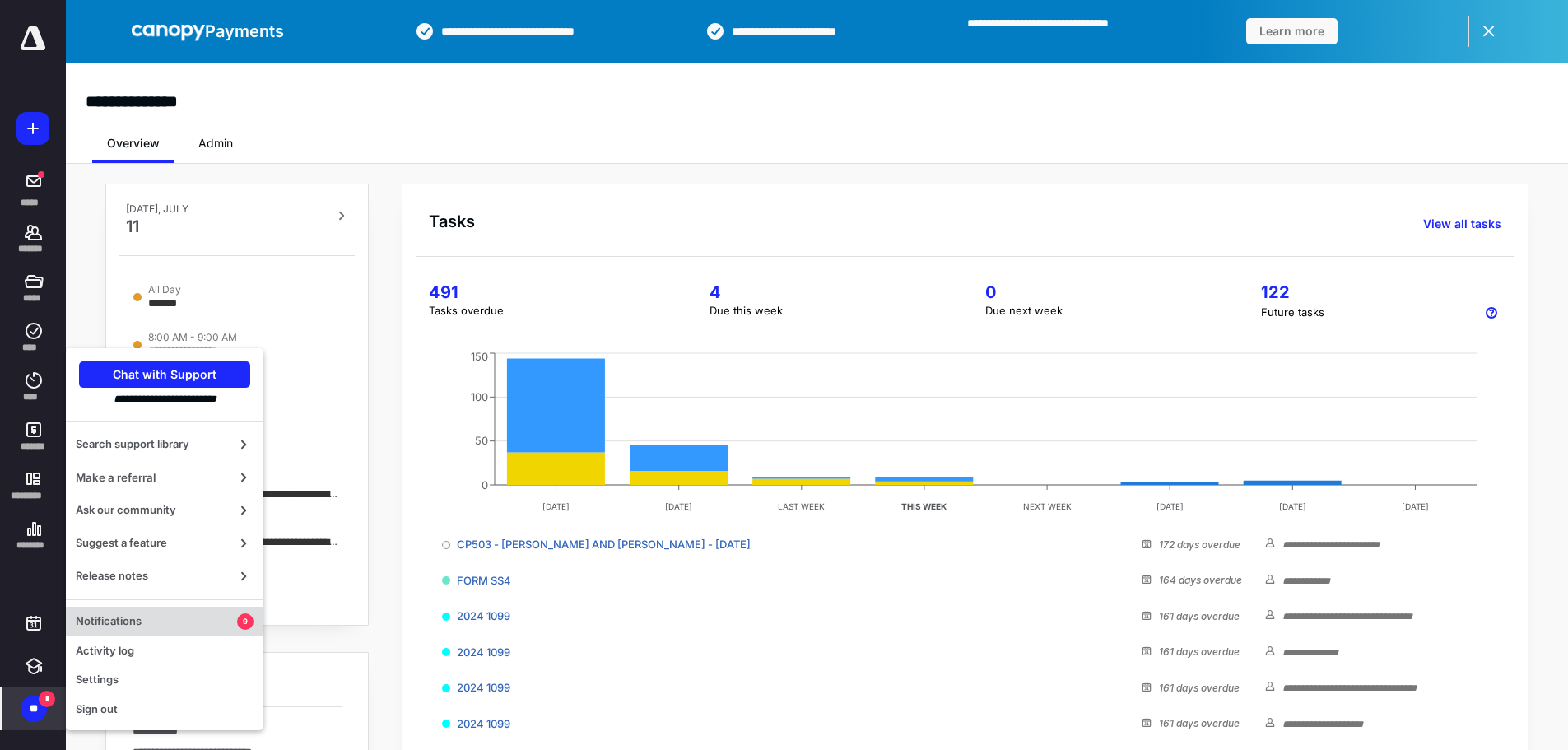 click on "Notifications" at bounding box center [156, 622] 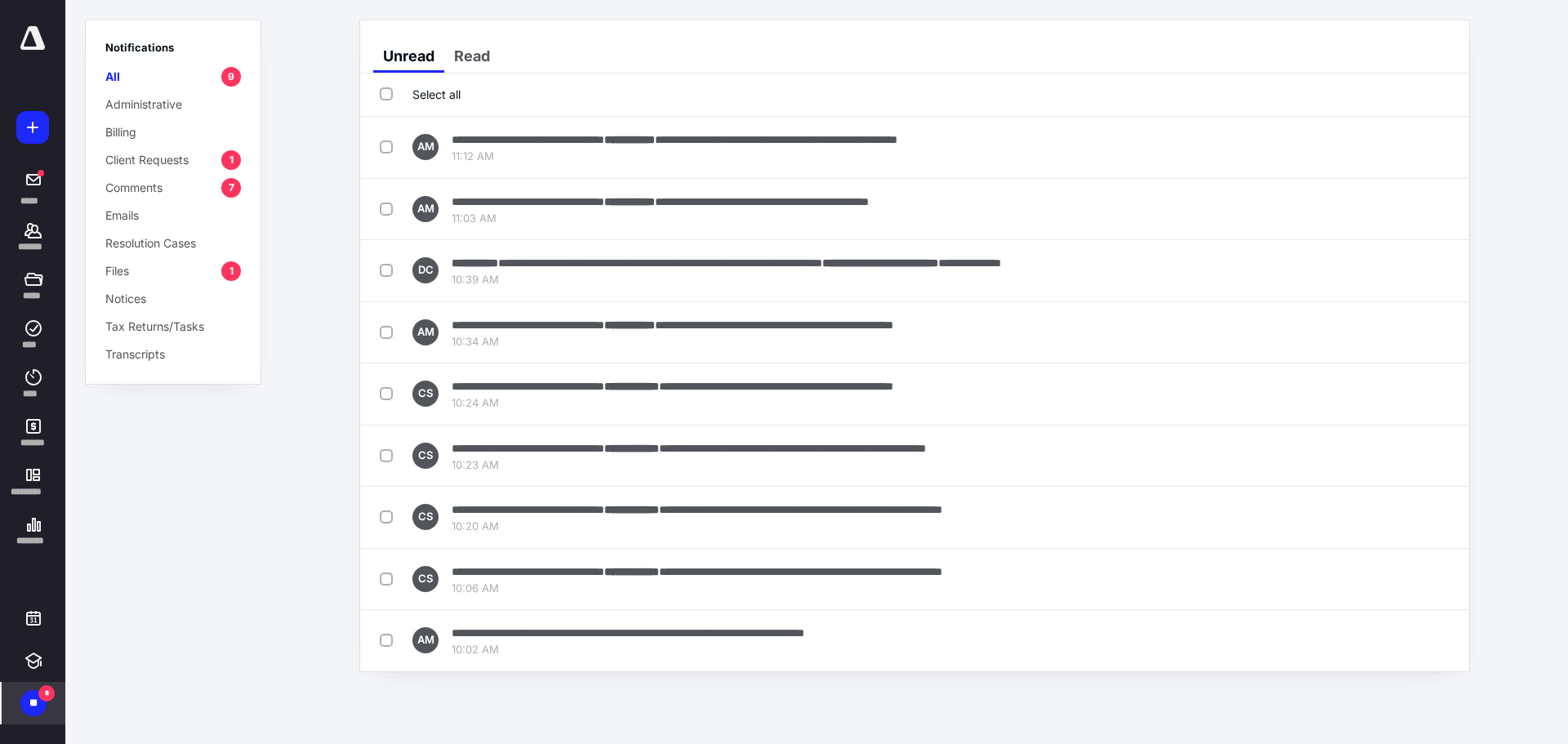 click on "Client Requests" at bounding box center (147, 159) 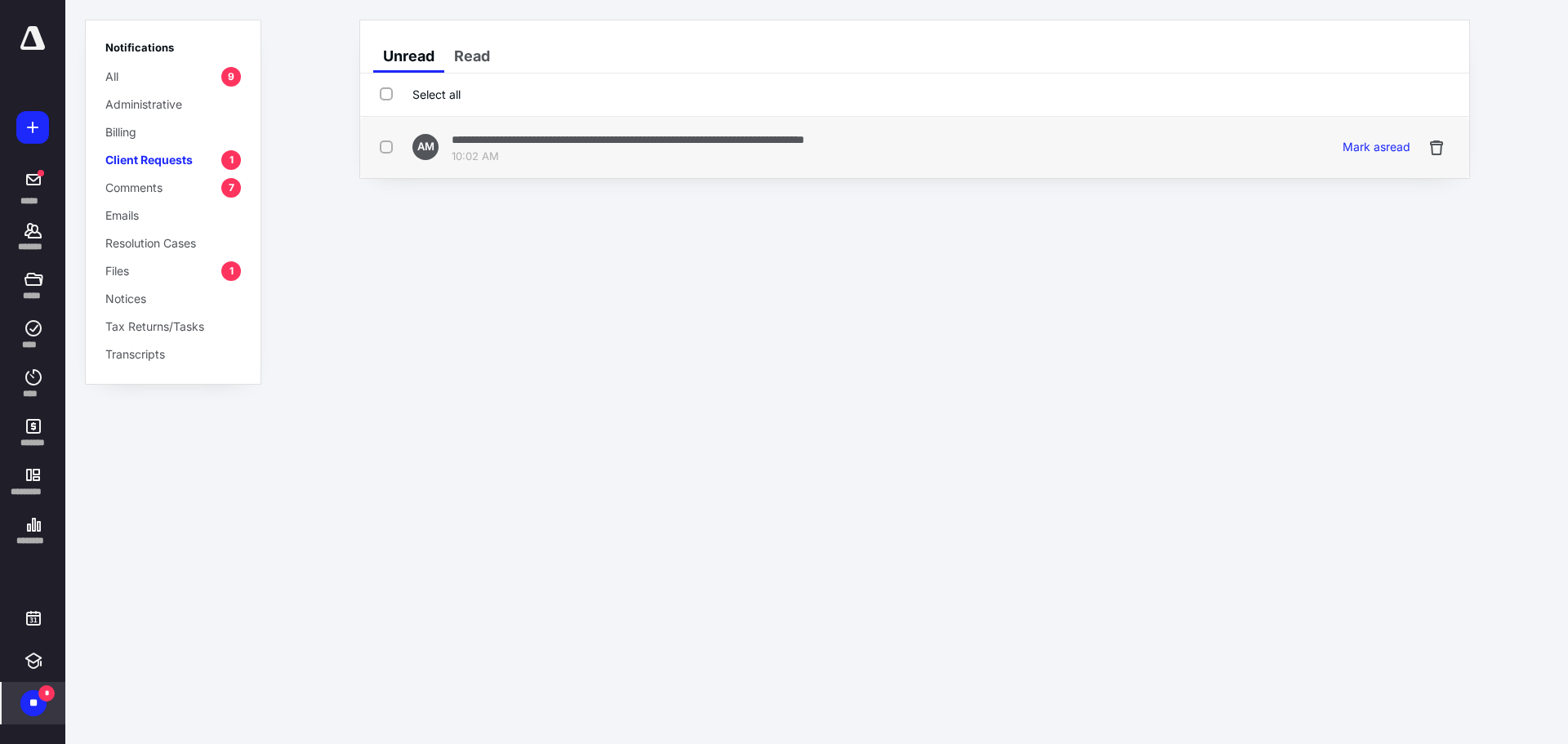 click on "10:02 AM" at bounding box center (628, 157) 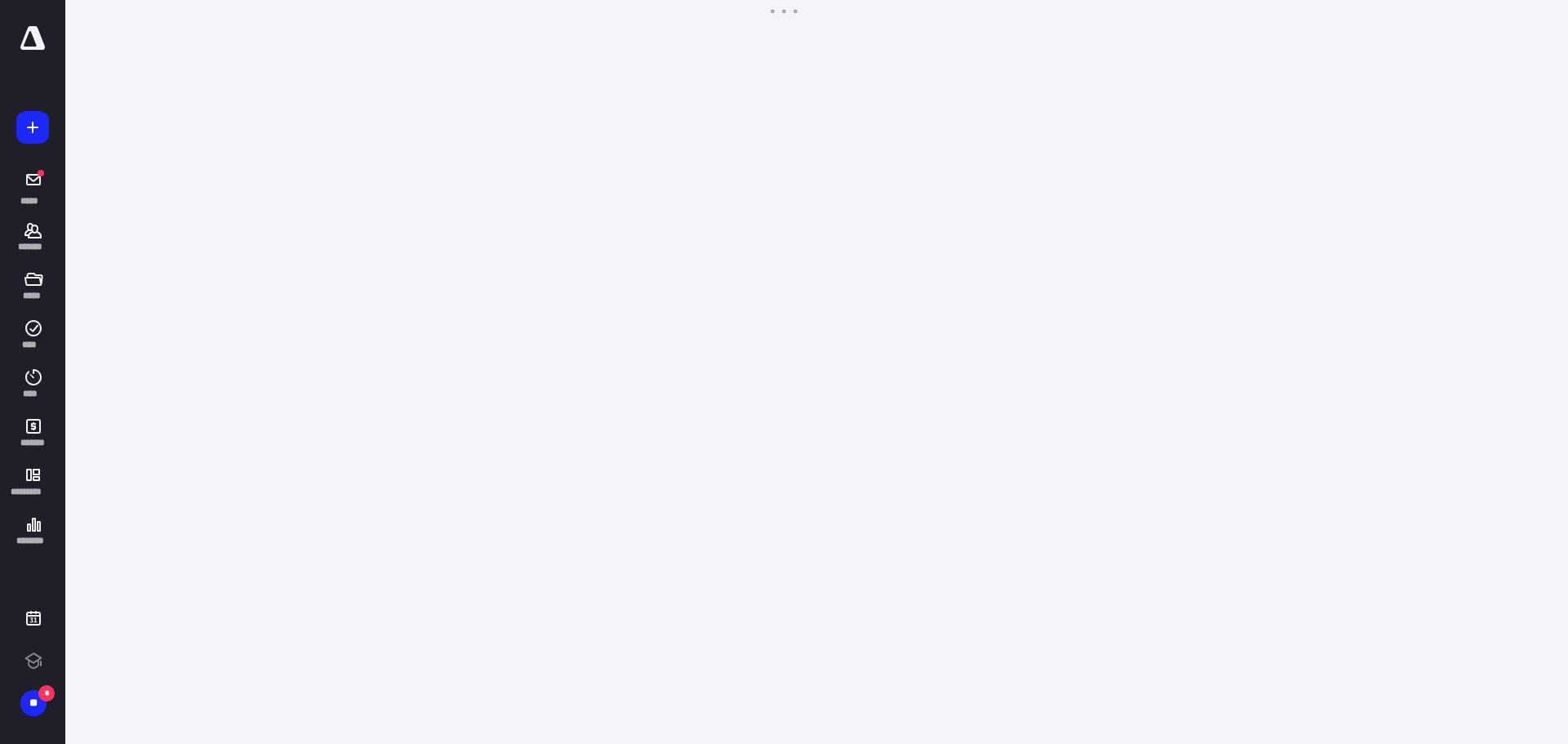 scroll, scrollTop: 0, scrollLeft: 0, axis: both 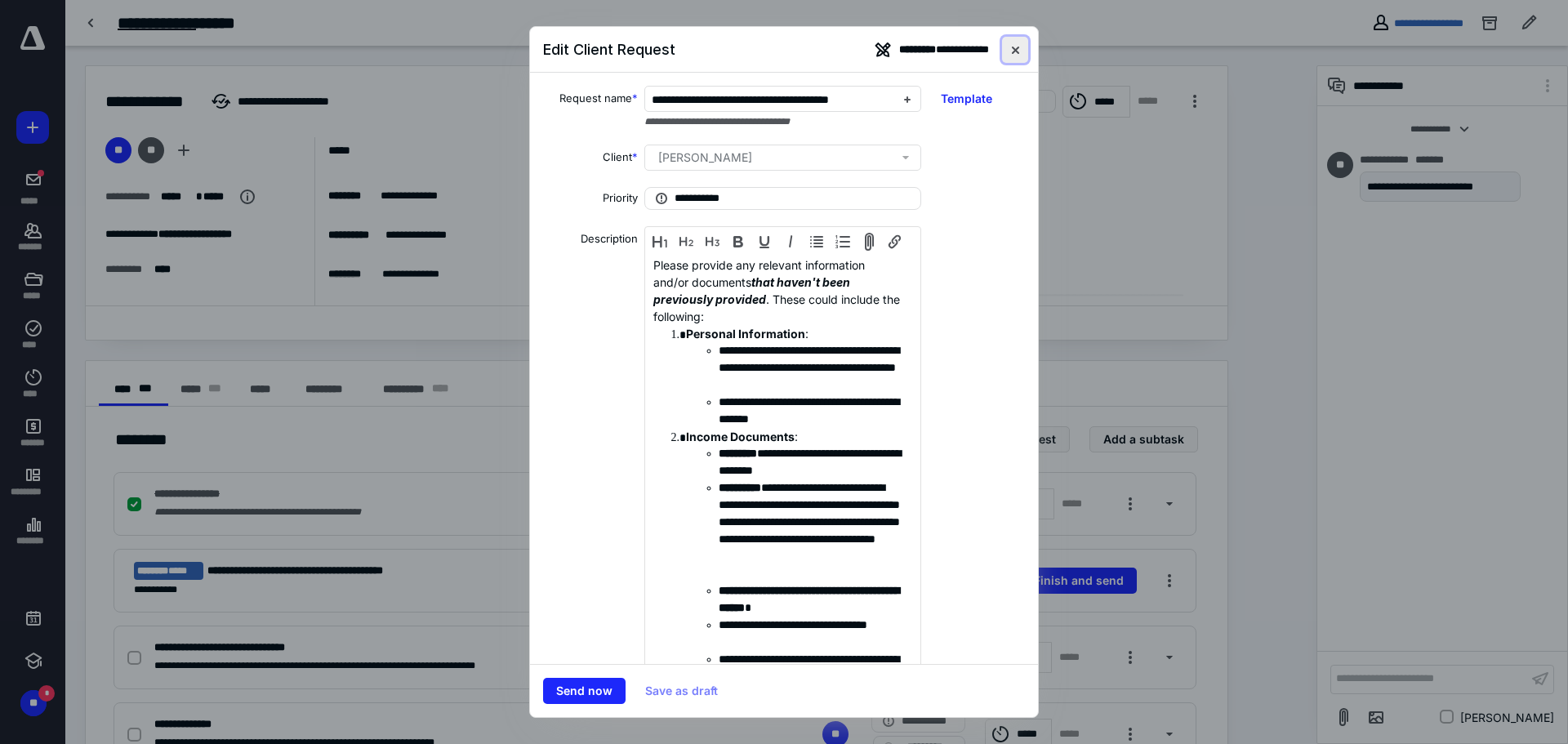 click at bounding box center [1015, 50] 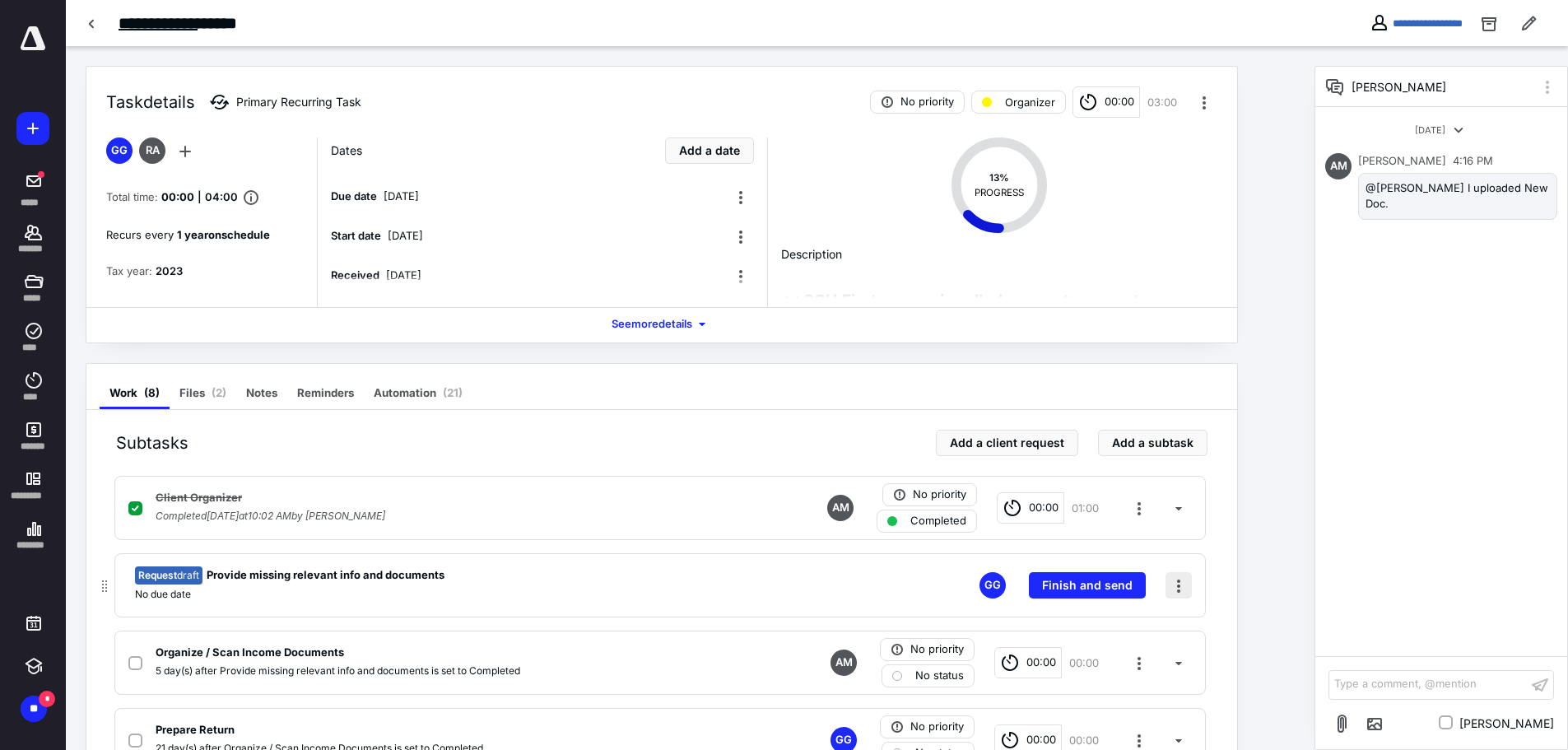 click at bounding box center [1179, 585] 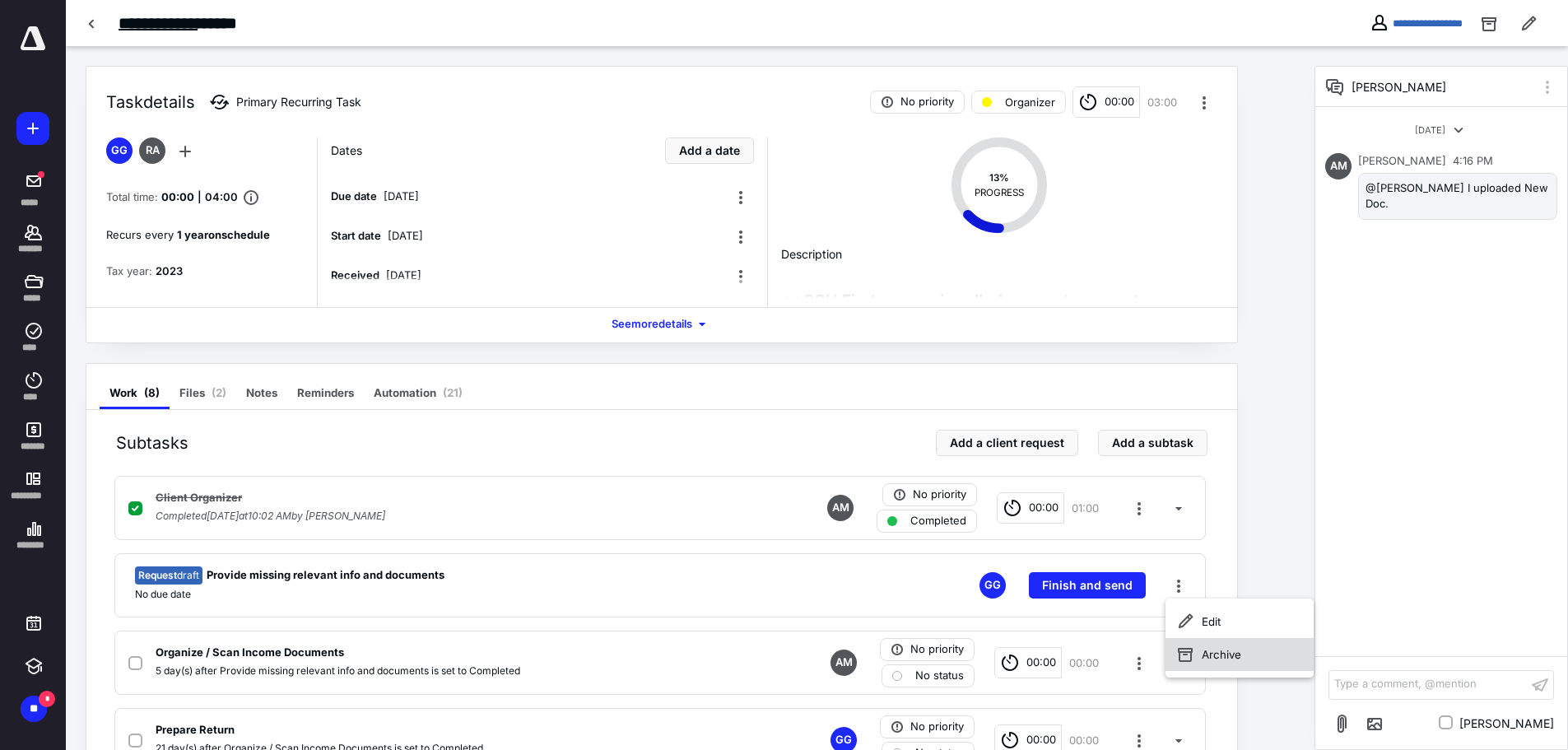 click on "Archive" at bounding box center (1240, 655) 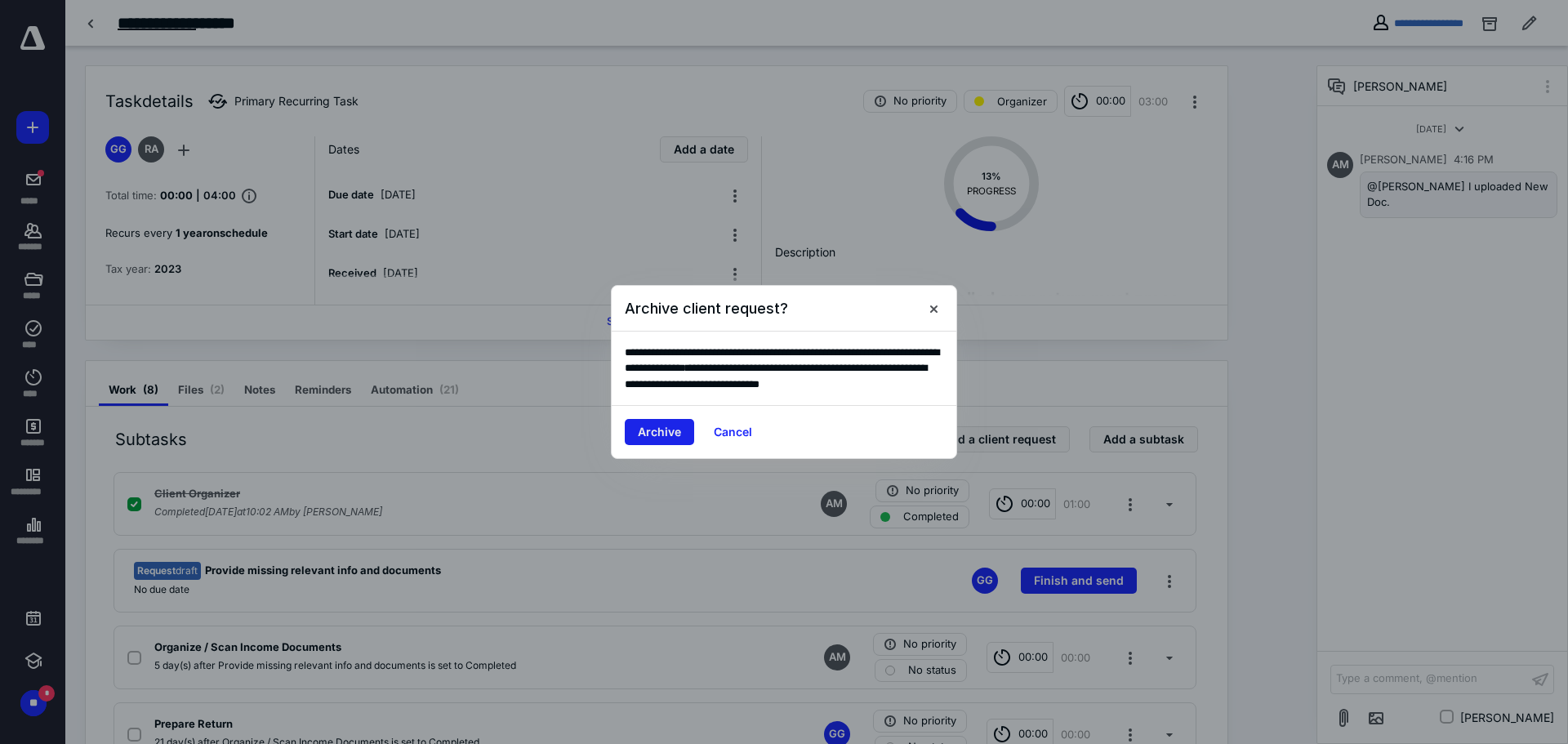 click on "Archive" at bounding box center [659, 432] 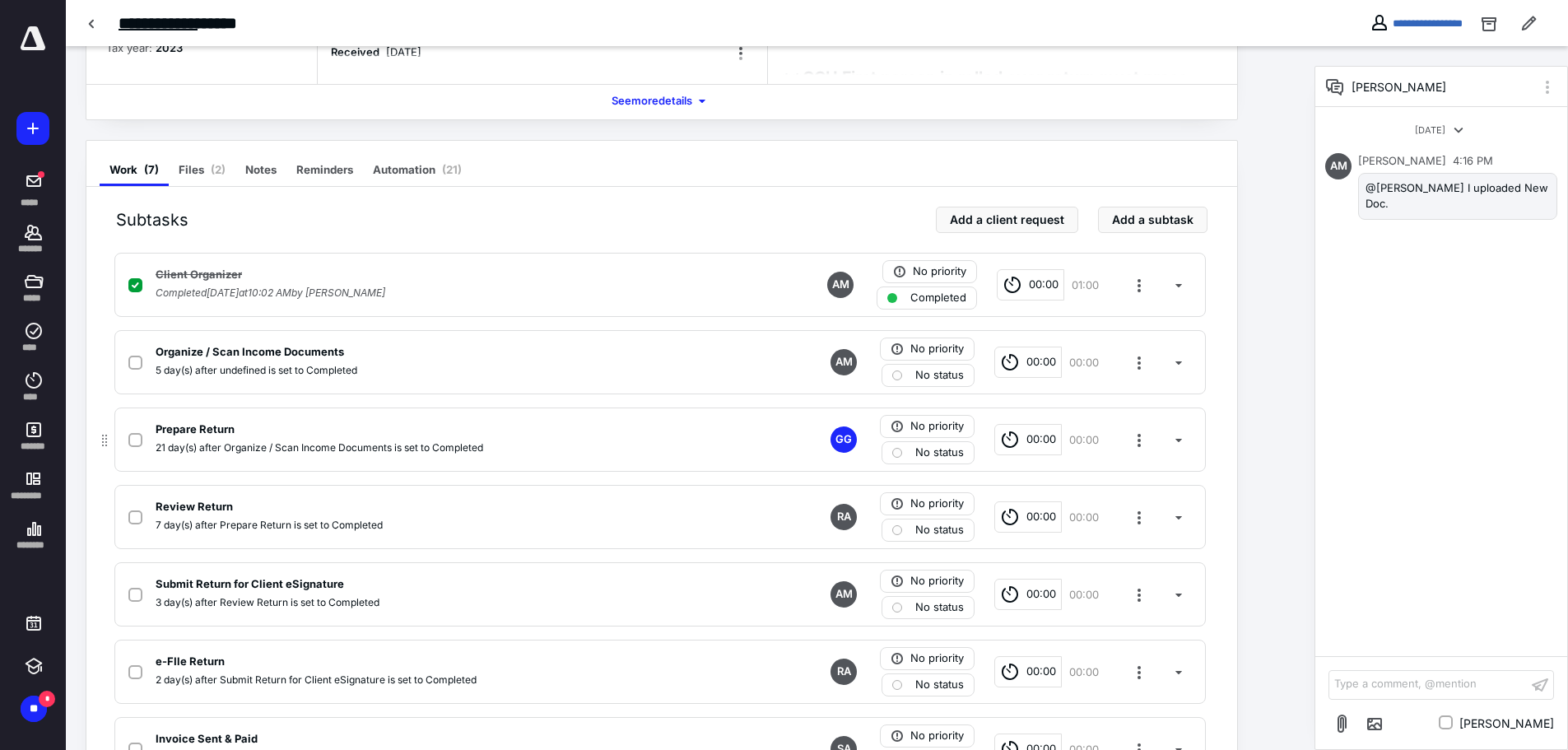 scroll, scrollTop: 247, scrollLeft: 0, axis: vertical 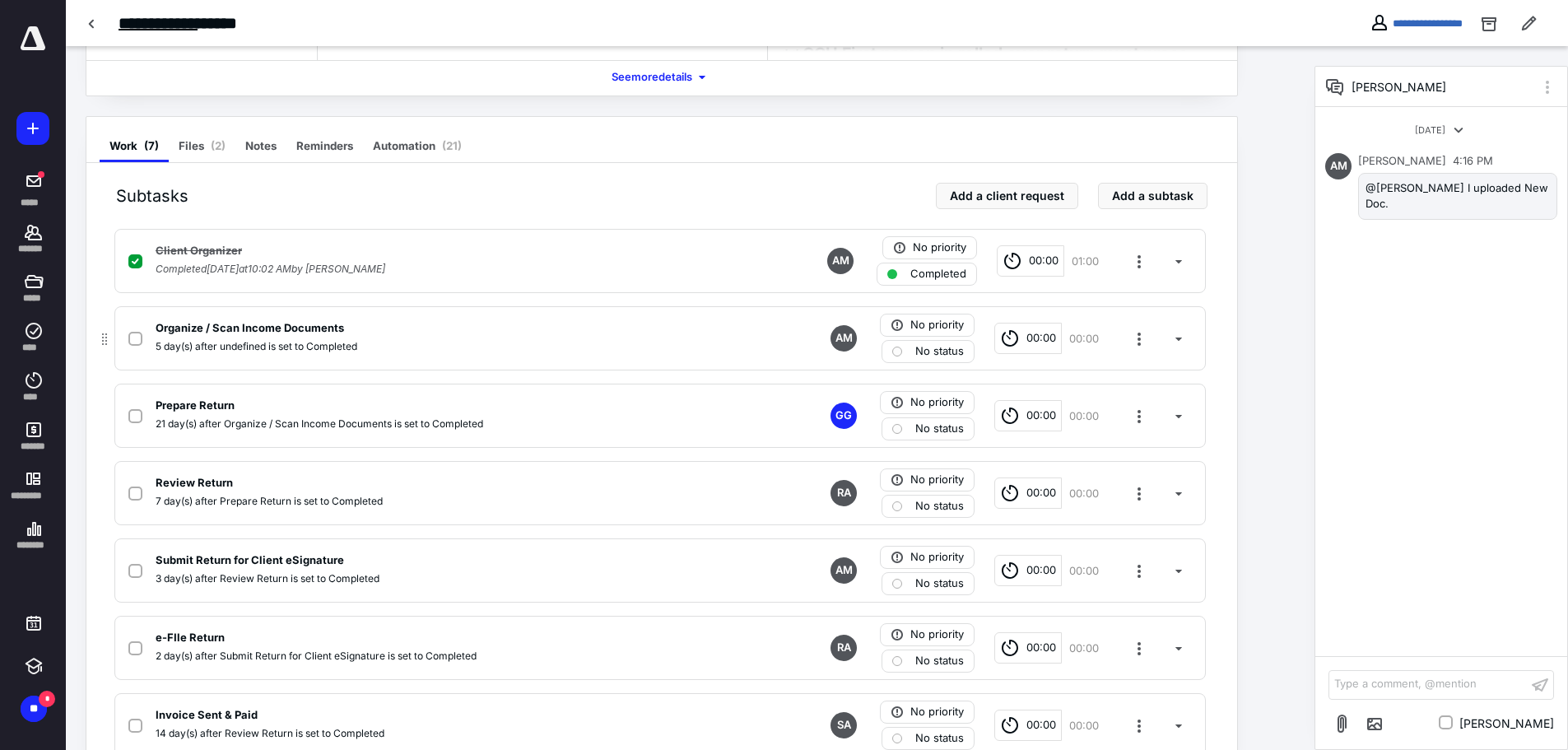 click at bounding box center (135, 339) 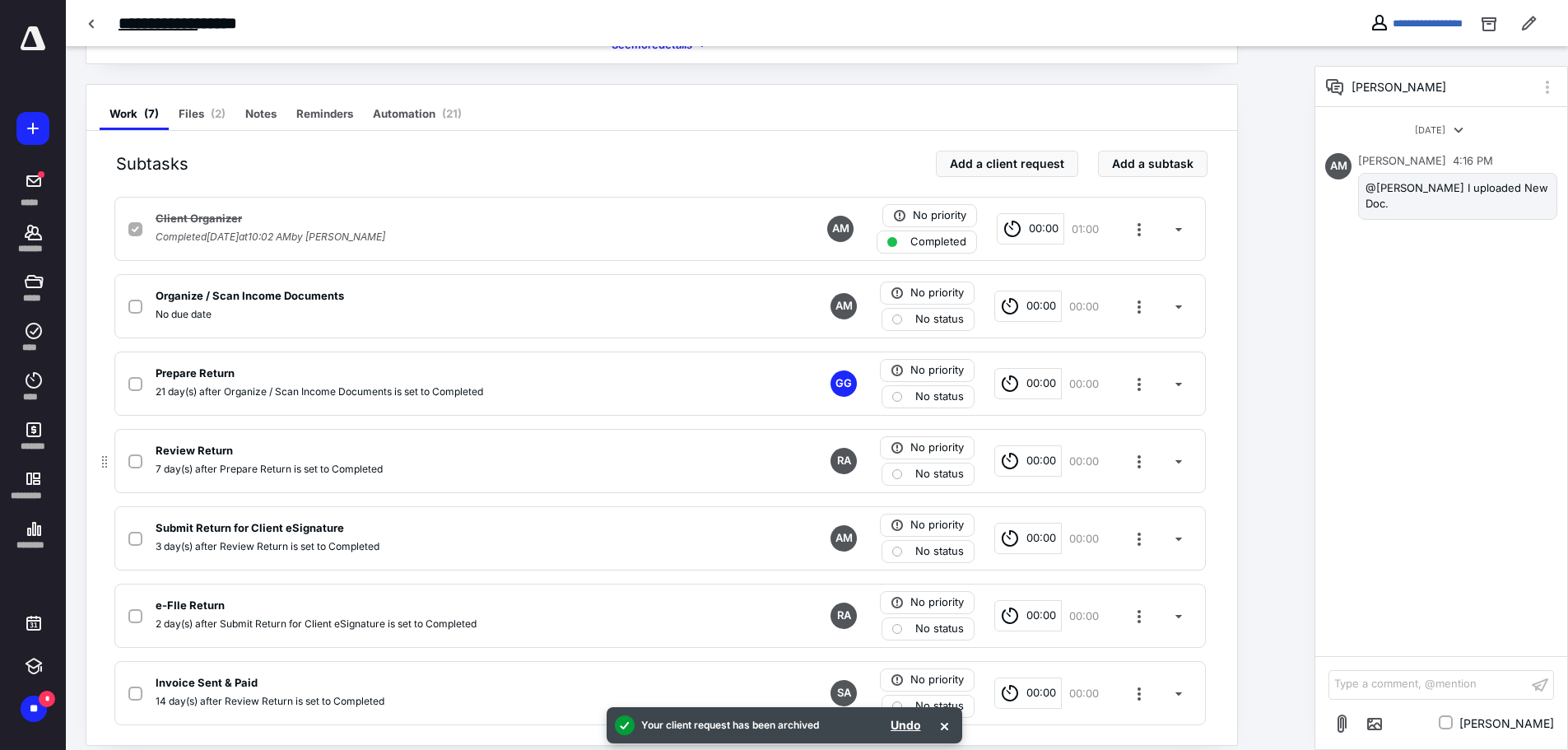 checkbox on "true" 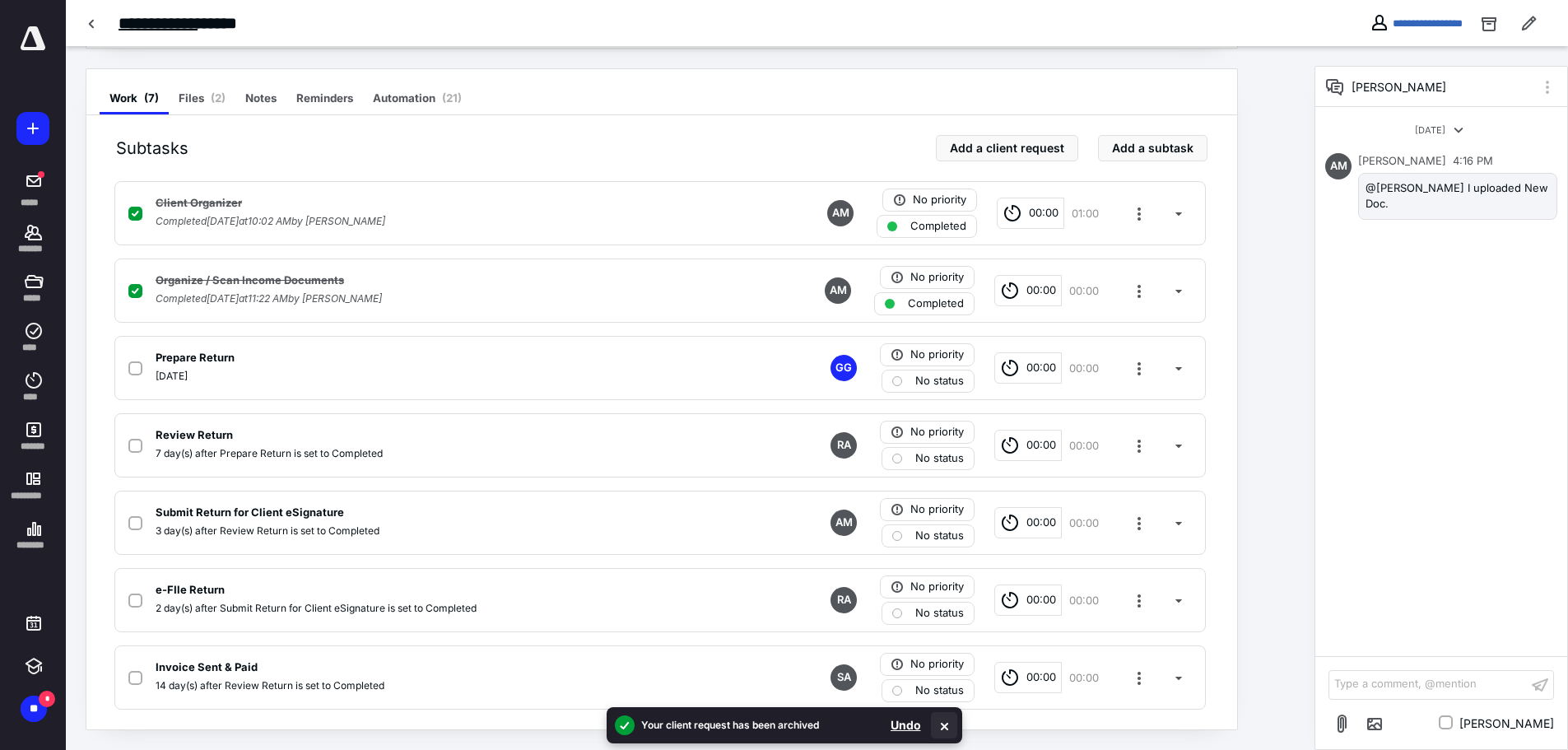 click at bounding box center [944, 725] 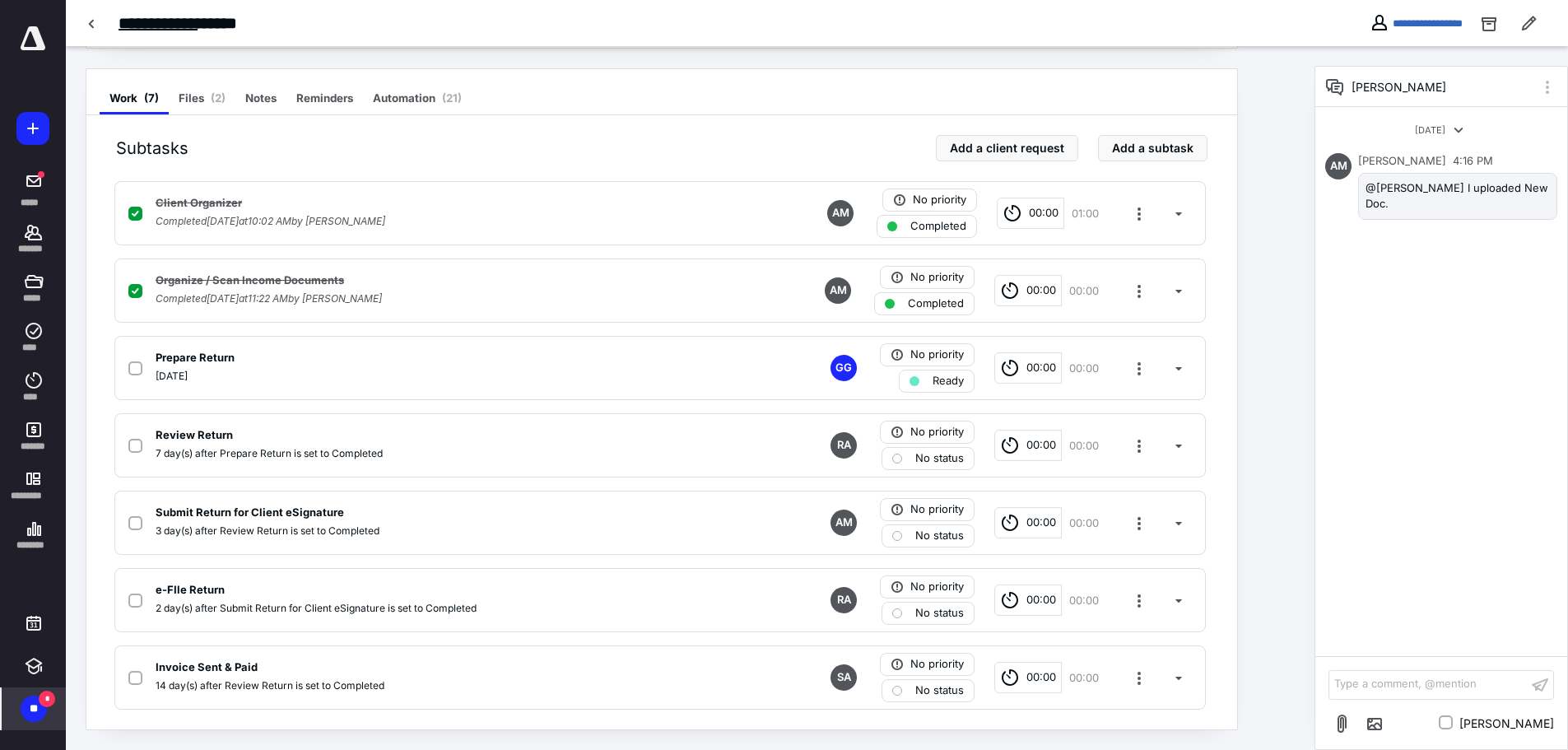 click on "**" at bounding box center [34, 709] 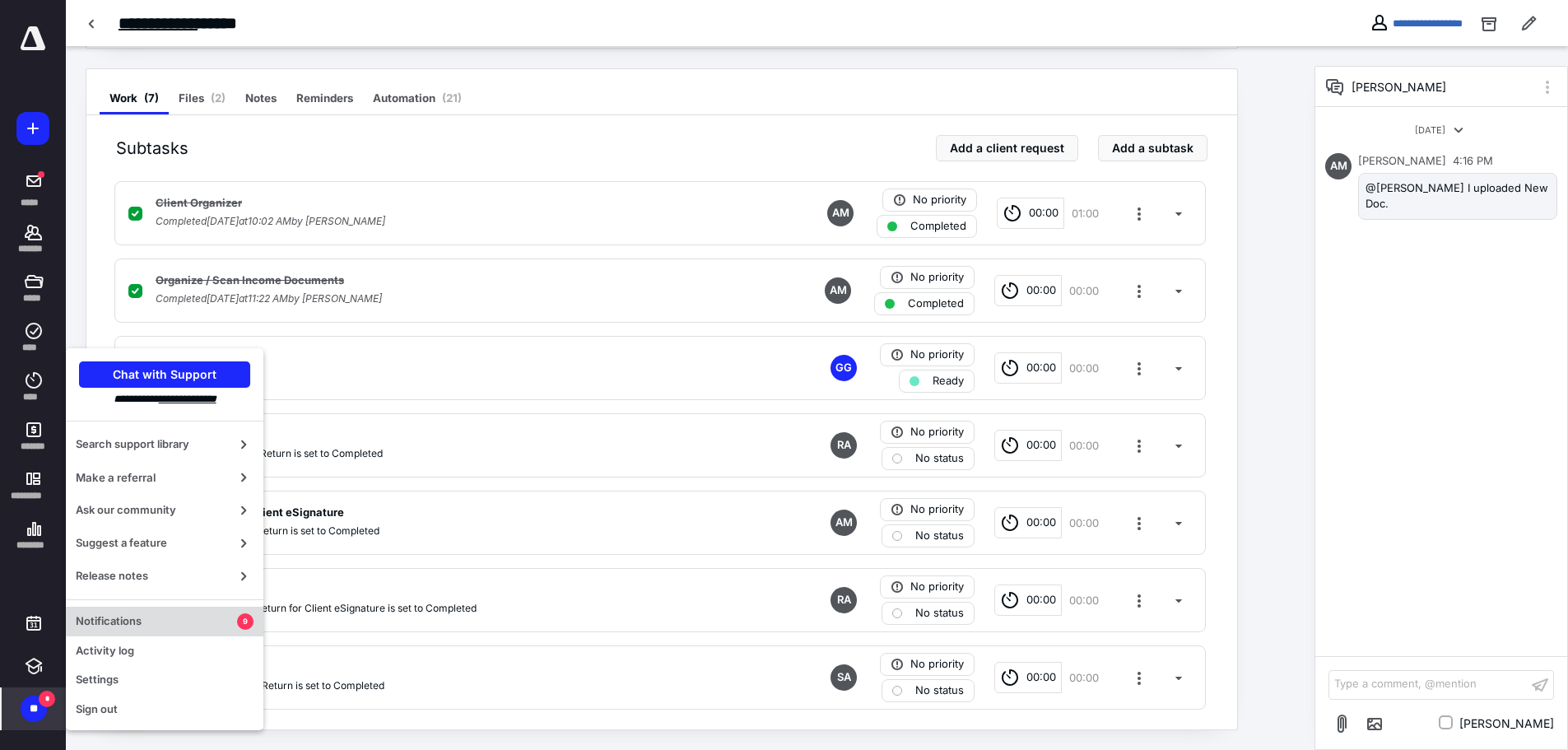 click on "Notifications" at bounding box center [156, 622] 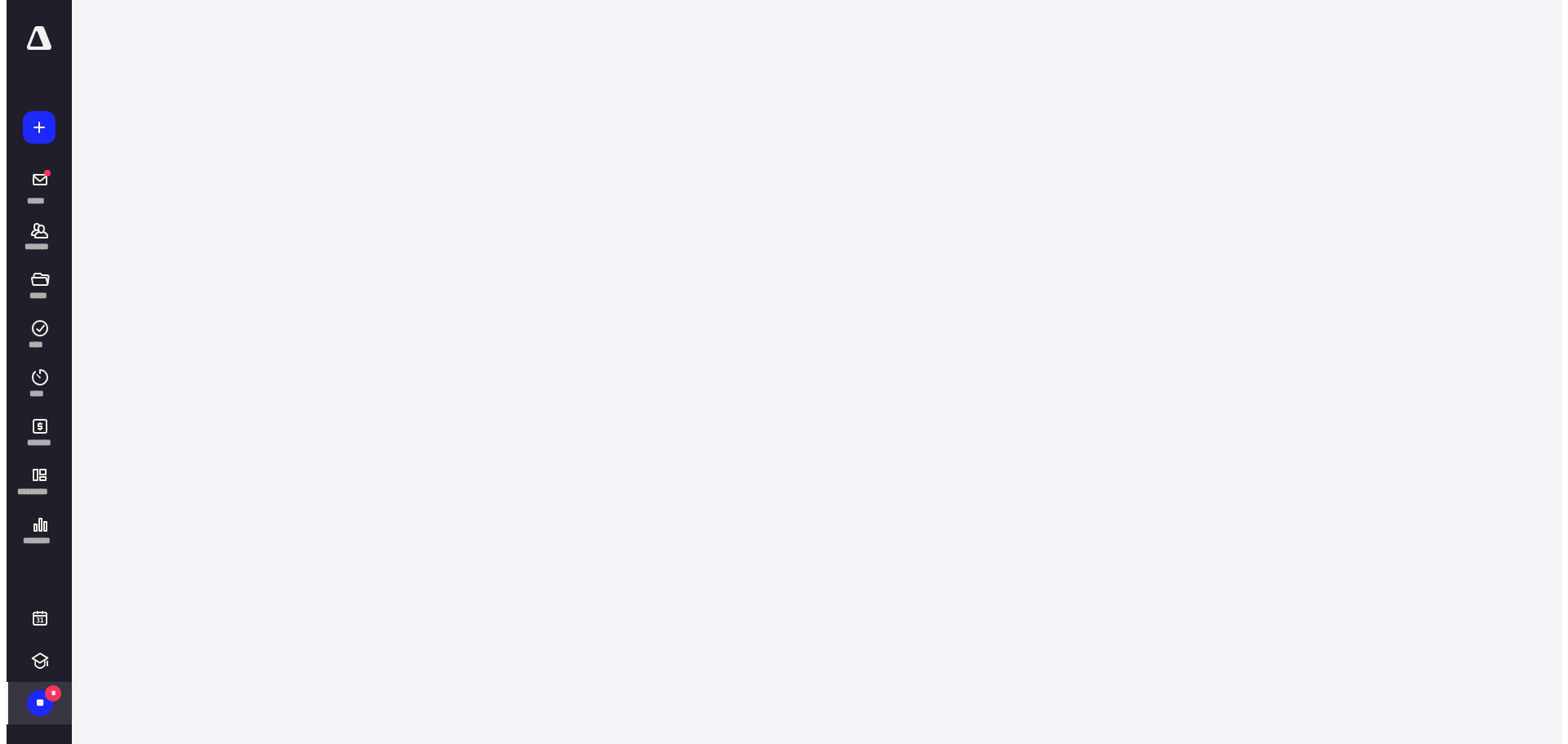 scroll, scrollTop: 0, scrollLeft: 0, axis: both 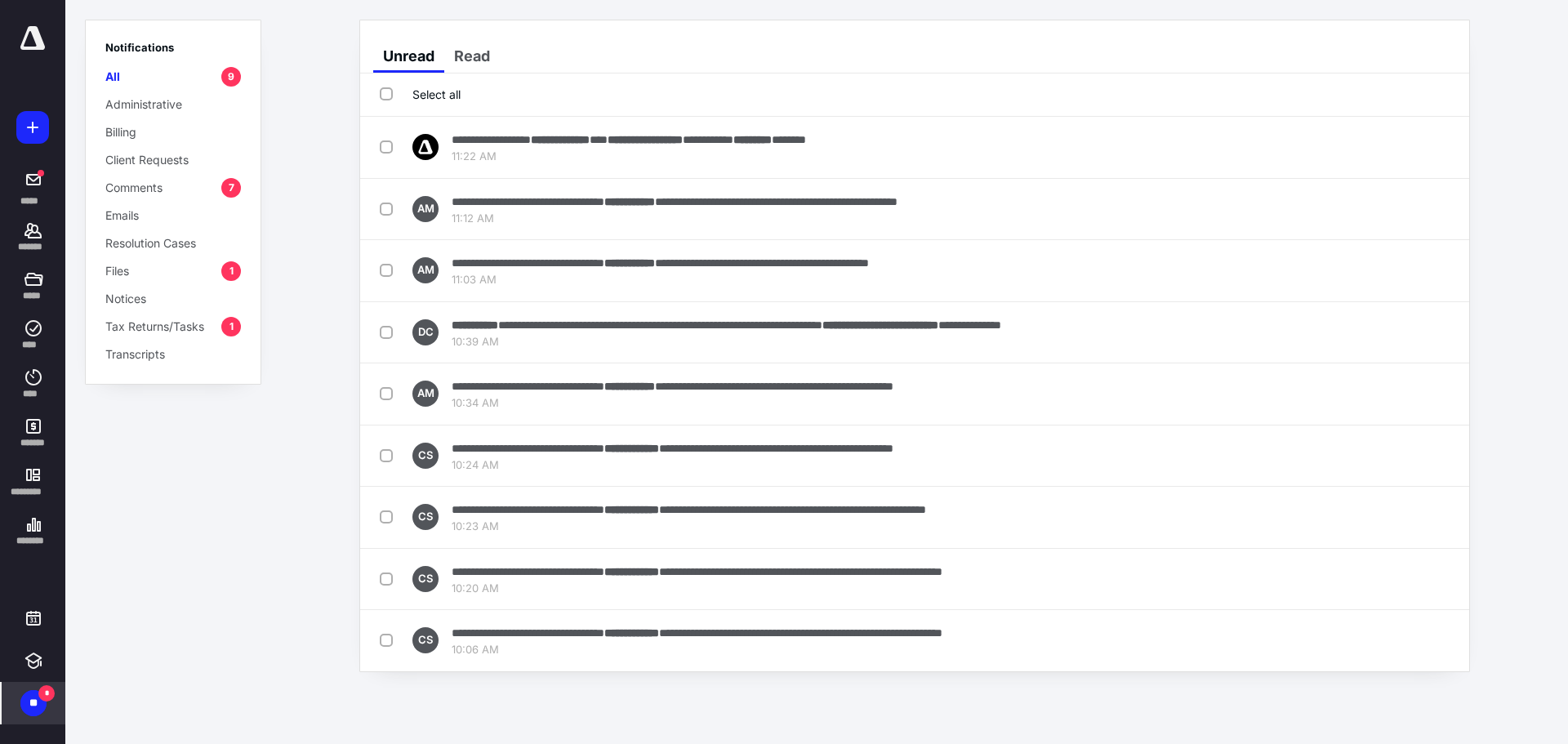click on "Comments 7" at bounding box center [173, 187] 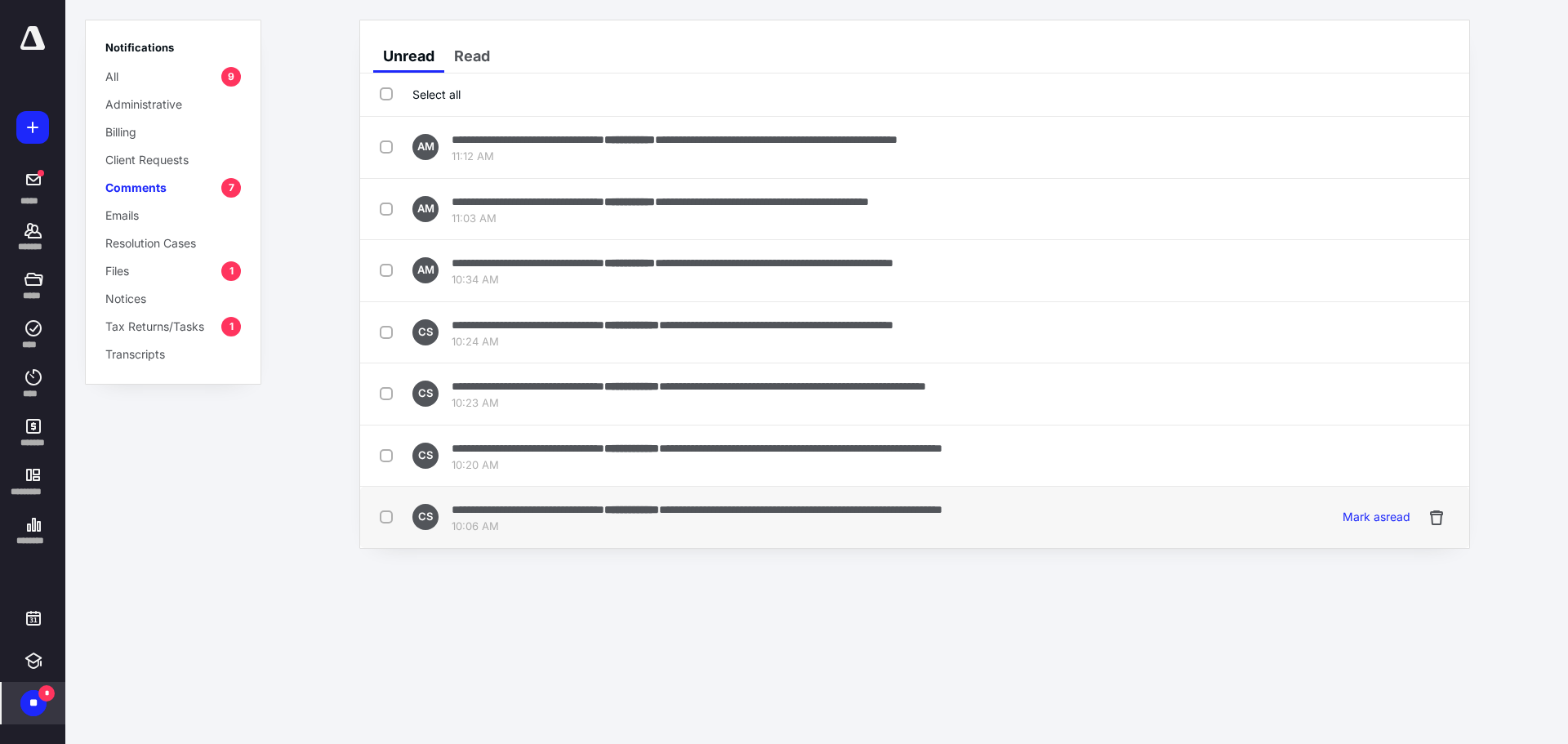 click on "**********" at bounding box center (528, 510) 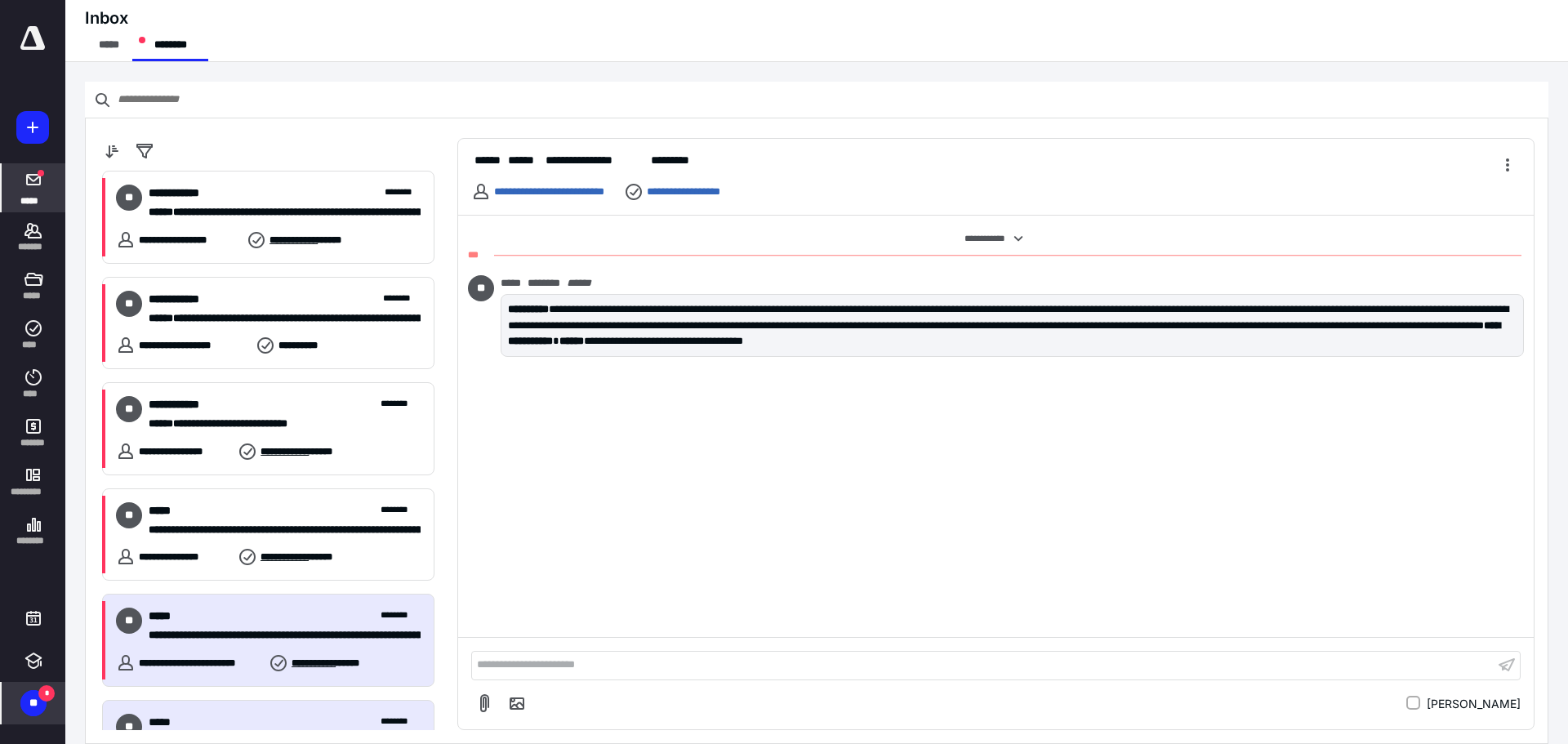click on "**********" at bounding box center [268, 640] 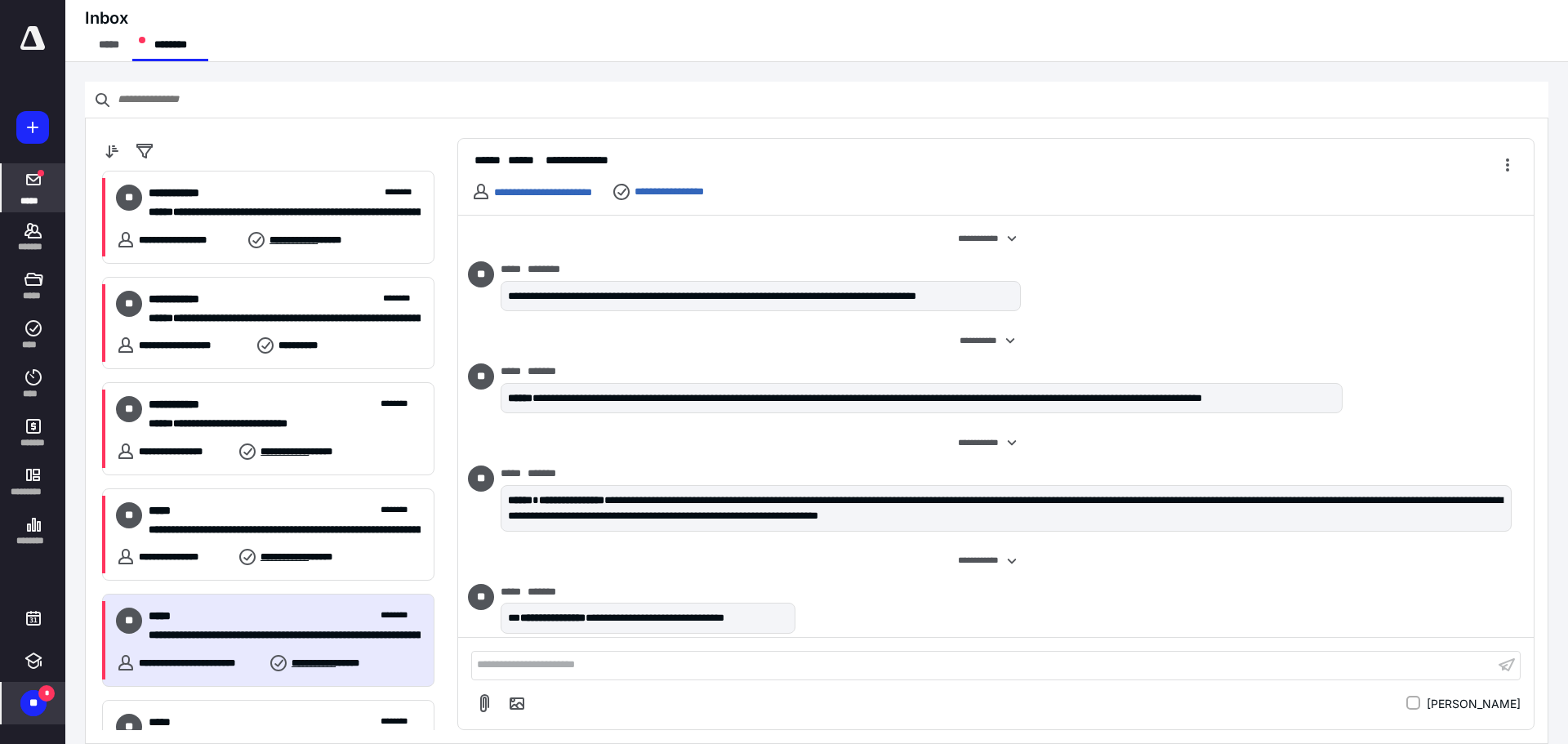 scroll, scrollTop: 115, scrollLeft: 0, axis: vertical 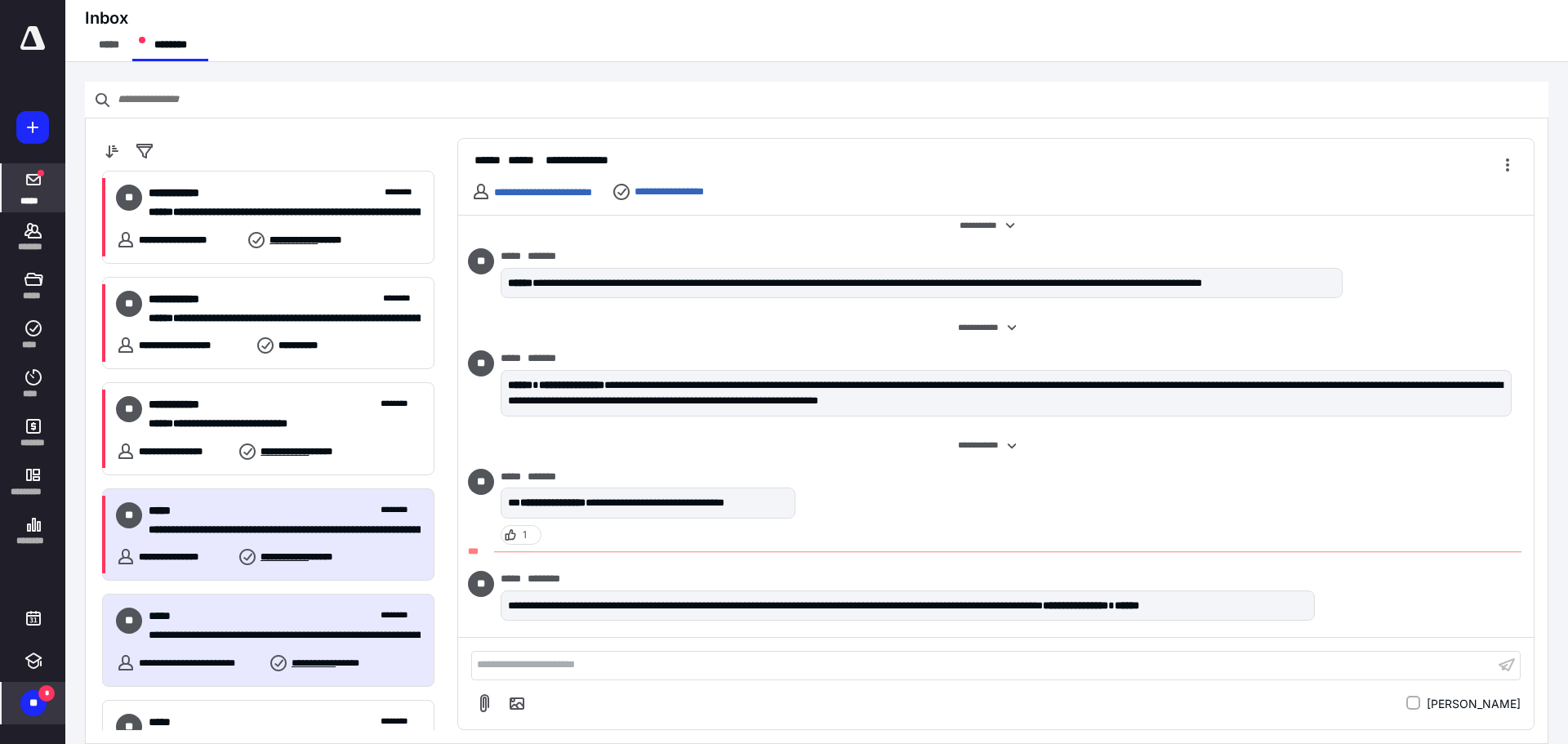 click on "***** ********" at bounding box center (284, 510) 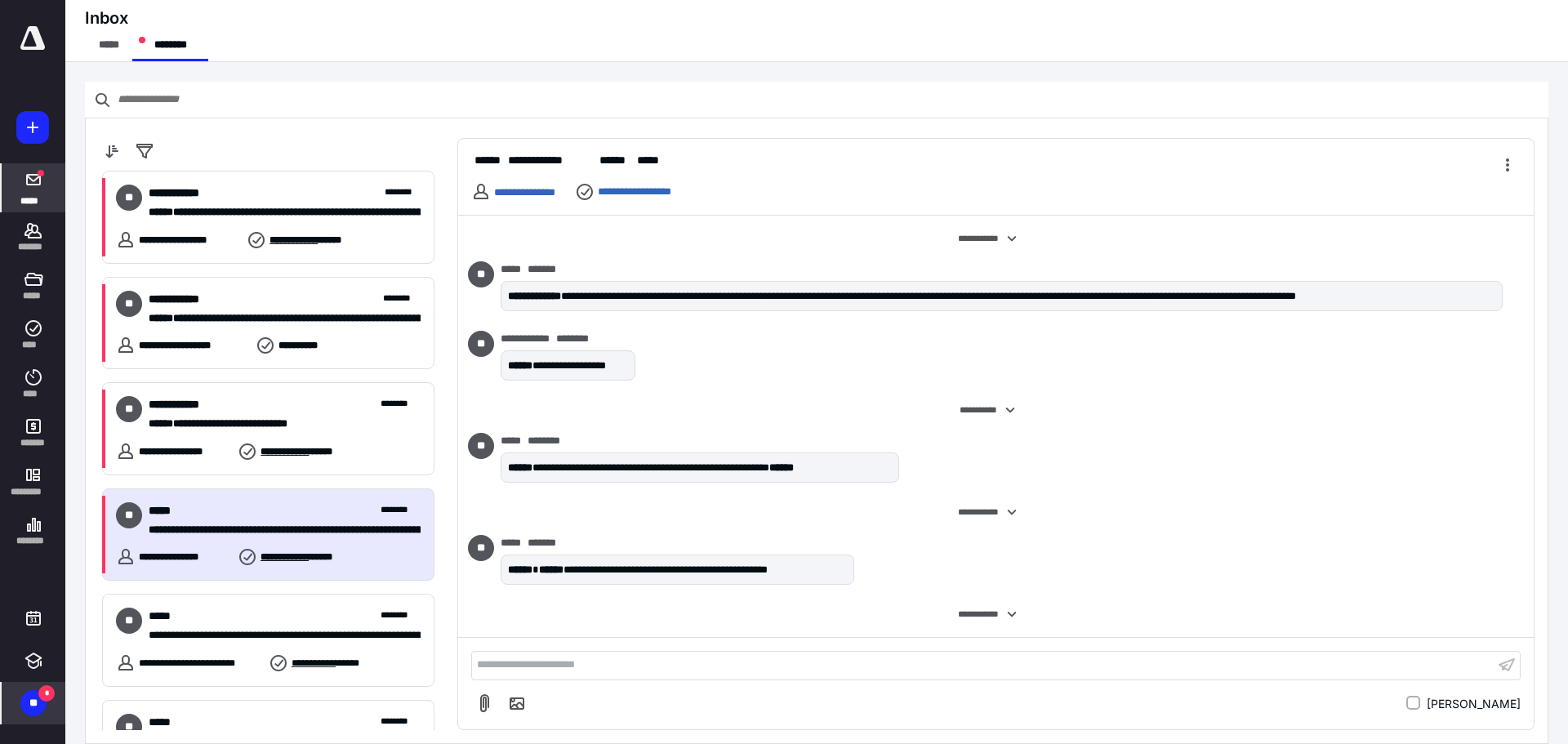 scroll, scrollTop: 149, scrollLeft: 0, axis: vertical 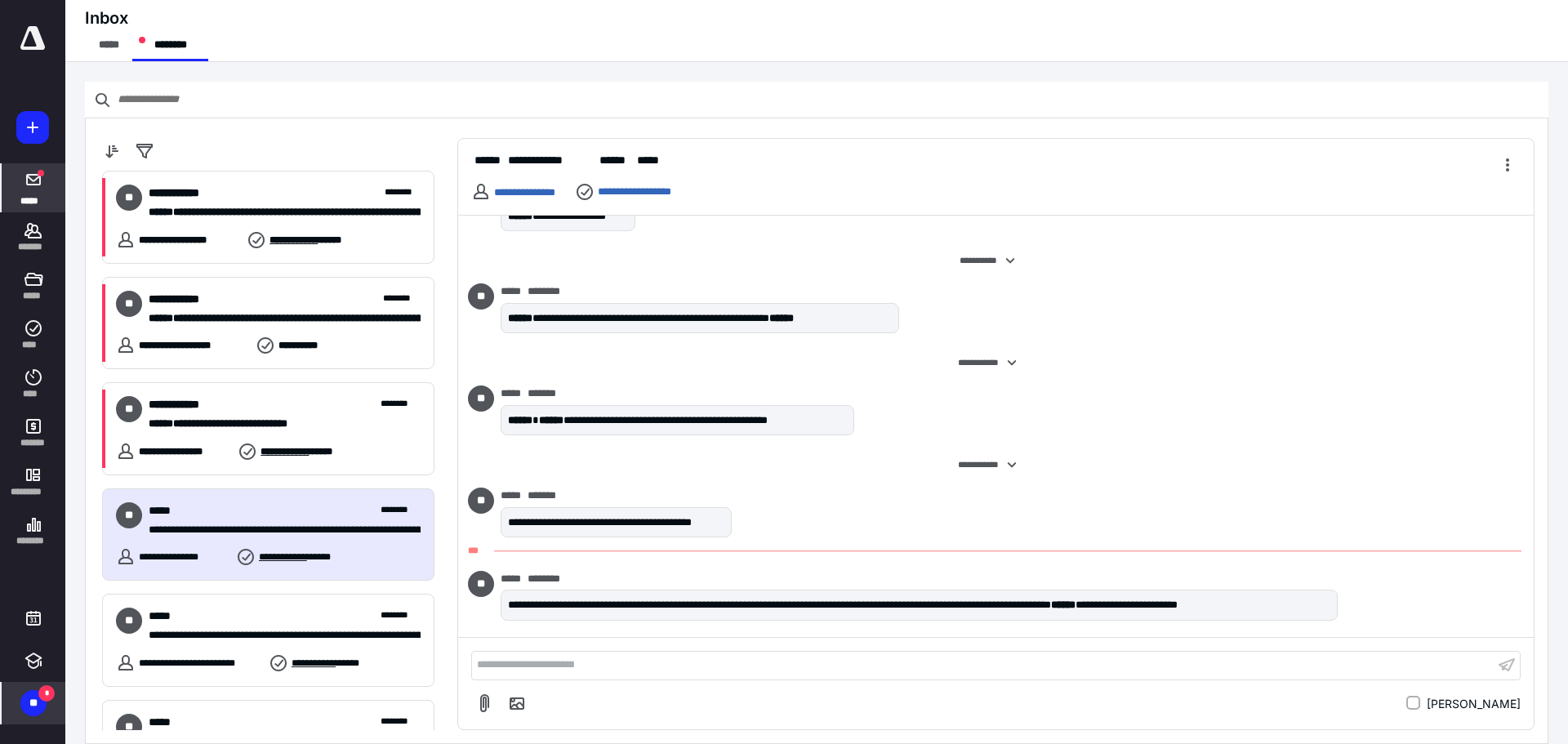 click on "**********" at bounding box center (982, 665) 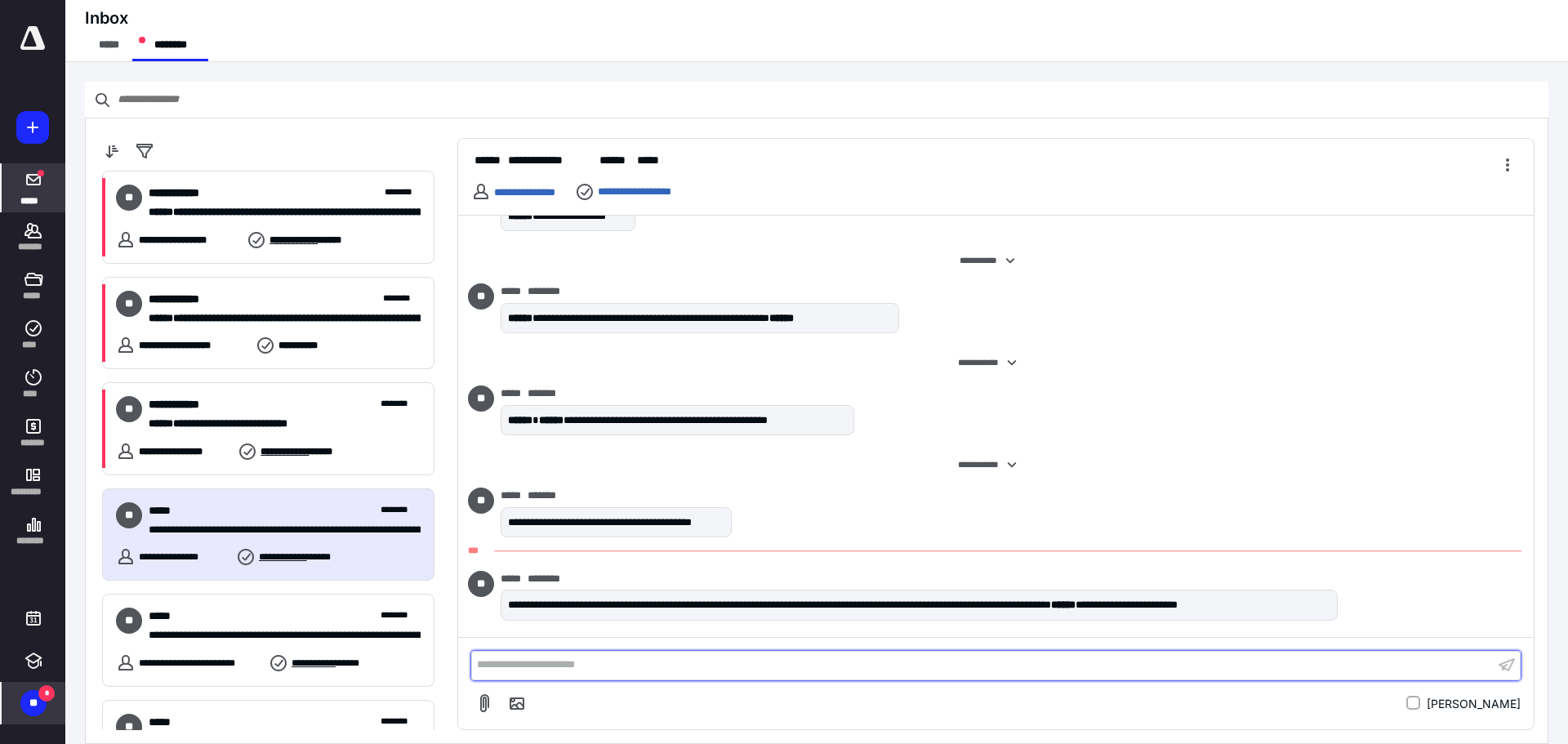 click on "**********" at bounding box center (982, 665) 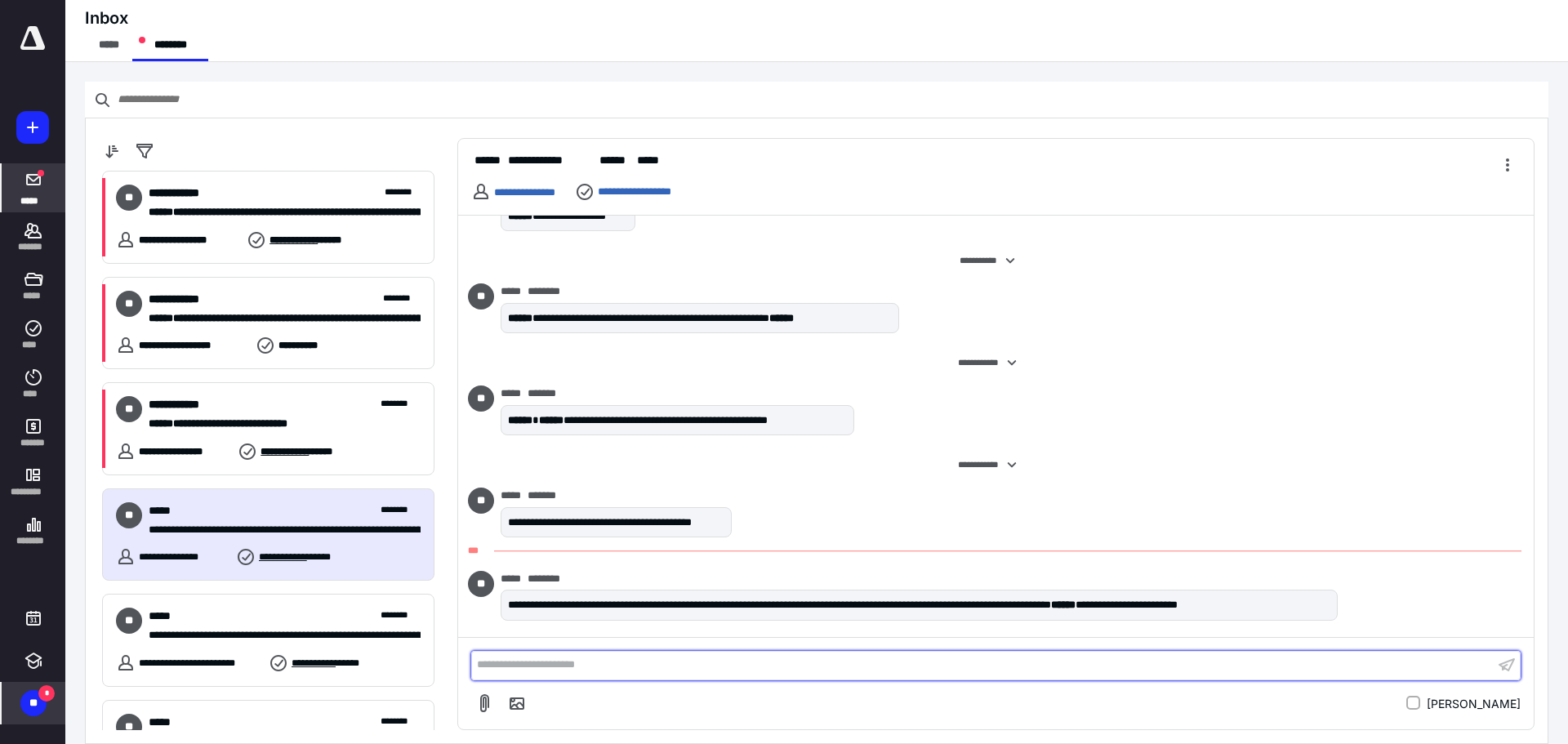 type 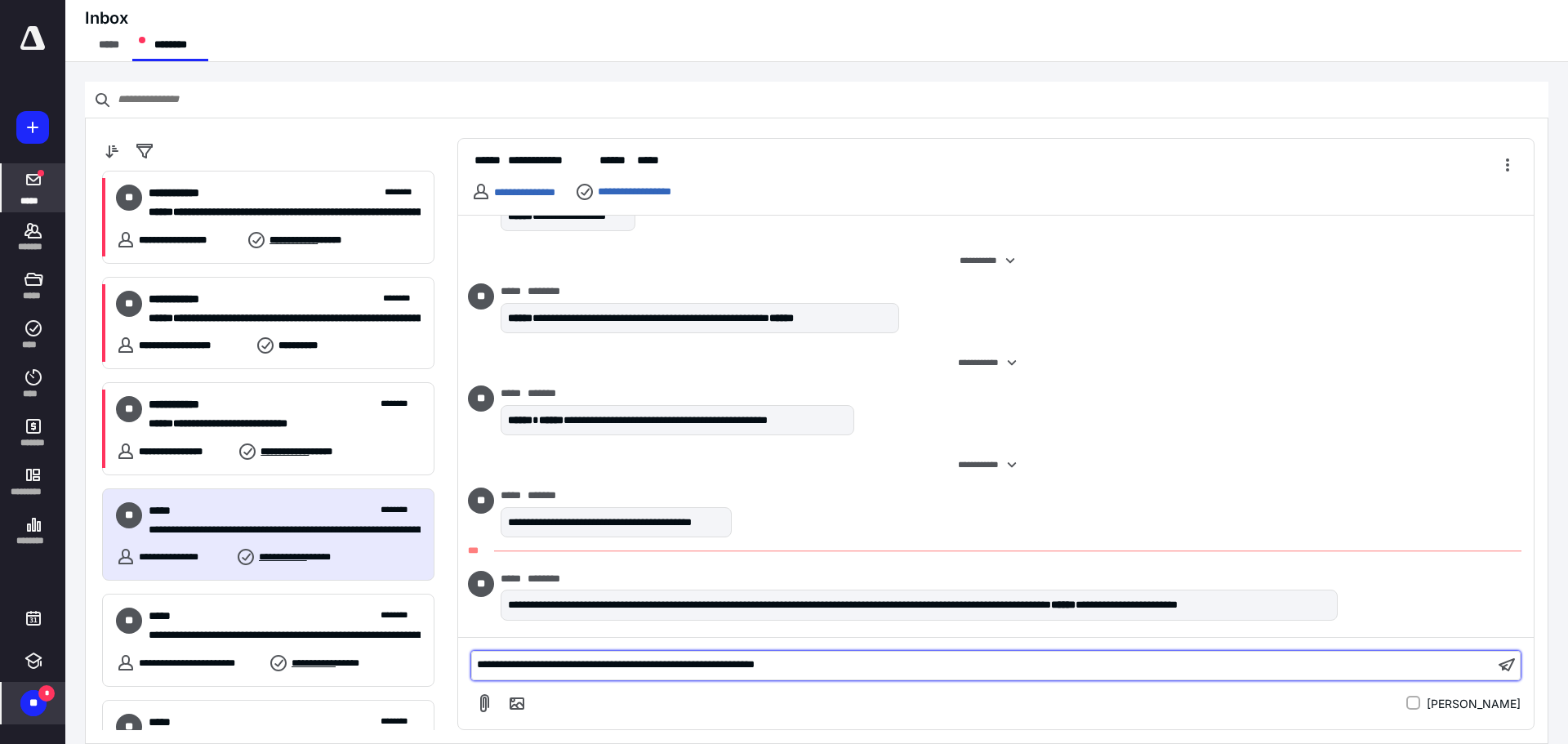 scroll, scrollTop: 205, scrollLeft: 0, axis: vertical 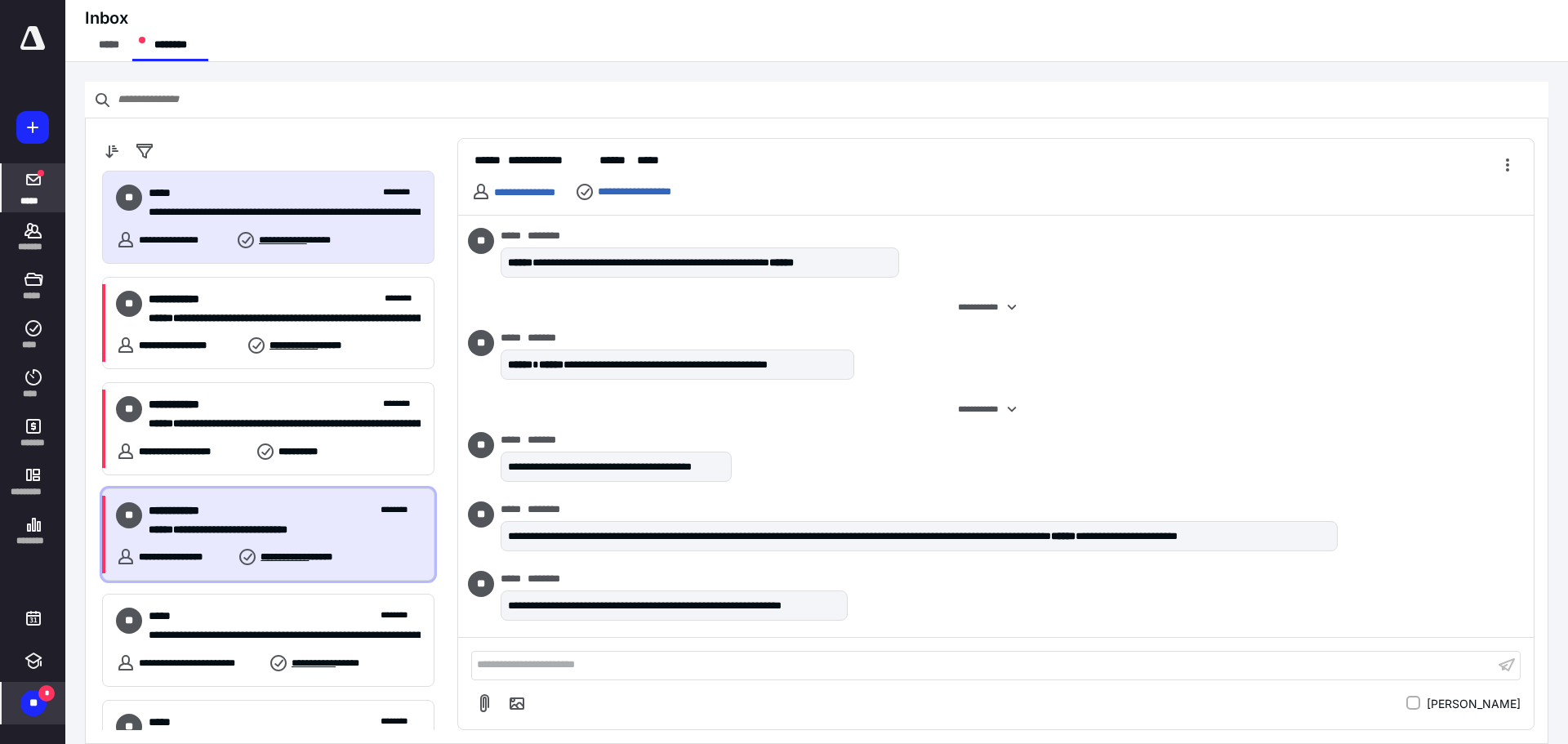 click on "**********" at bounding box center (284, 520) 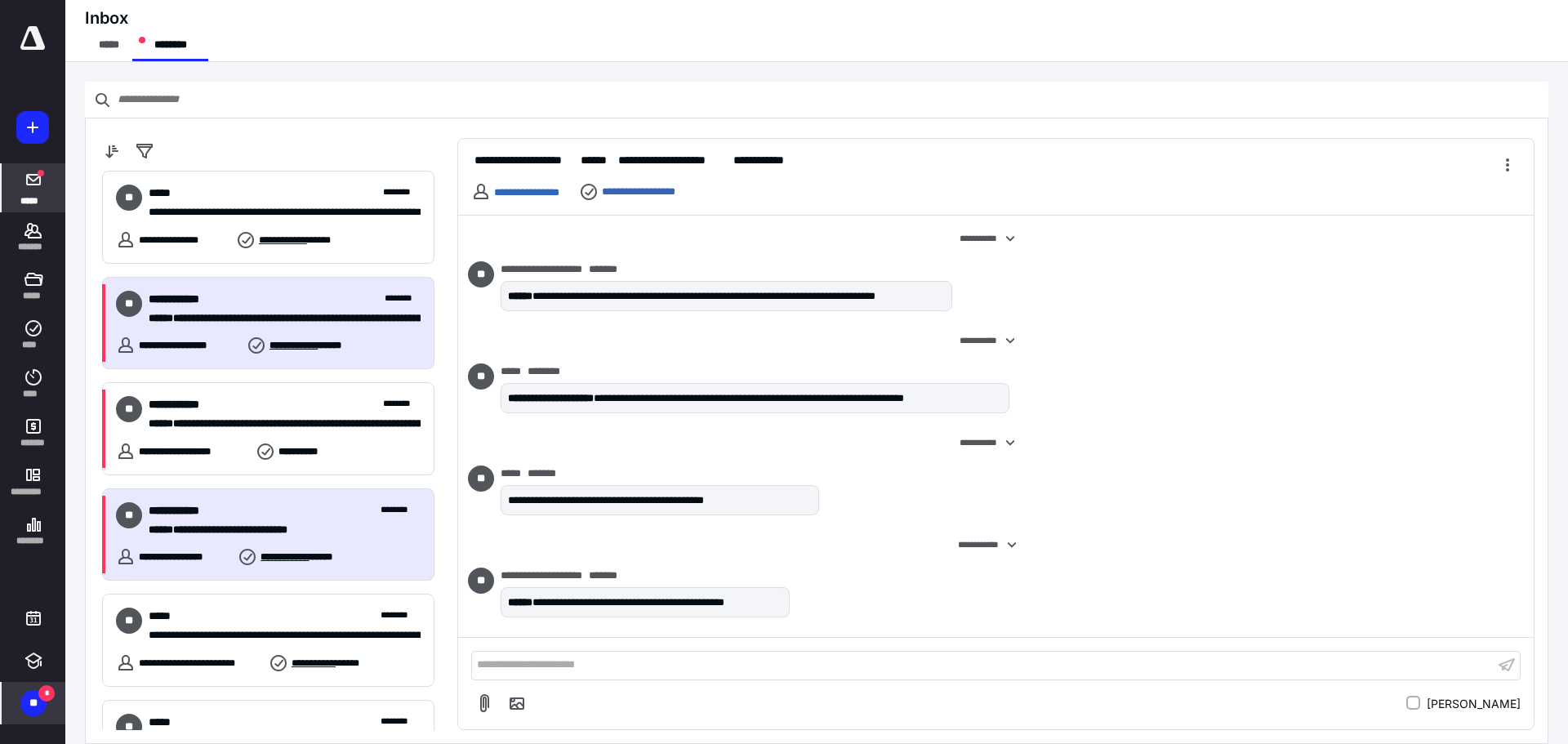 scroll, scrollTop: 386, scrollLeft: 0, axis: vertical 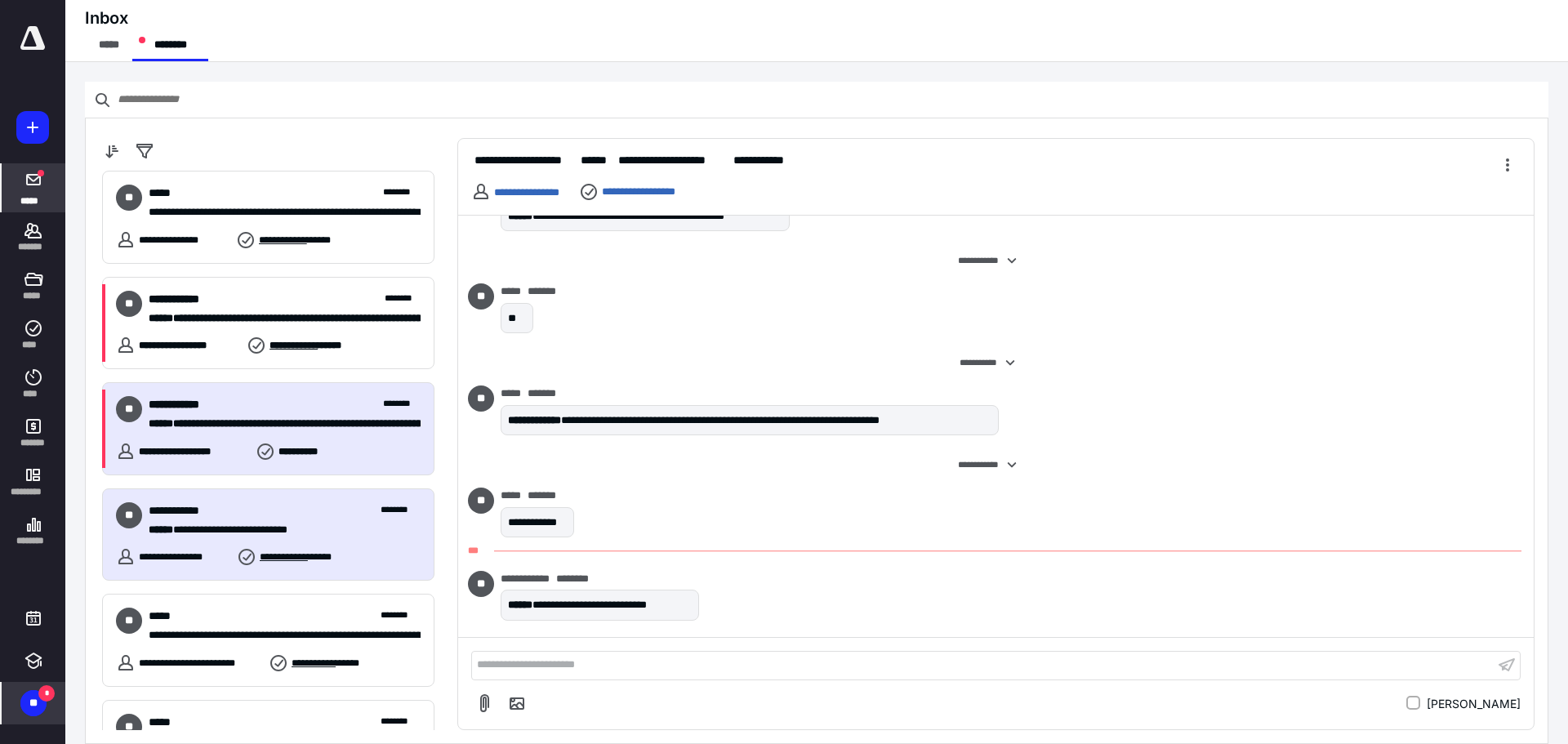 click on "**********" at bounding box center (284, 404) 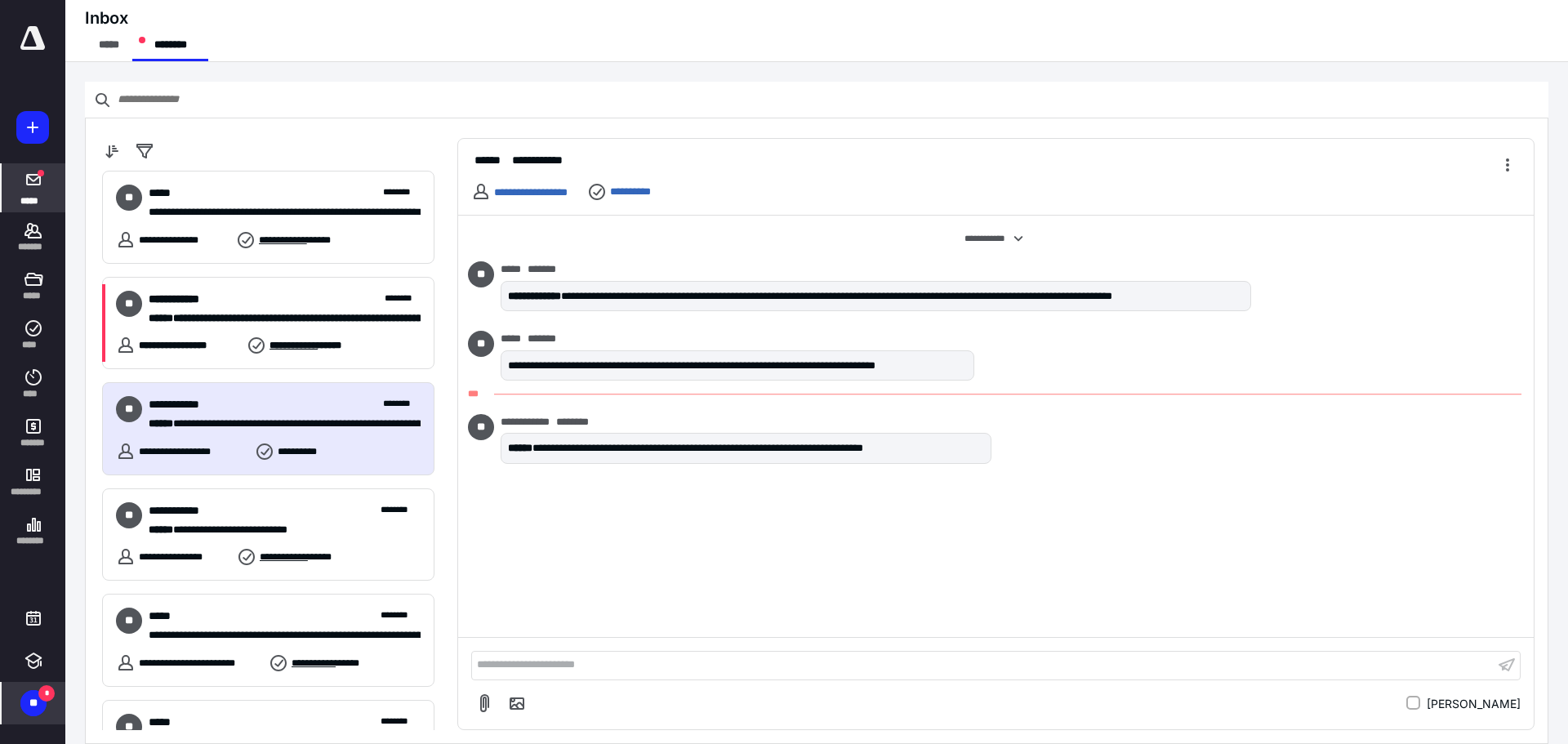 type 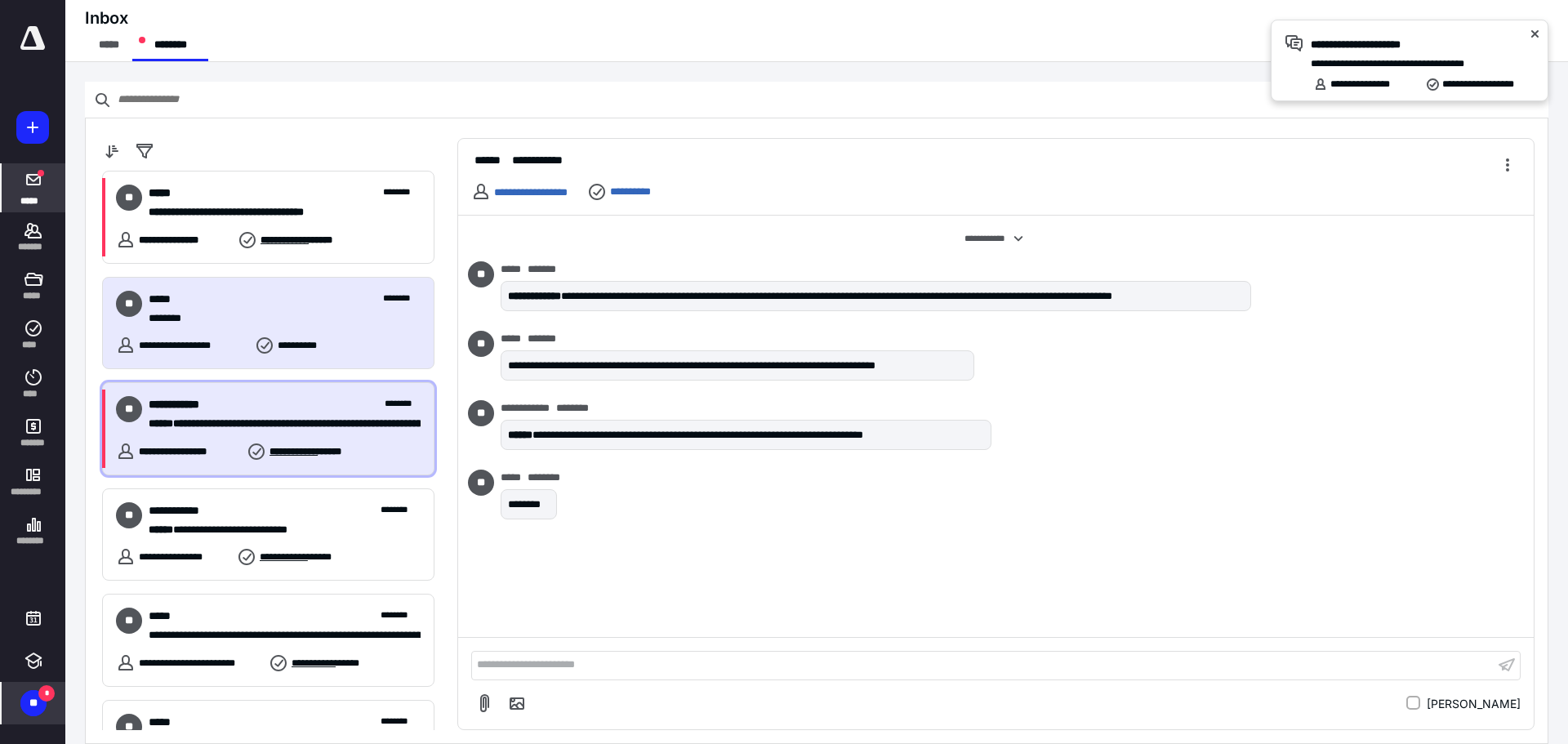 click on "**********" at bounding box center [284, 404] 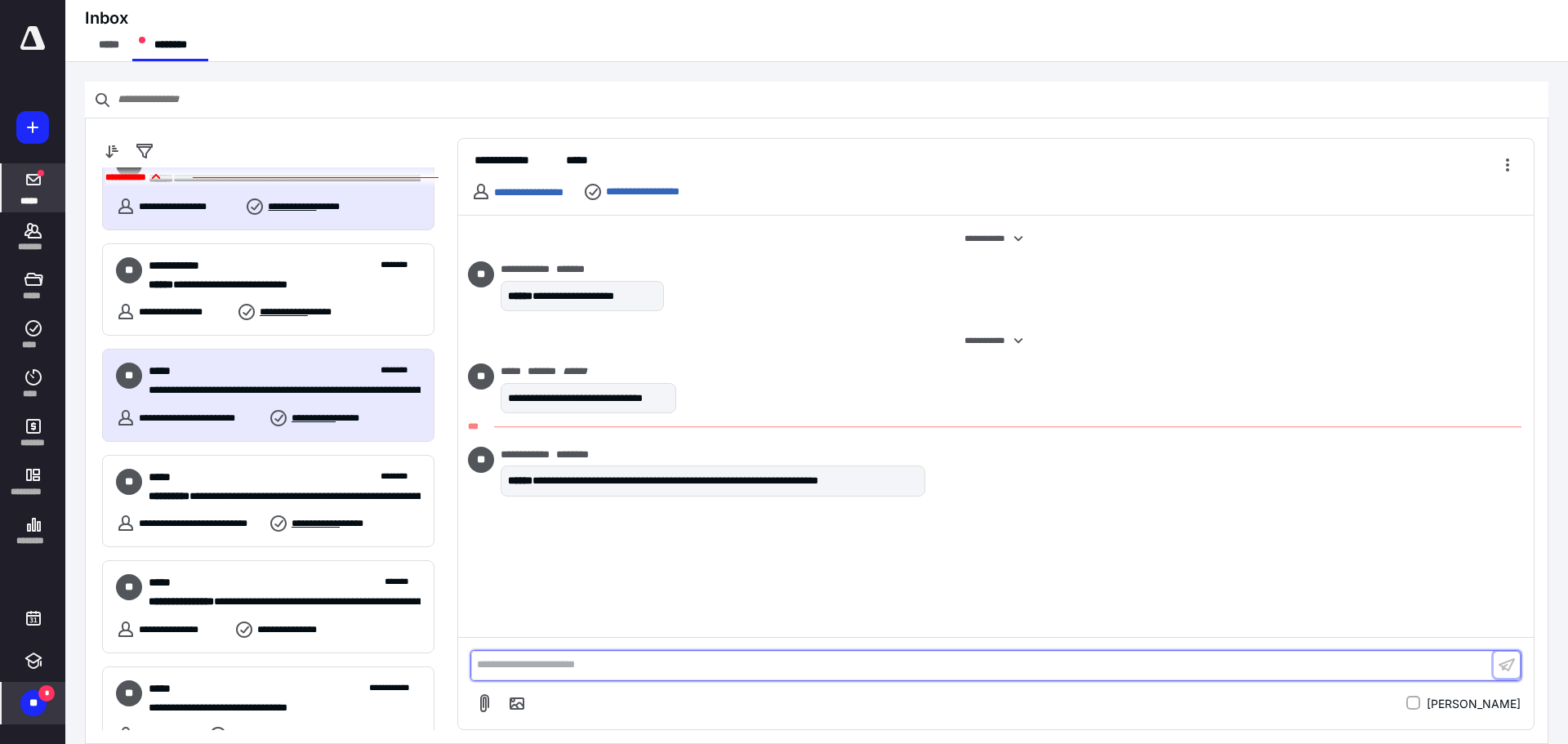 type 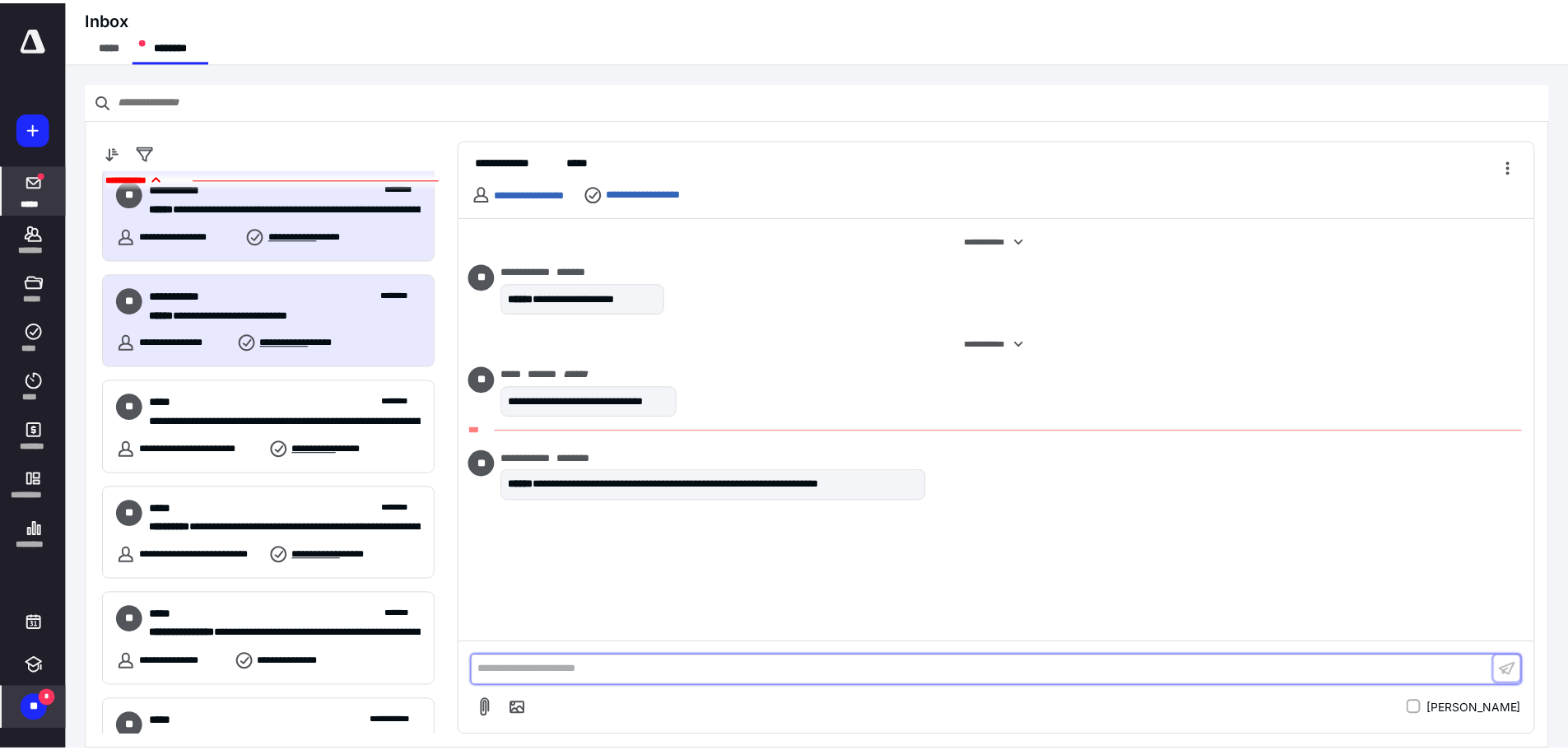 scroll, scrollTop: 0, scrollLeft: 0, axis: both 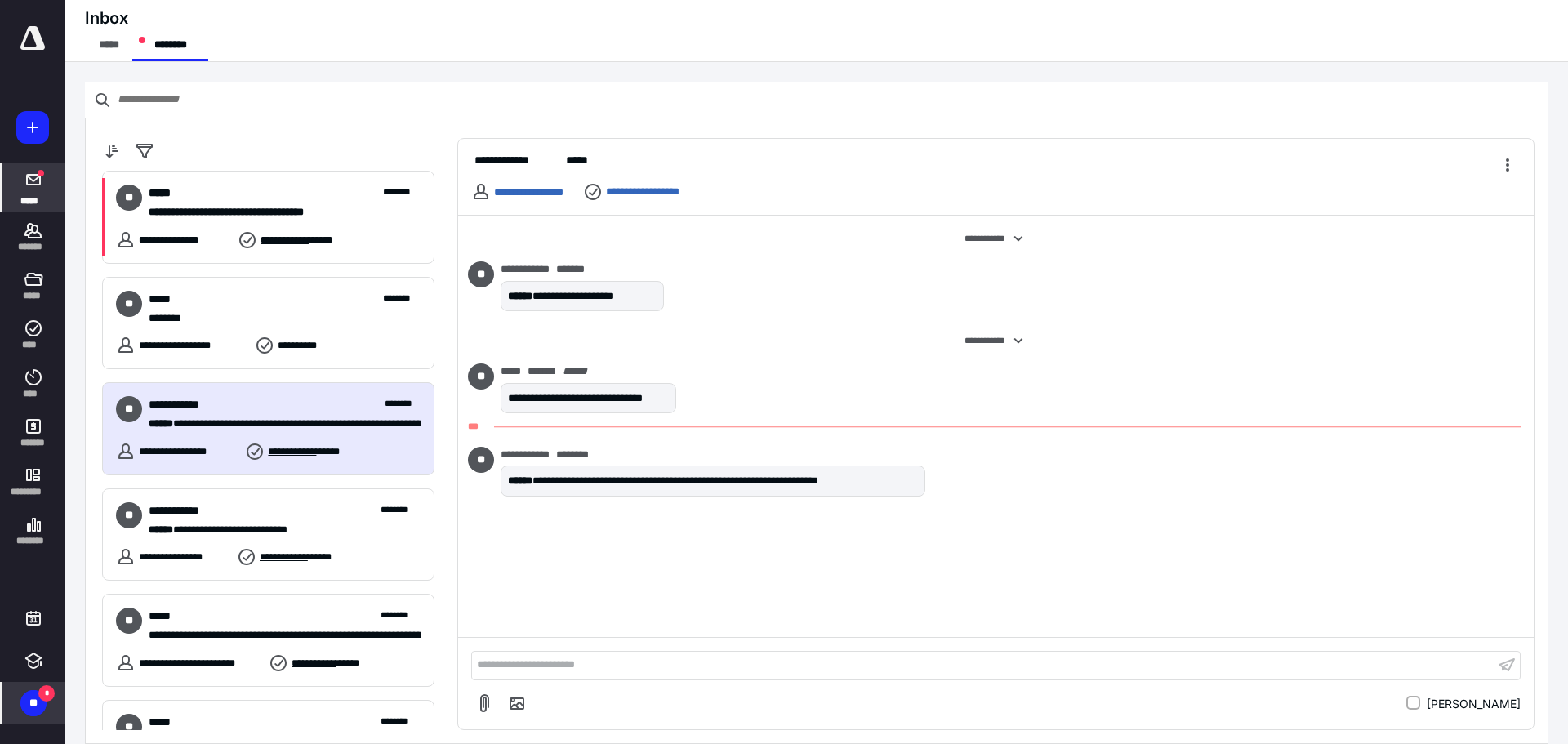 click on "** *" at bounding box center (33, 703) 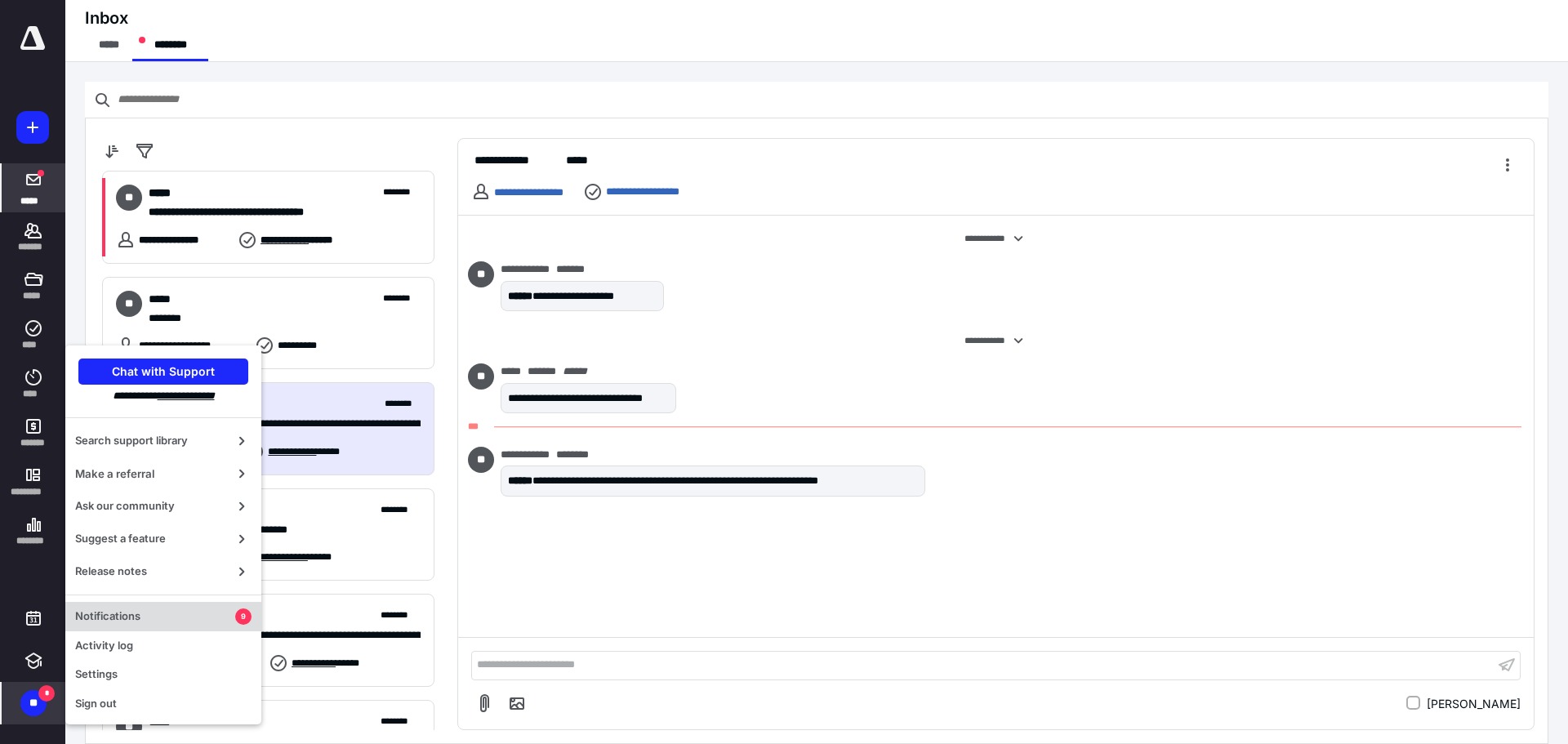 click on "Notifications" at bounding box center [155, 617] 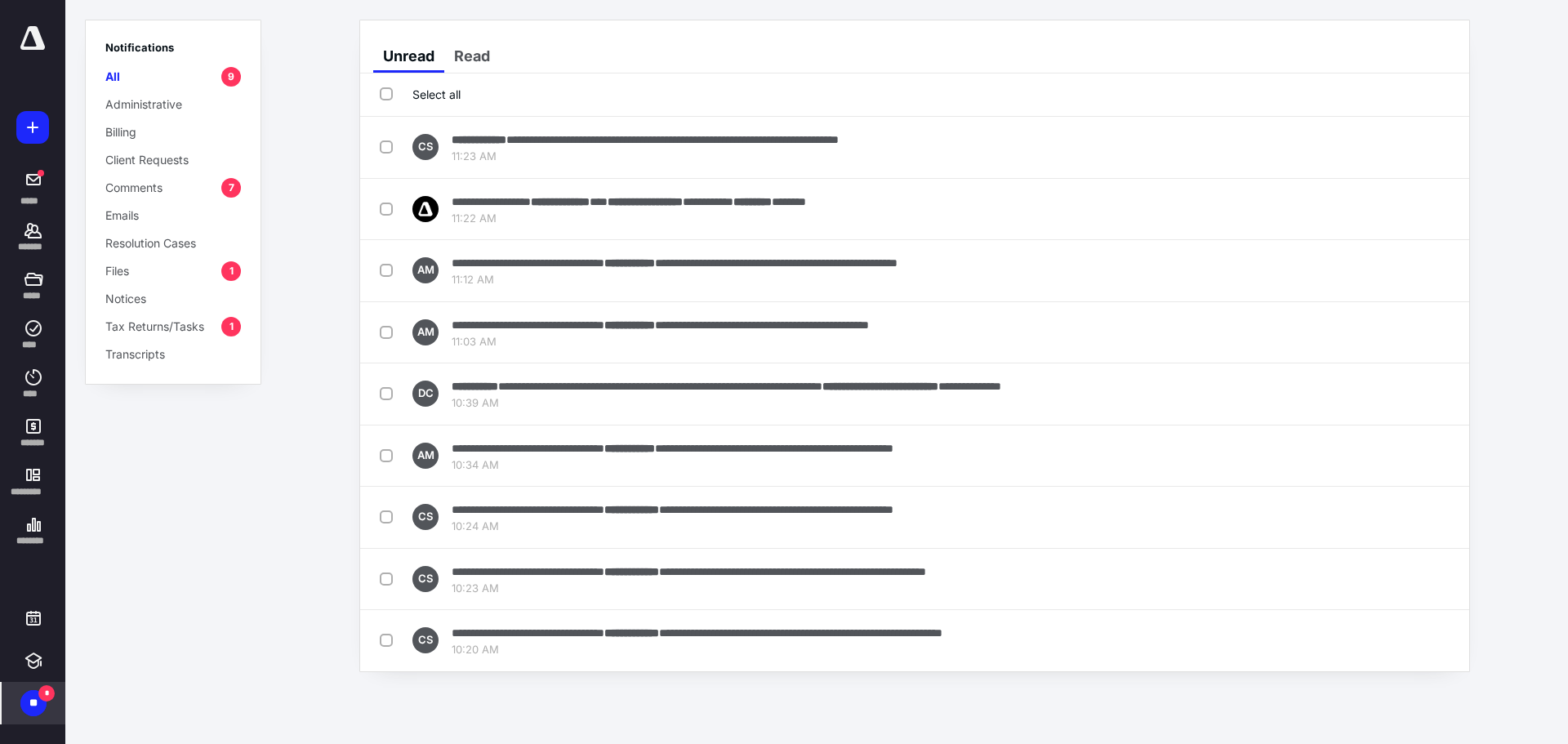 click on "Comments" at bounding box center [134, 187] 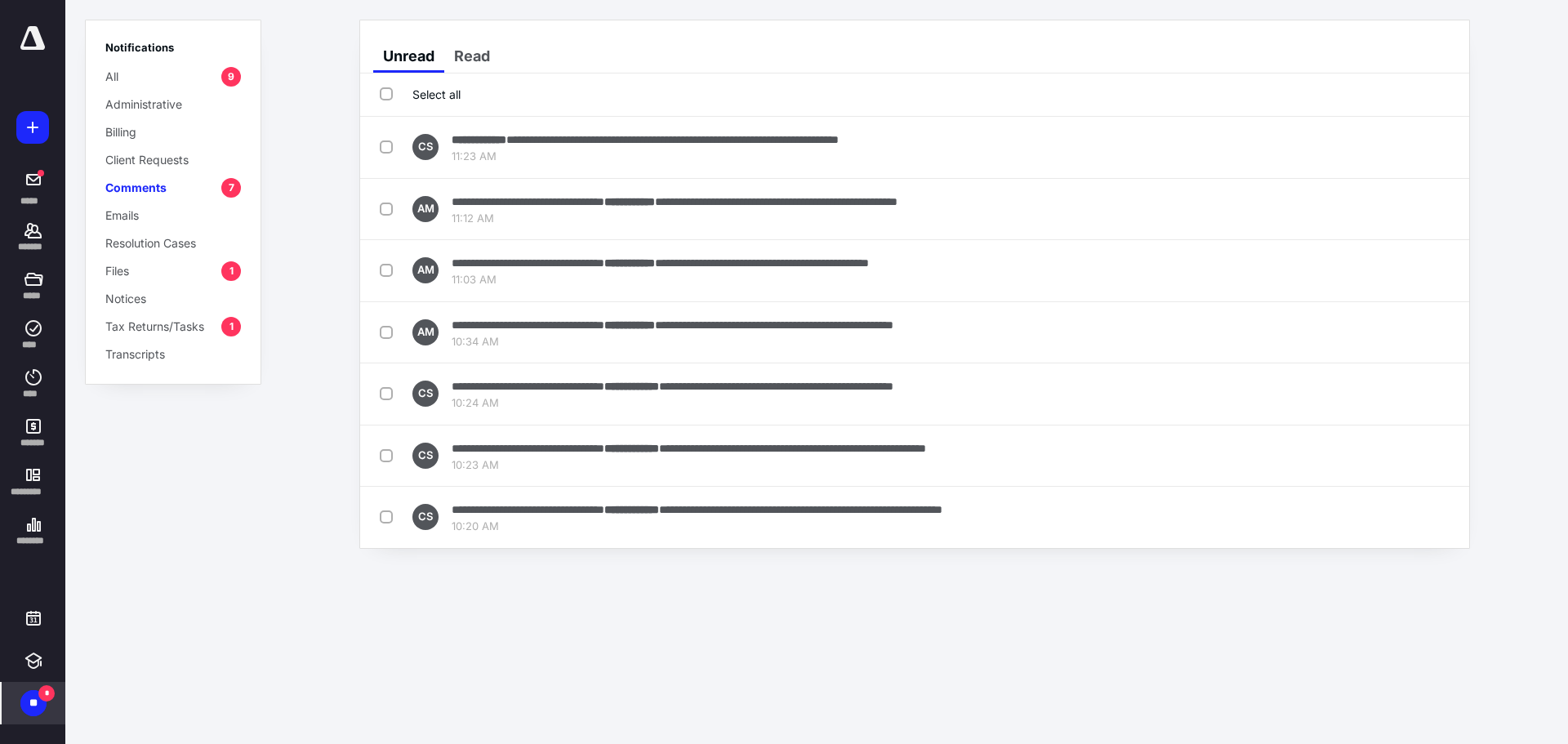 click on "Files 1" at bounding box center (173, 270) 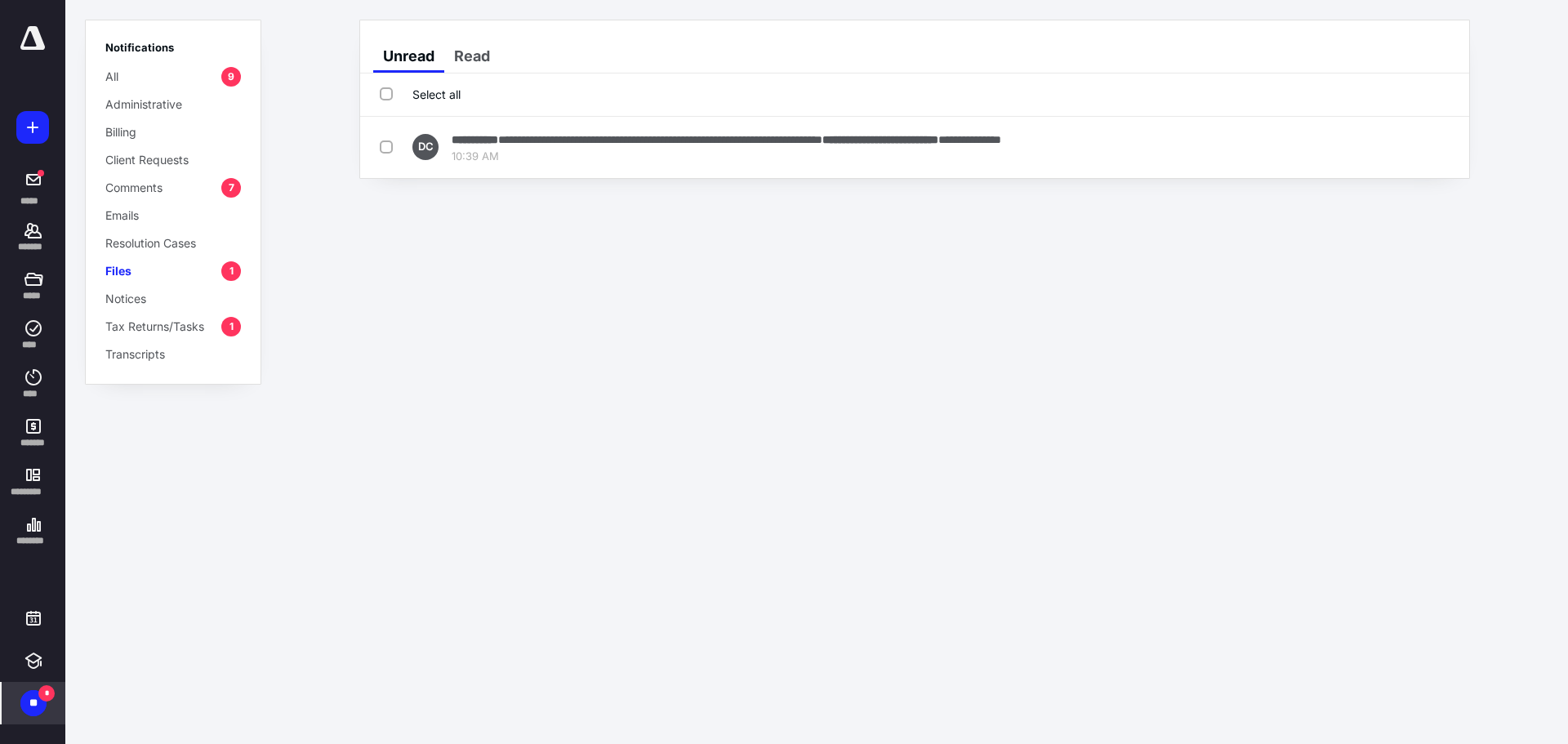 click on "Tax Returns/Tasks" at bounding box center [154, 326] 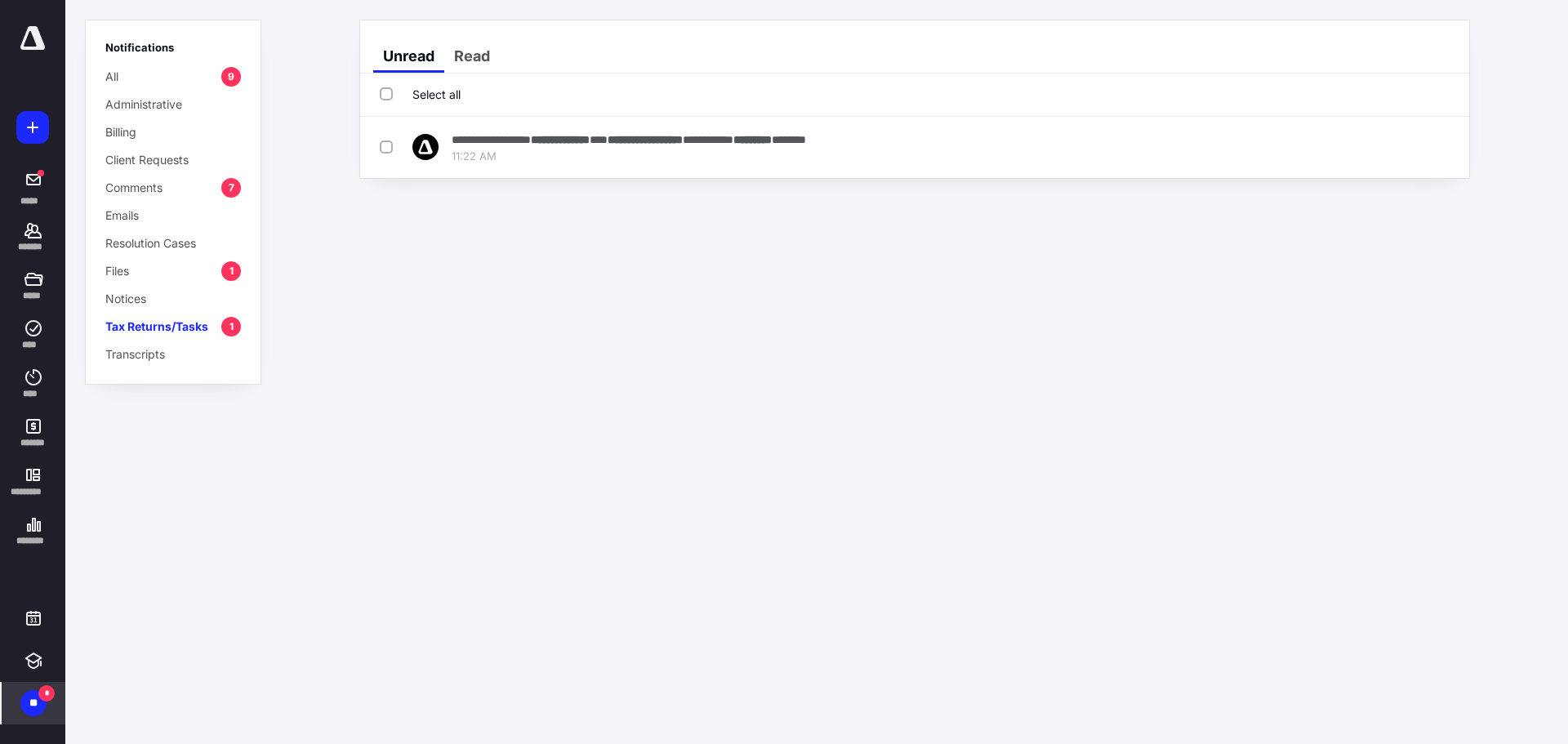 click on "Comments" at bounding box center (134, 187) 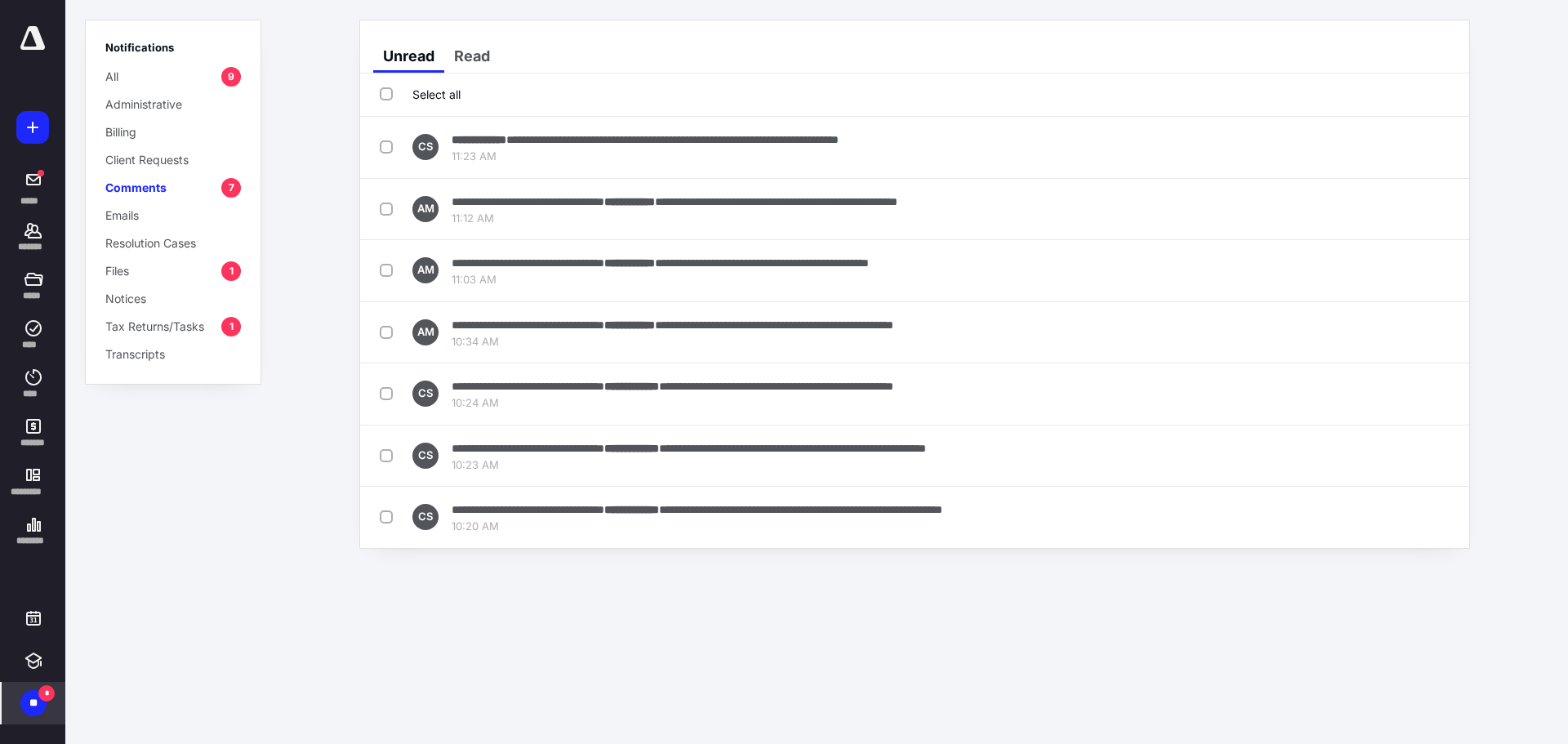 click on "All 9" at bounding box center (173, 76) 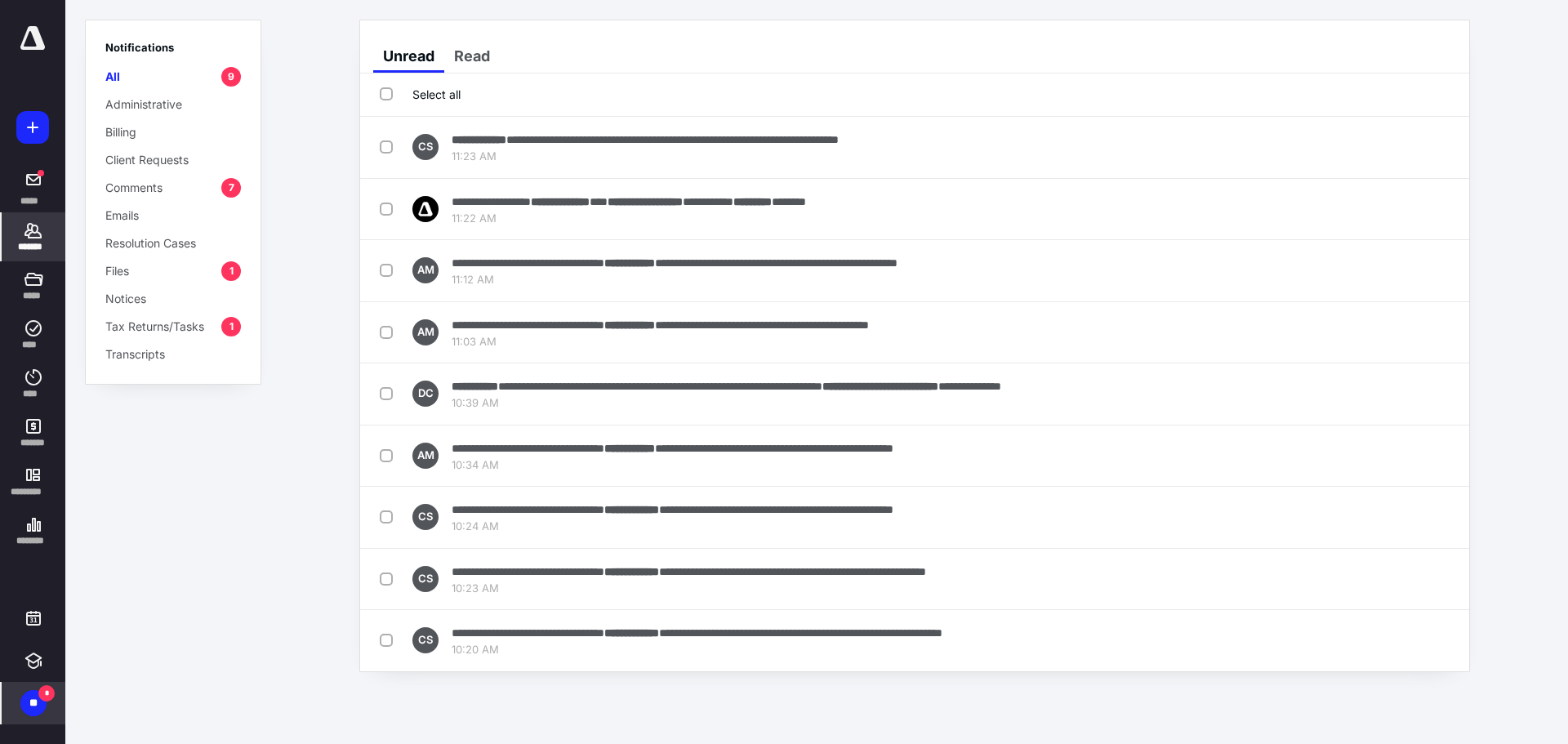 click on "*******" at bounding box center [33, 237] 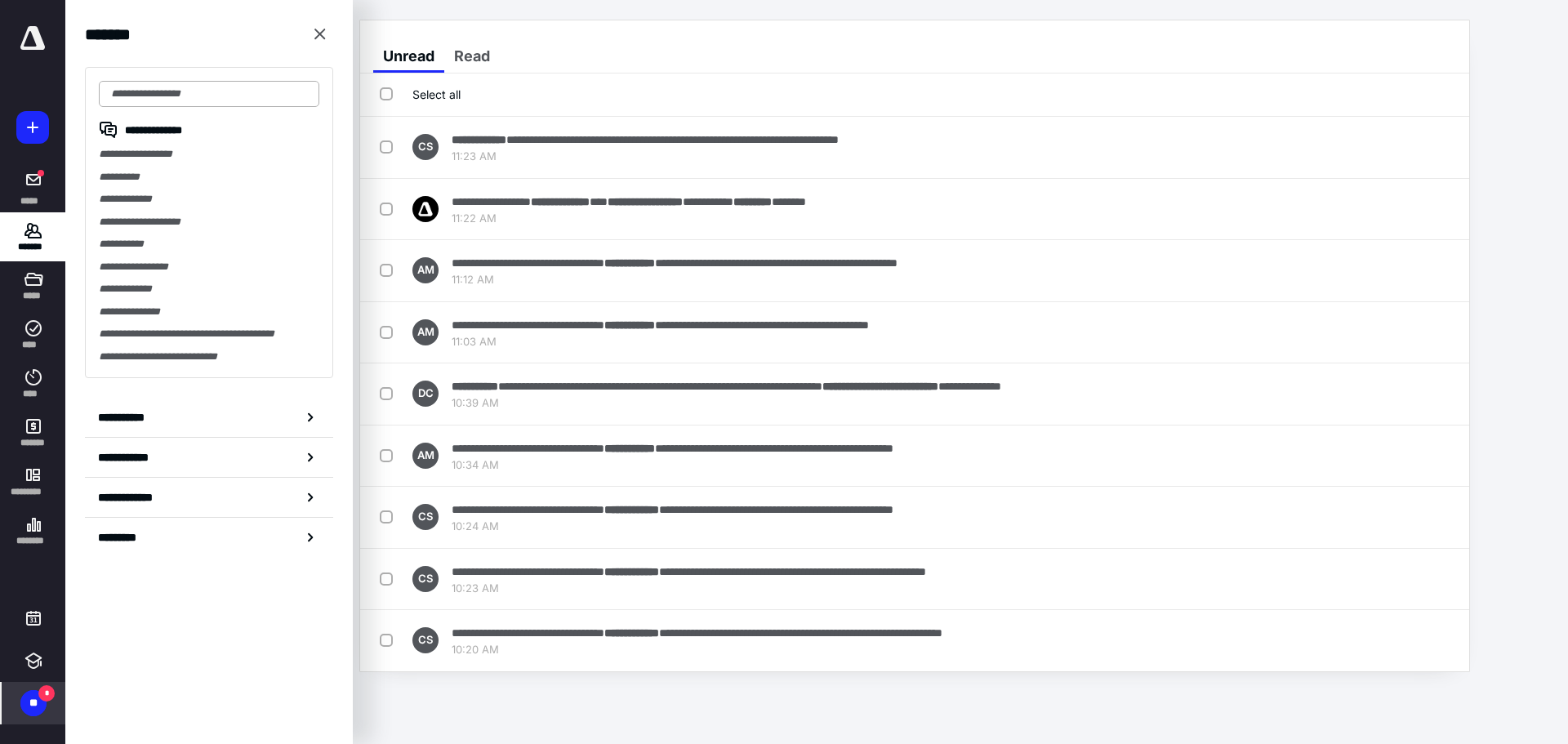 click at bounding box center [209, 94] 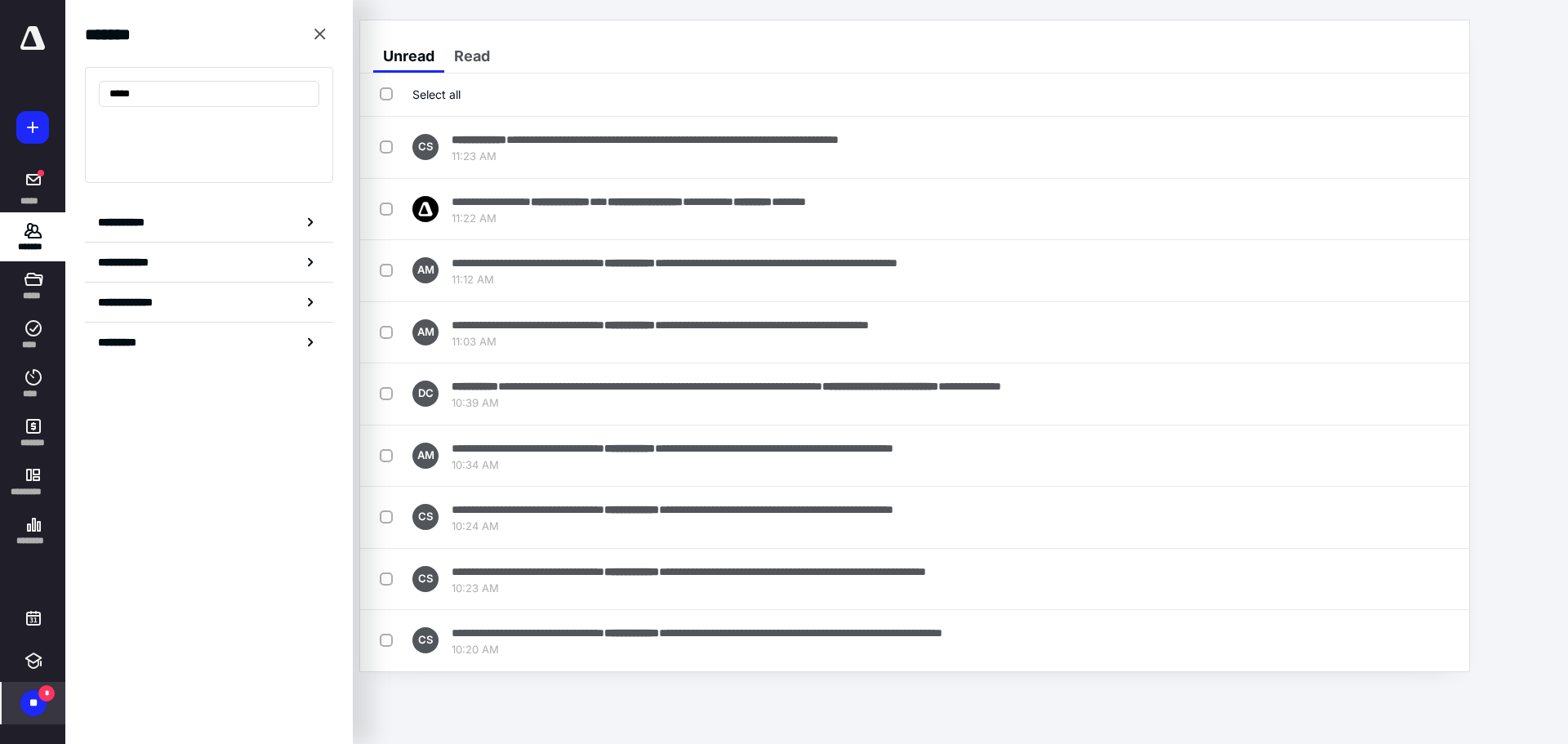 type on "*****" 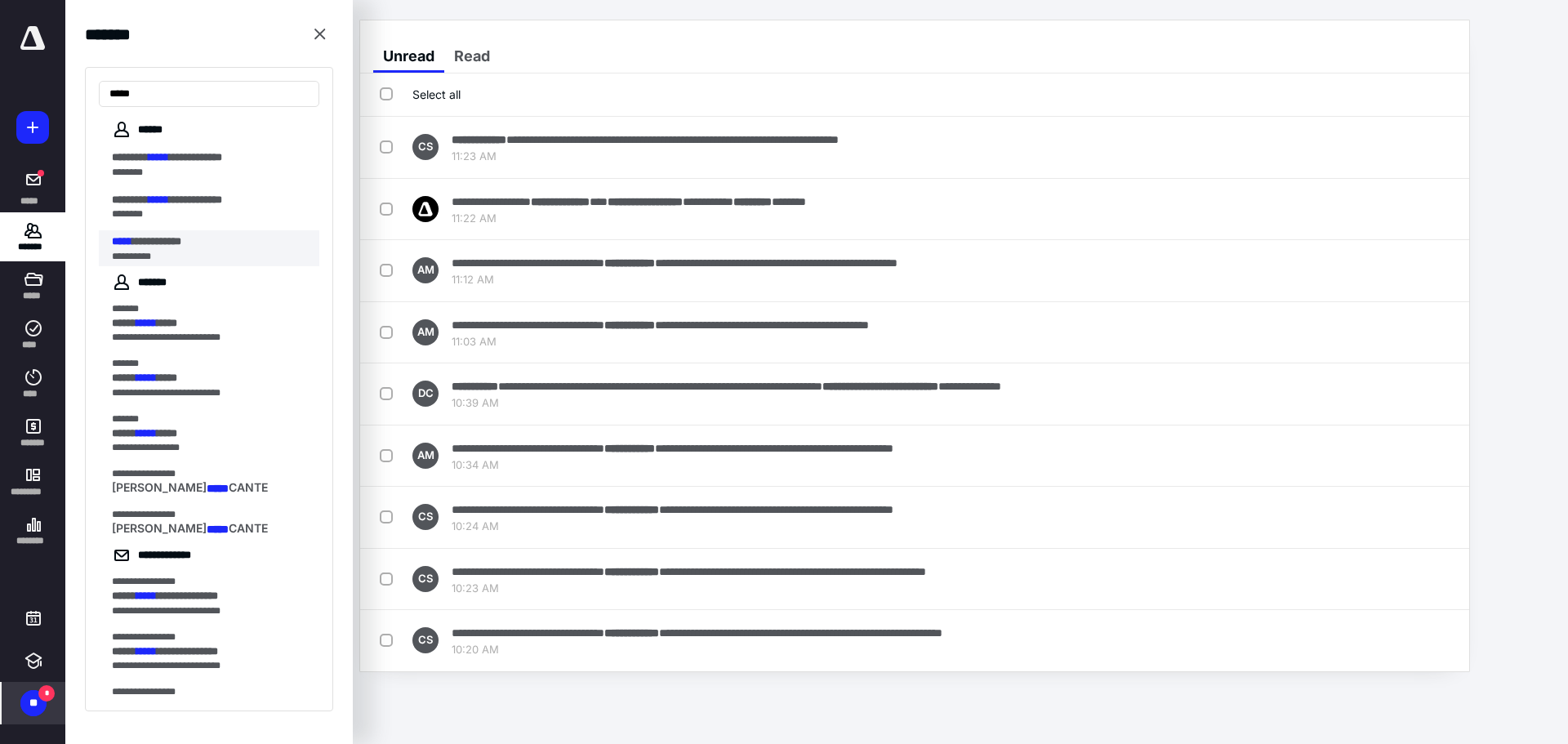 click on "**********" at bounding box center (157, 241) 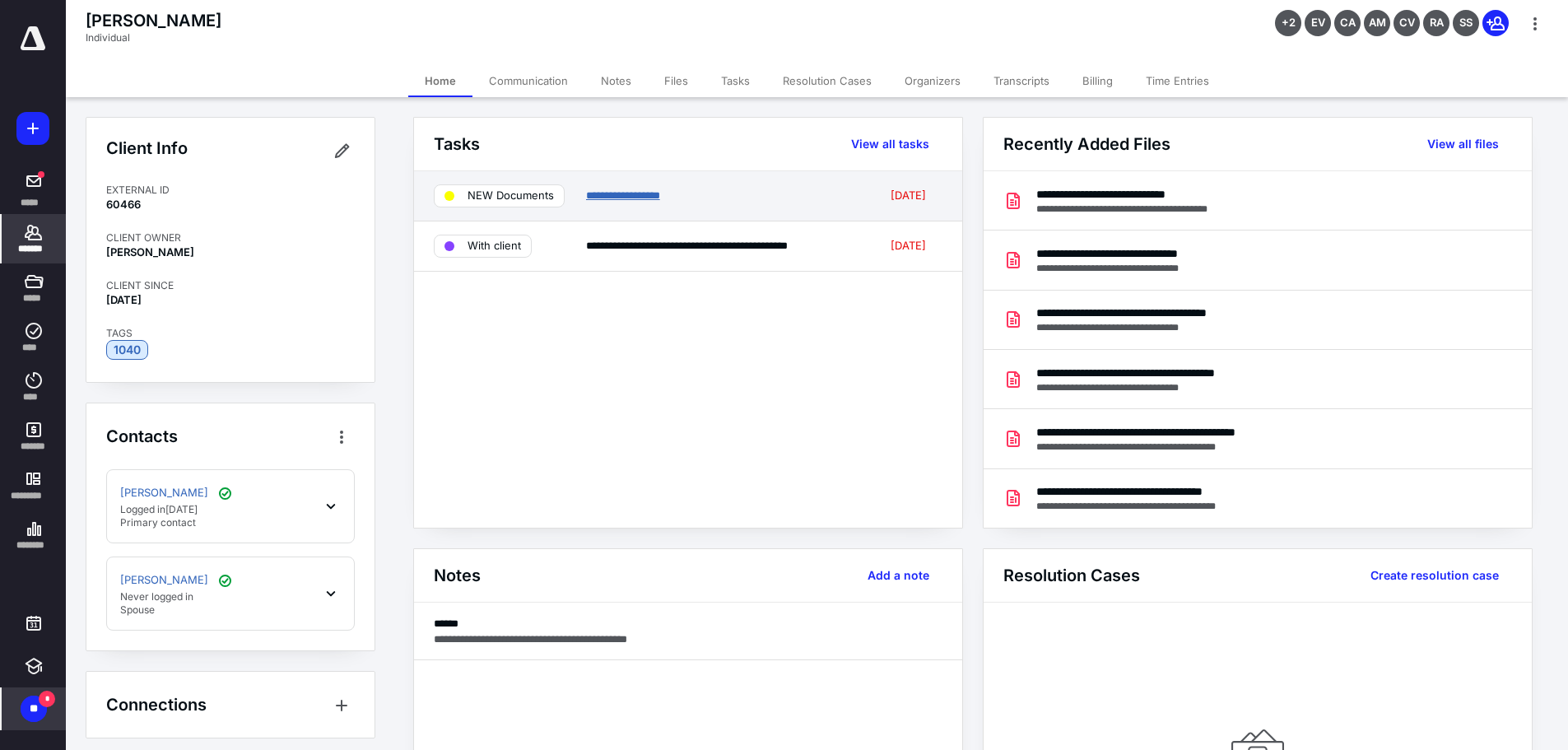 click on "**********" at bounding box center [623, 195] 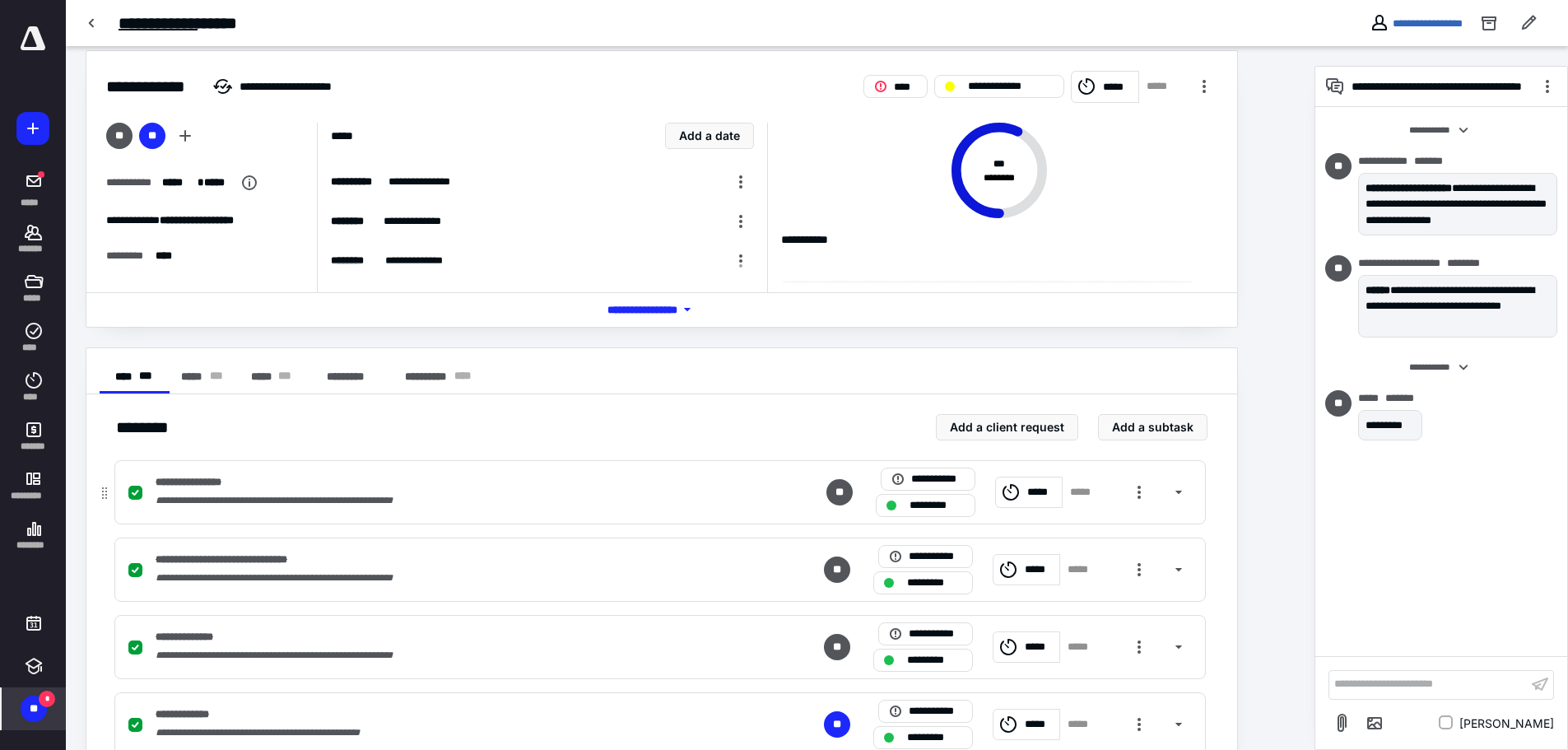 scroll, scrollTop: 0, scrollLeft: 0, axis: both 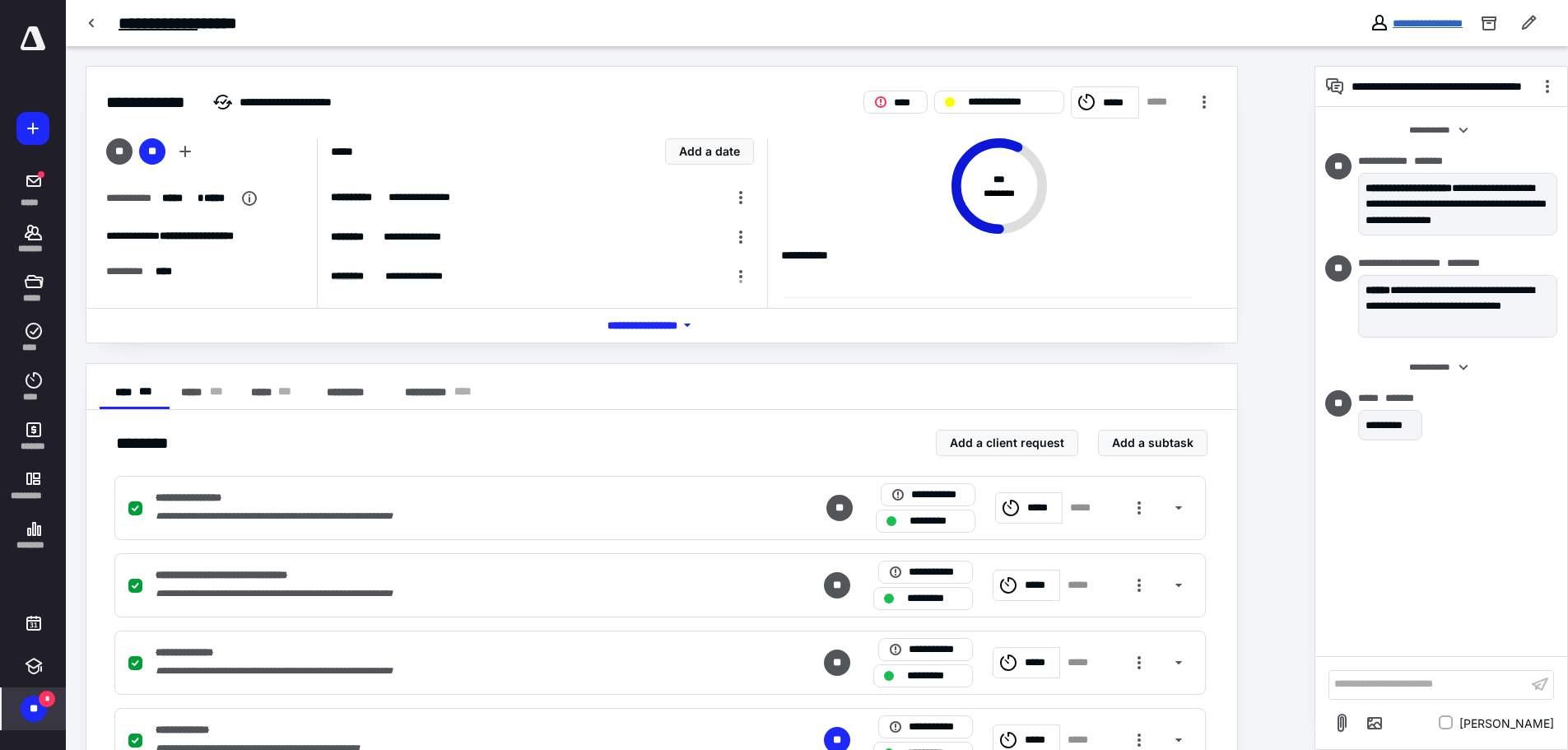click on "**********" at bounding box center [1427, 23] 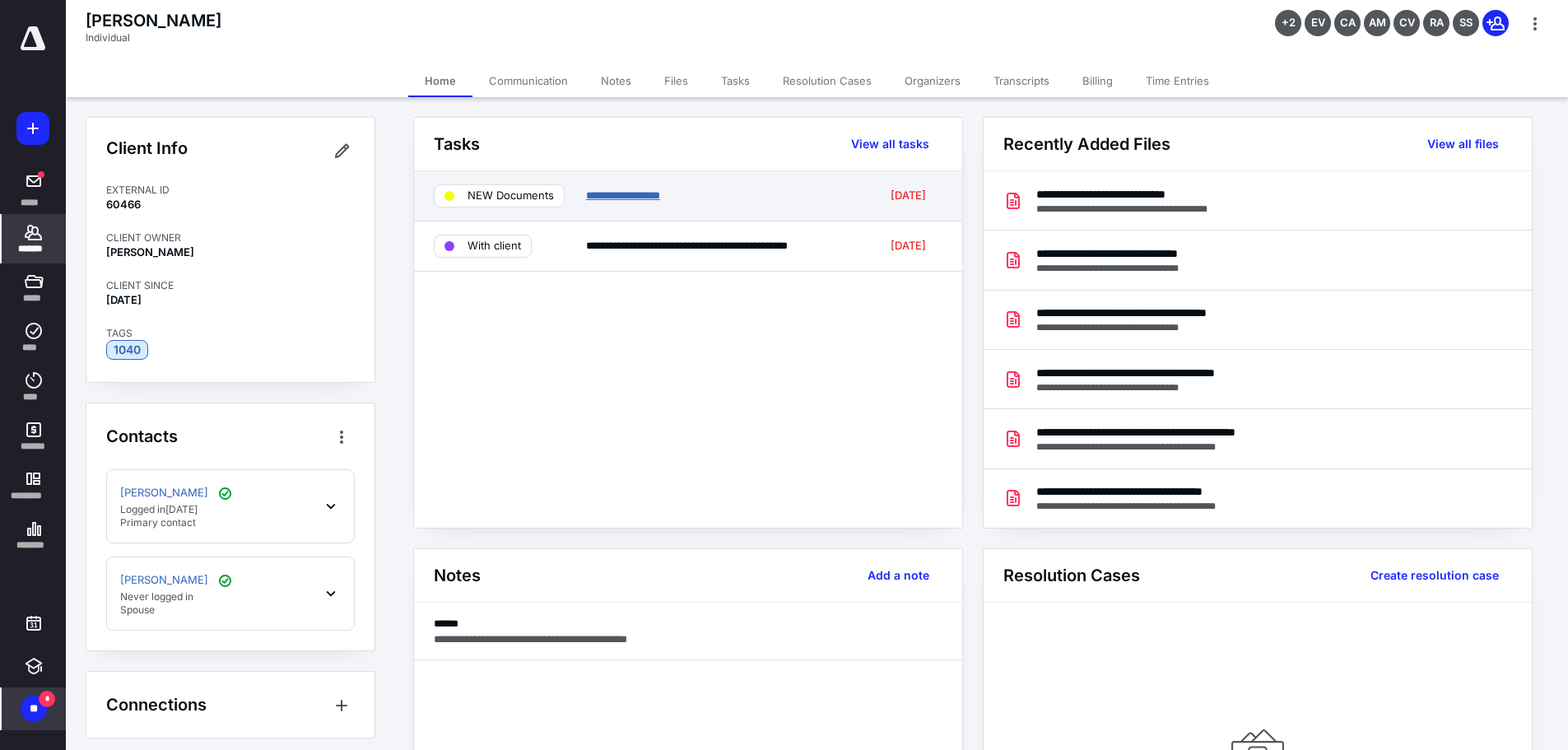 click on "**********" at bounding box center [623, 195] 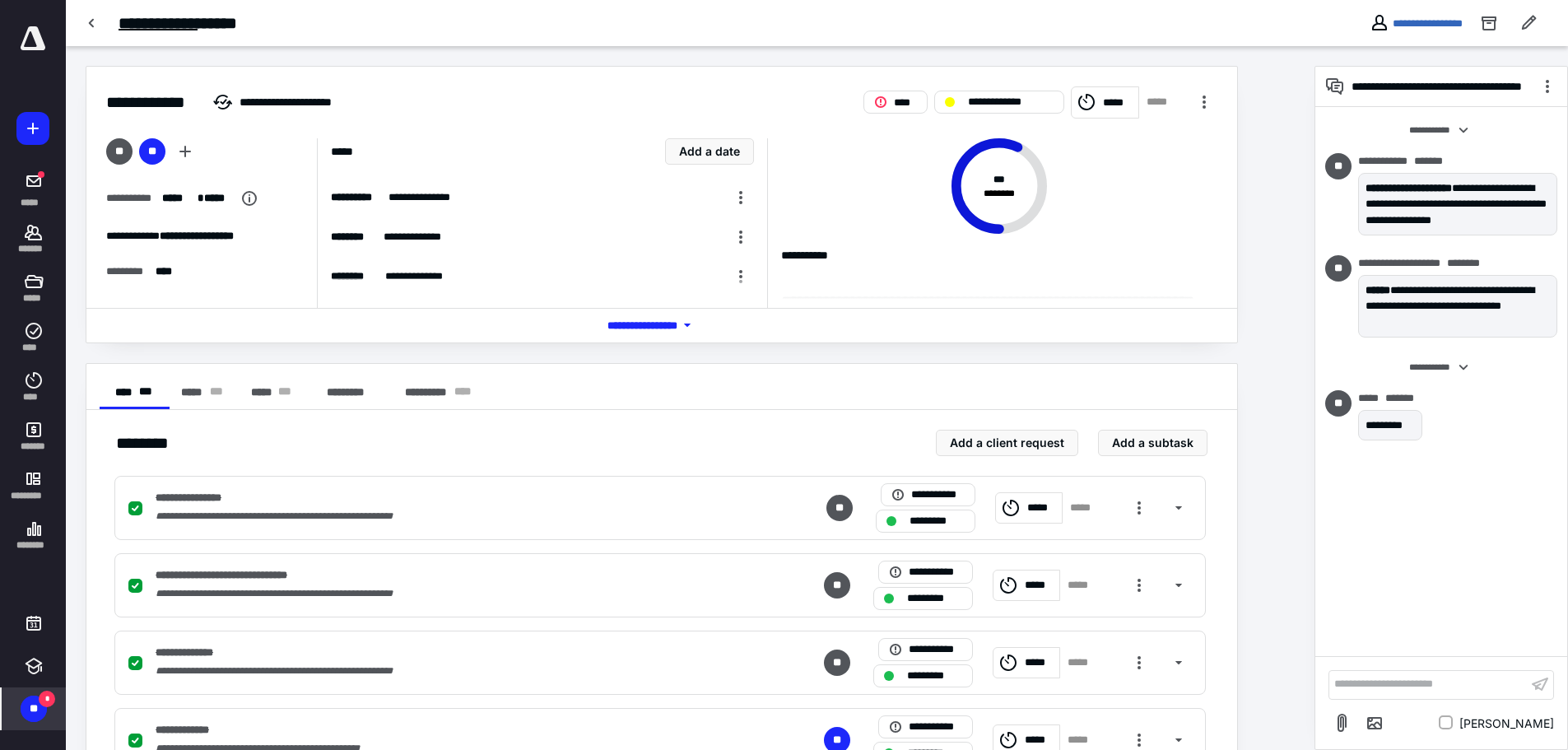 click on "**********" at bounding box center [1428, 684] 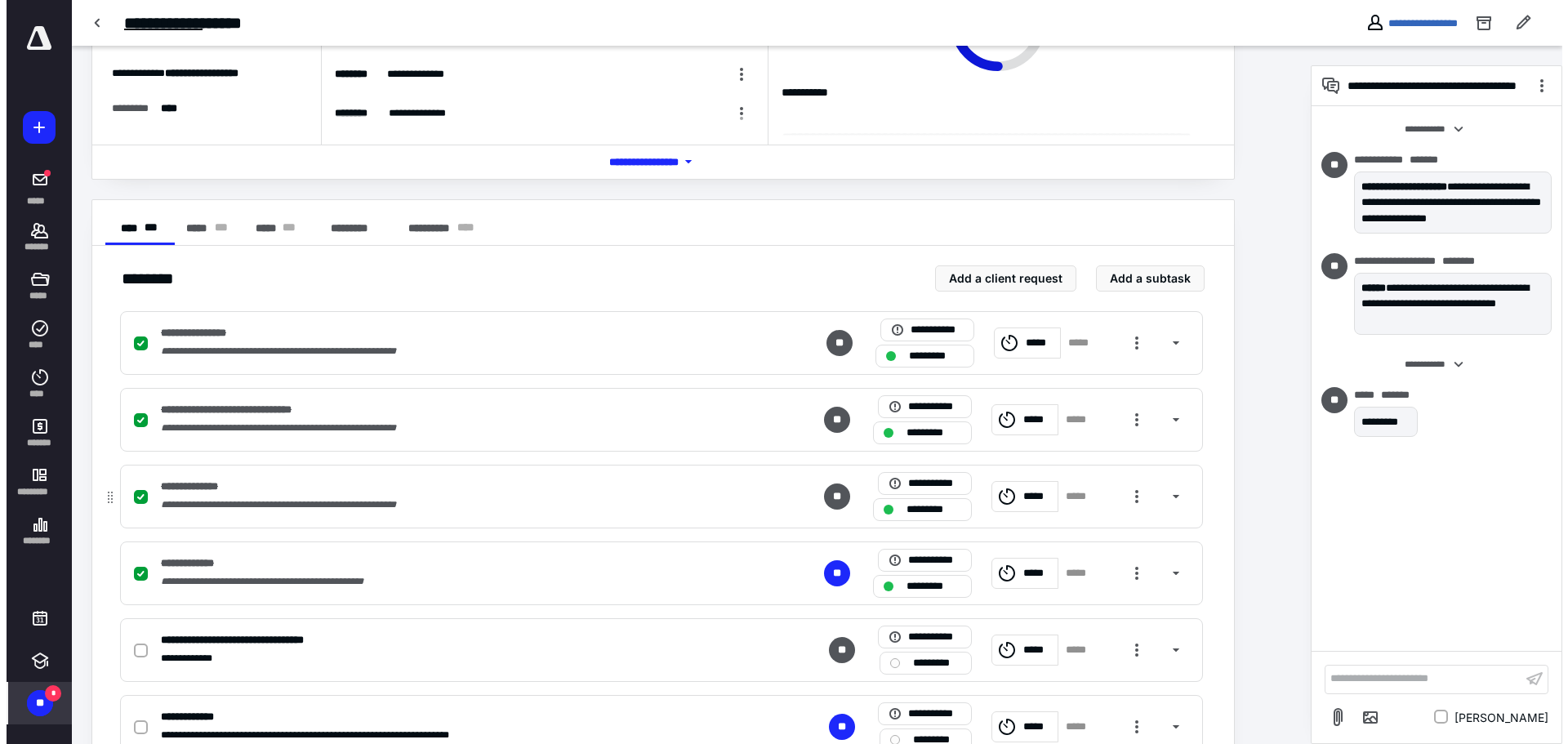 scroll, scrollTop: 0, scrollLeft: 0, axis: both 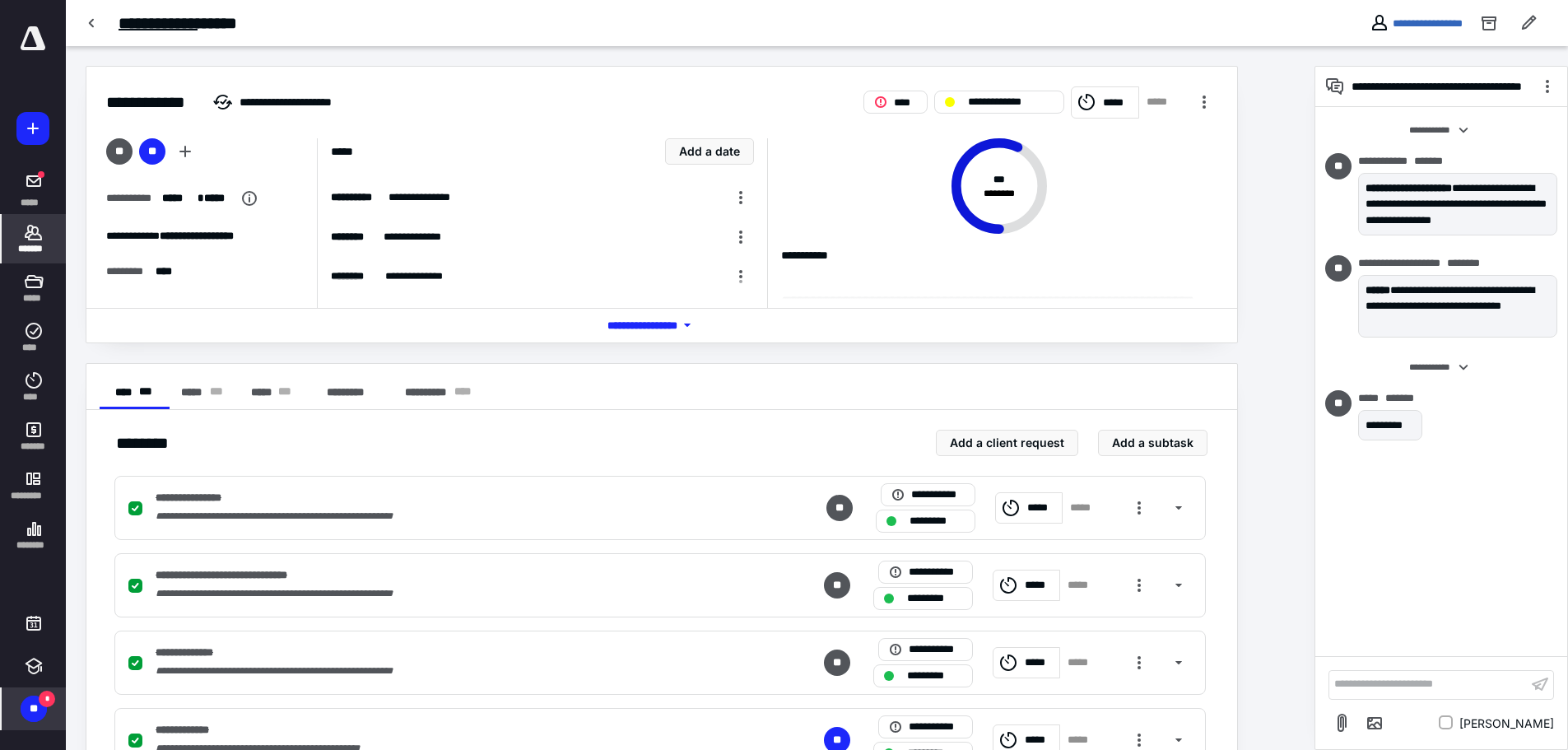 click on "*******" at bounding box center (34, 249) 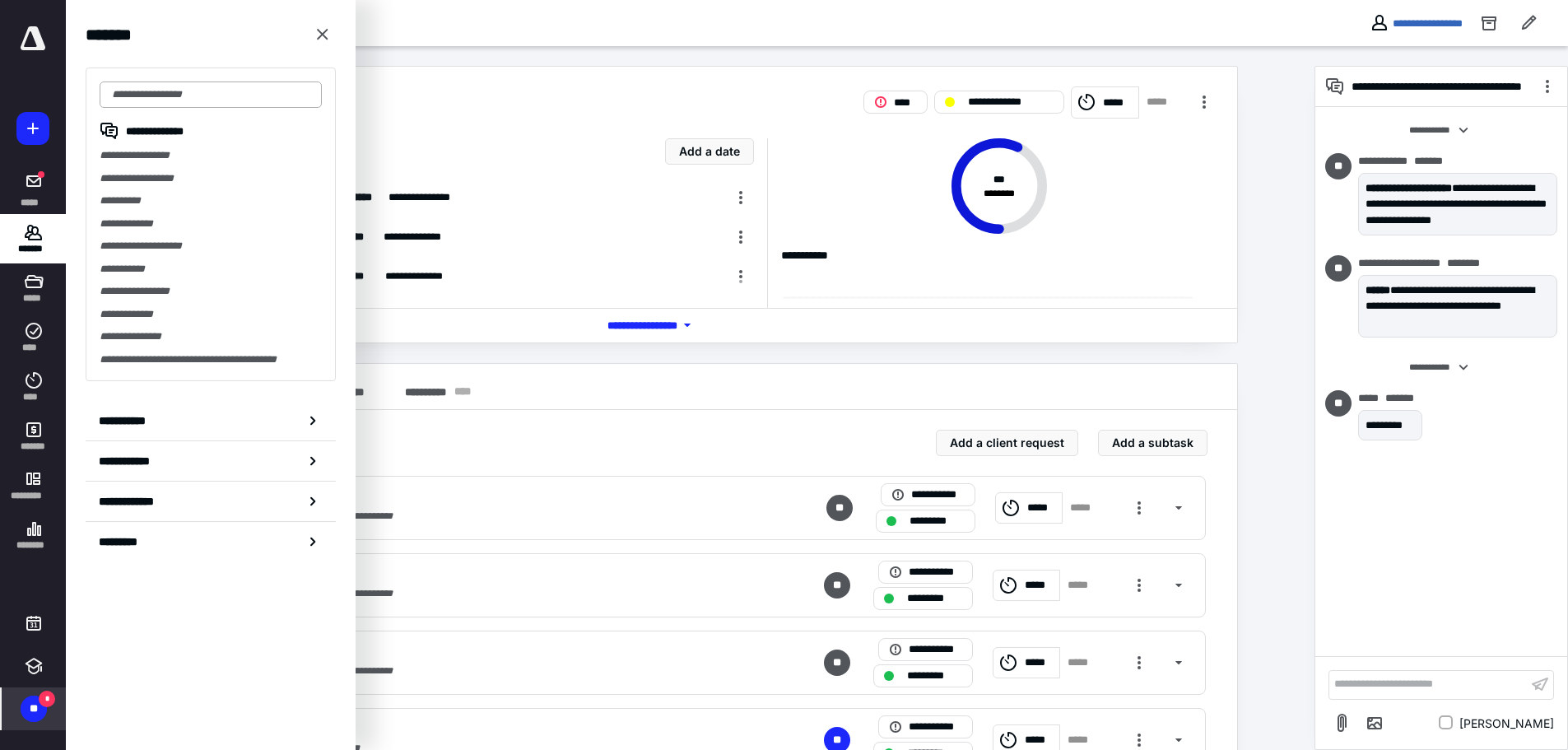 click at bounding box center [211, 95] 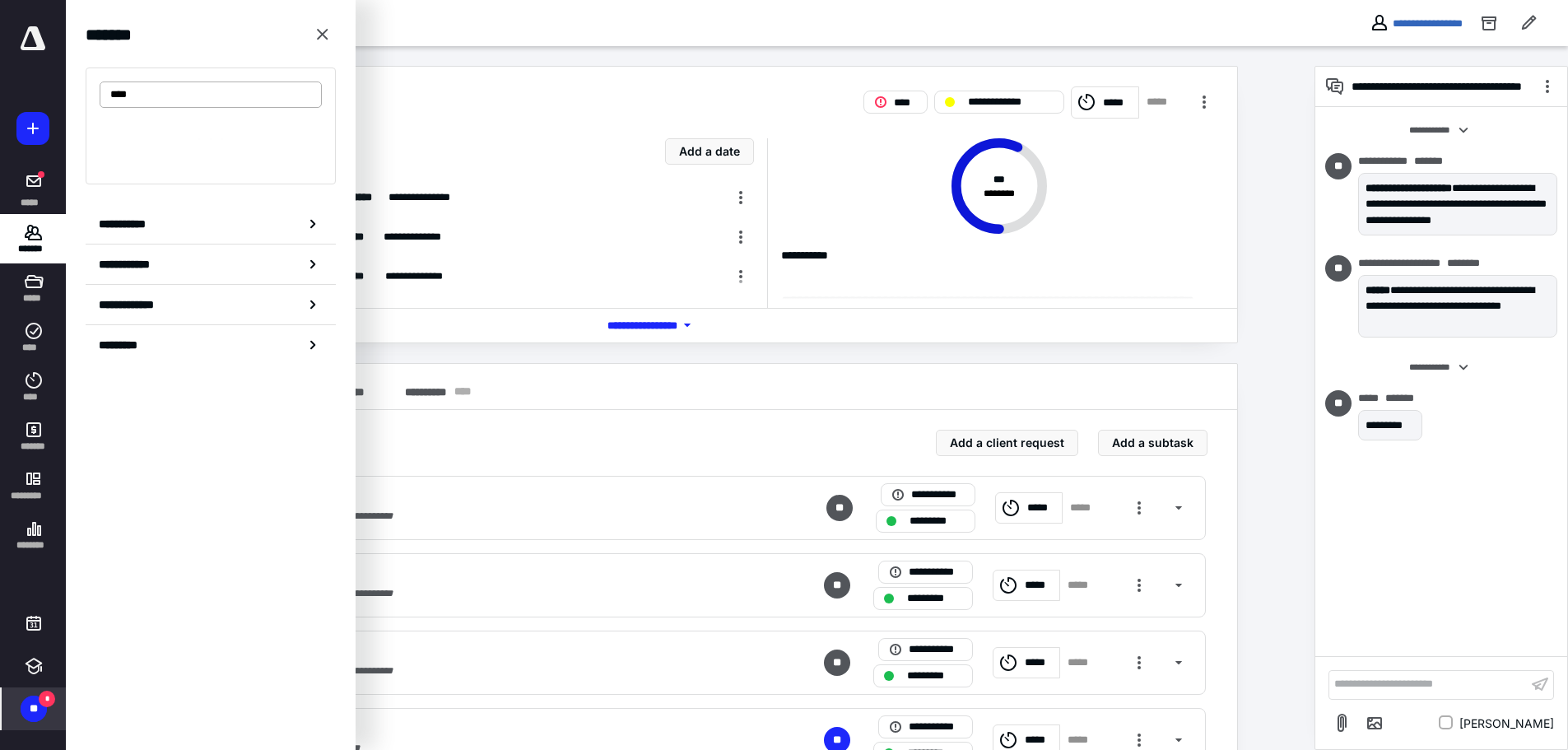 type on "****" 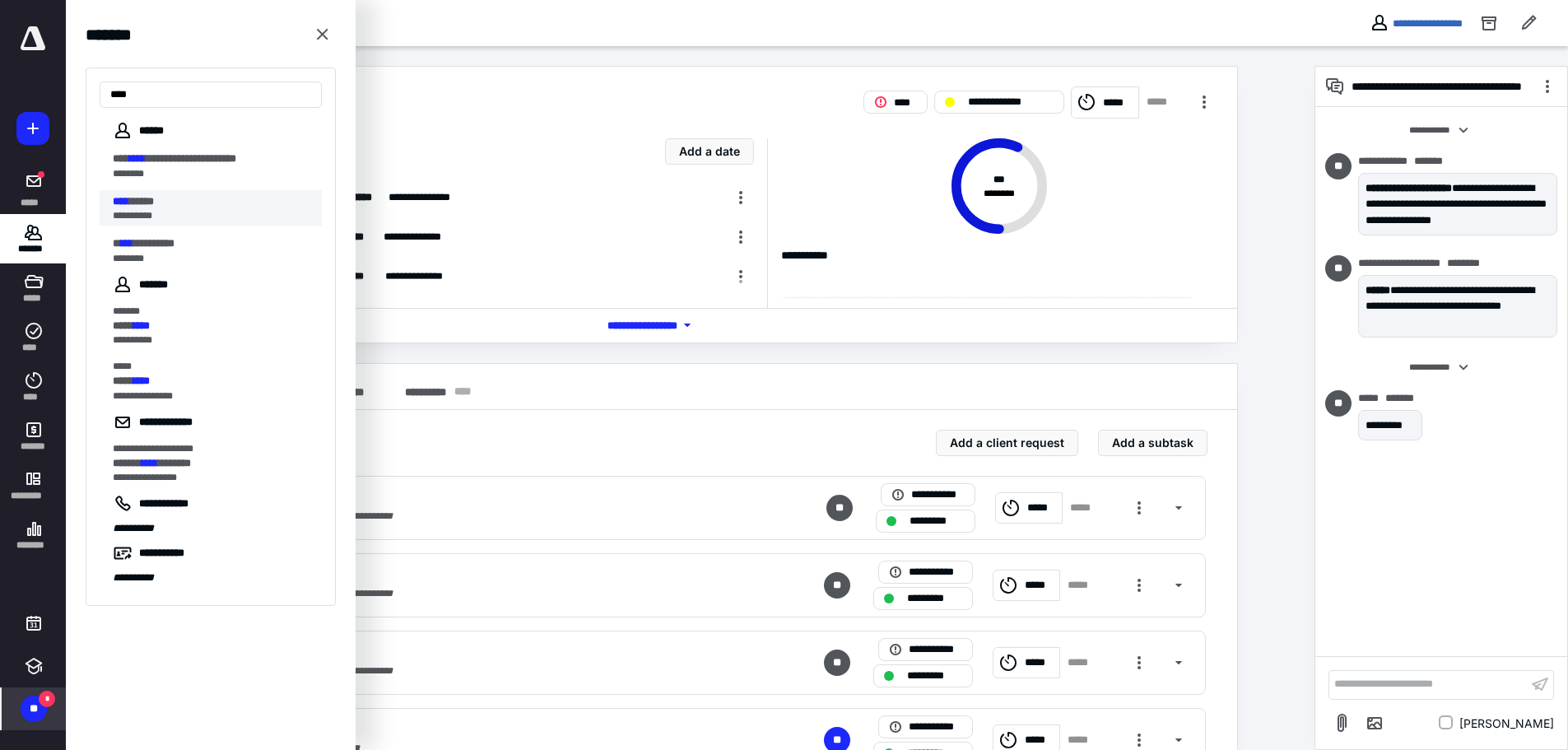 click on "**** ******" at bounding box center [212, 202] 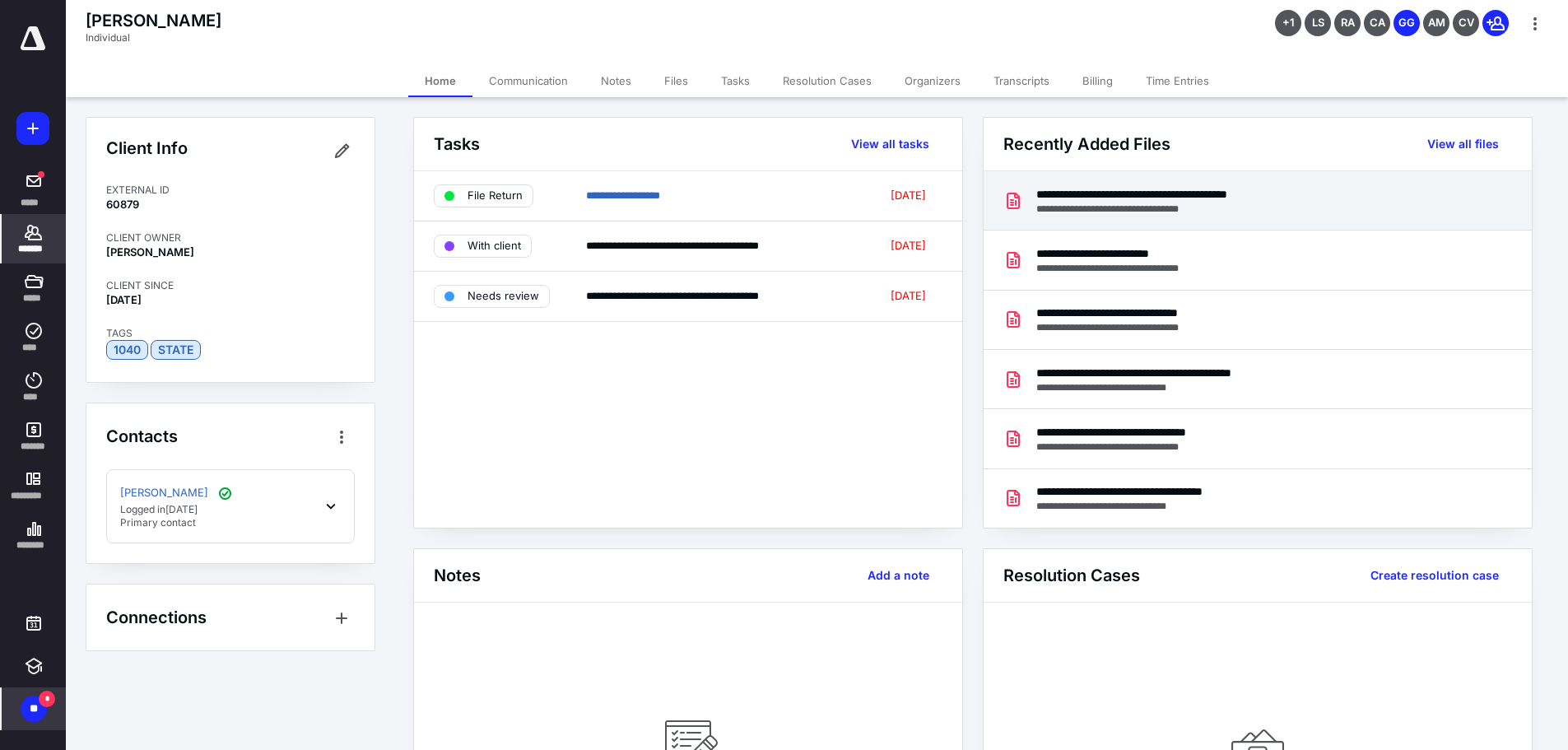 click on "**********" at bounding box center (1174, 209) 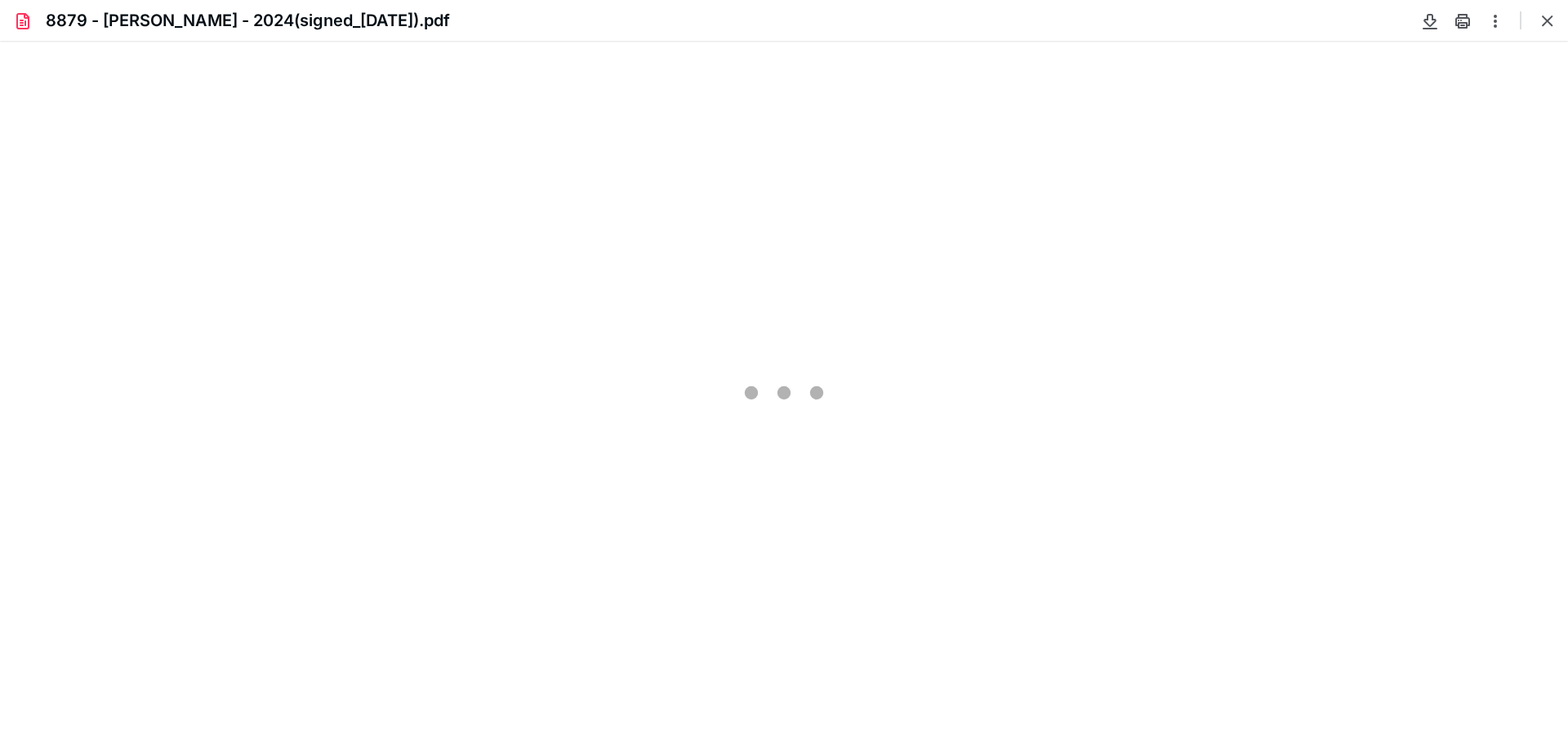 scroll, scrollTop: 0, scrollLeft: 0, axis: both 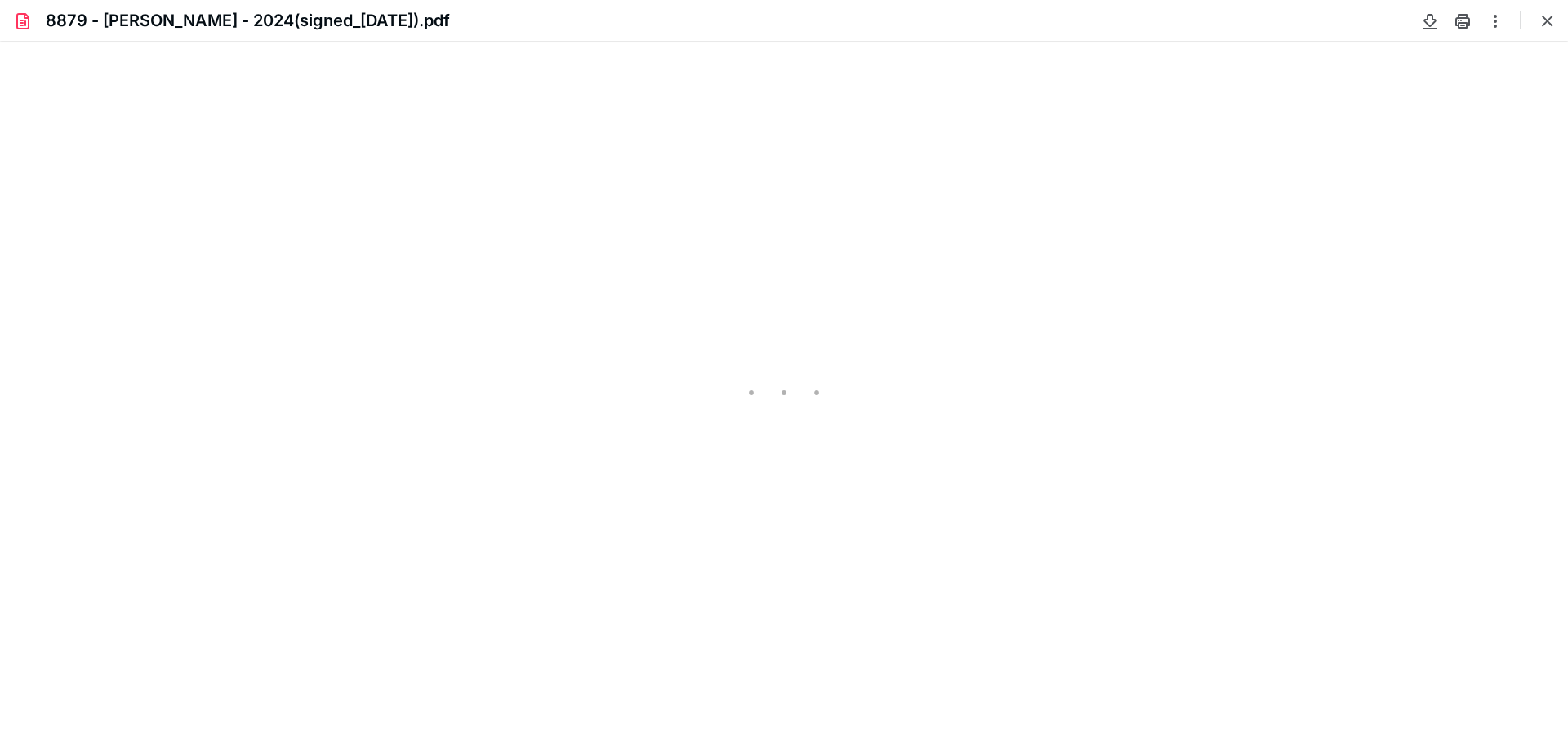 type on "104" 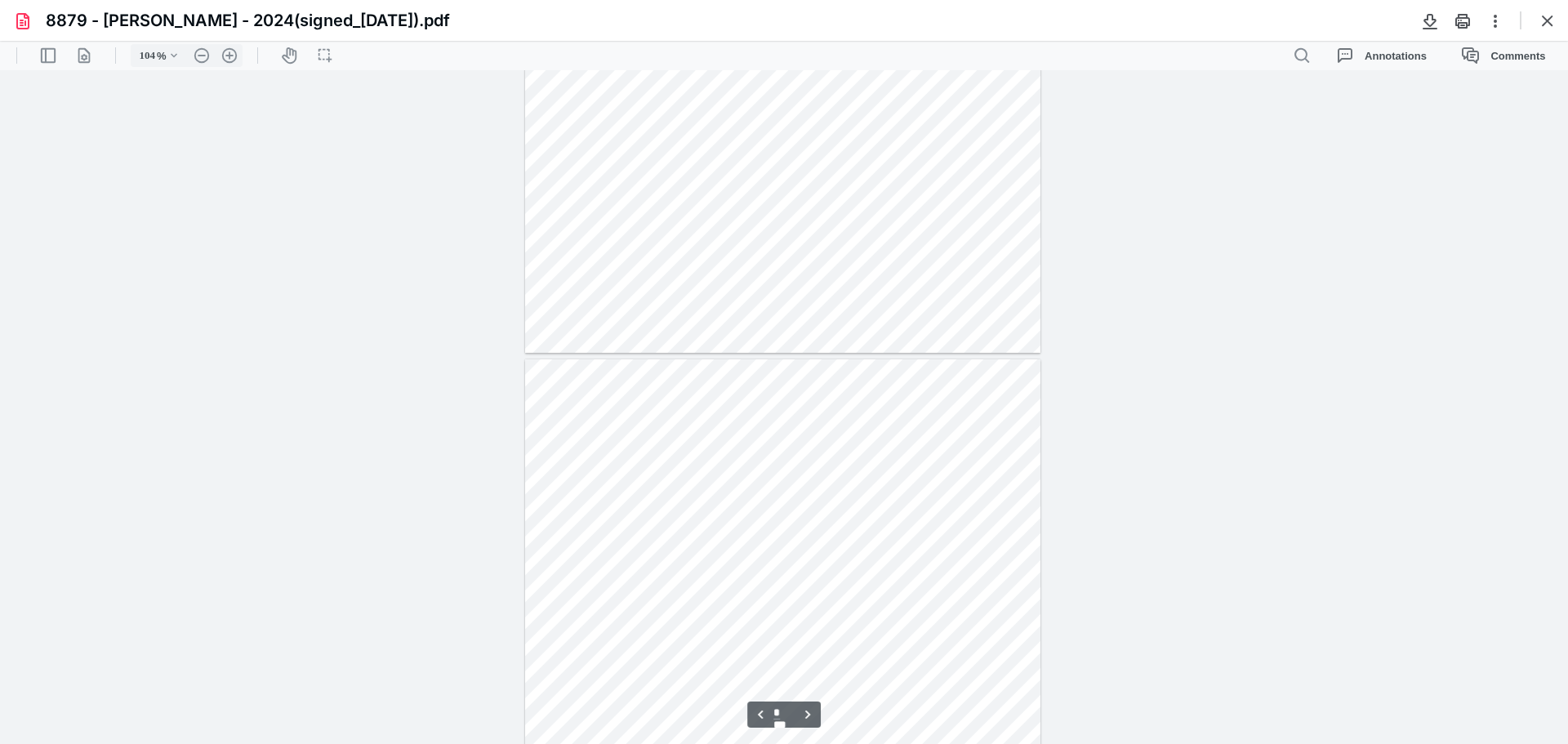 type on "*" 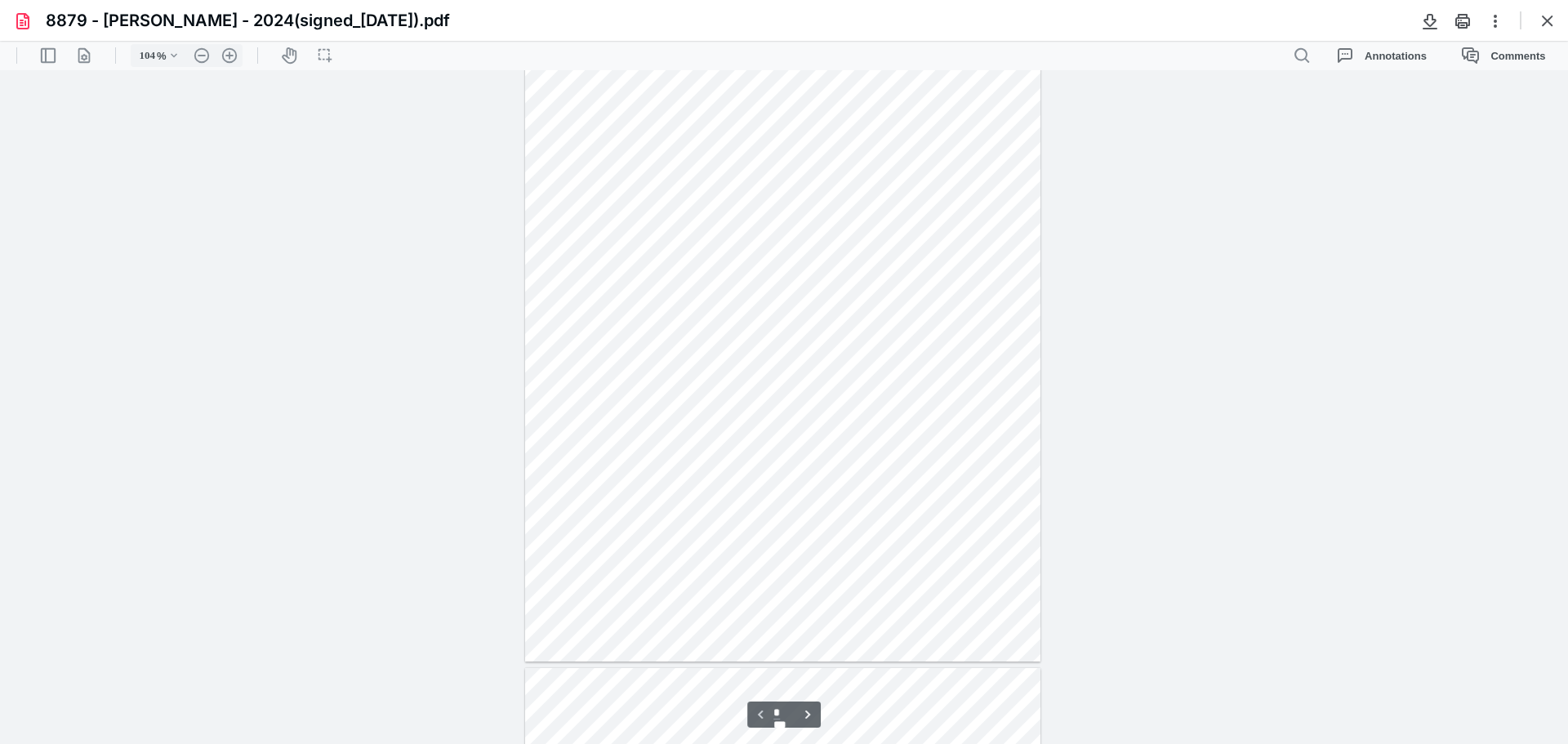 scroll, scrollTop: 0, scrollLeft: 0, axis: both 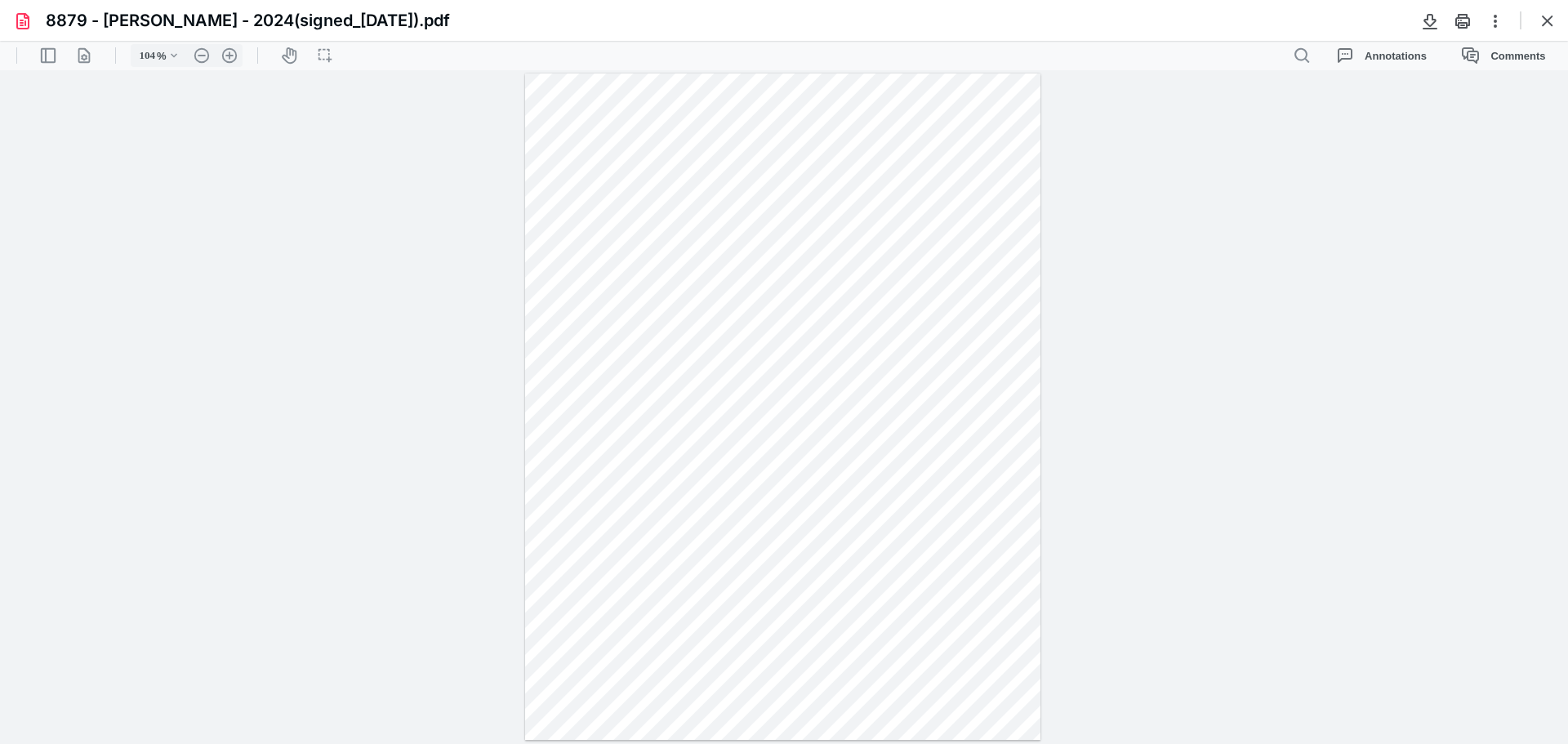 click on "**********" at bounding box center (784, 407) 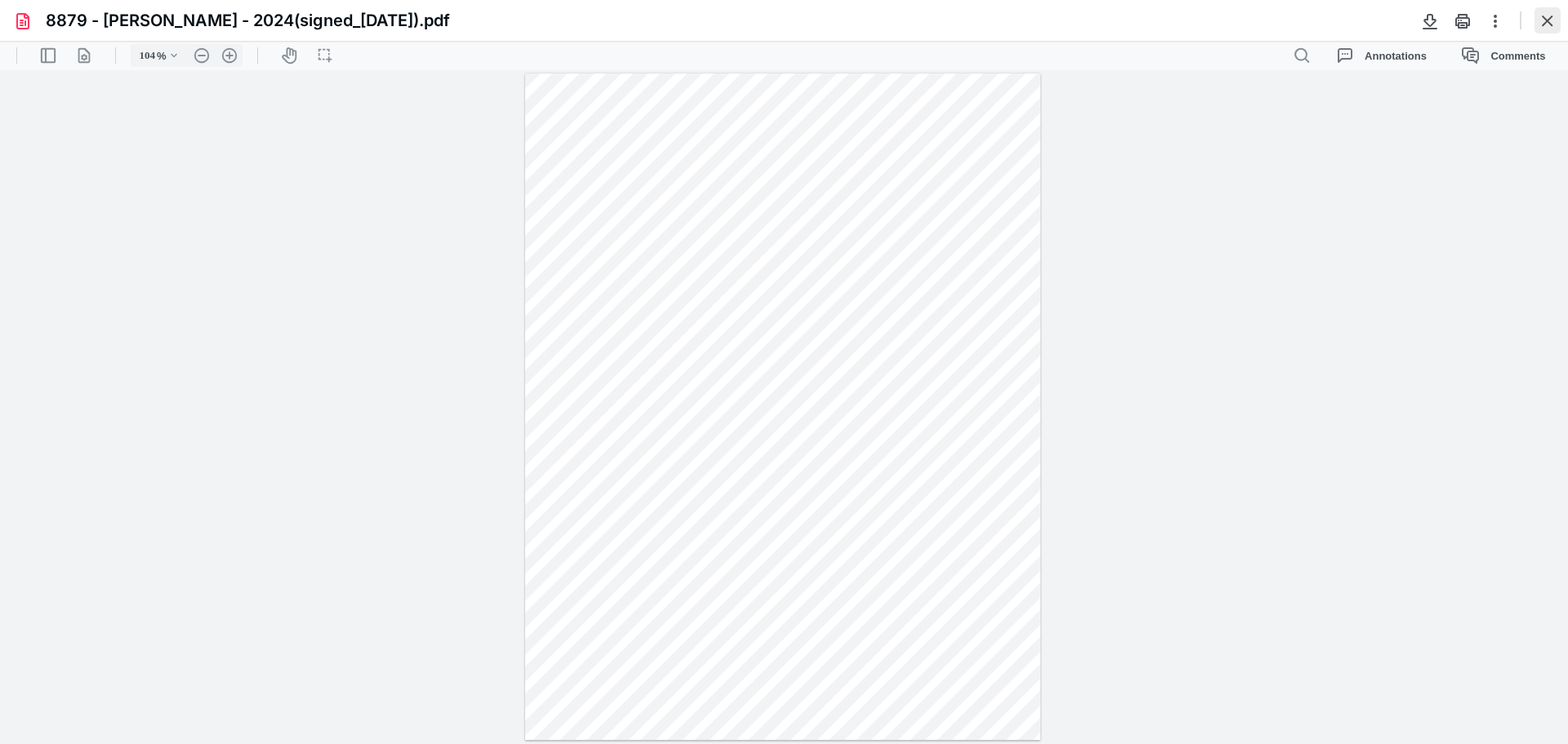 click at bounding box center (1548, 20) 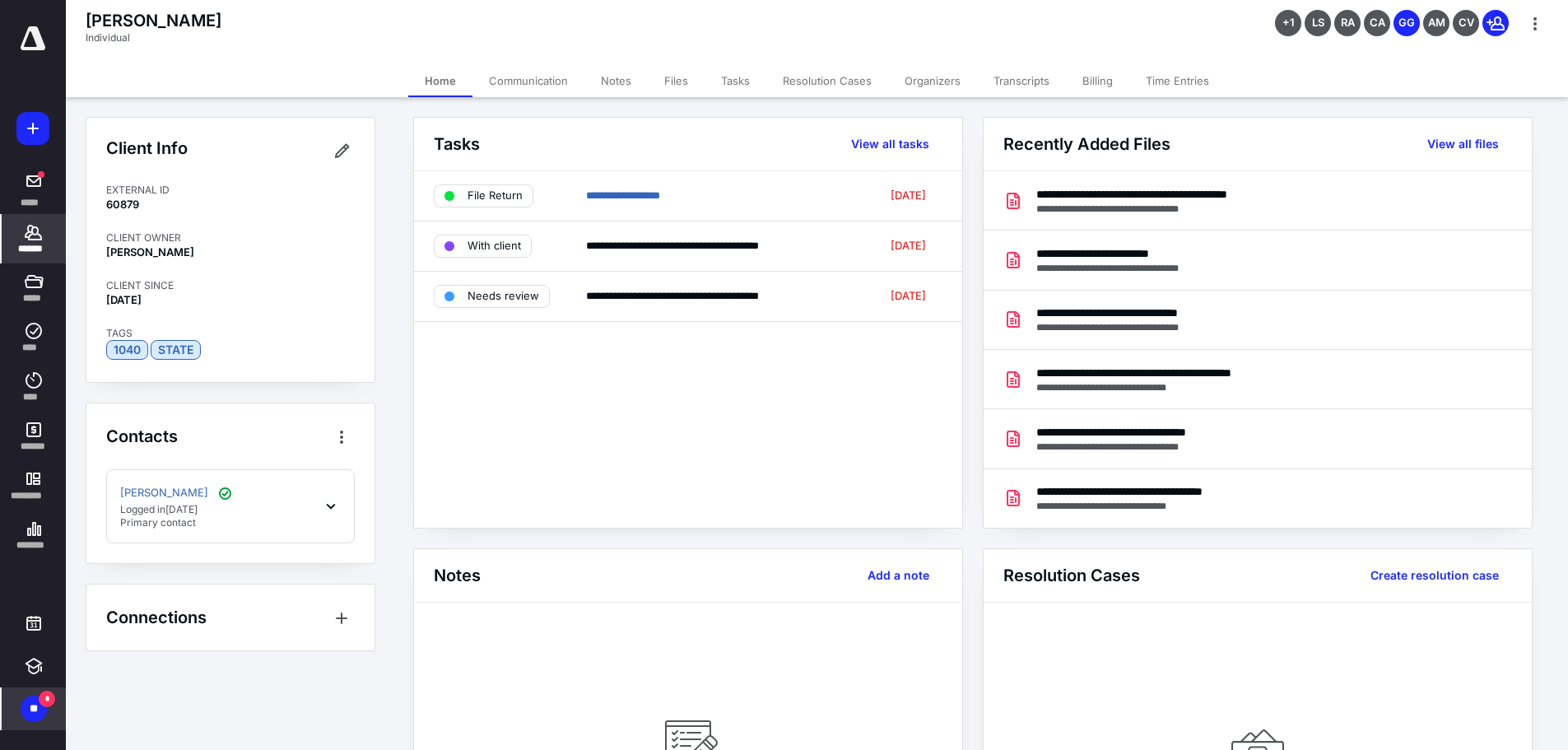 click on "*******" at bounding box center [34, 239] 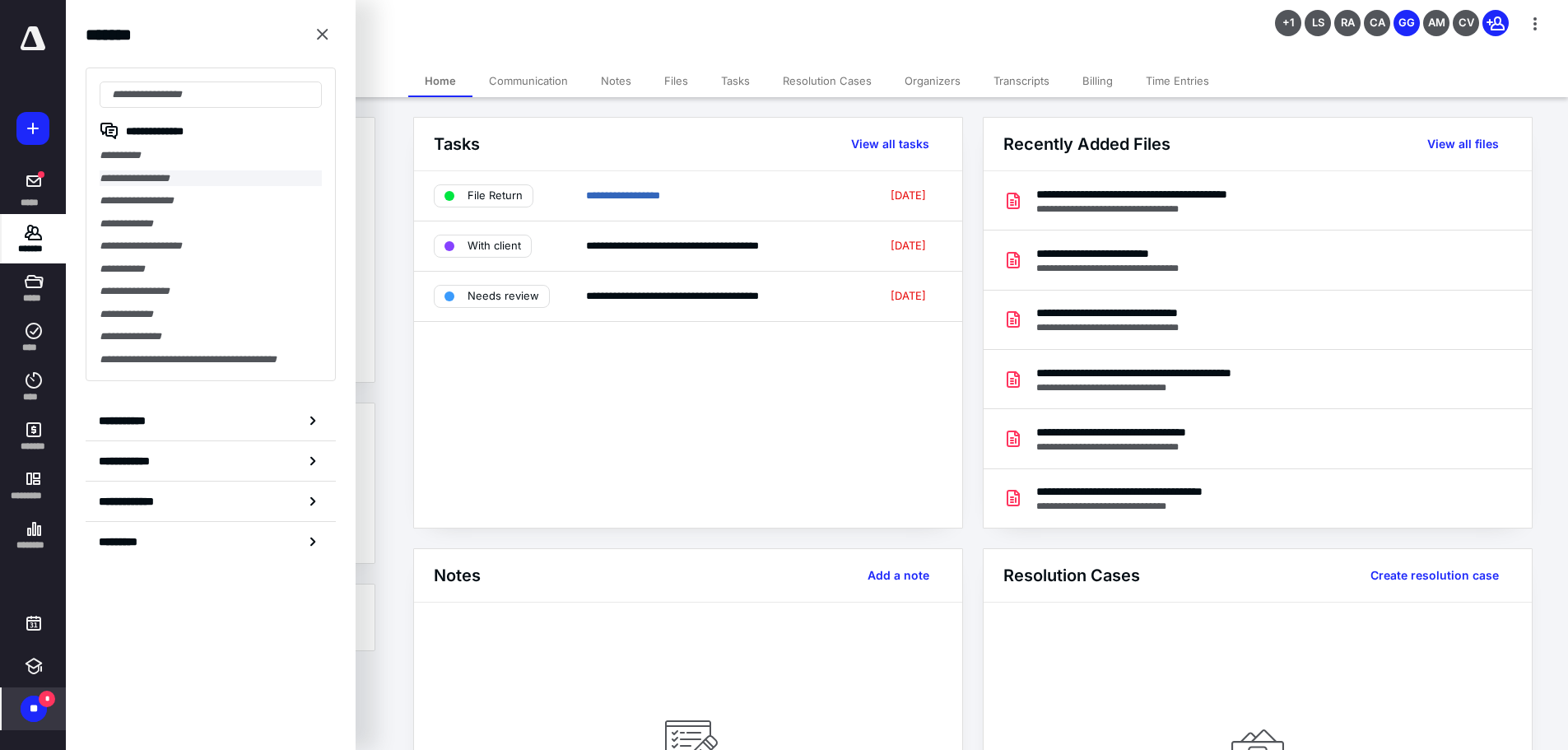 click on "**********" at bounding box center (211, 179) 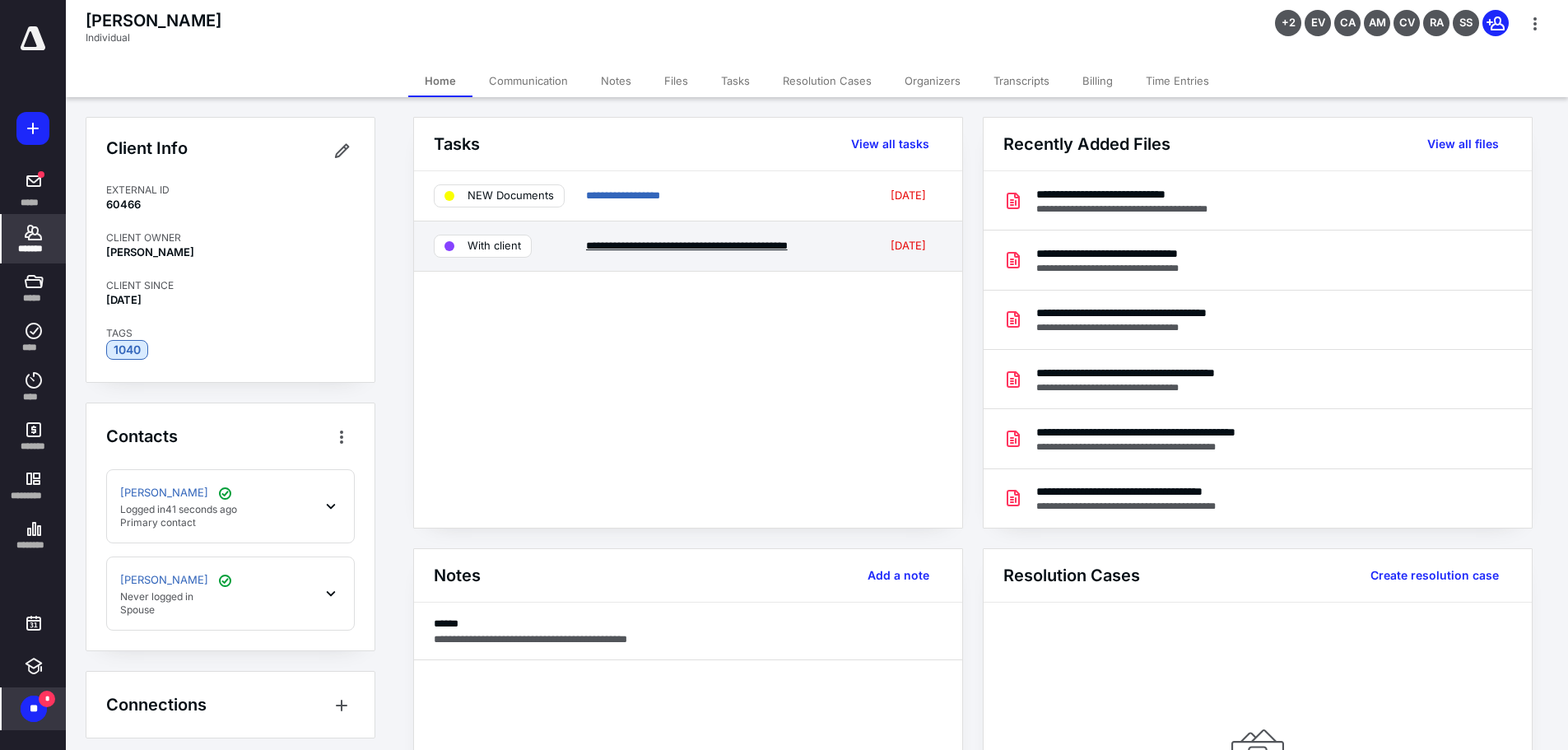 click on "**********" at bounding box center [686, 245] 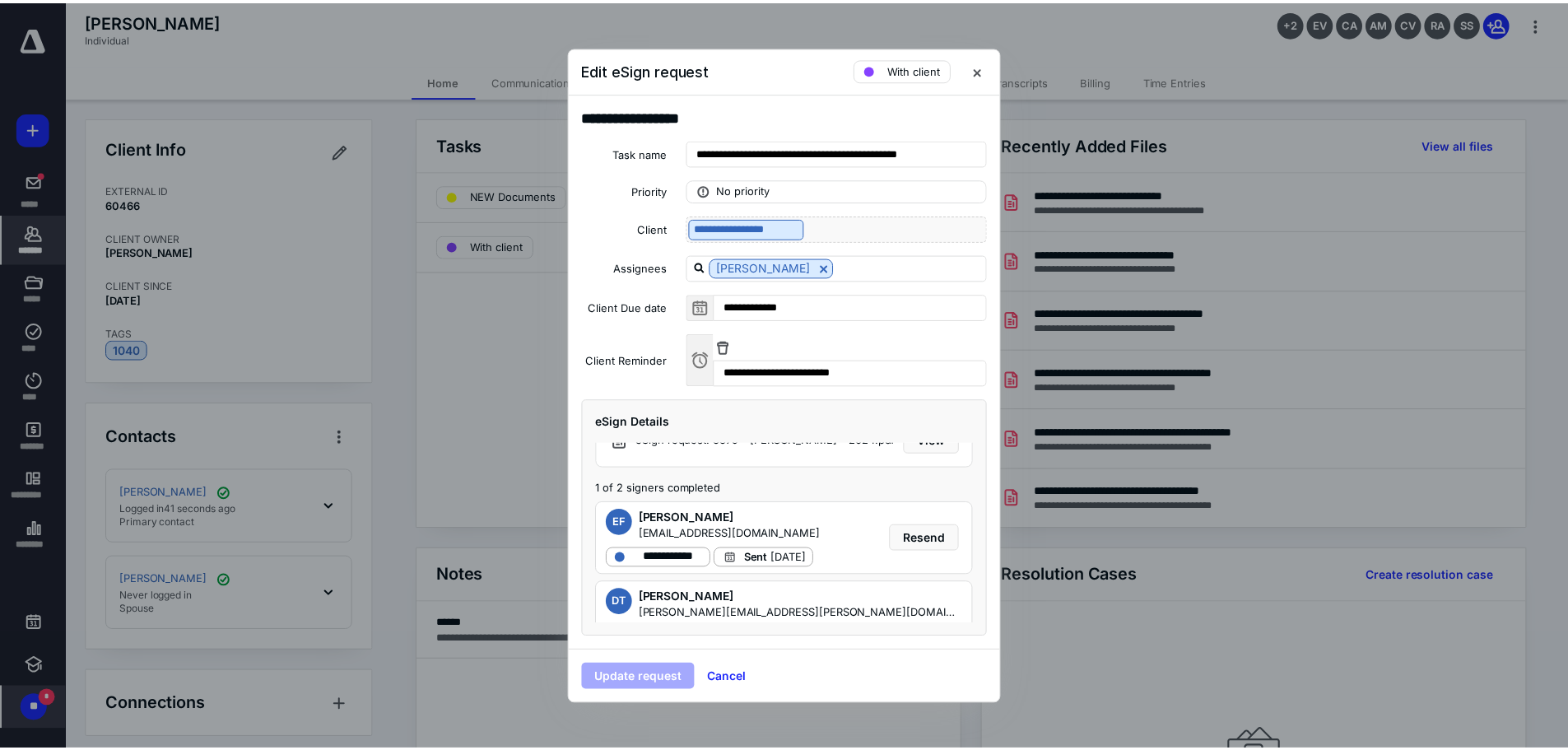 scroll, scrollTop: 103, scrollLeft: 0, axis: vertical 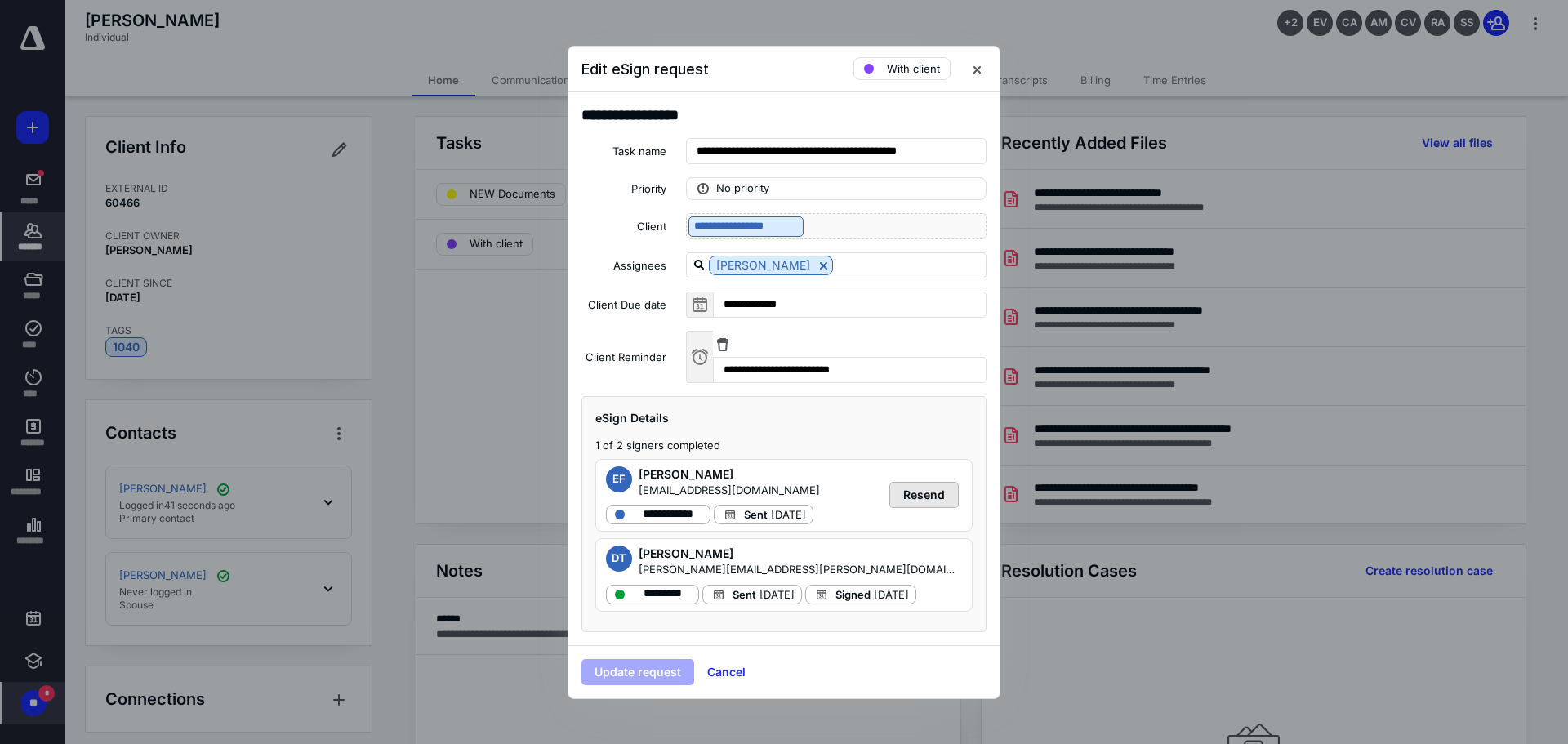 click on "Resend" at bounding box center [924, 495] 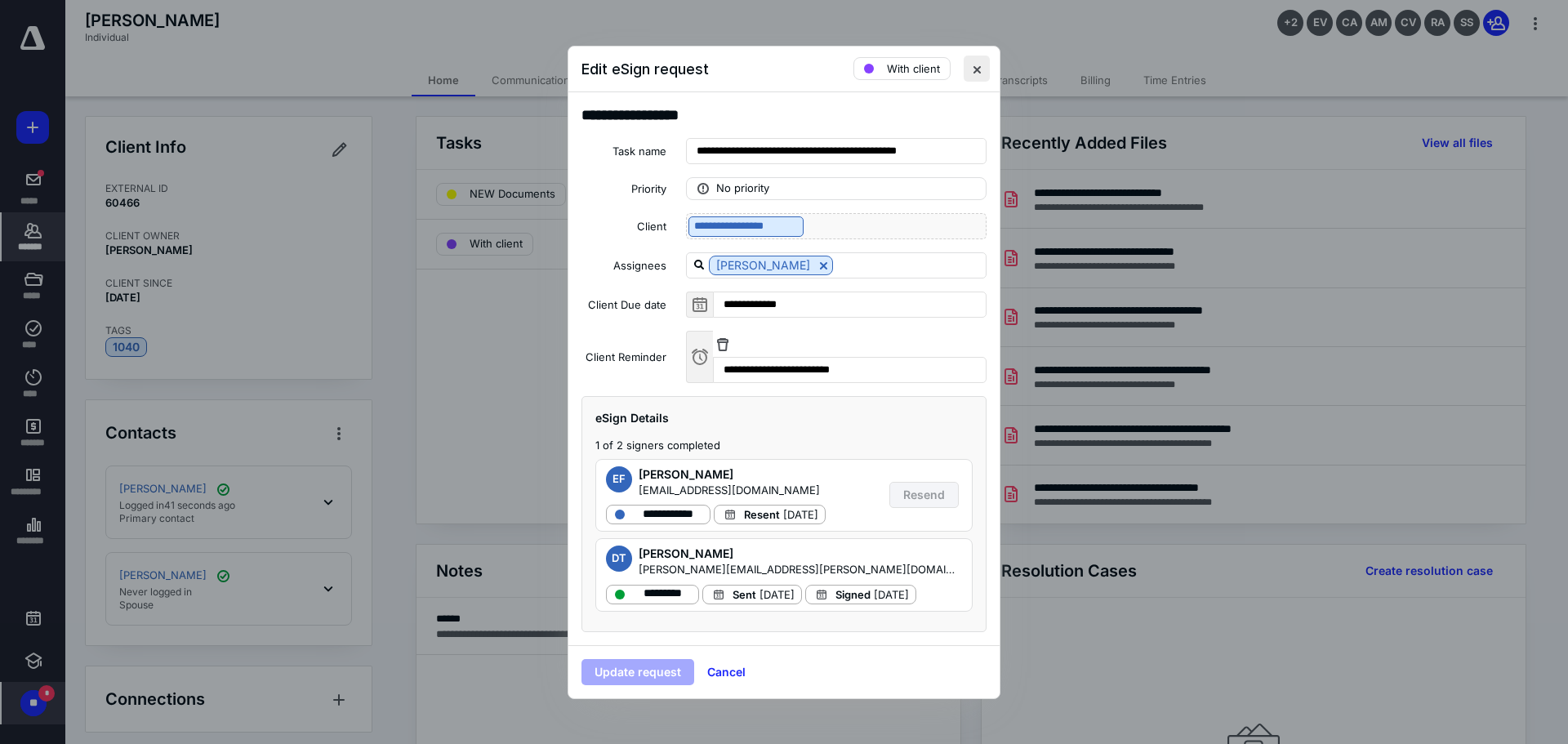click at bounding box center [977, 69] 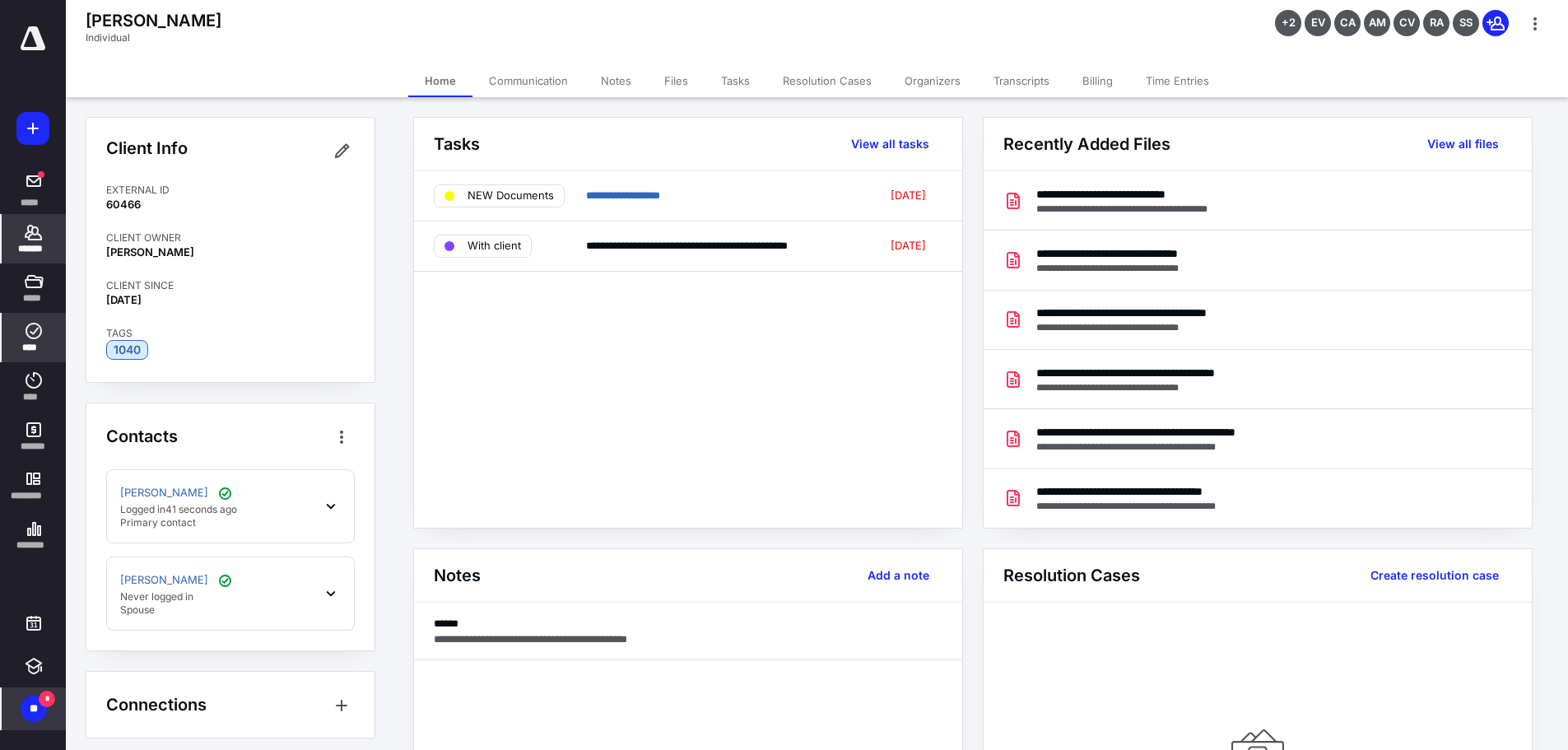 click on "****" at bounding box center [34, 338] 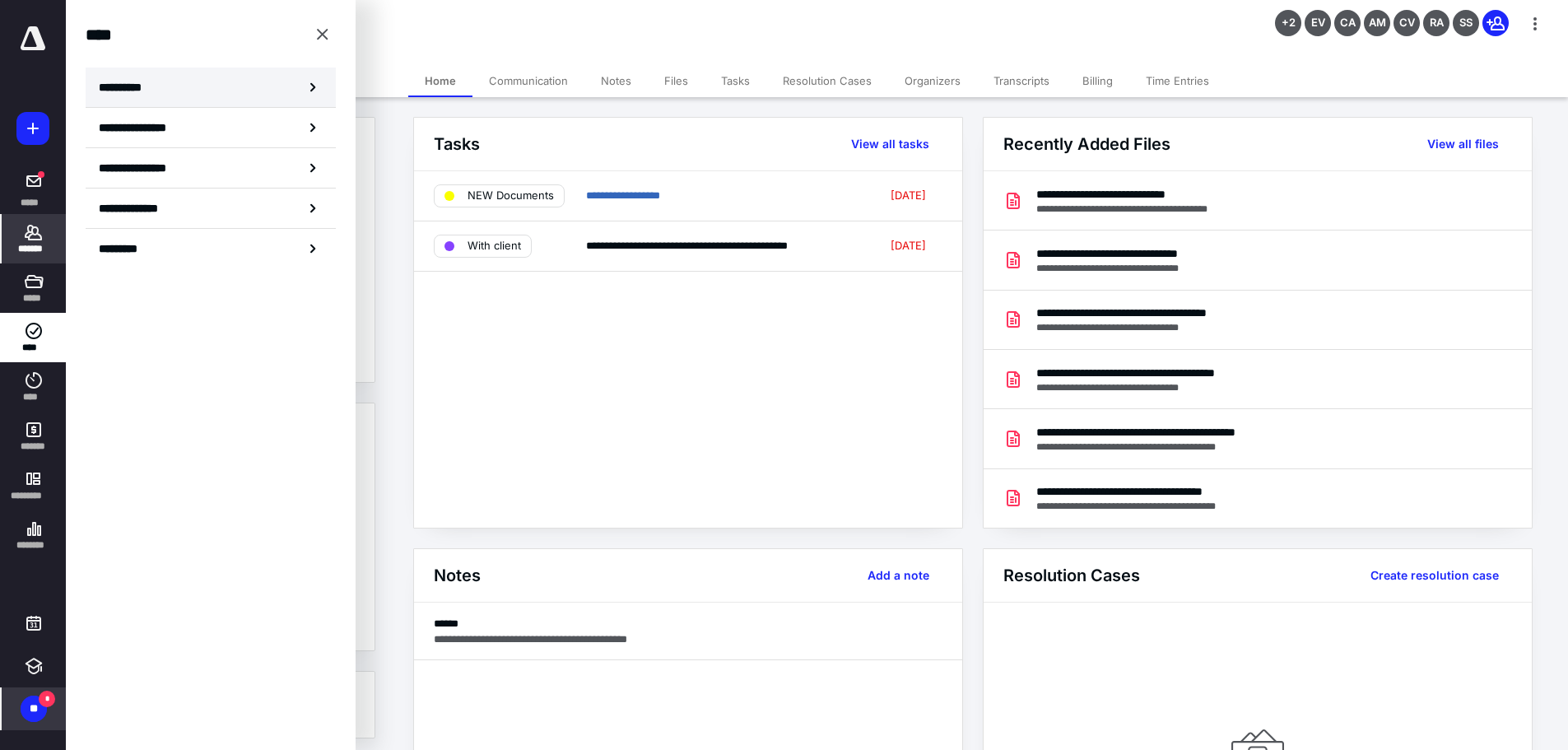 click on "**********" at bounding box center (211, 87) 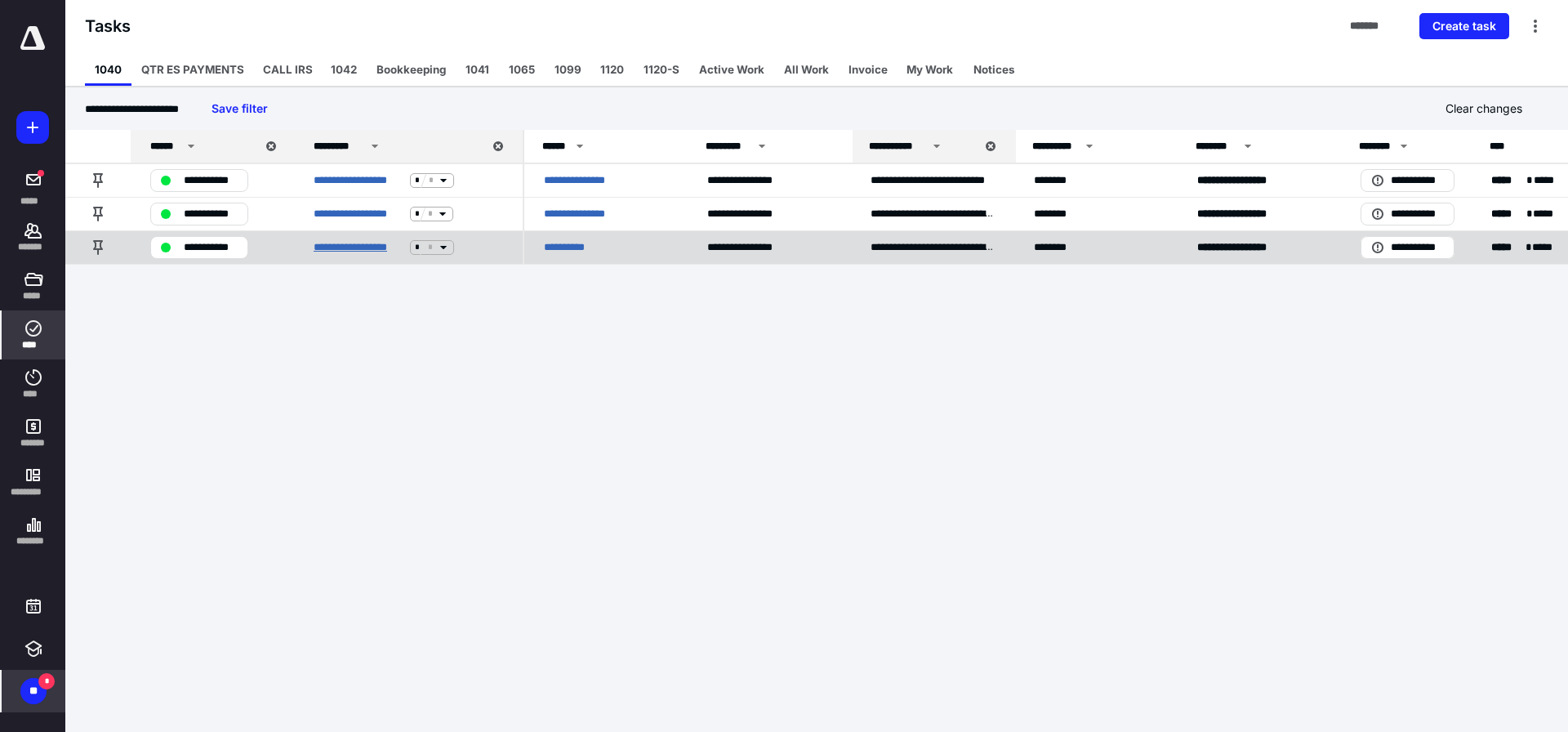 click on "**********" at bounding box center [359, 248] 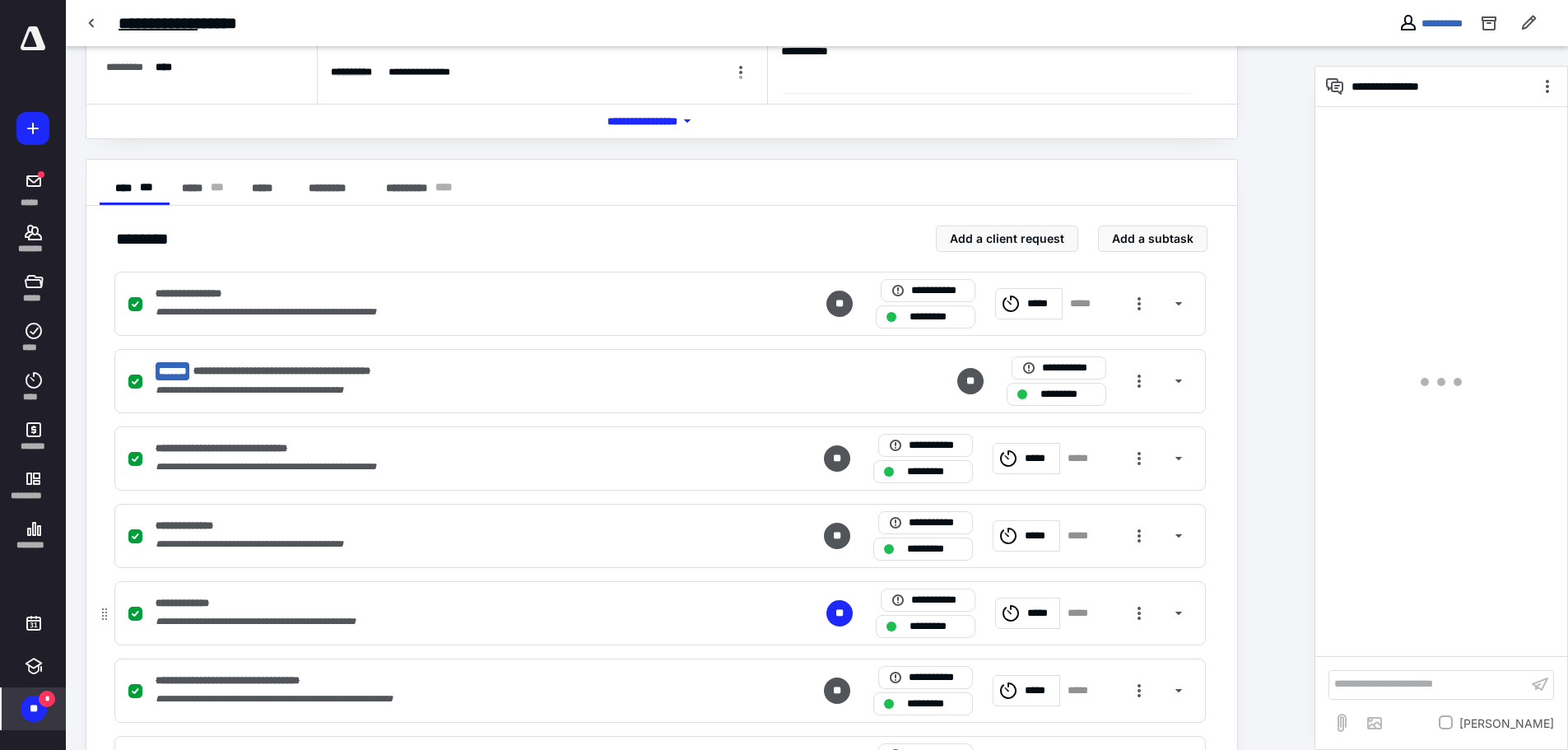scroll, scrollTop: 329, scrollLeft: 0, axis: vertical 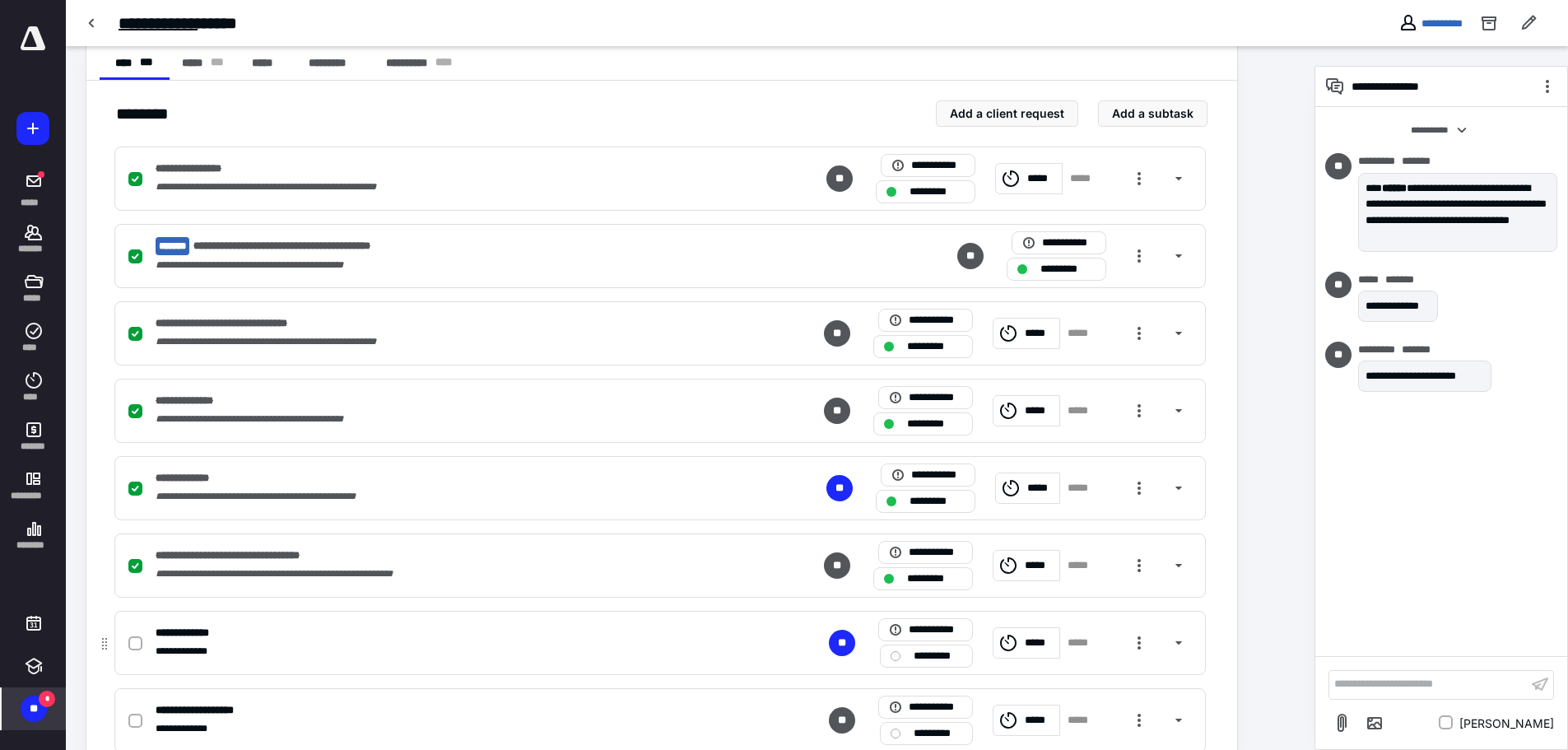 click at bounding box center (135, 644) 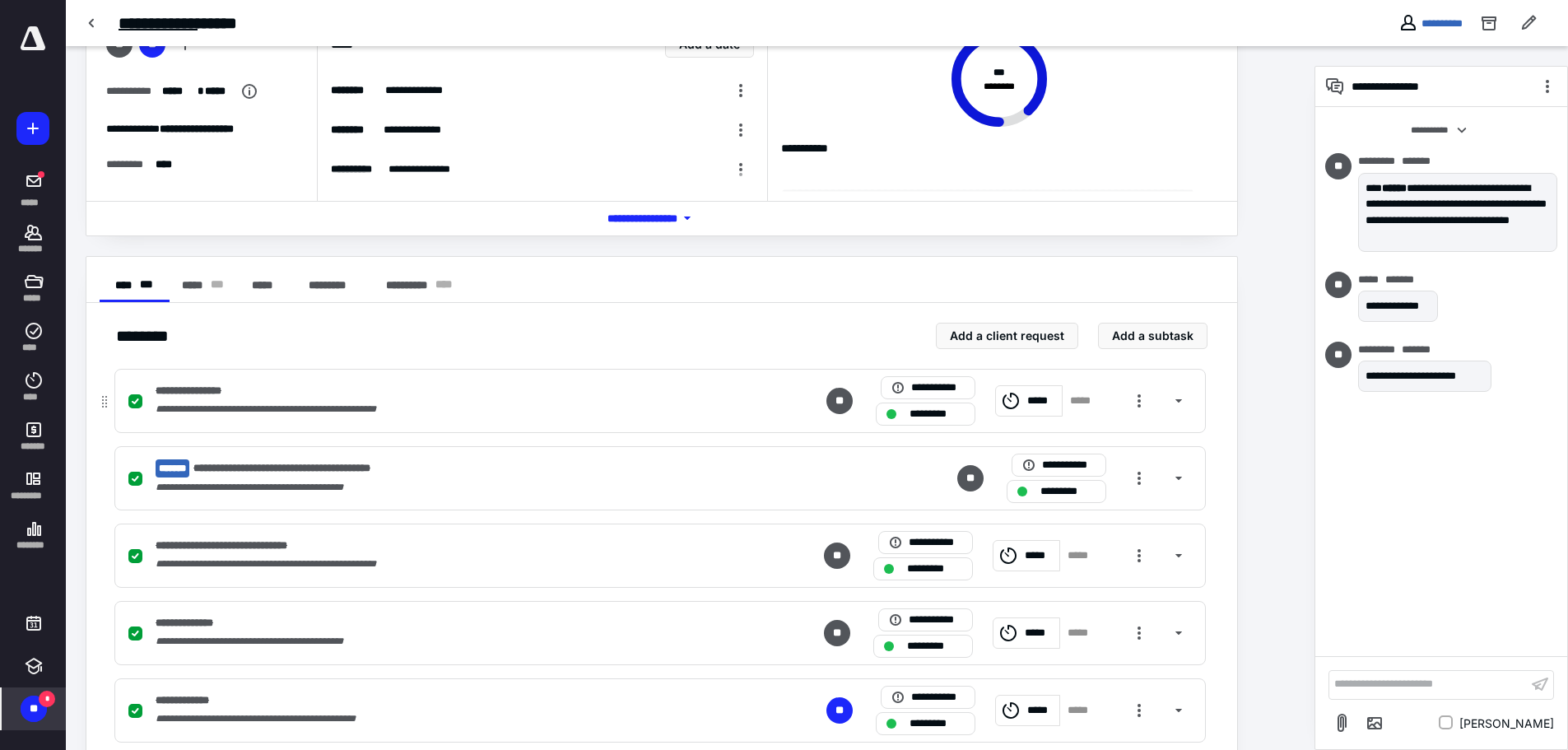 scroll, scrollTop: 0, scrollLeft: 0, axis: both 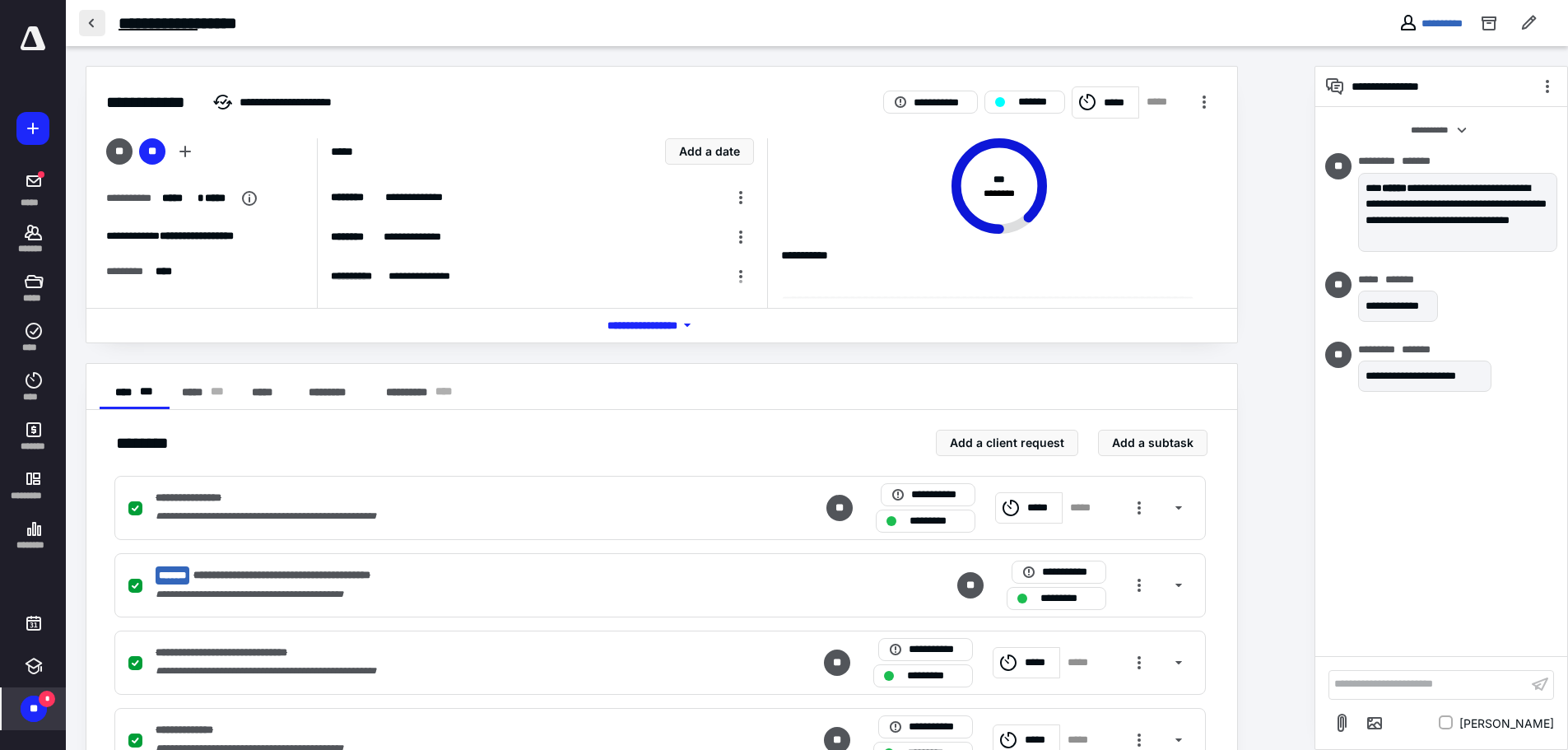 click at bounding box center (92, 23) 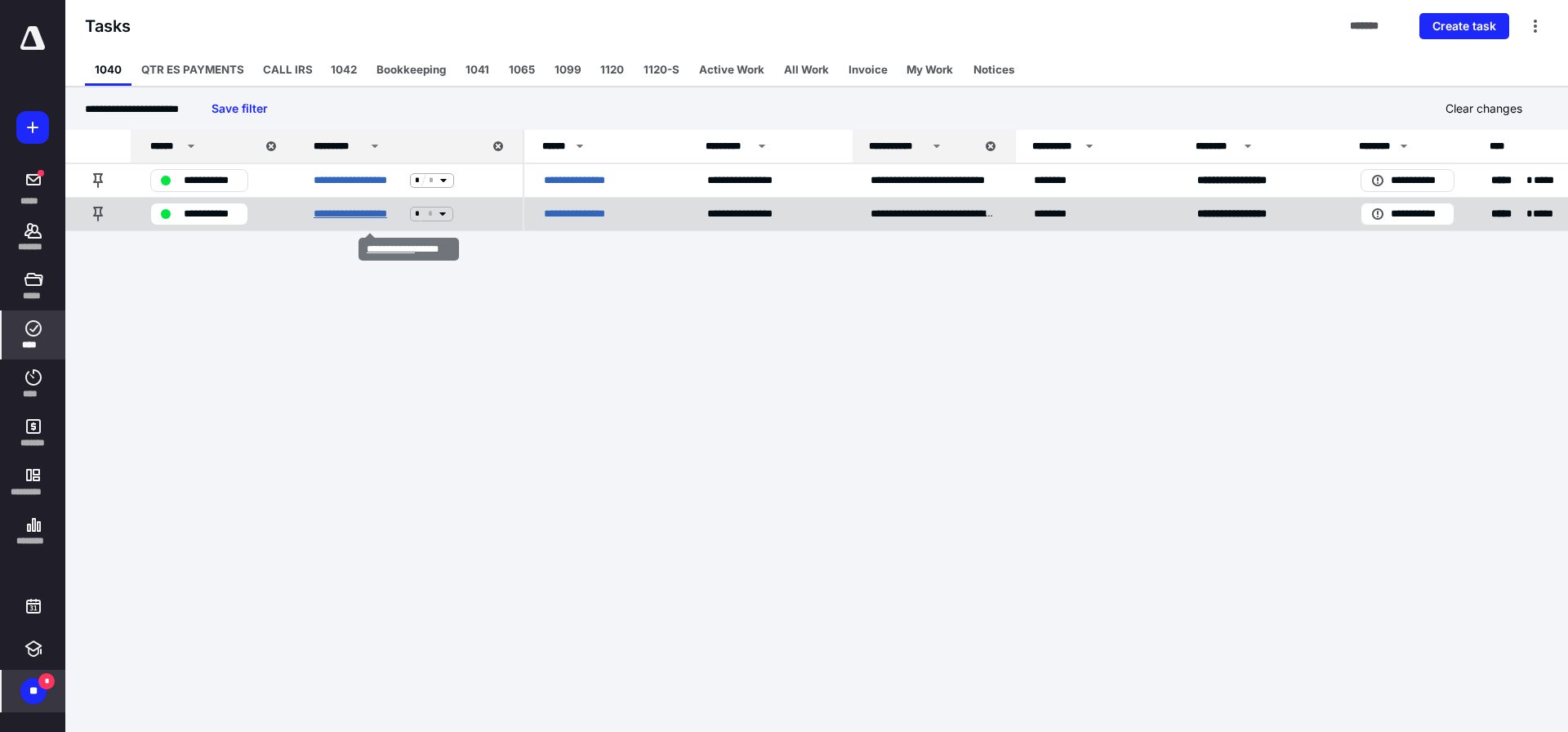 click on "**********" at bounding box center [359, 214] 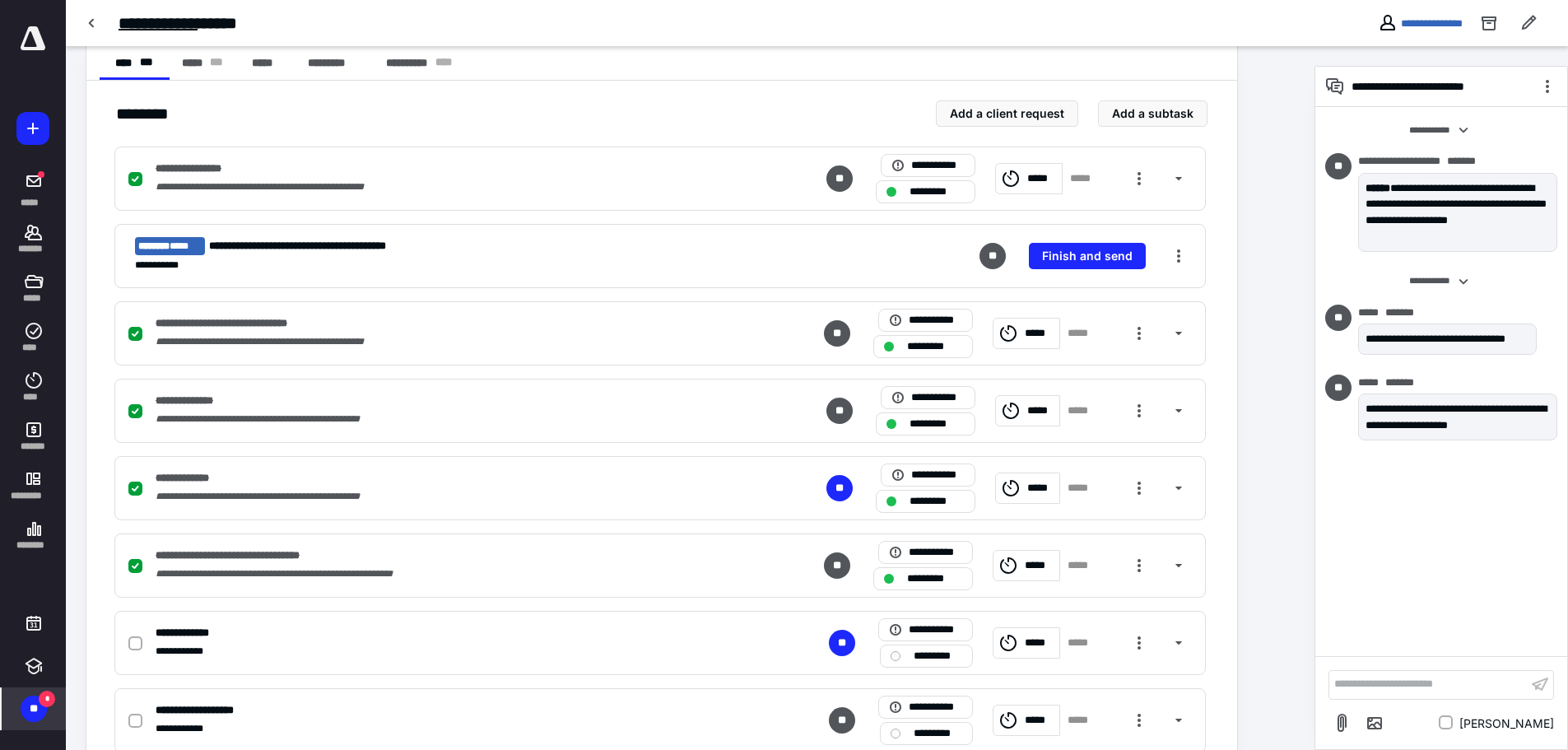 scroll, scrollTop: 372, scrollLeft: 0, axis: vertical 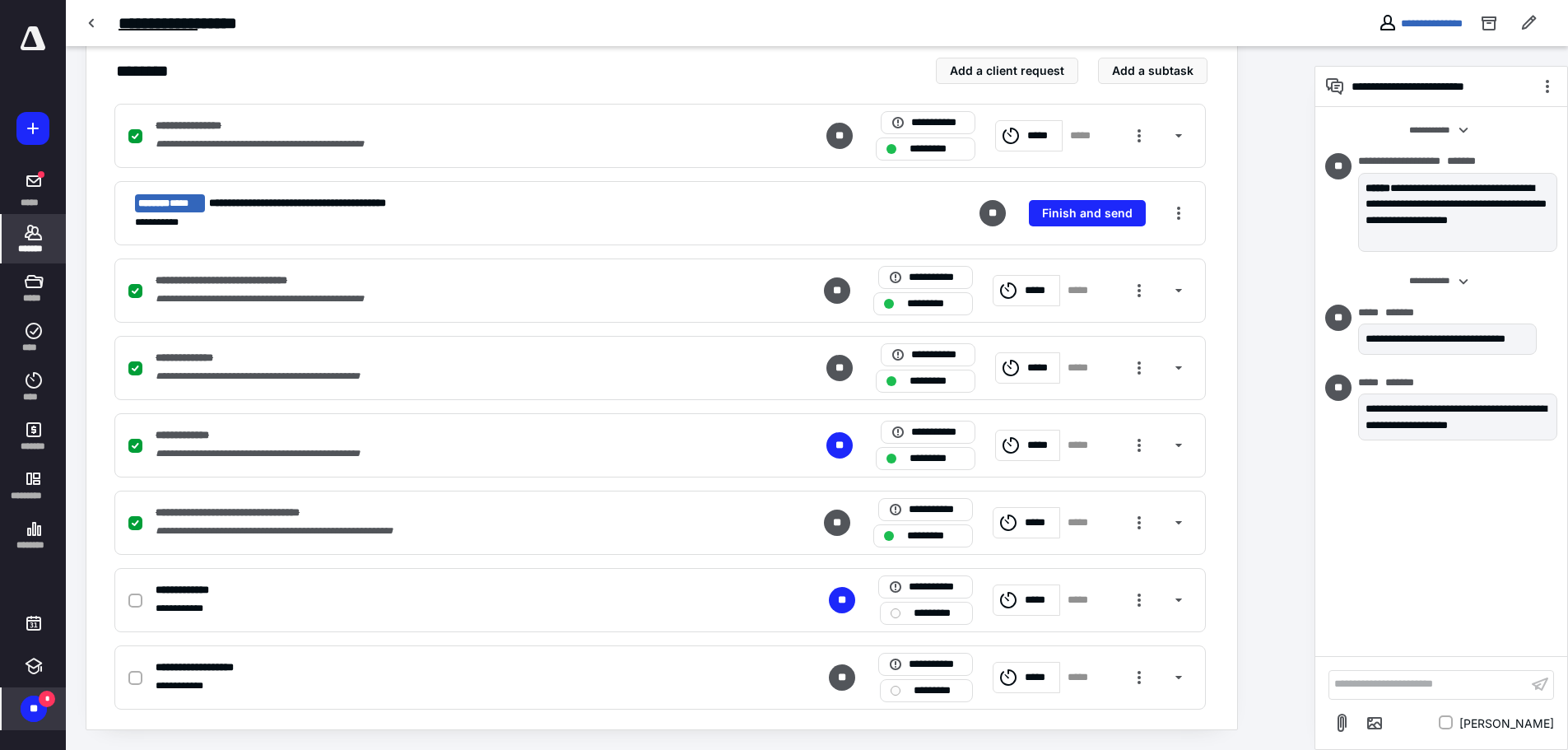 click on "*******" at bounding box center [34, 249] 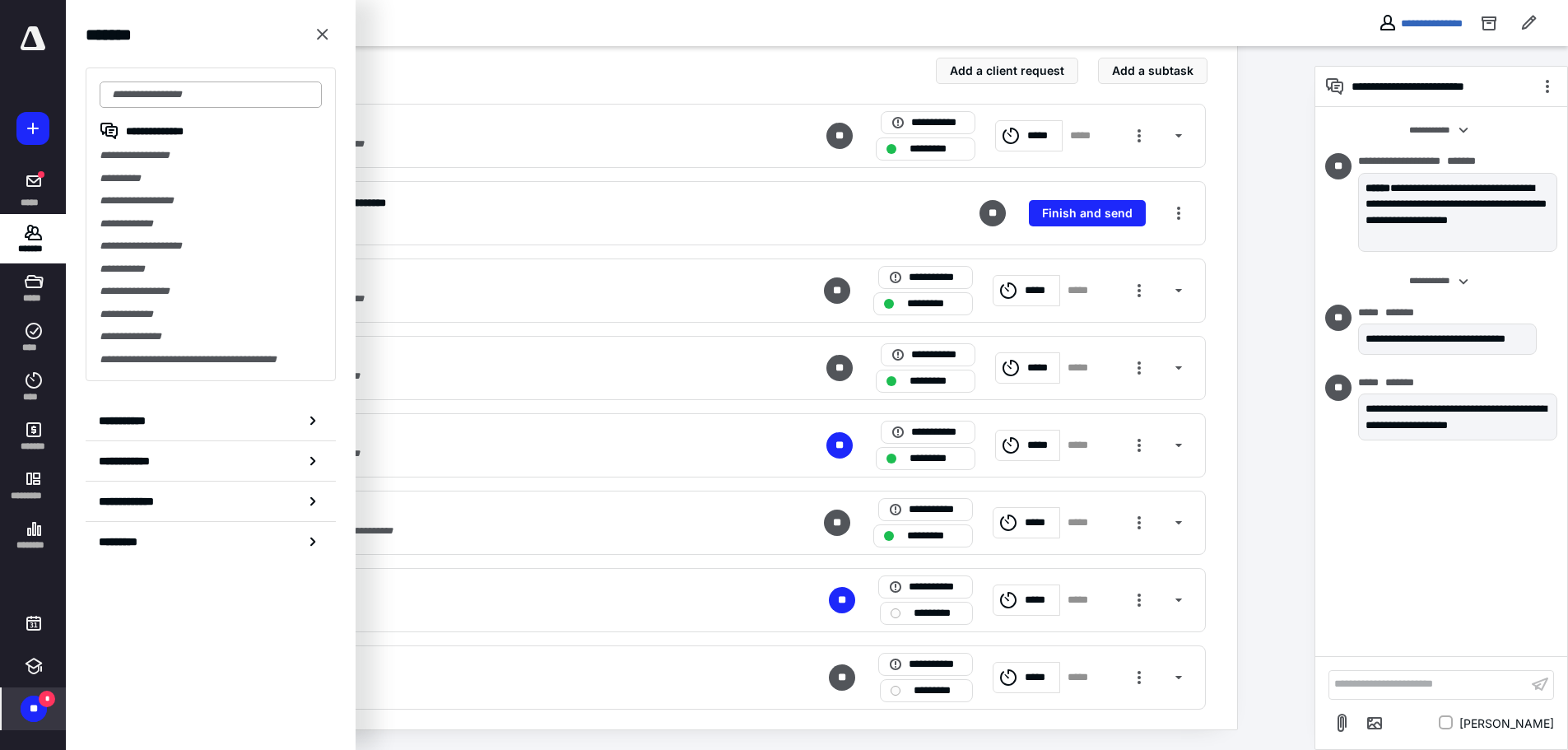 click at bounding box center [211, 95] 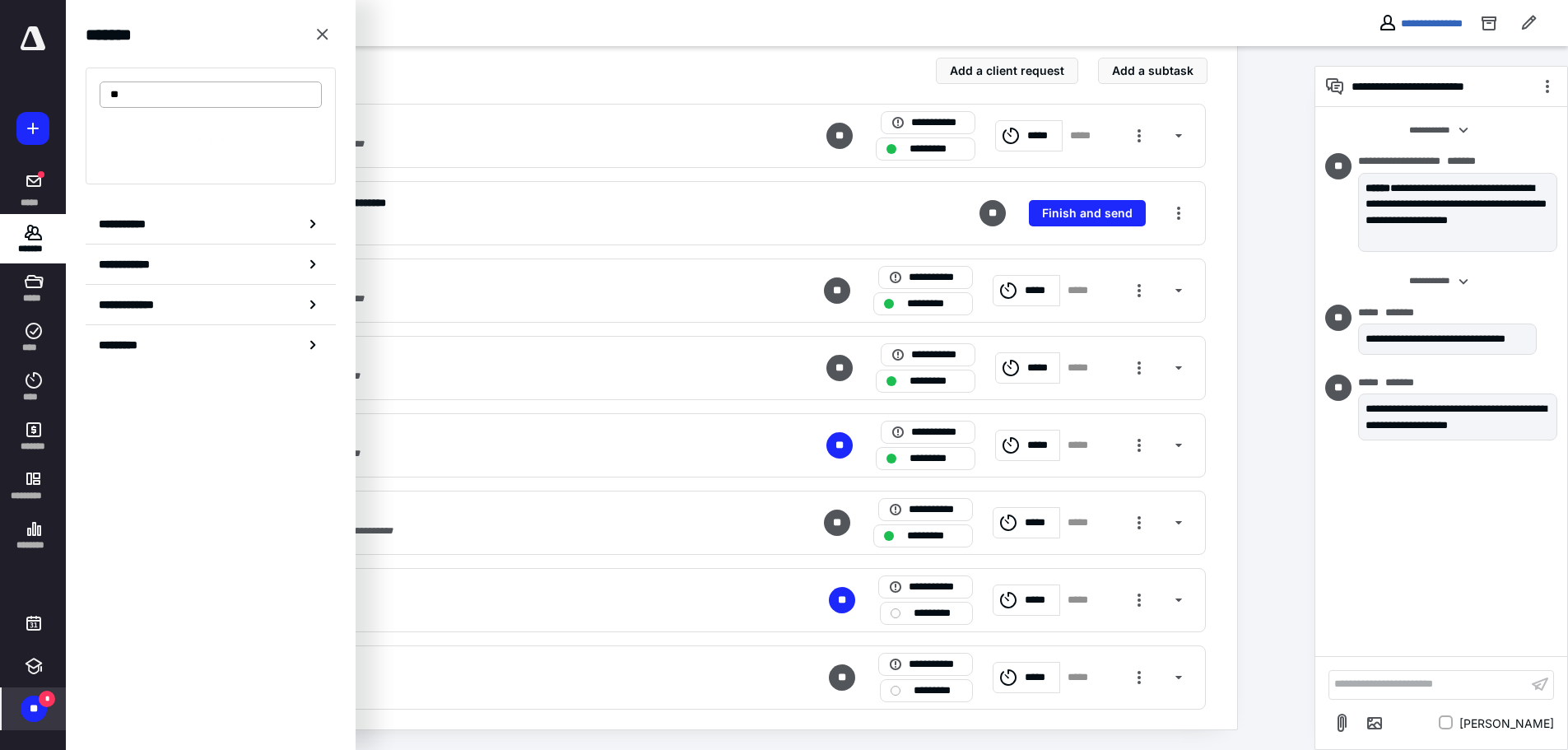 type on "*" 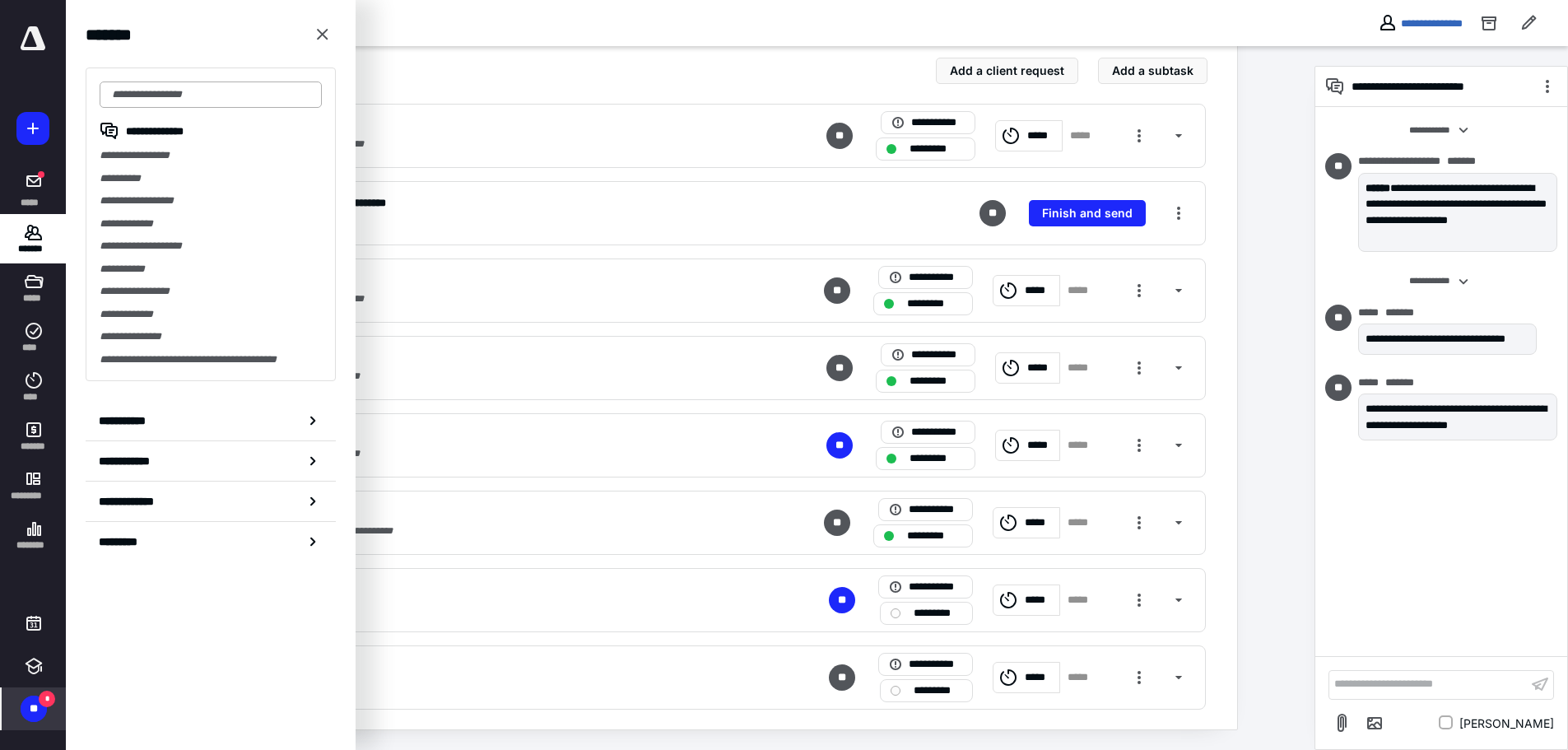 click at bounding box center [211, 95] 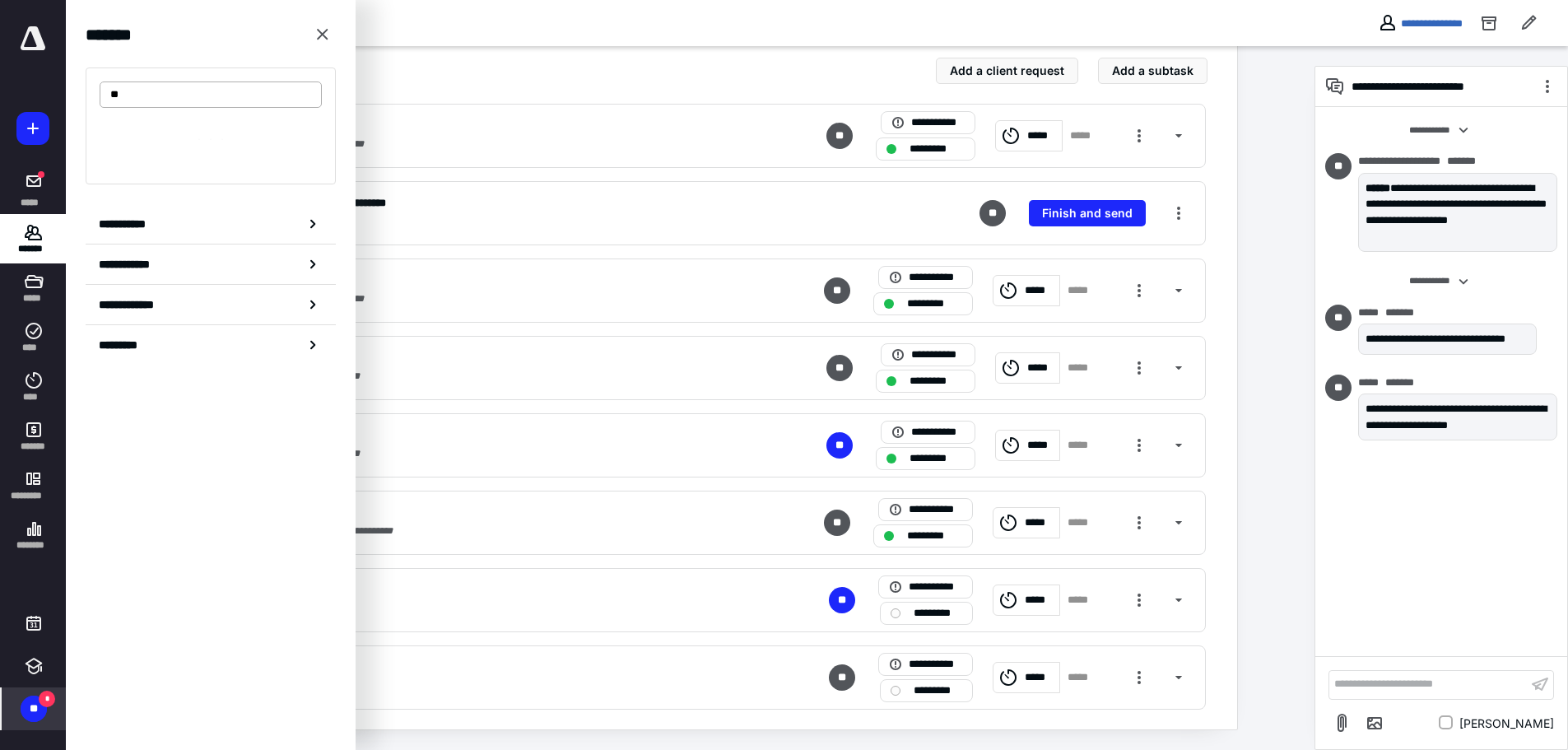 type on "*" 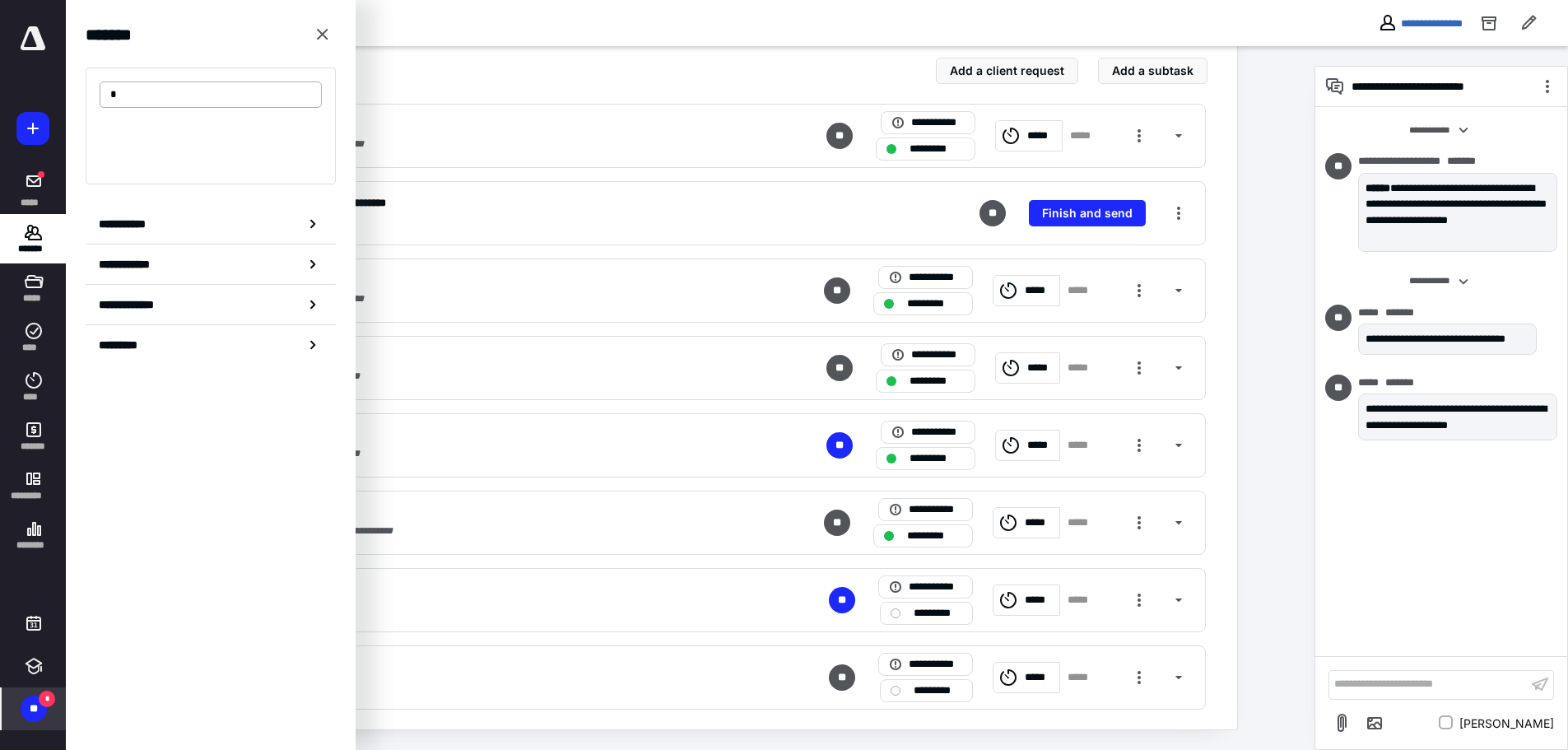 type 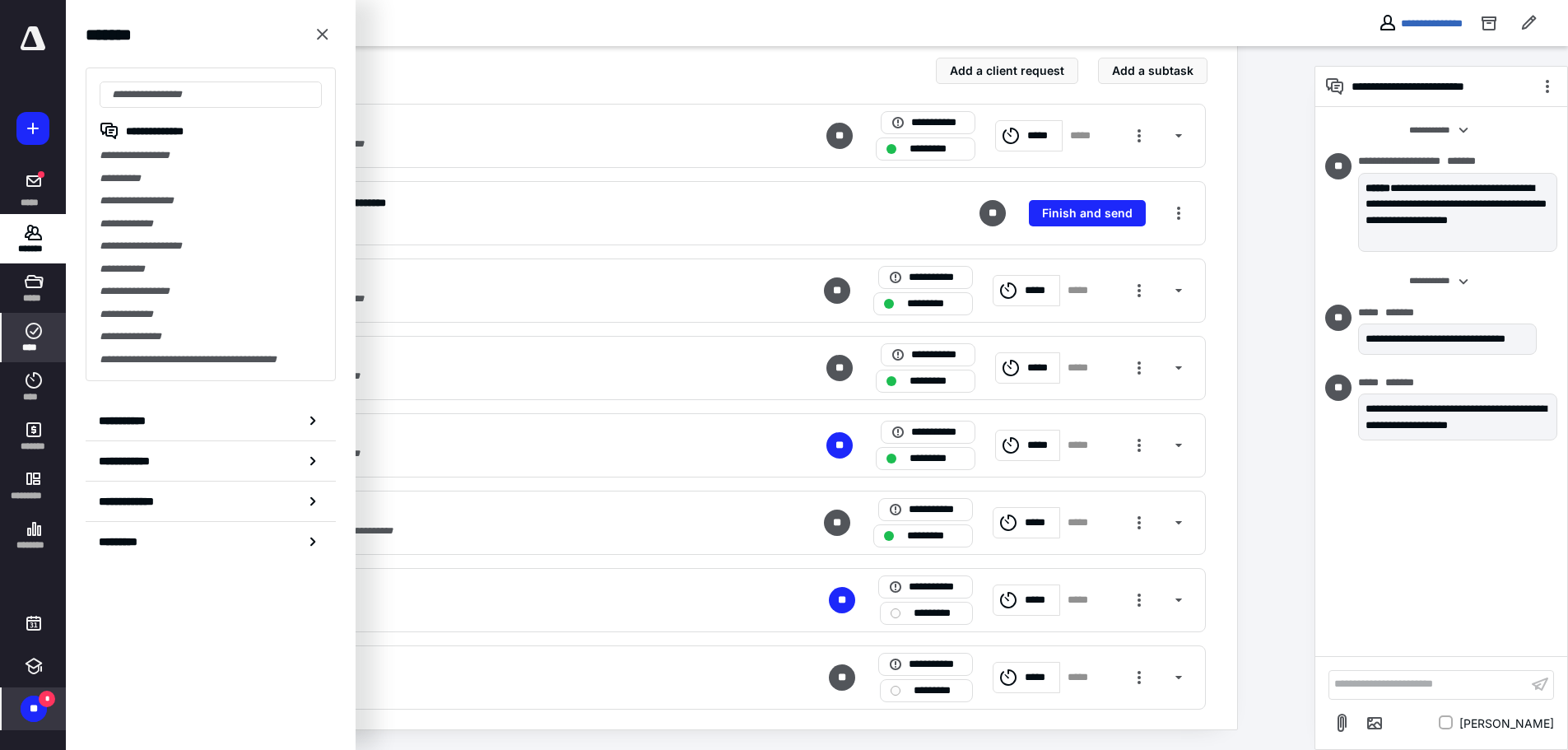 click on "****" at bounding box center [34, 338] 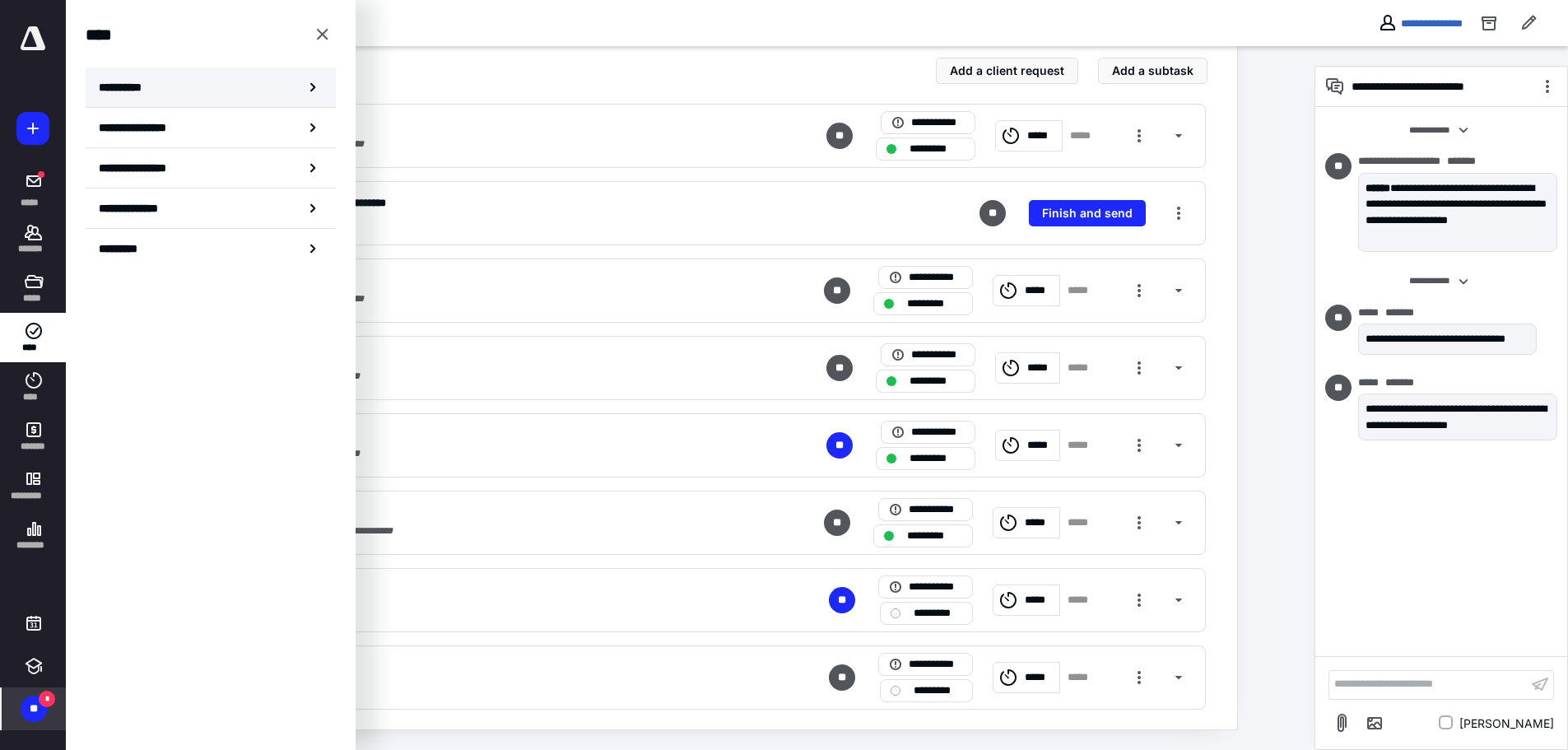 click on "**********" at bounding box center [211, 87] 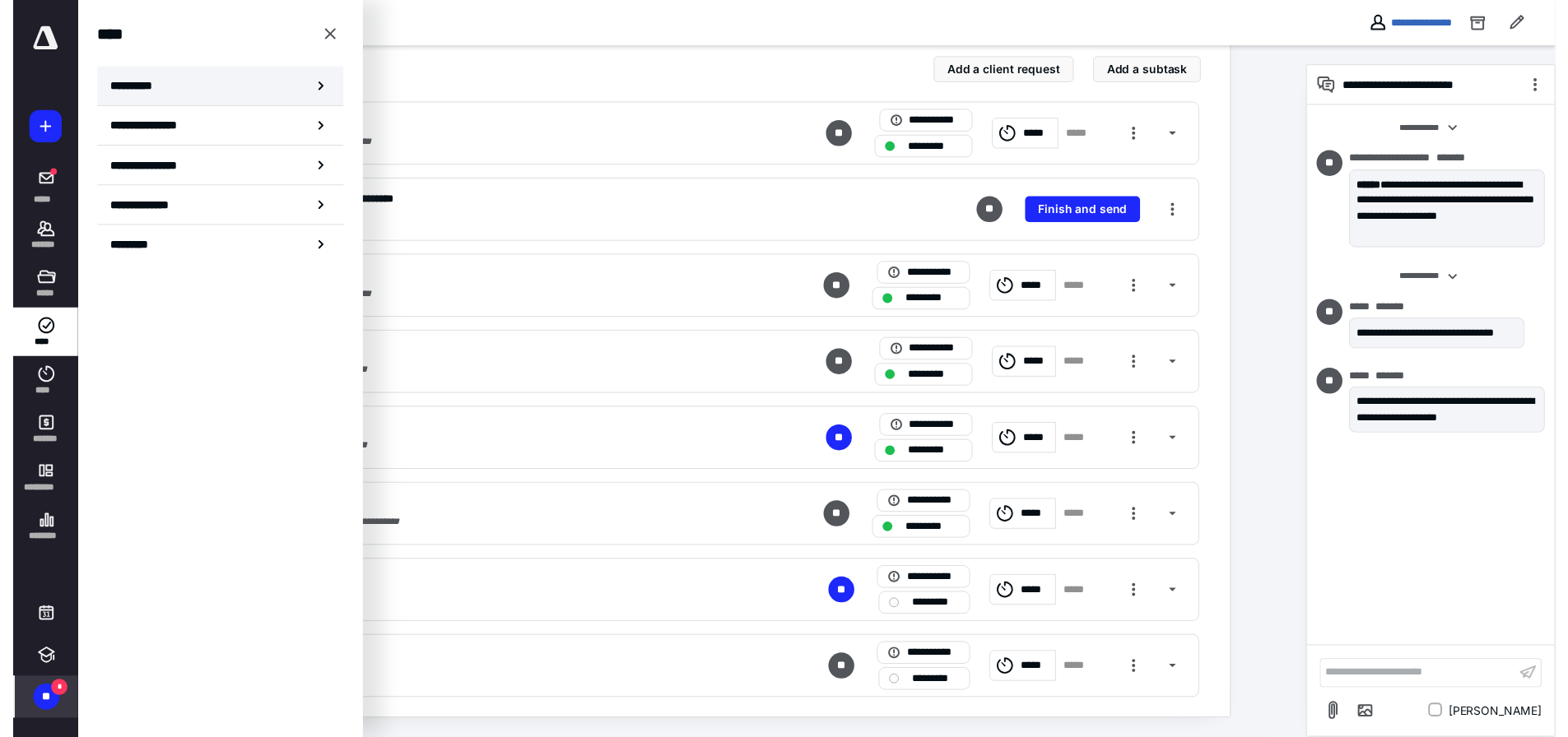 scroll, scrollTop: 0, scrollLeft: 0, axis: both 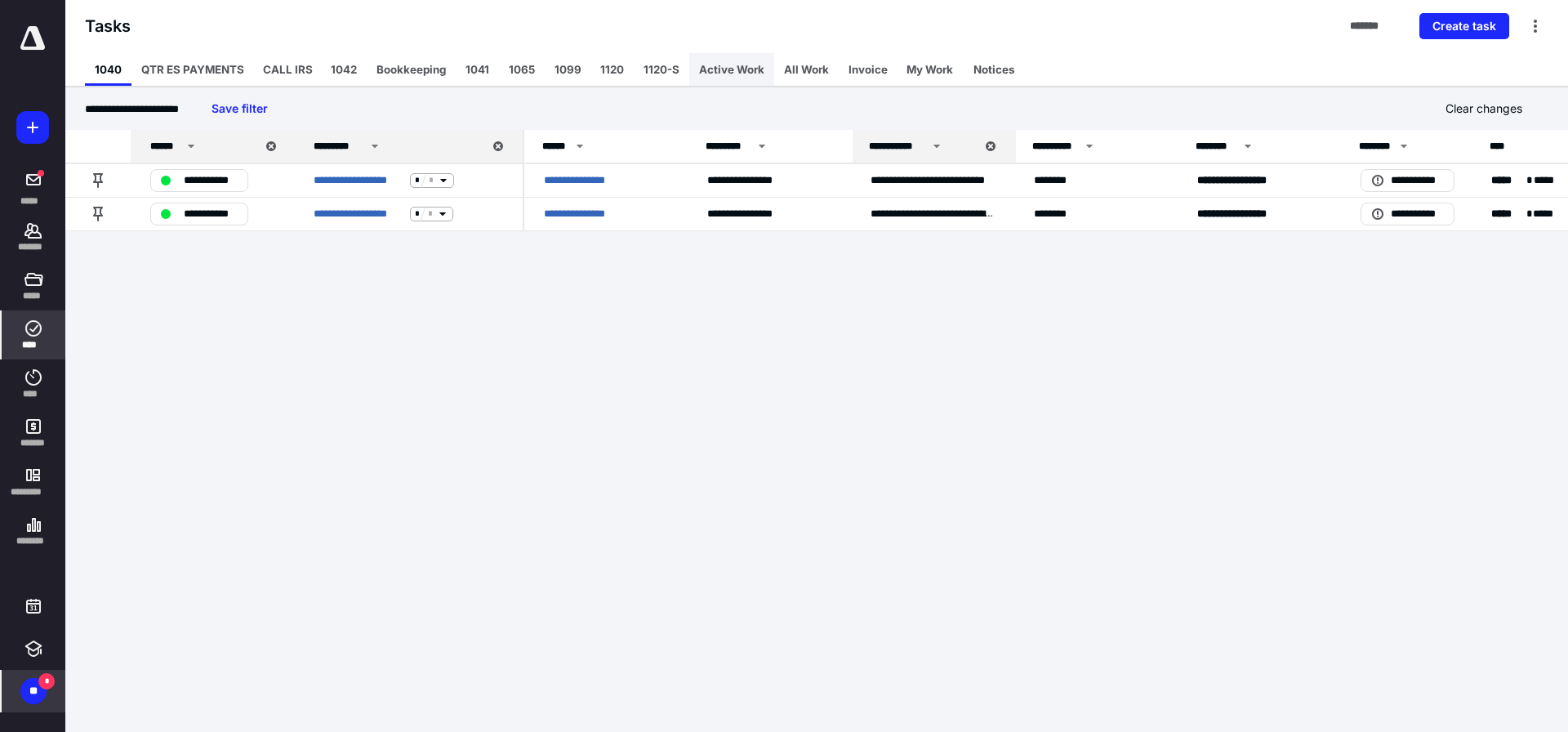 click on "Active Work" at bounding box center [732, 69] 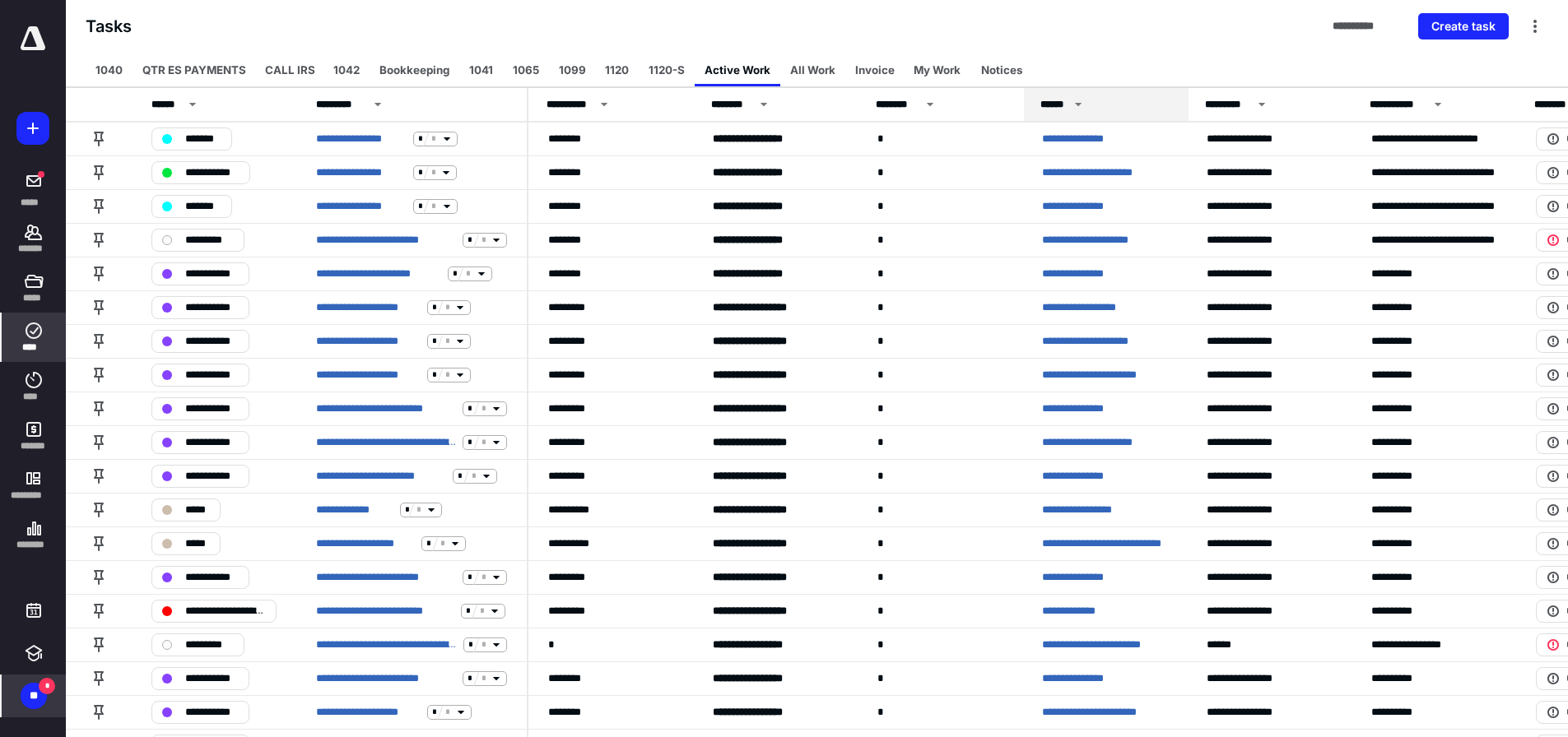 click 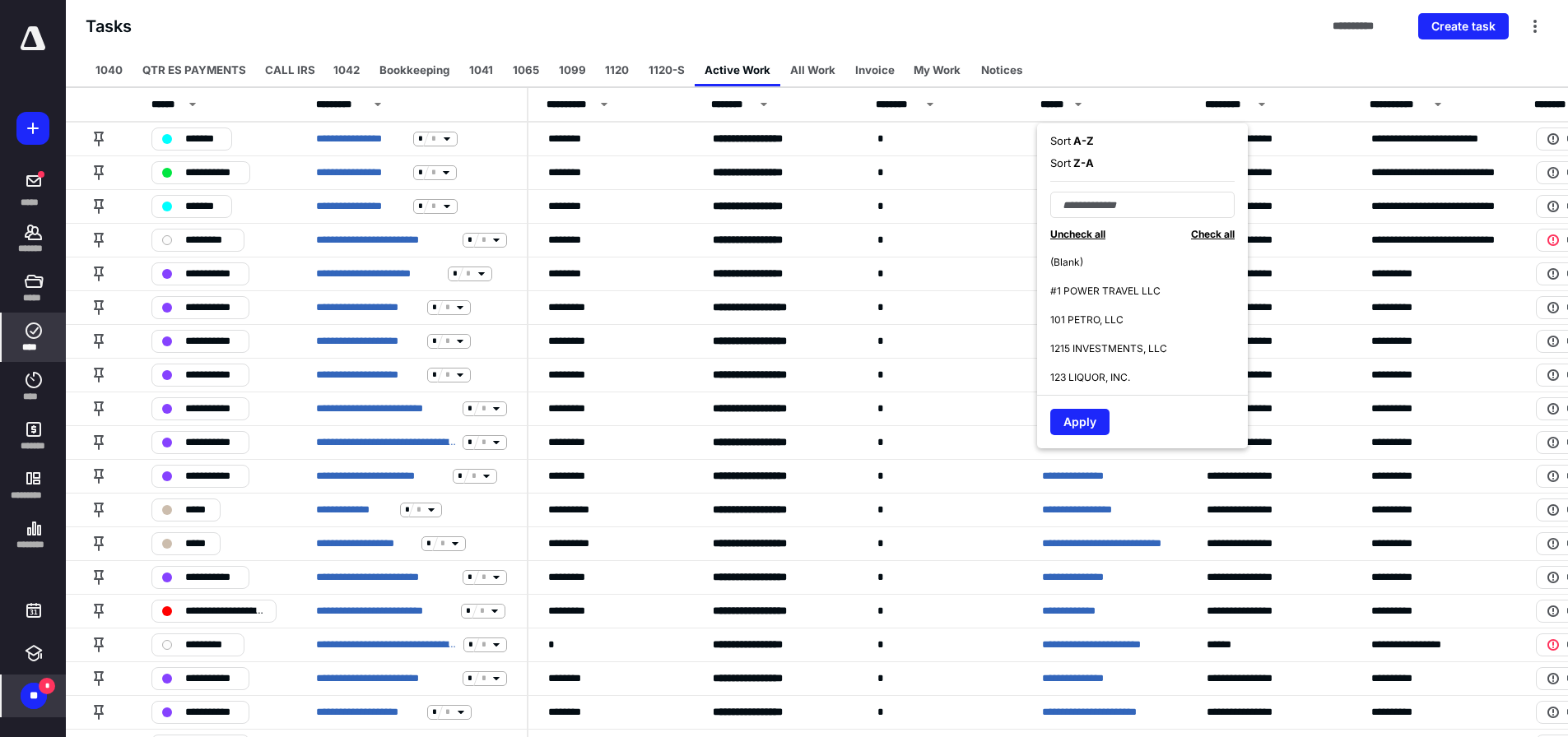 click 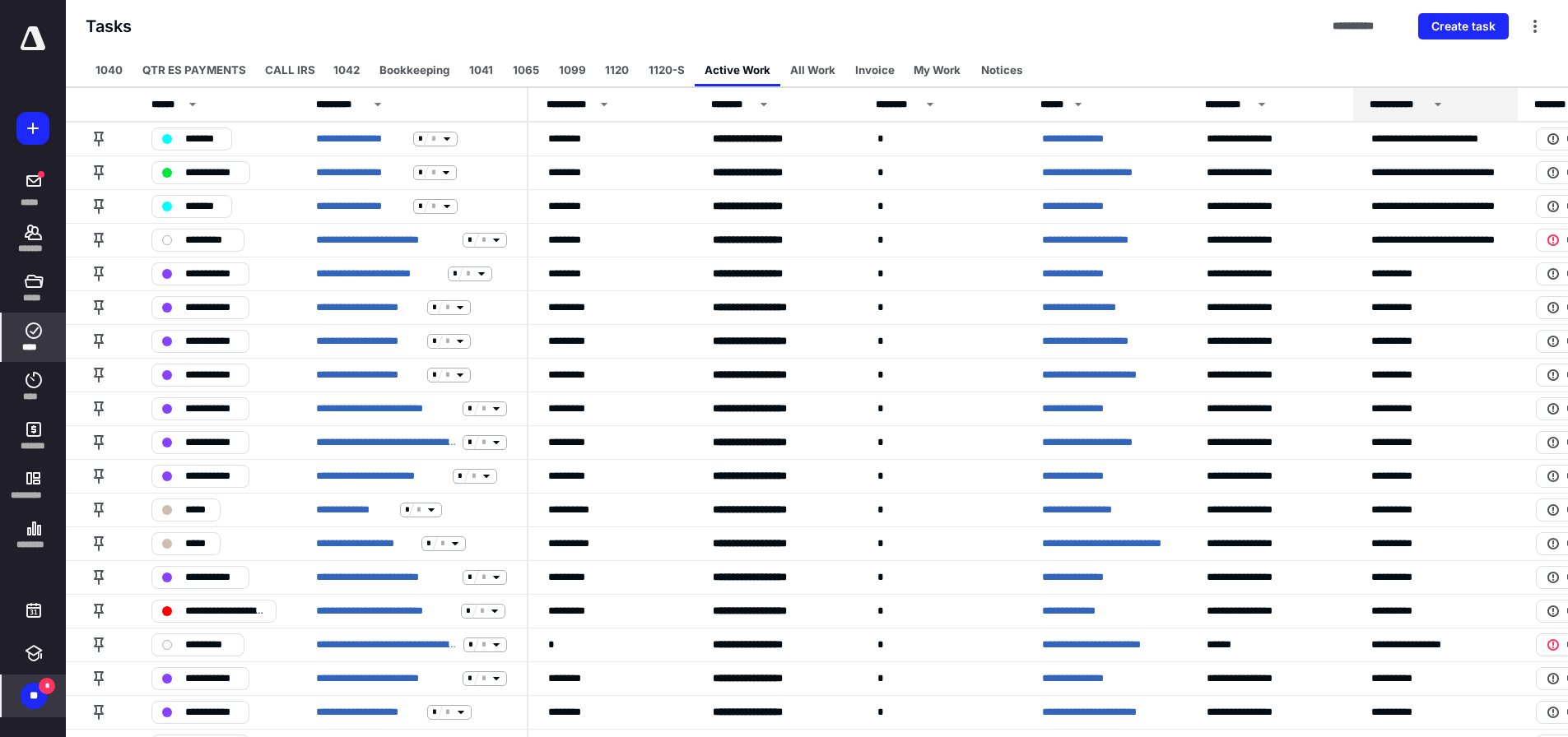 click on "**********" at bounding box center (1398, 104) 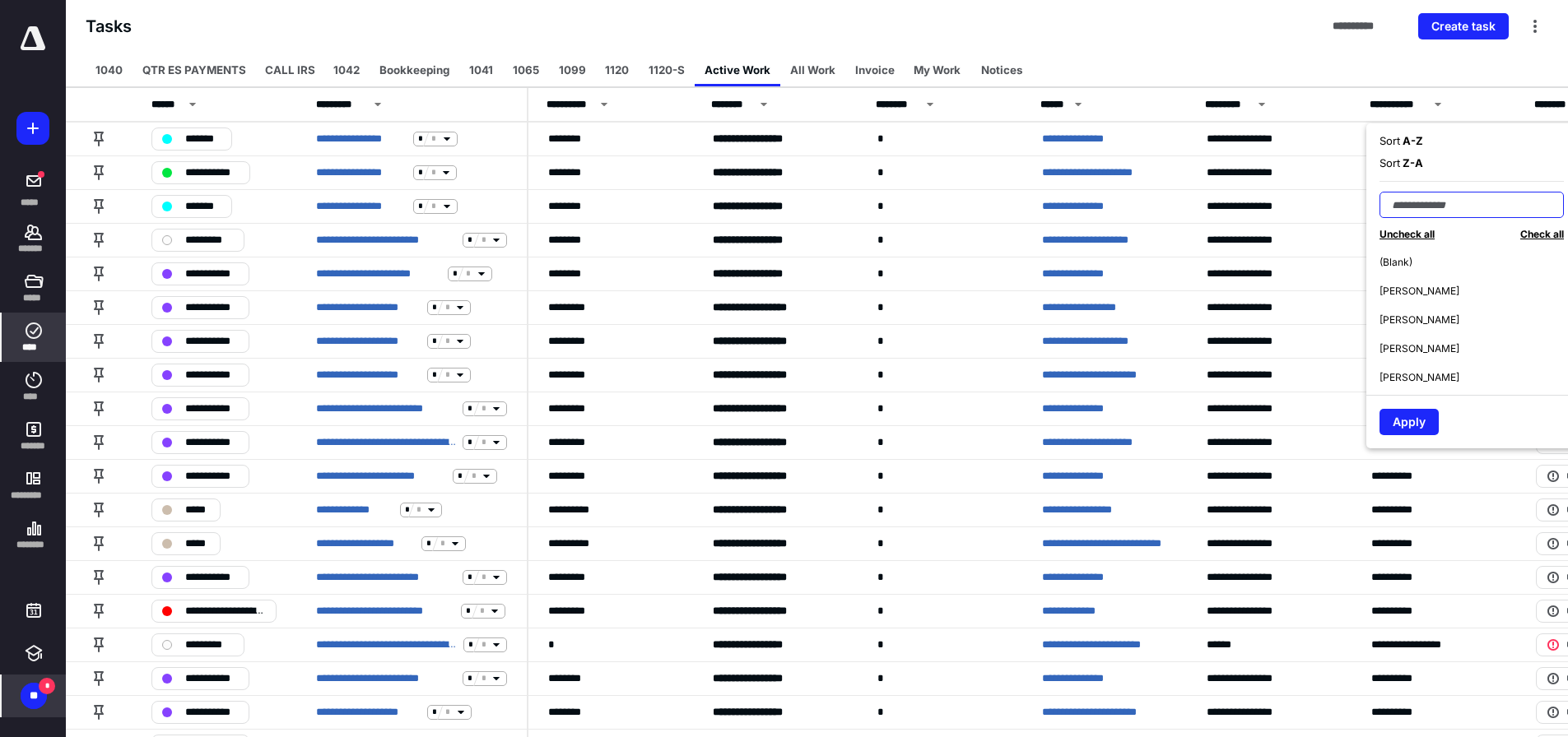 click at bounding box center (1472, 205) 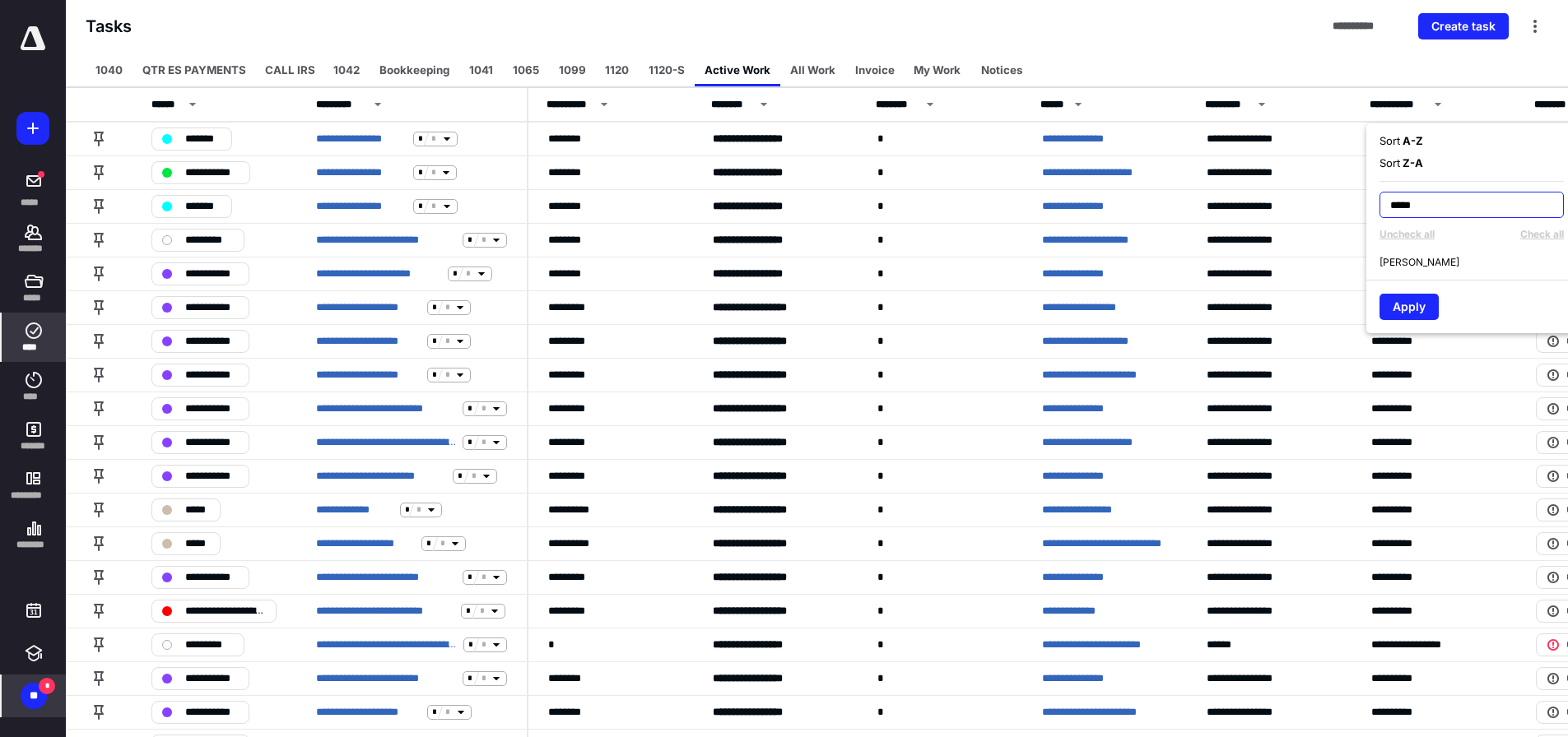 type on "*****" 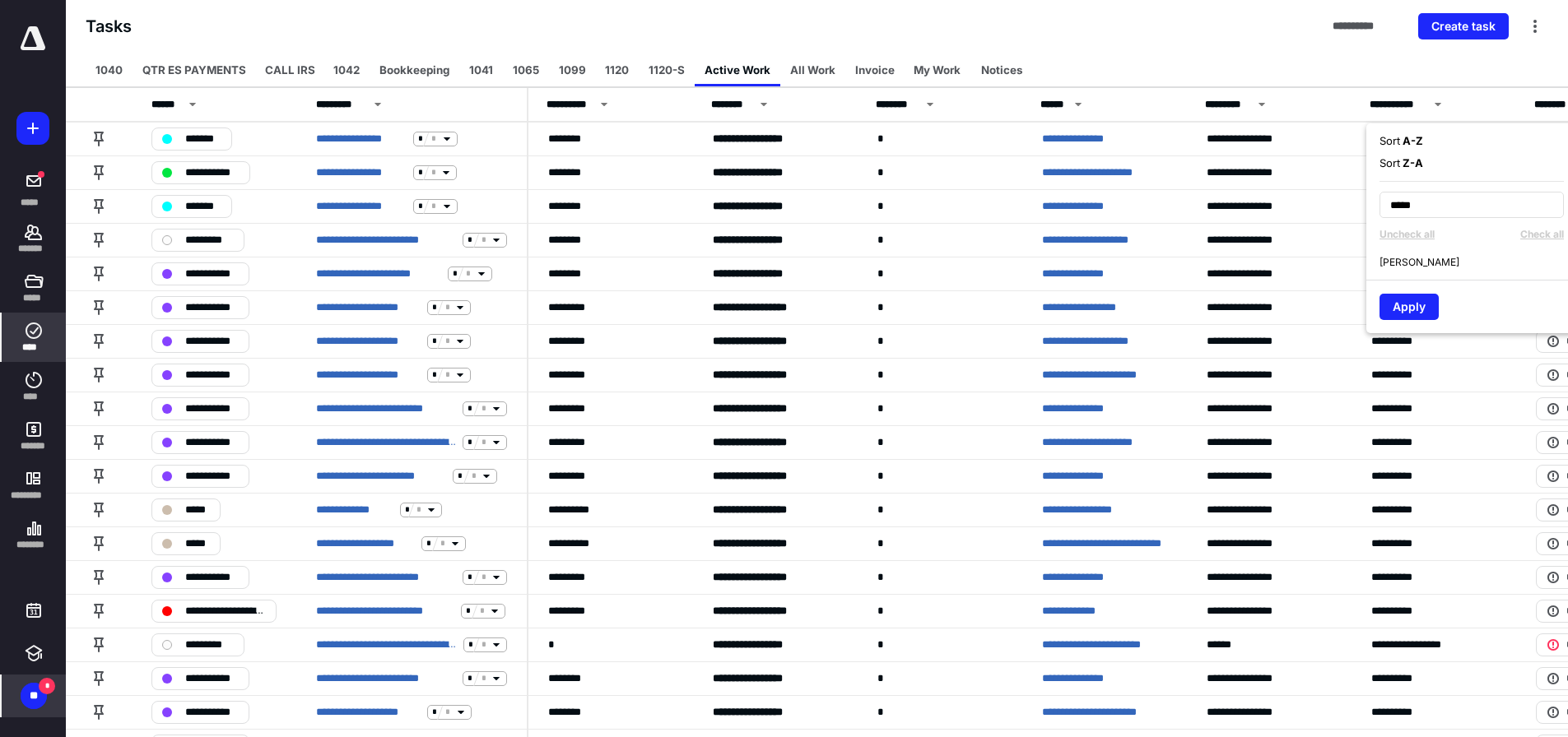 click on "[PERSON_NAME]" at bounding box center (1419, 262) 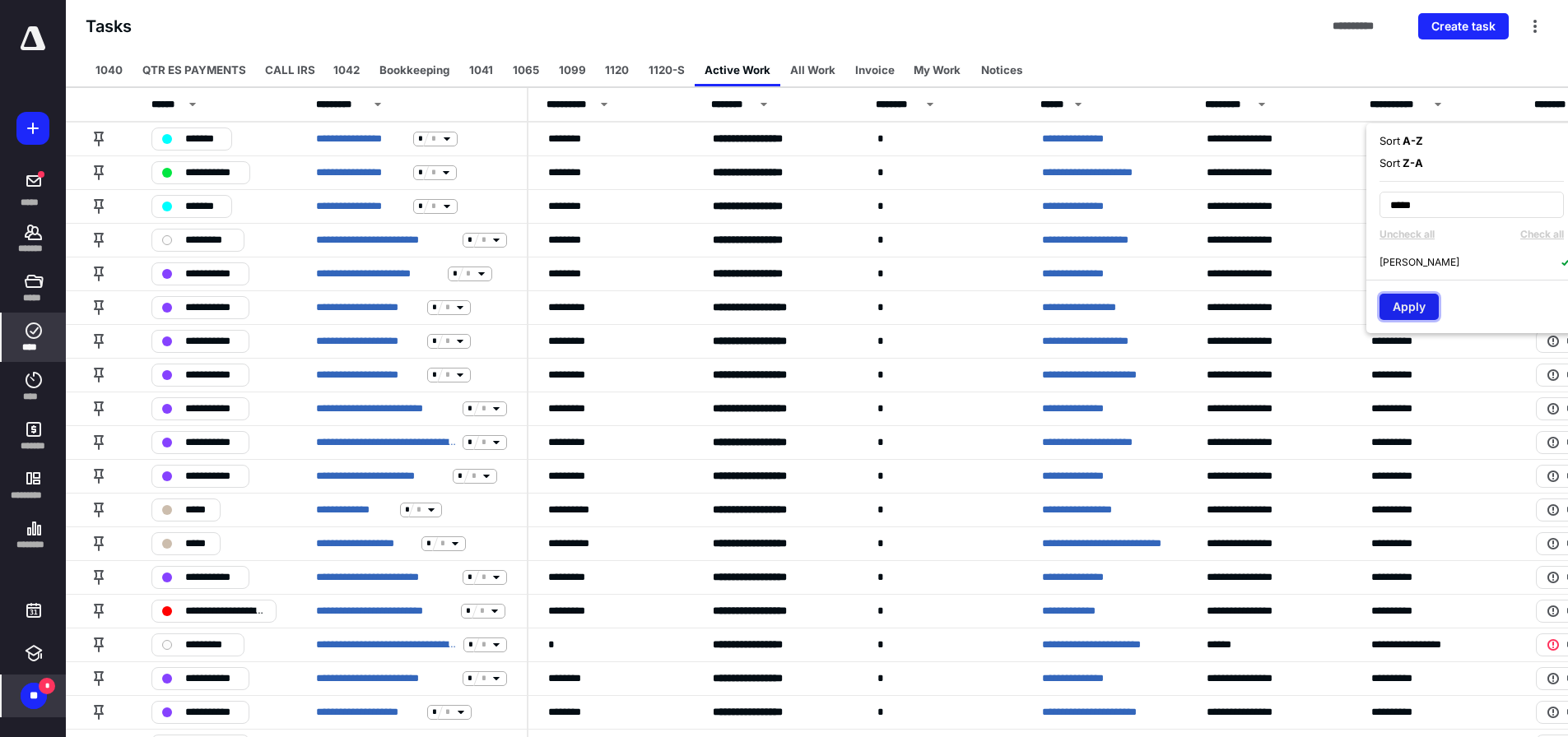 click on "Apply" at bounding box center (1409, 307) 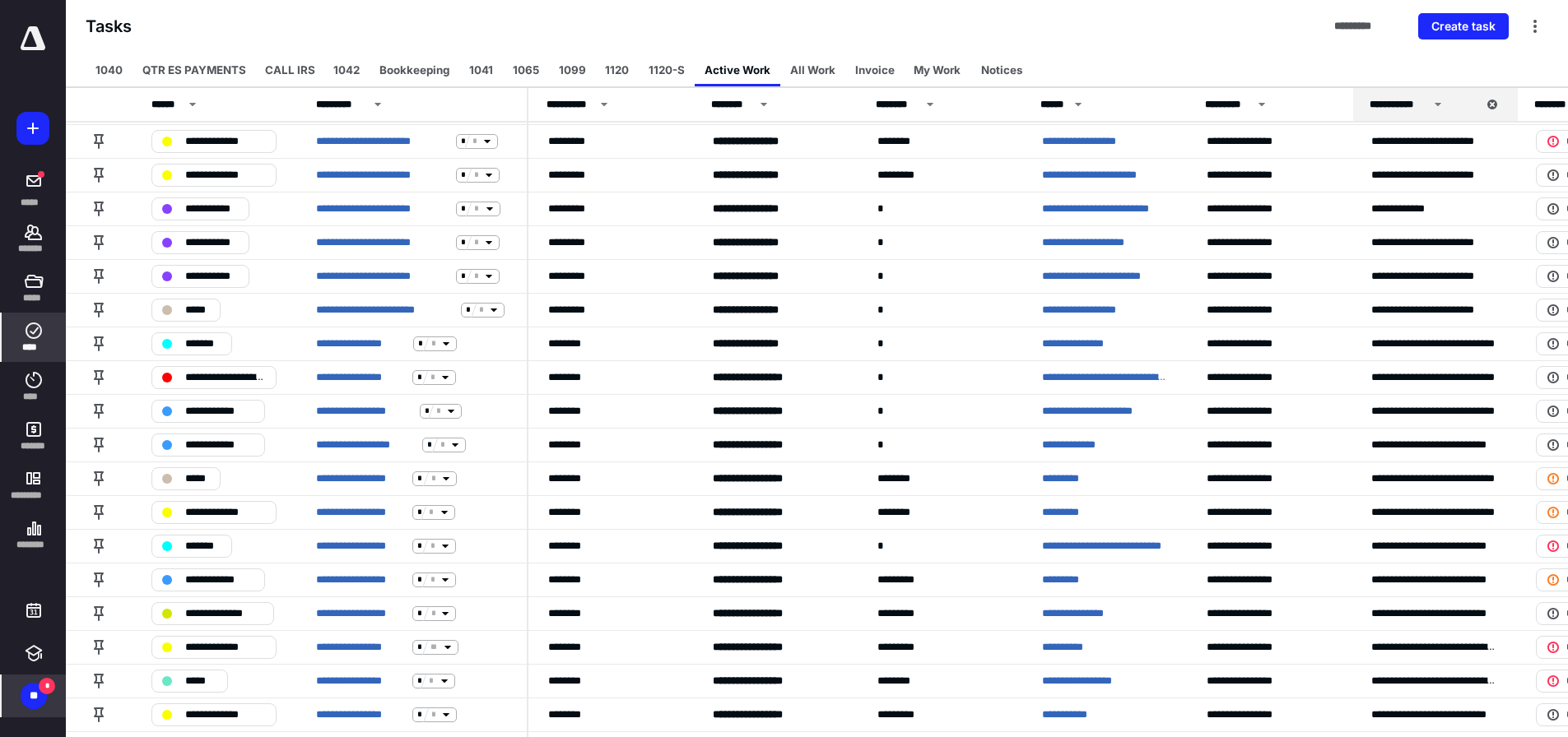 scroll, scrollTop: 0, scrollLeft: 0, axis: both 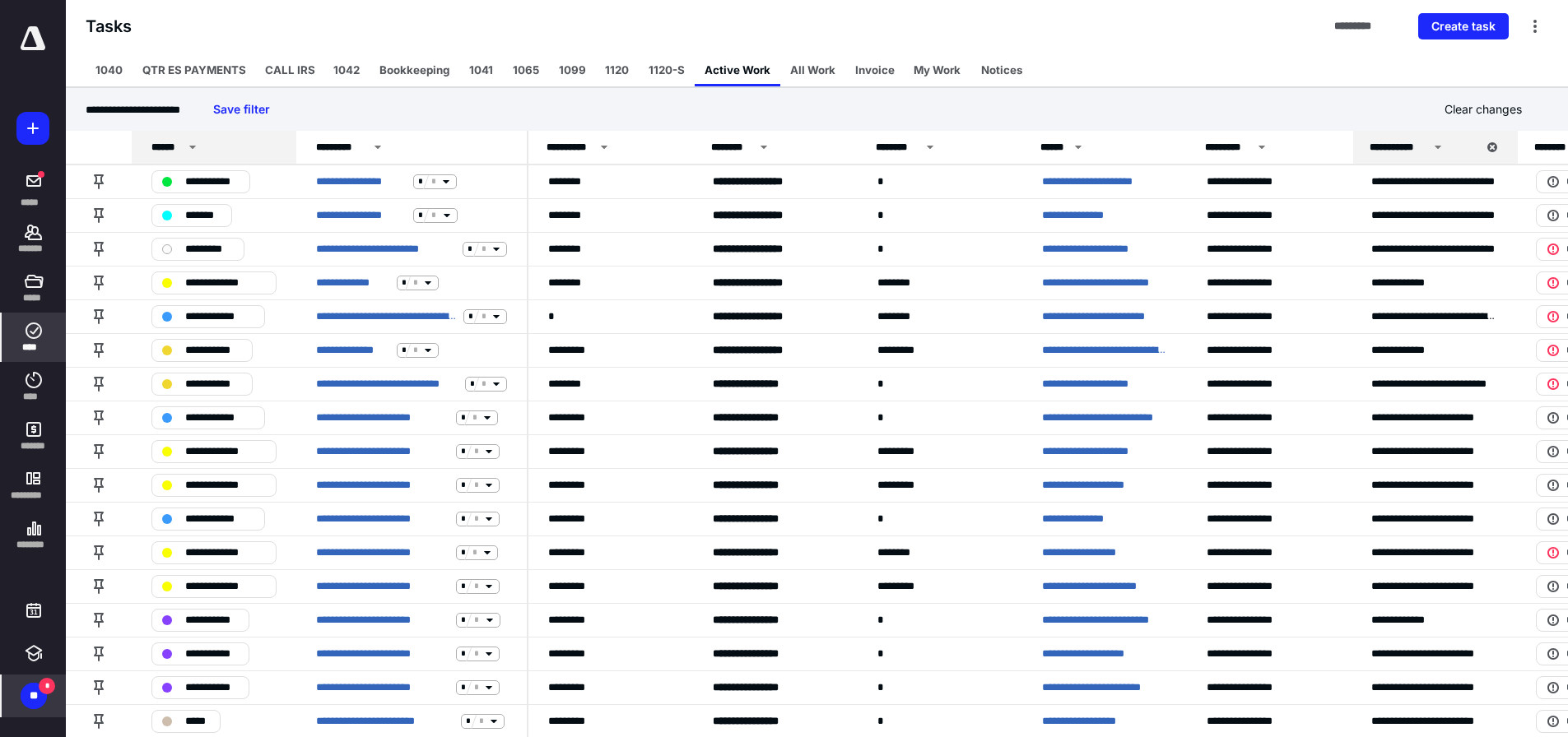 click 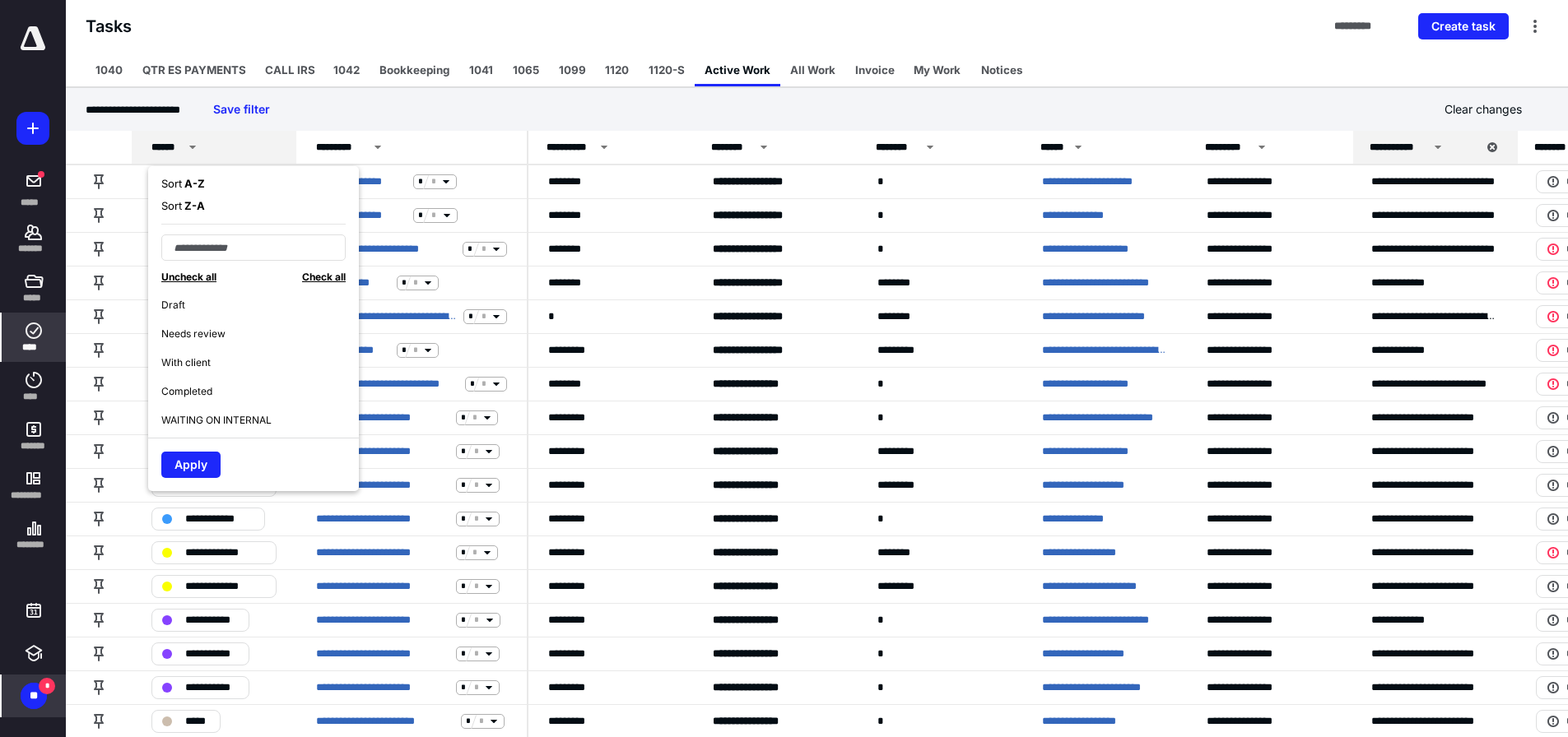 scroll, scrollTop: 135, scrollLeft: 0, axis: vertical 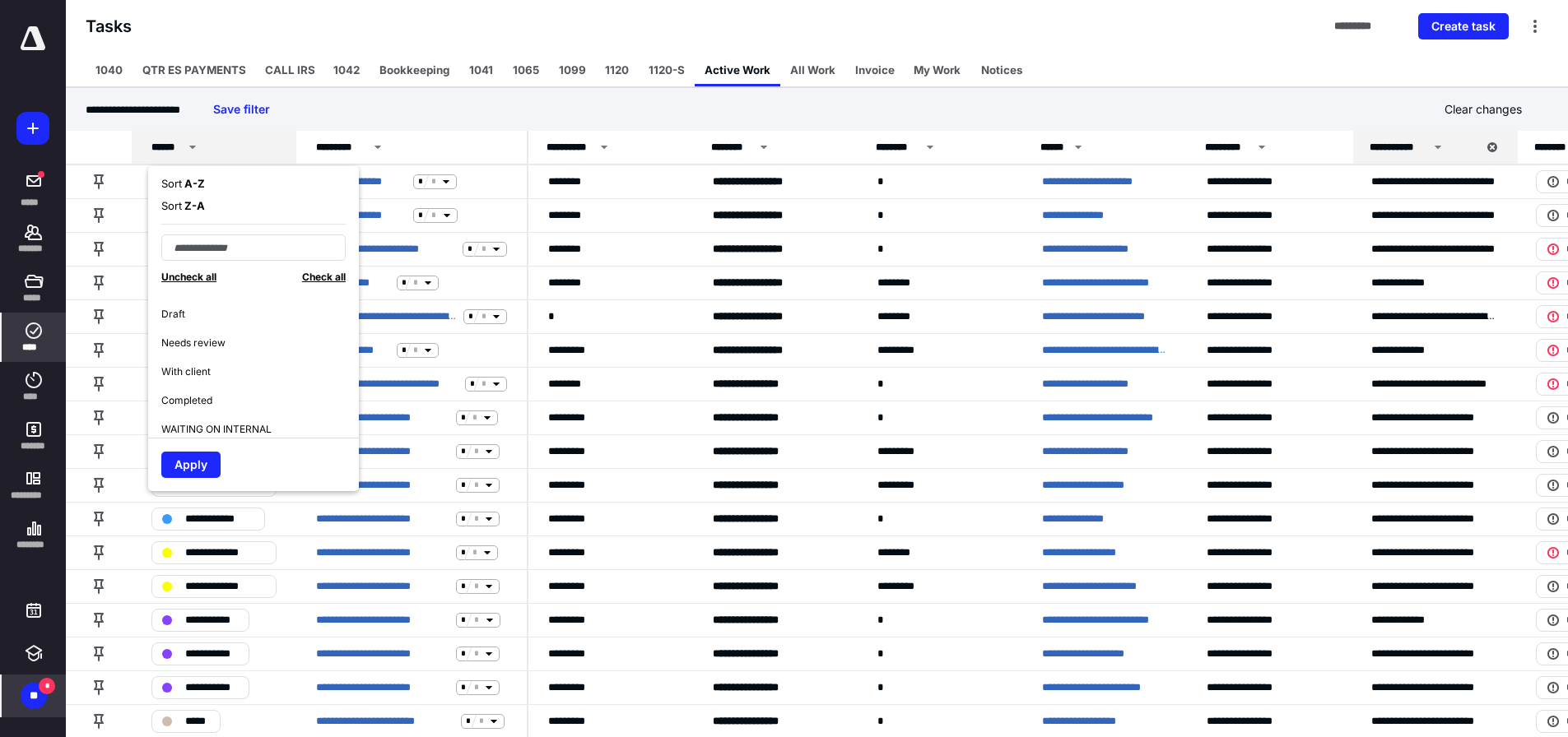 click on "Needs review" at bounding box center (260, 342) 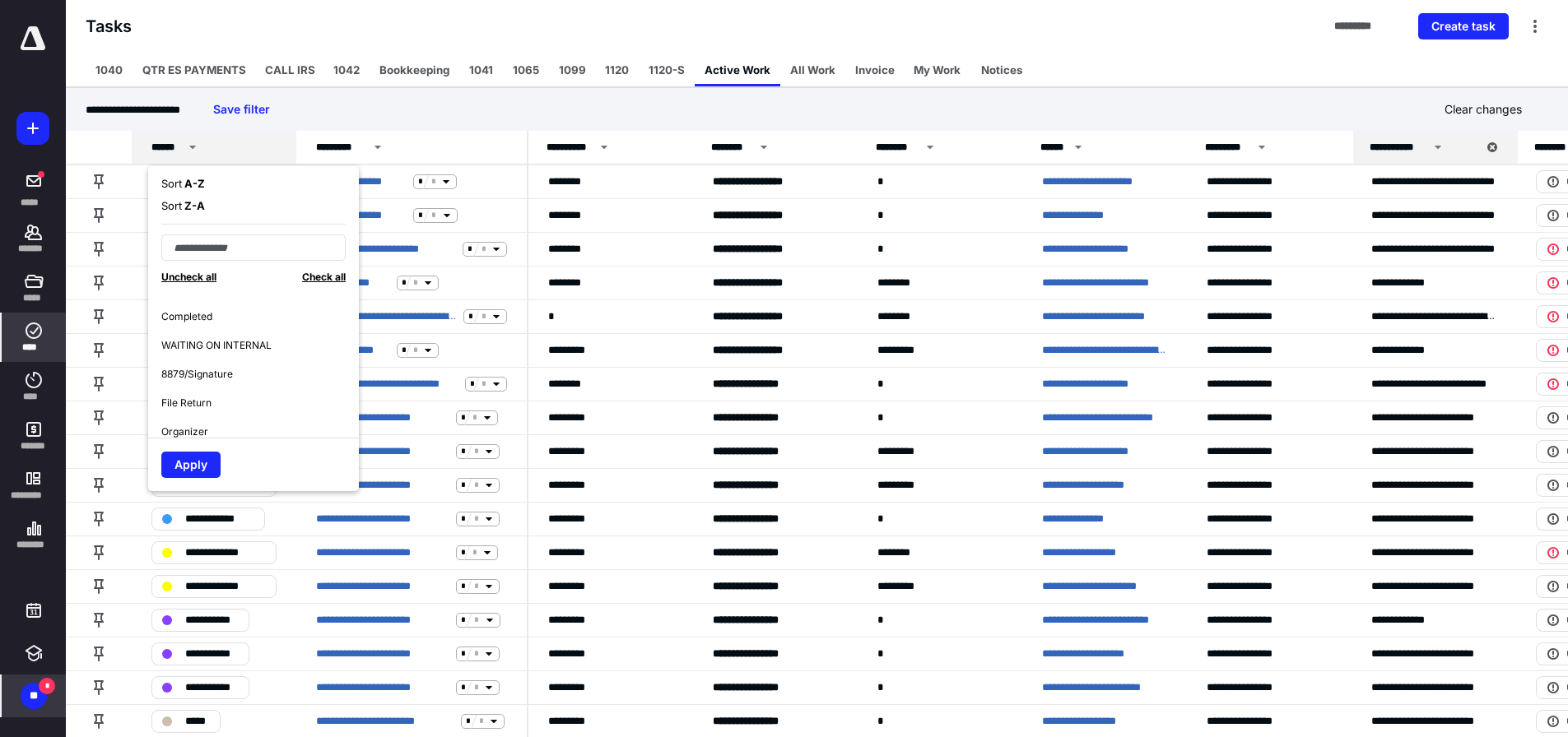 scroll, scrollTop: 243, scrollLeft: 0, axis: vertical 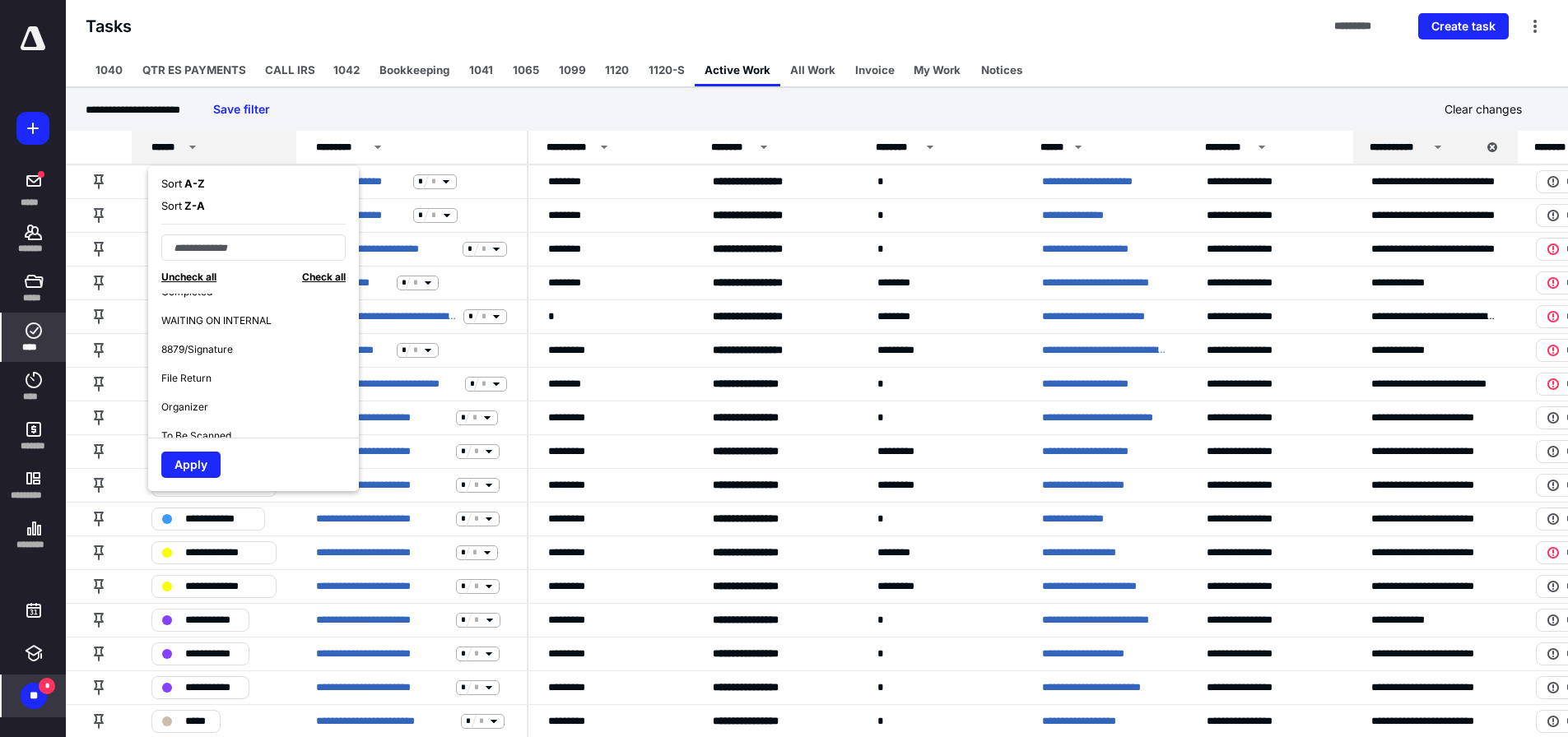 click on "8879/Signature" at bounding box center [260, 349] 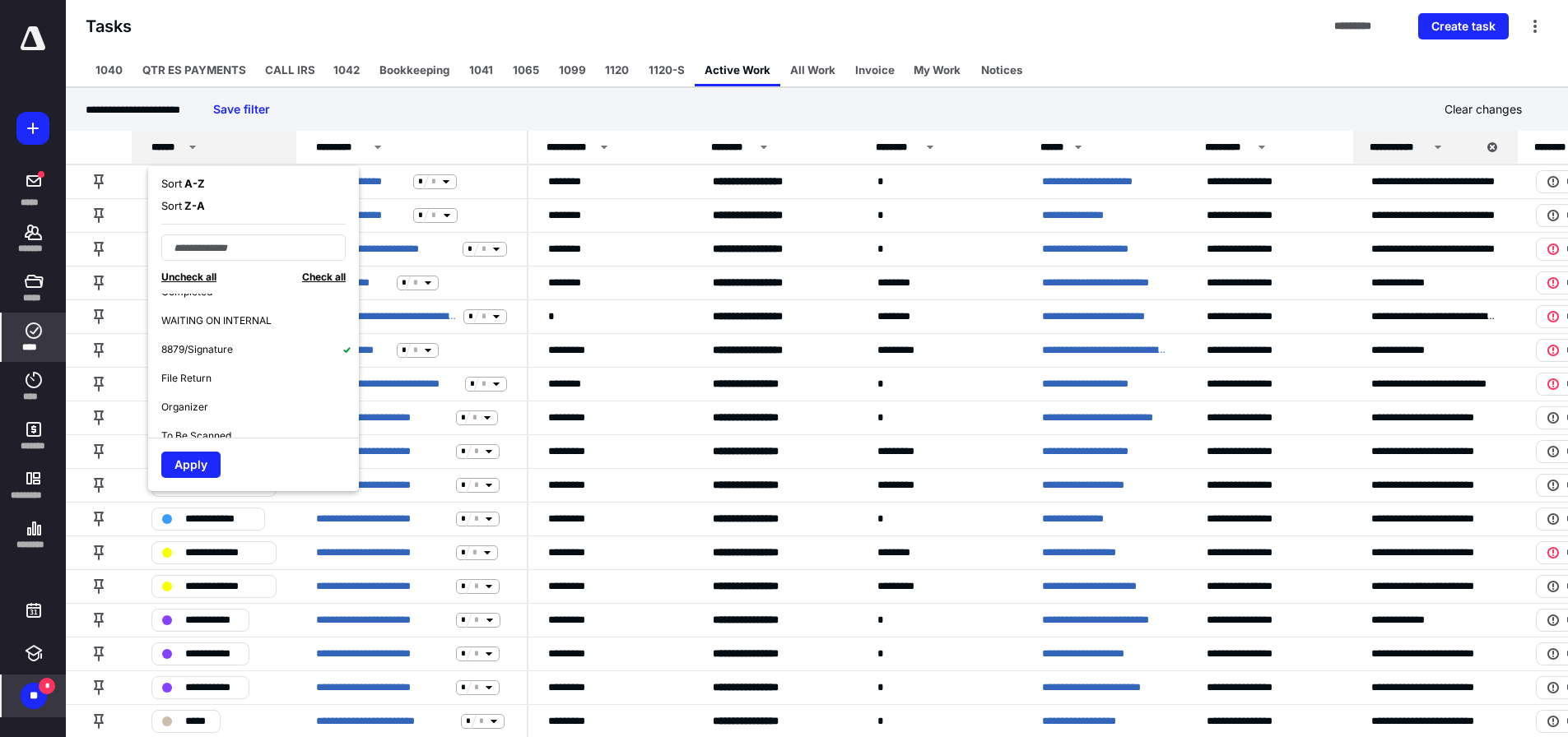 click on "File Return" at bounding box center [260, 378] 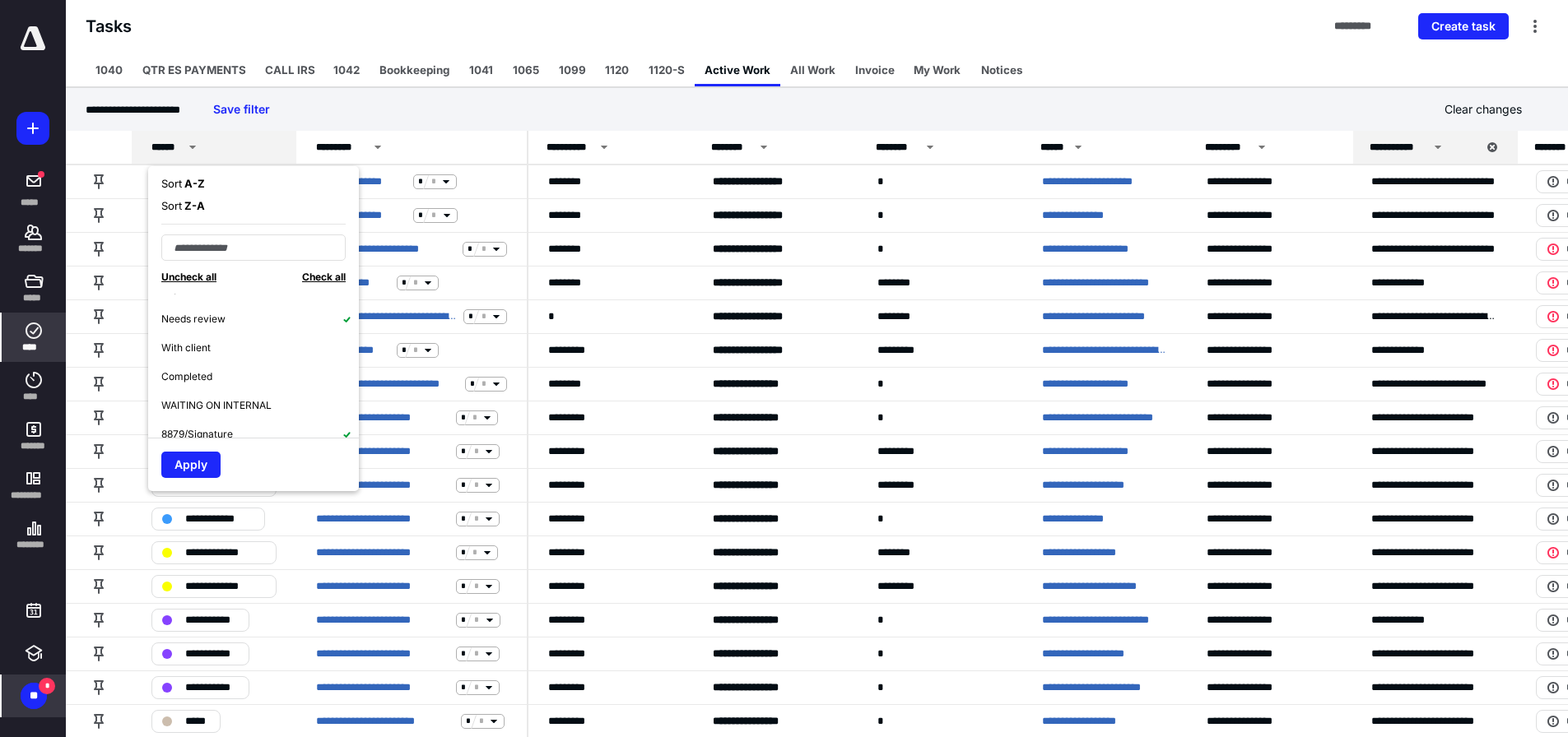 scroll, scrollTop: 164, scrollLeft: 0, axis: vertical 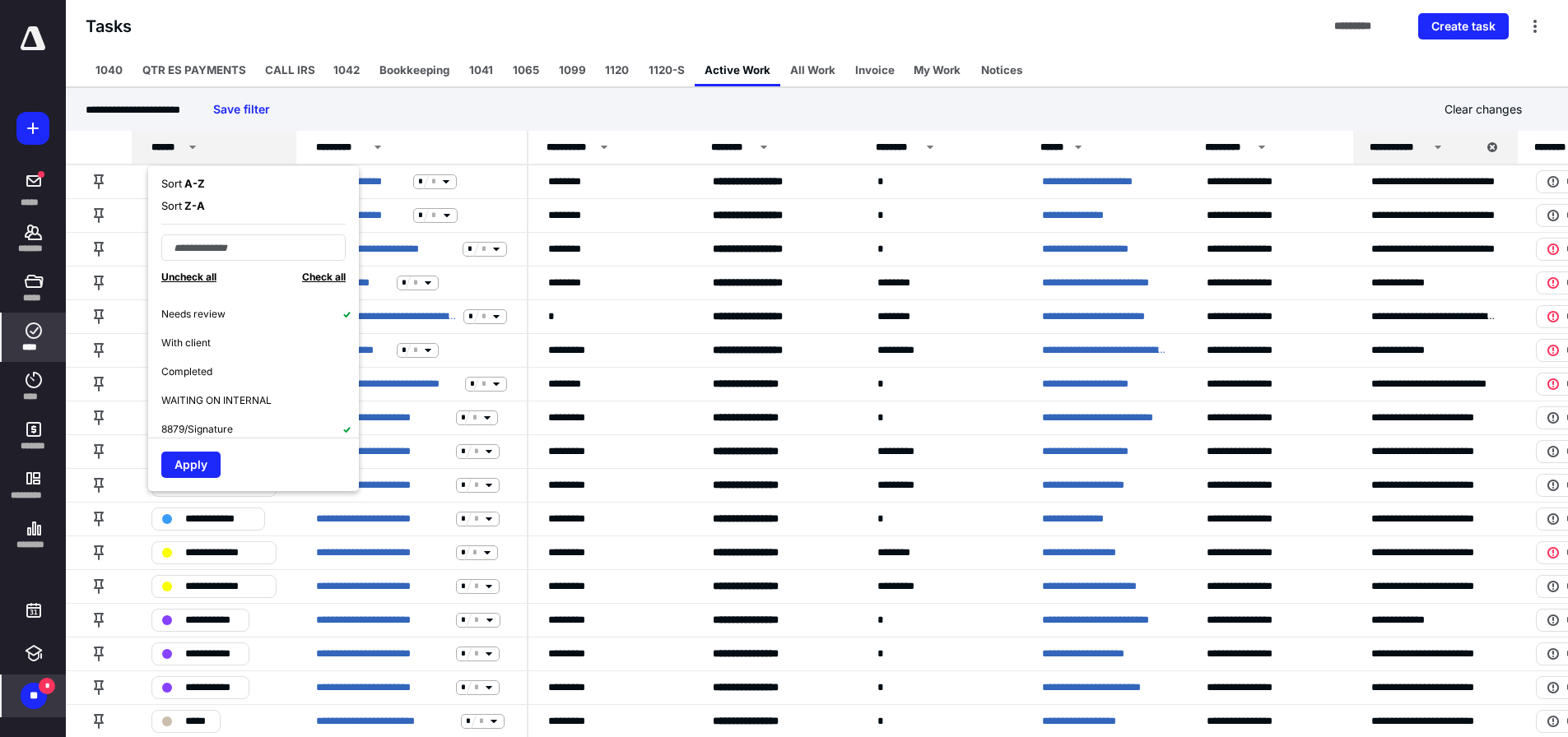 click on "Completed" at bounding box center (260, 371) 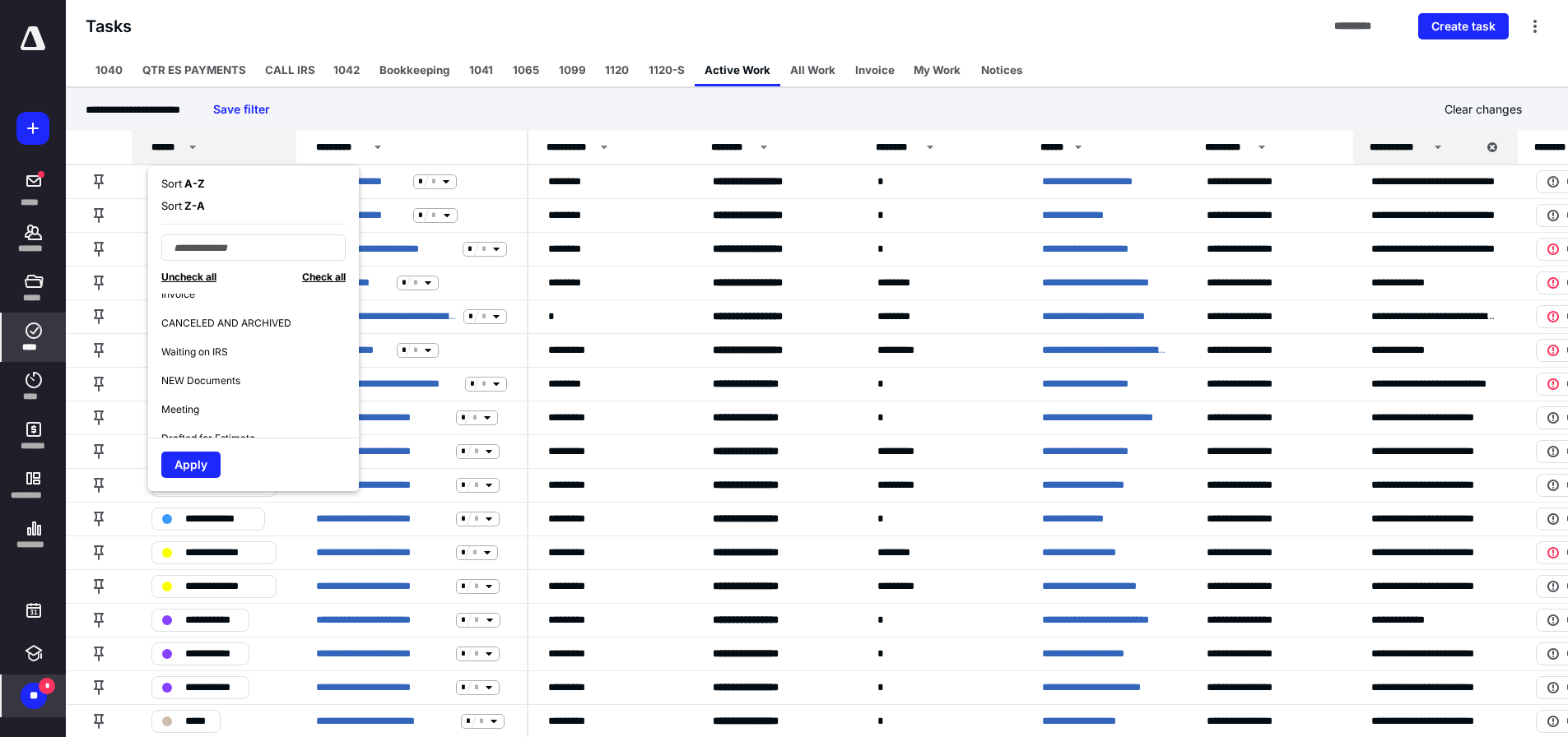 scroll, scrollTop: 363, scrollLeft: 0, axis: vertical 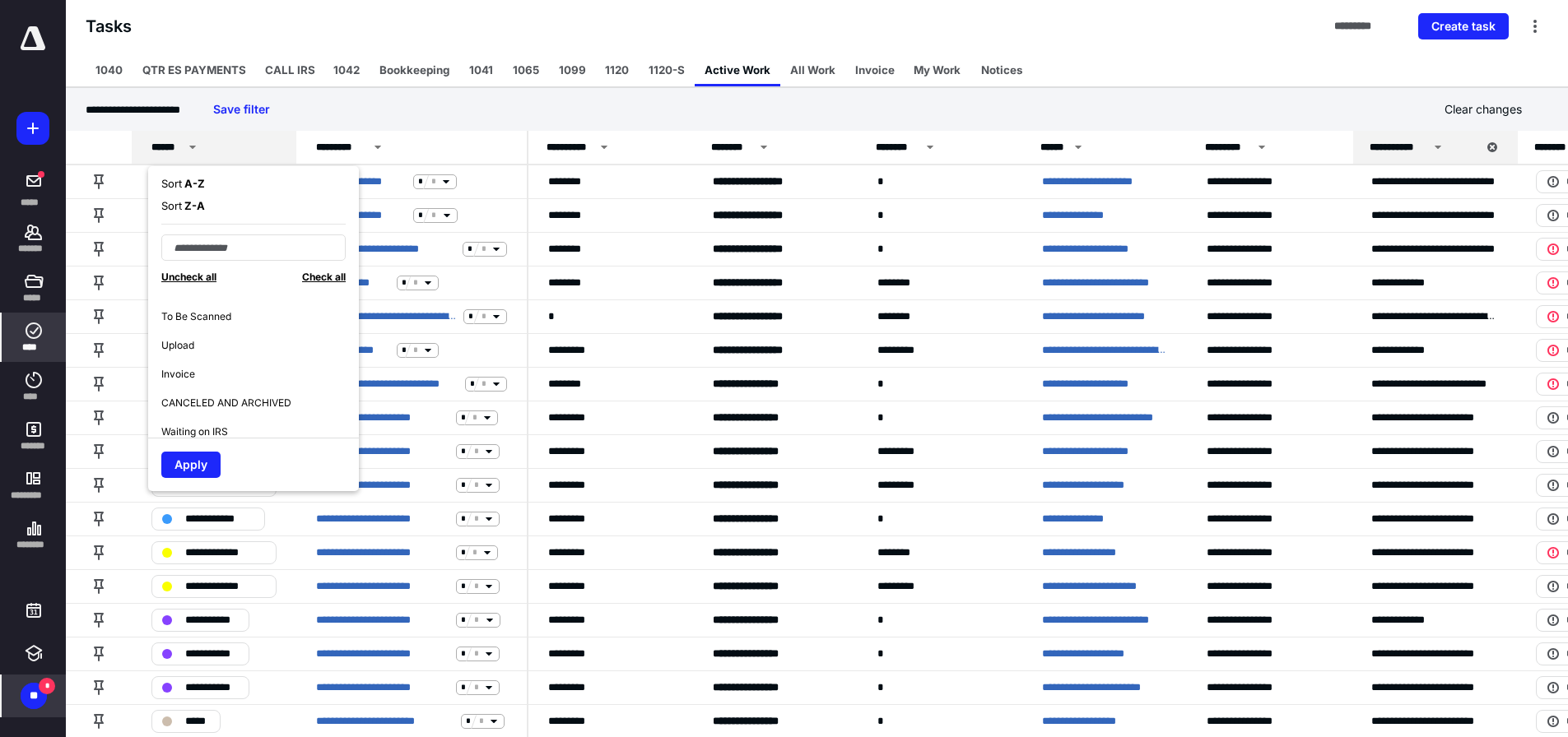 click on "Invoice" at bounding box center (260, 373) 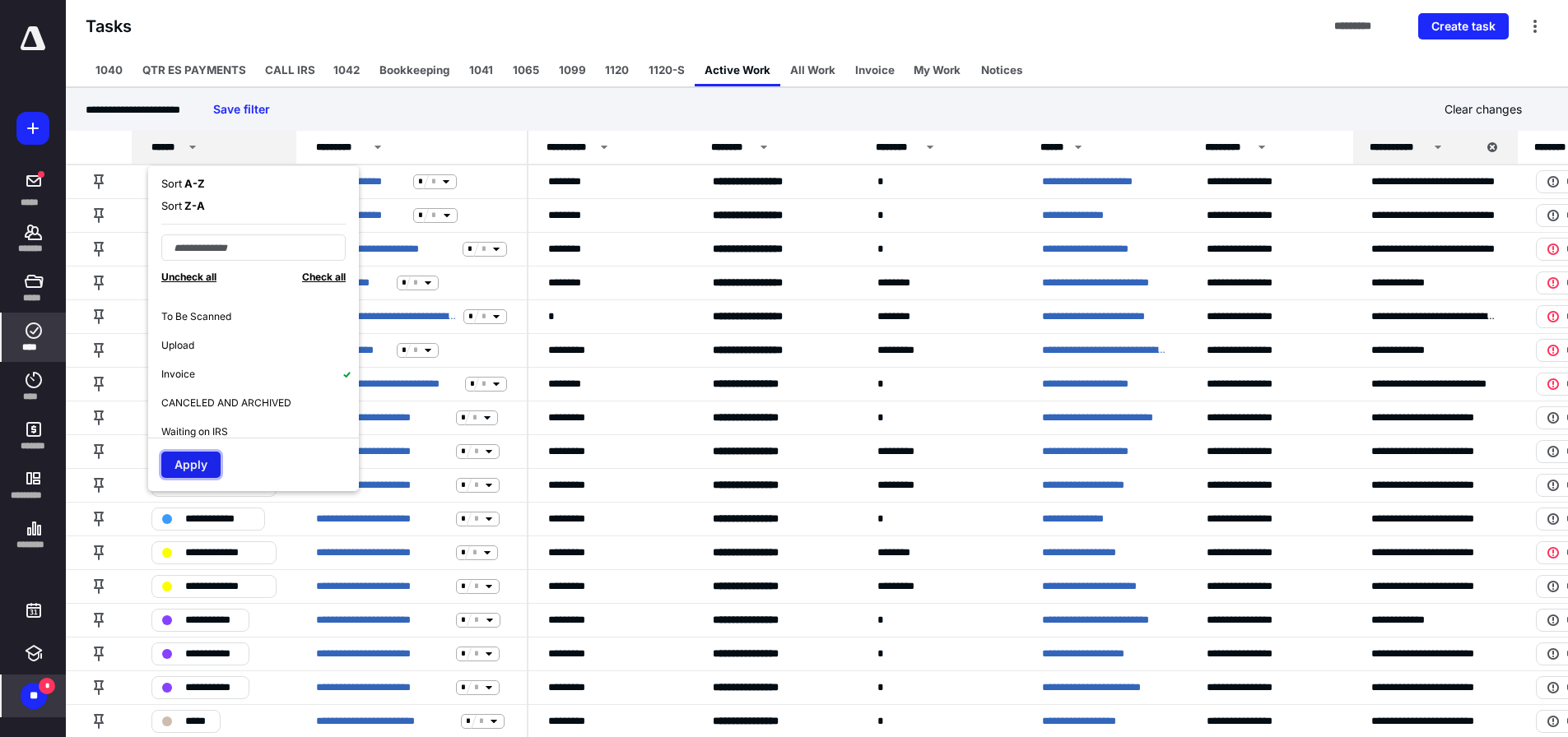 click on "Apply" at bounding box center [191, 465] 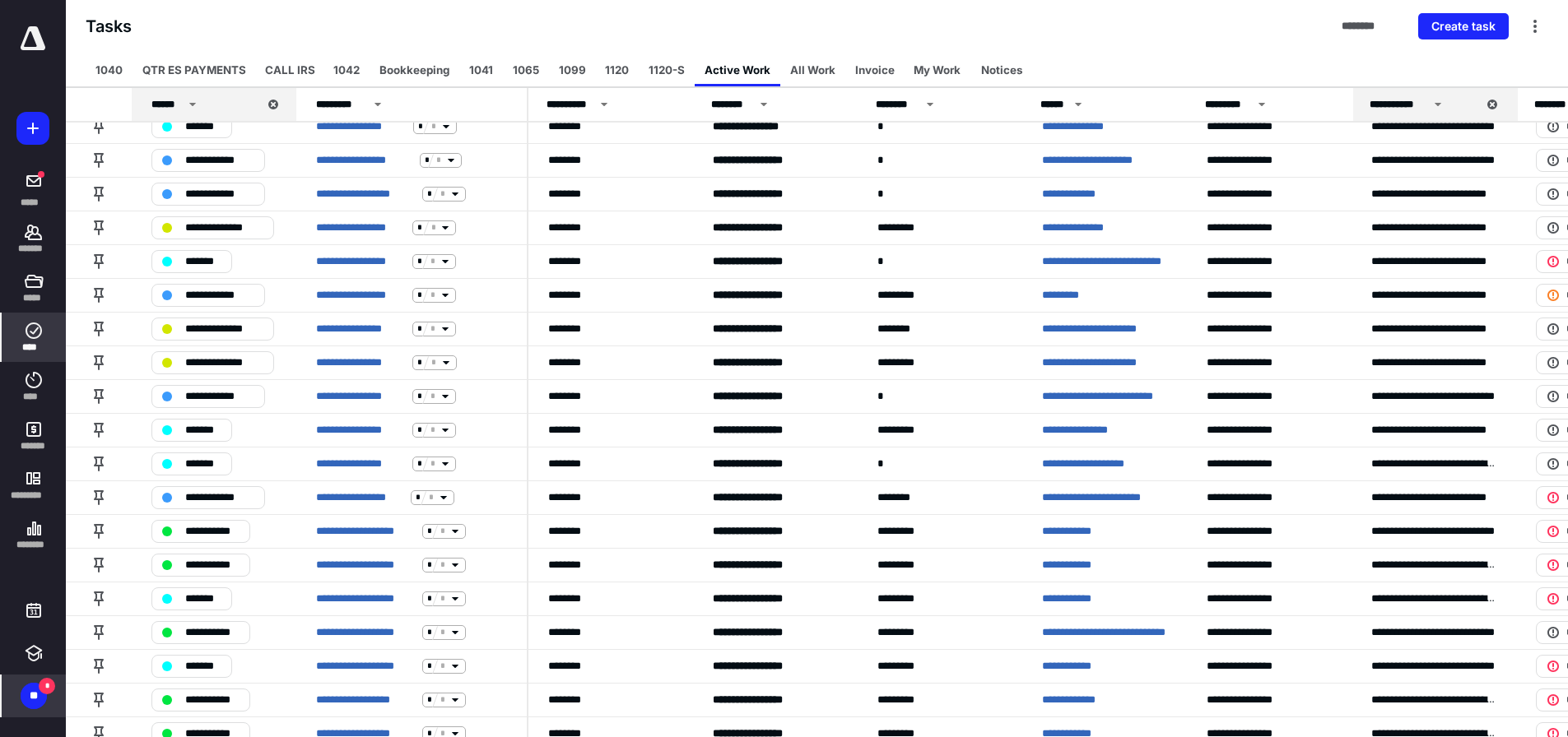 scroll, scrollTop: 0, scrollLeft: 0, axis: both 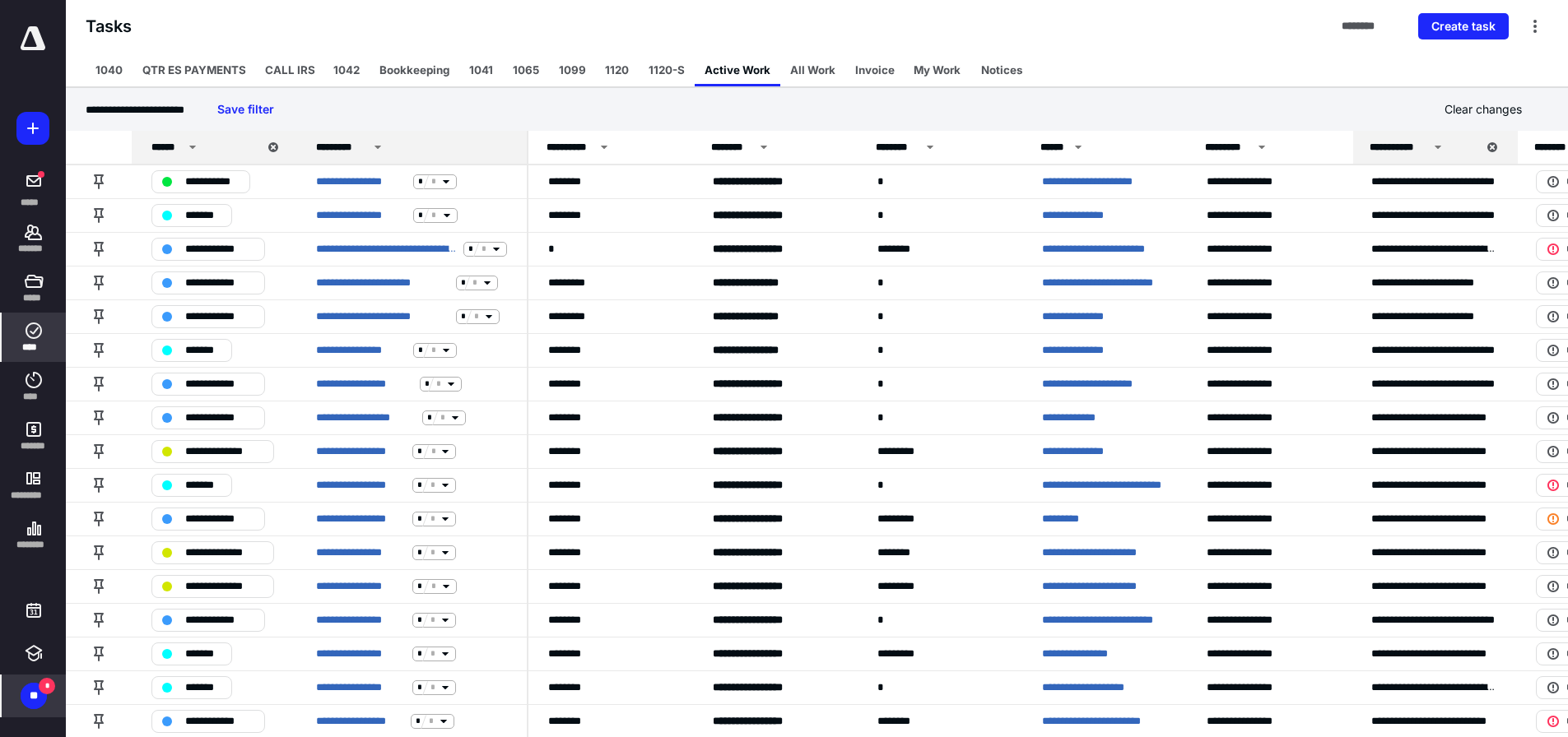 click on "*********" at bounding box center (342, 147) 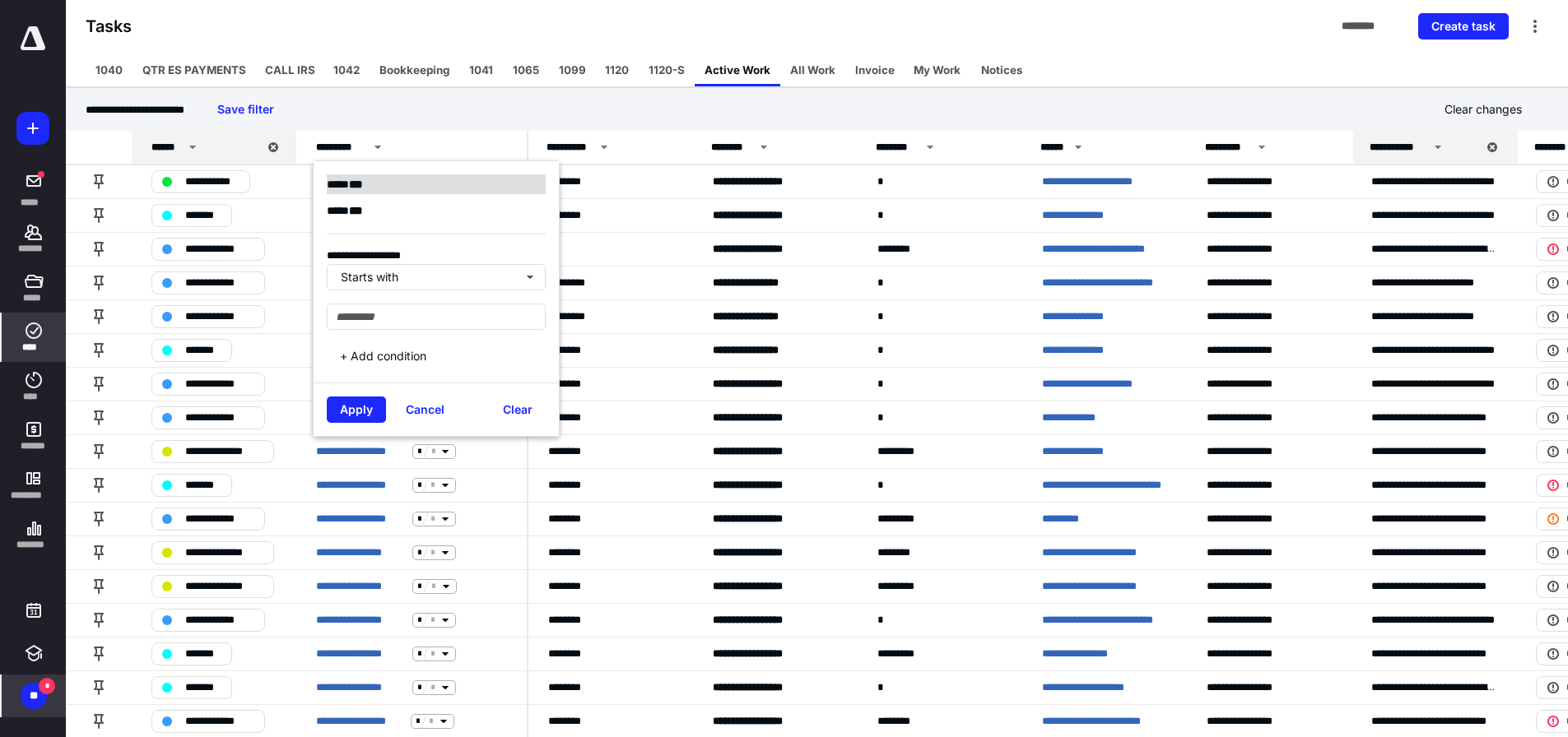 click on "****   * * *" at bounding box center [436, 184] 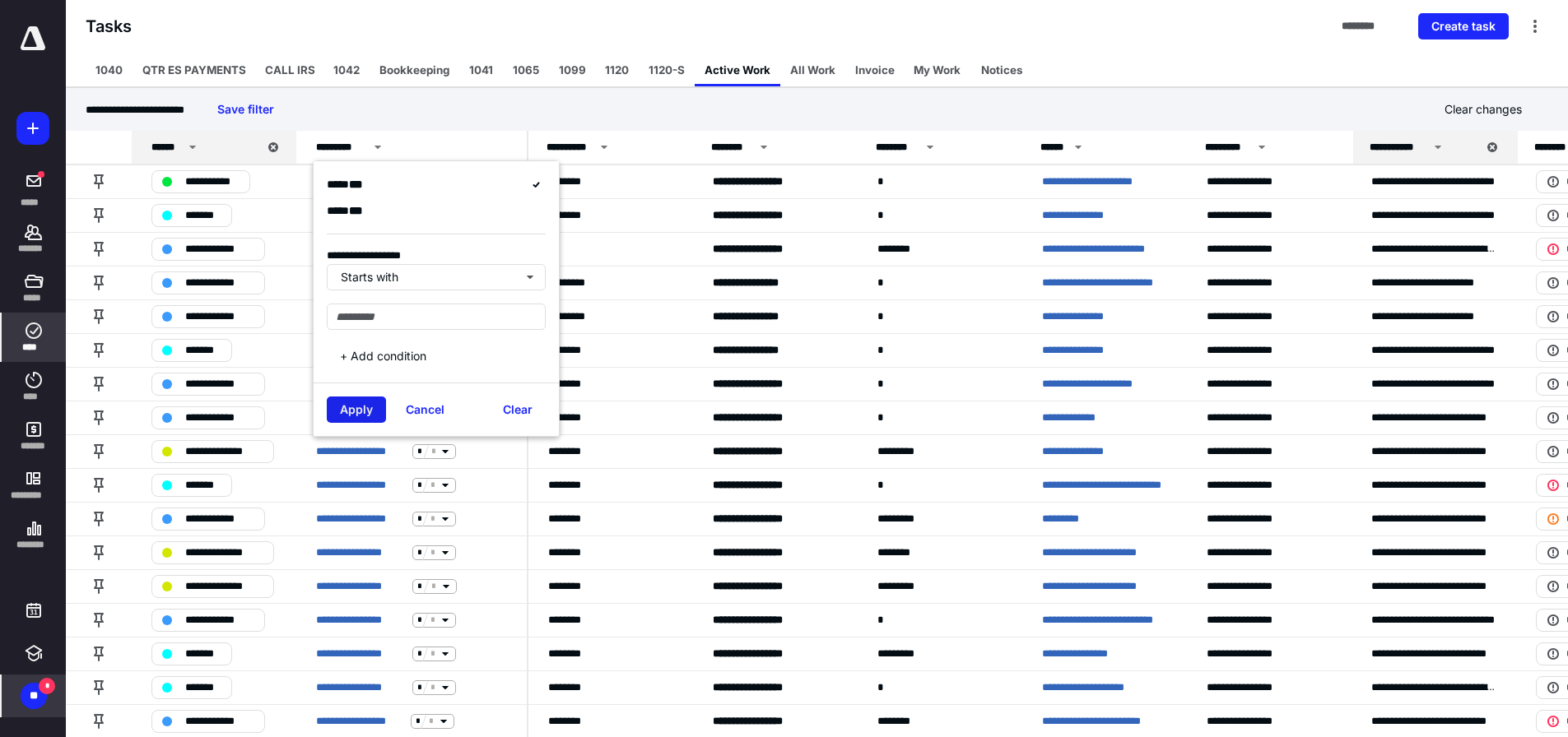 click on "Apply" at bounding box center [356, 410] 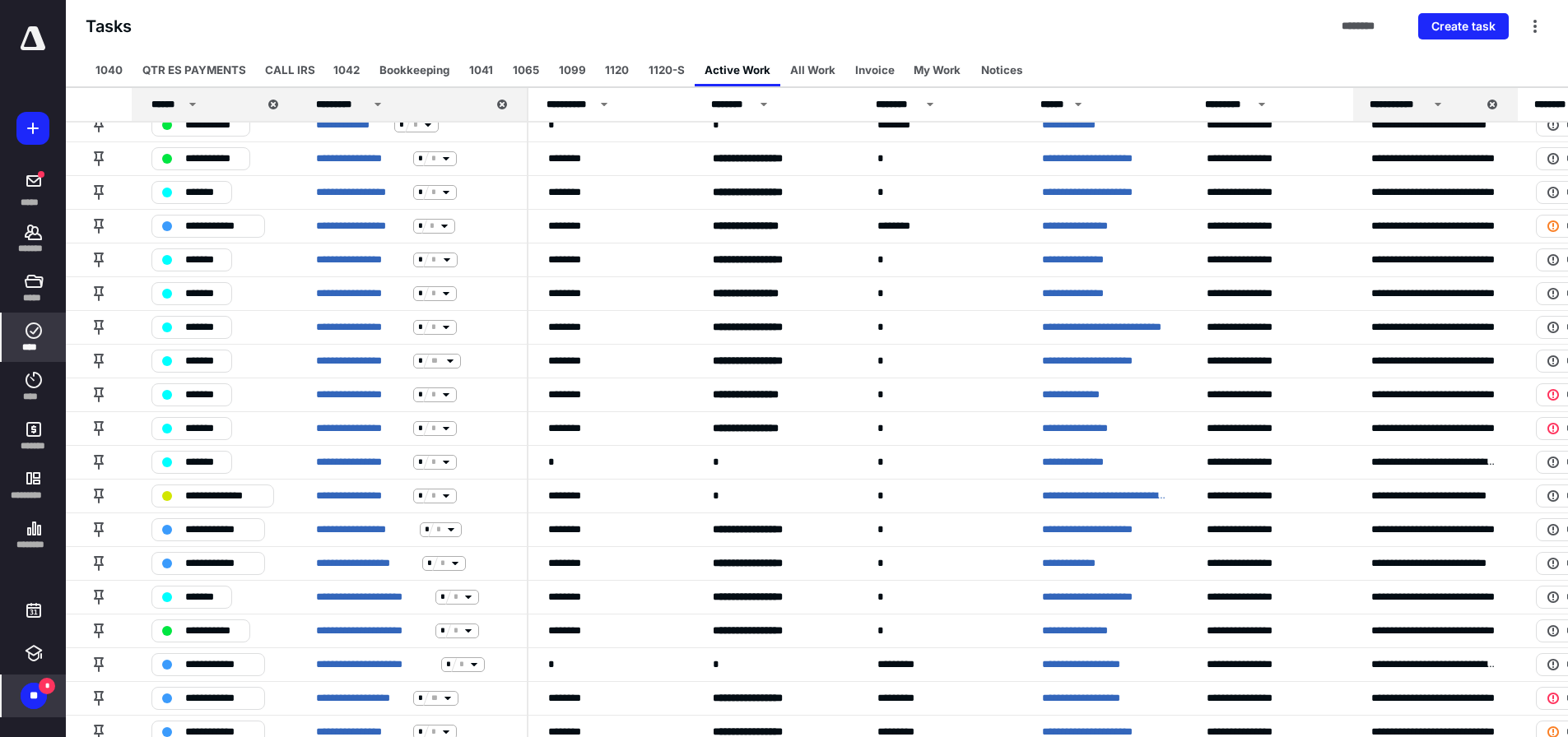 scroll, scrollTop: 0, scrollLeft: 0, axis: both 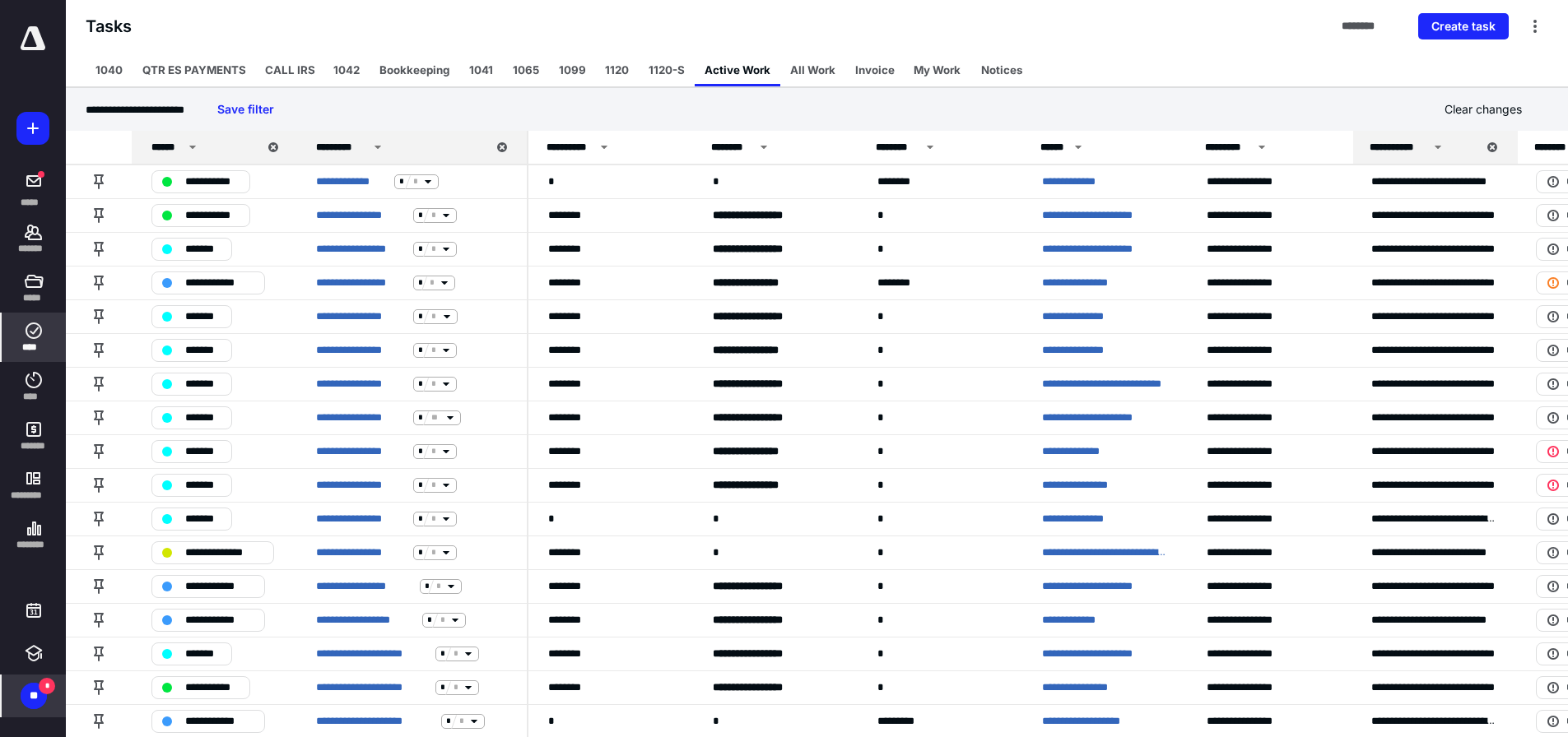 click 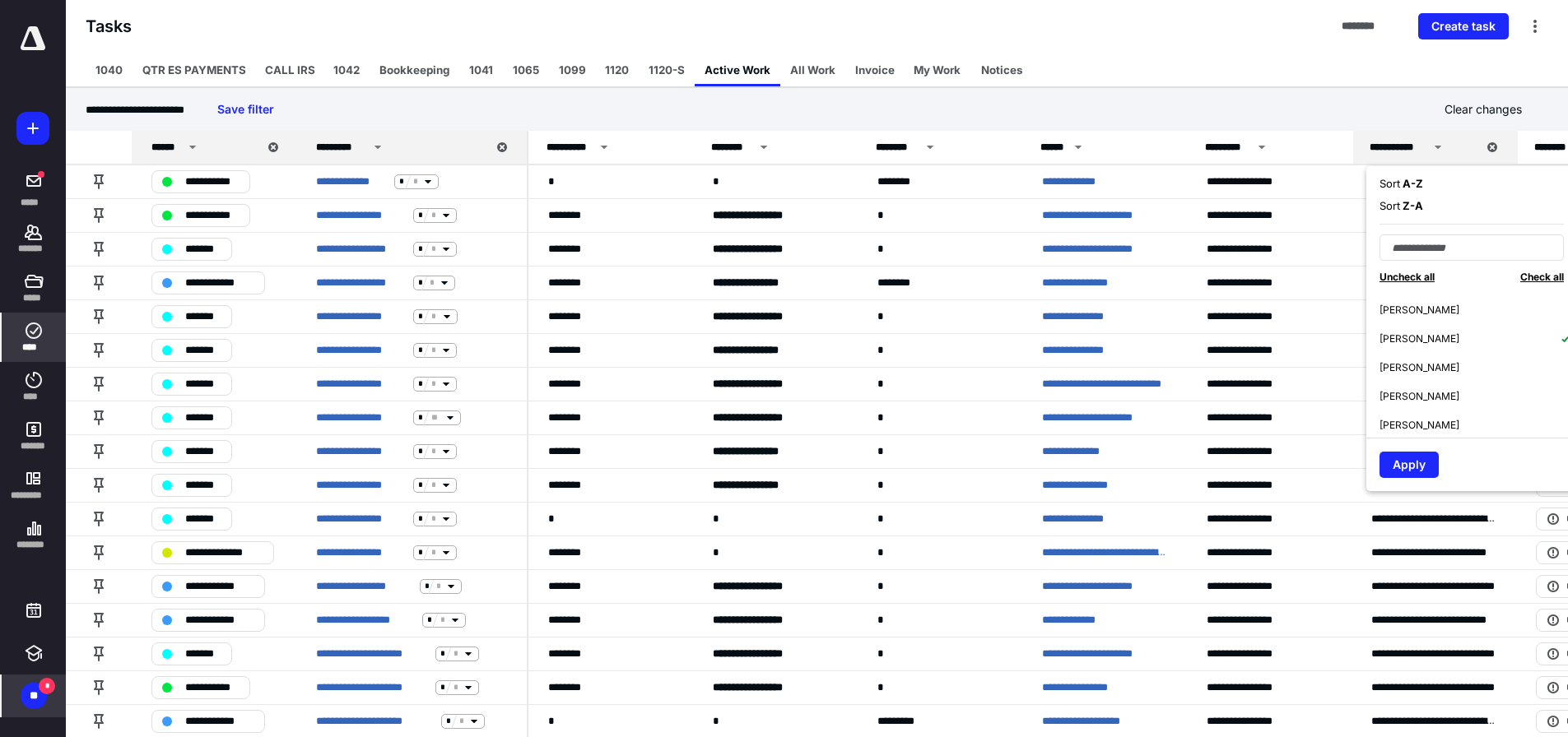 scroll, scrollTop: 82, scrollLeft: 0, axis: vertical 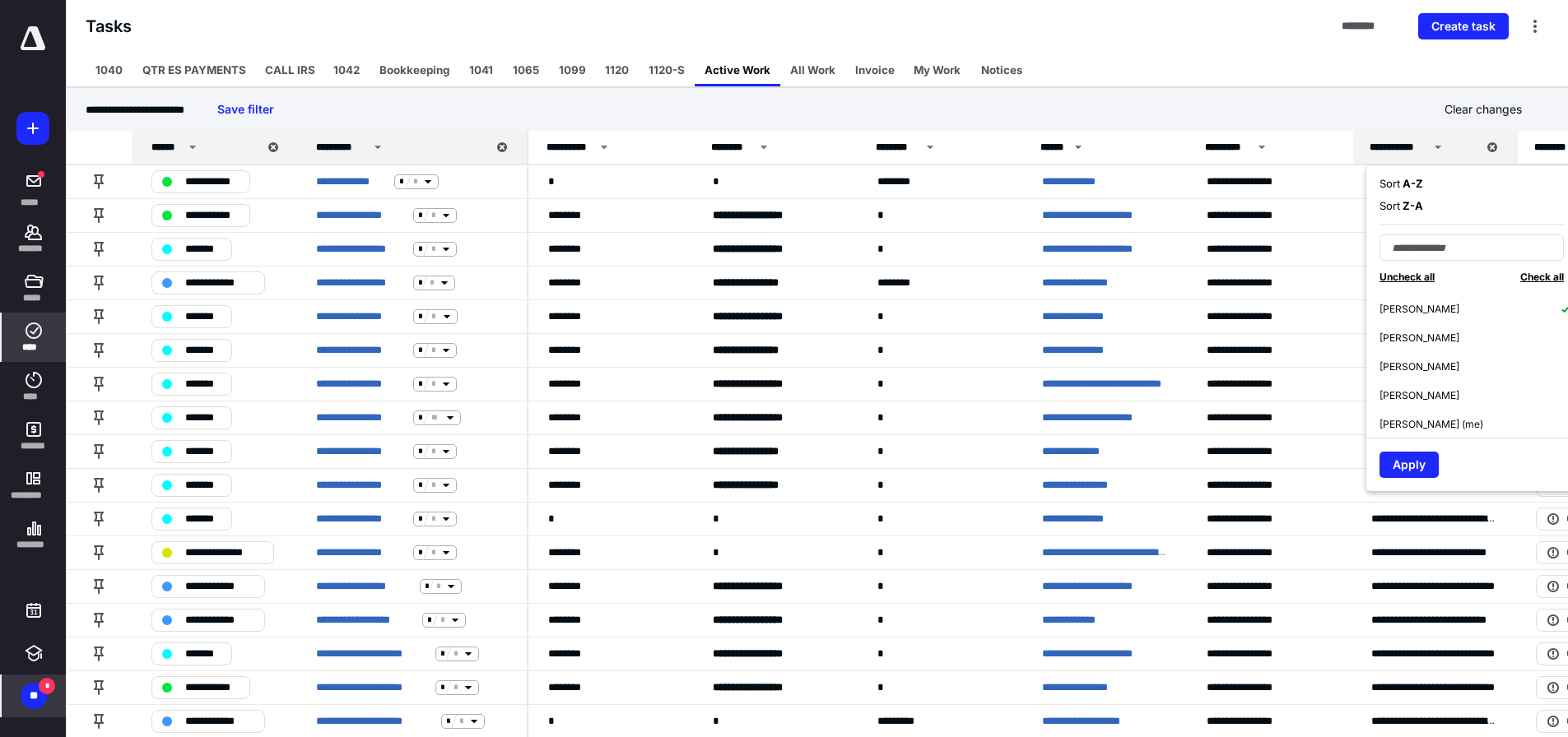 click on "Tasks ******** Create task" at bounding box center [817, 26] 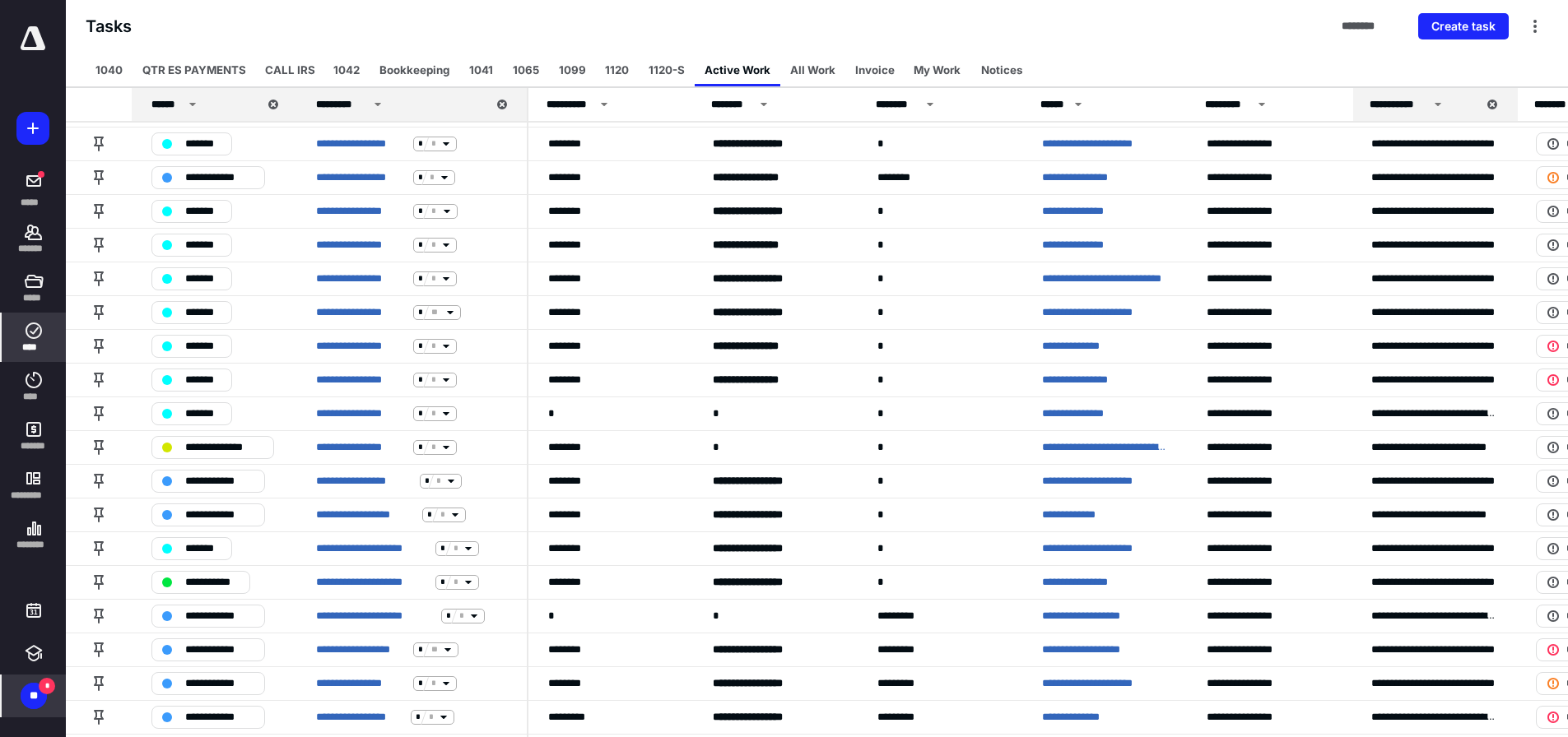 scroll, scrollTop: 0, scrollLeft: 0, axis: both 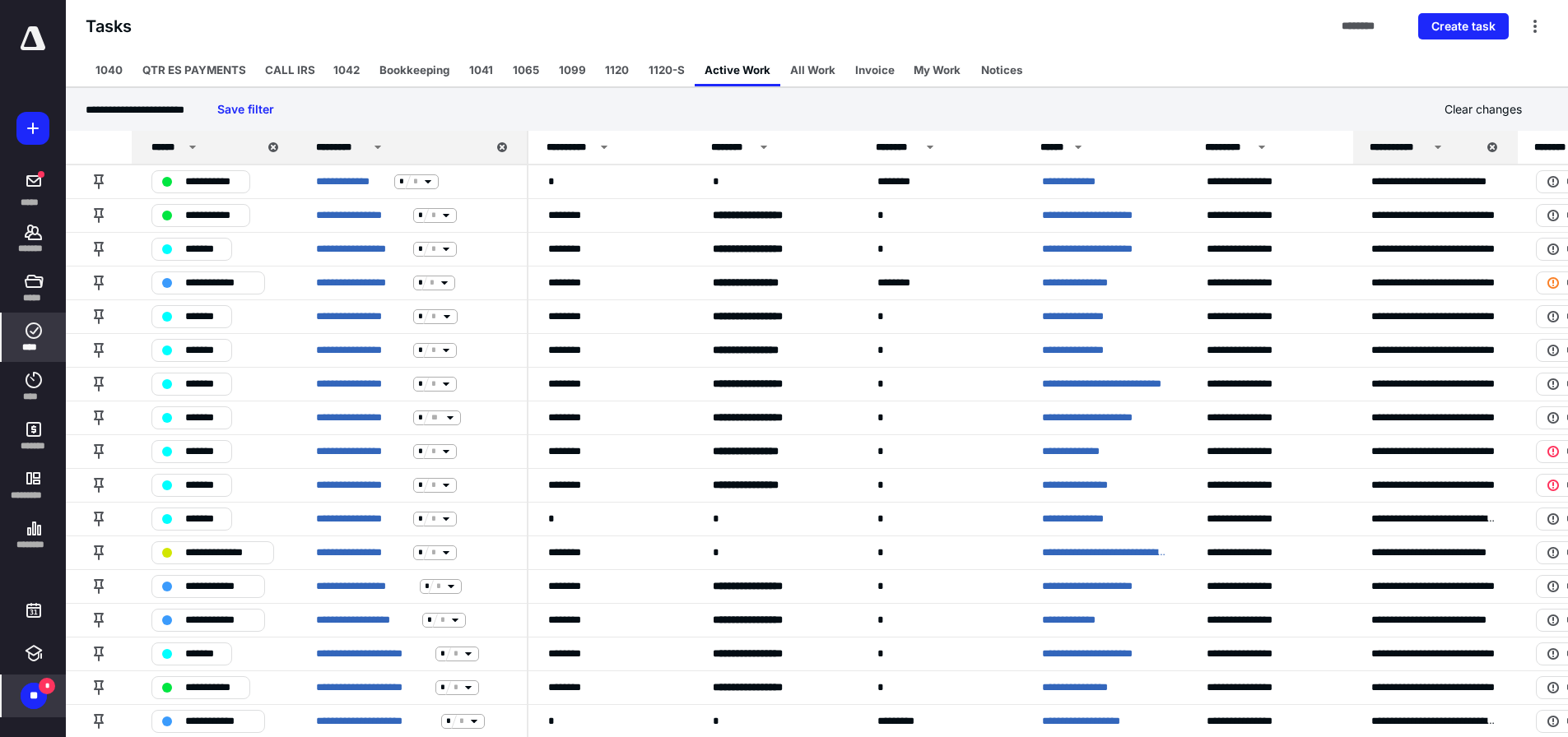 click 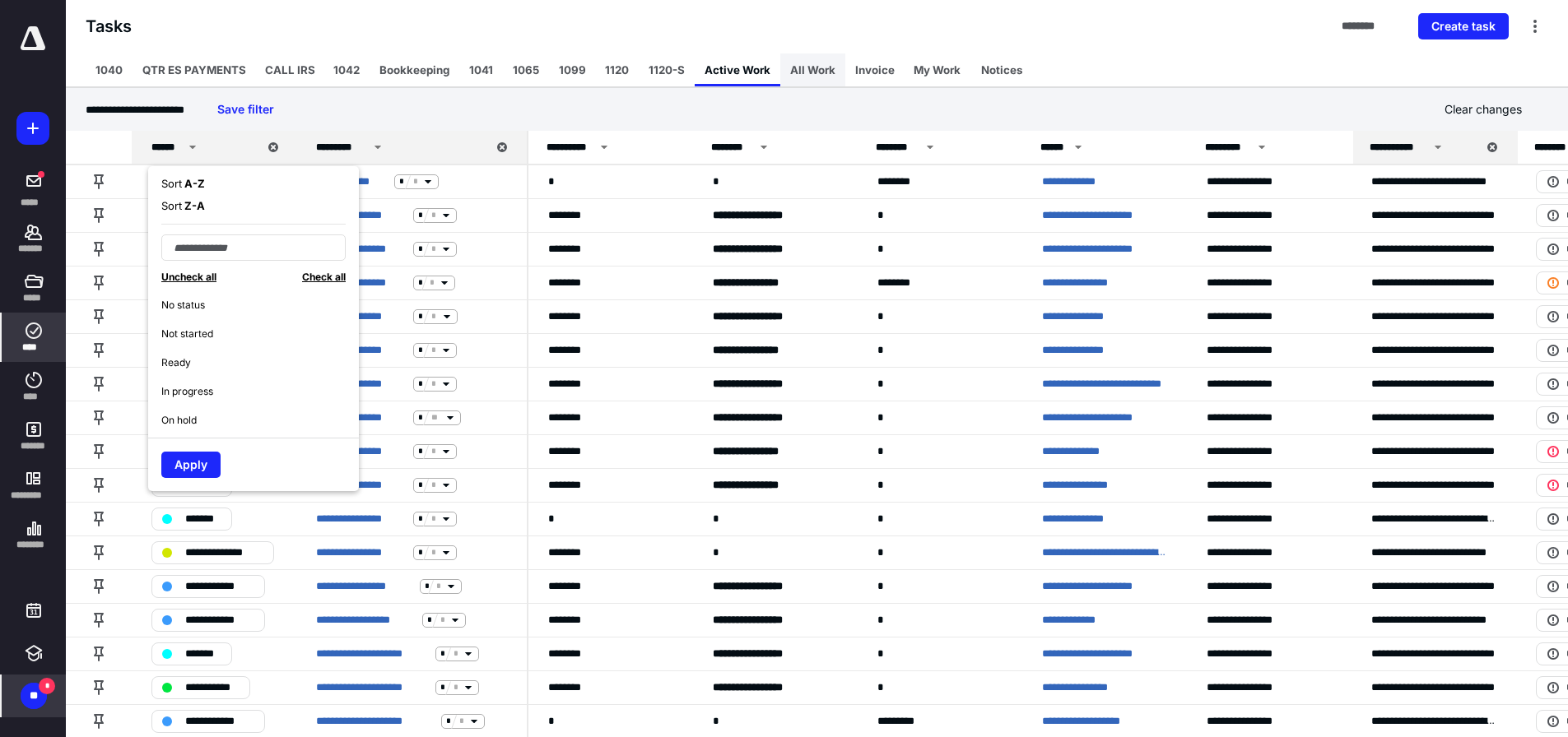 click on "All Work" at bounding box center (812, 70) 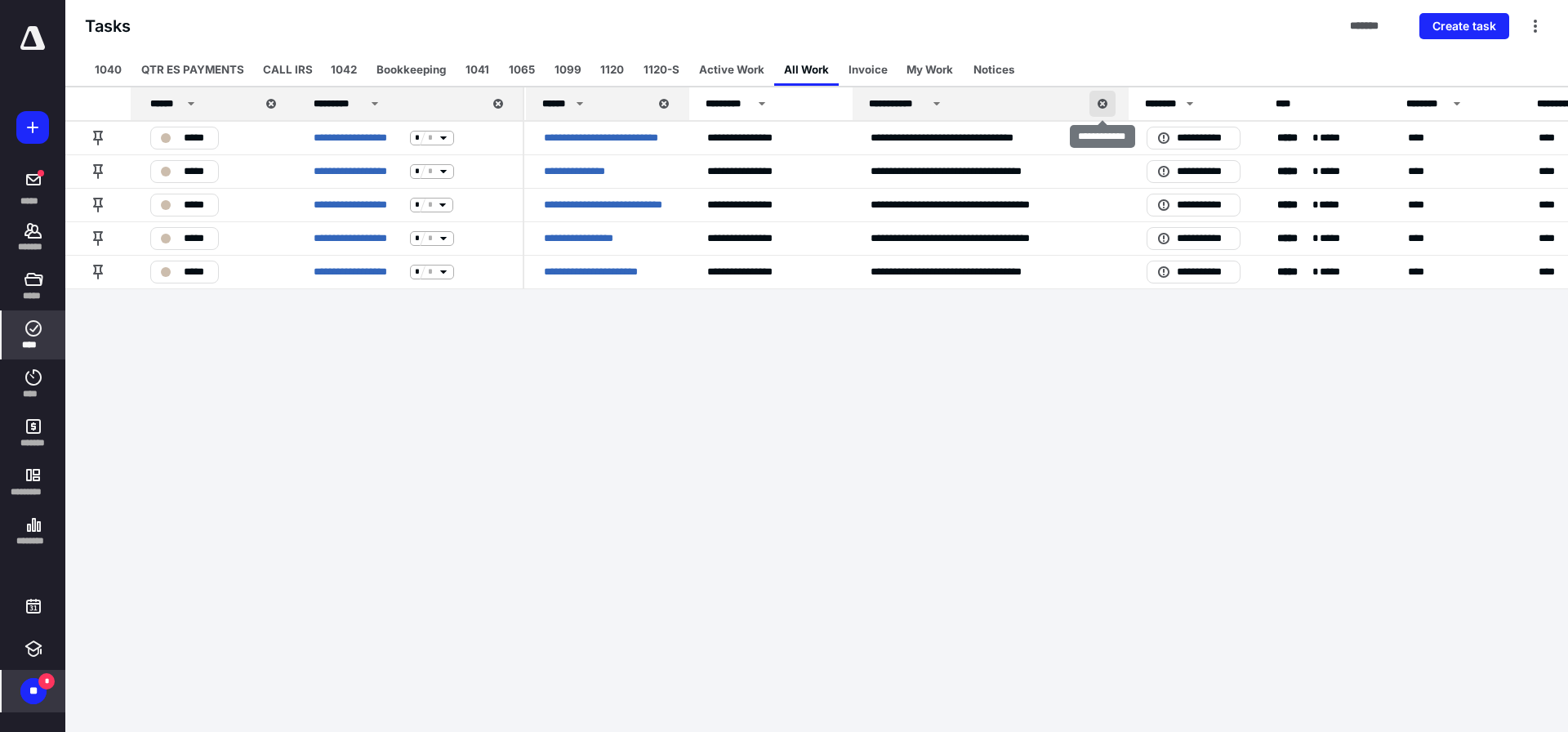 click at bounding box center (1102, 104) 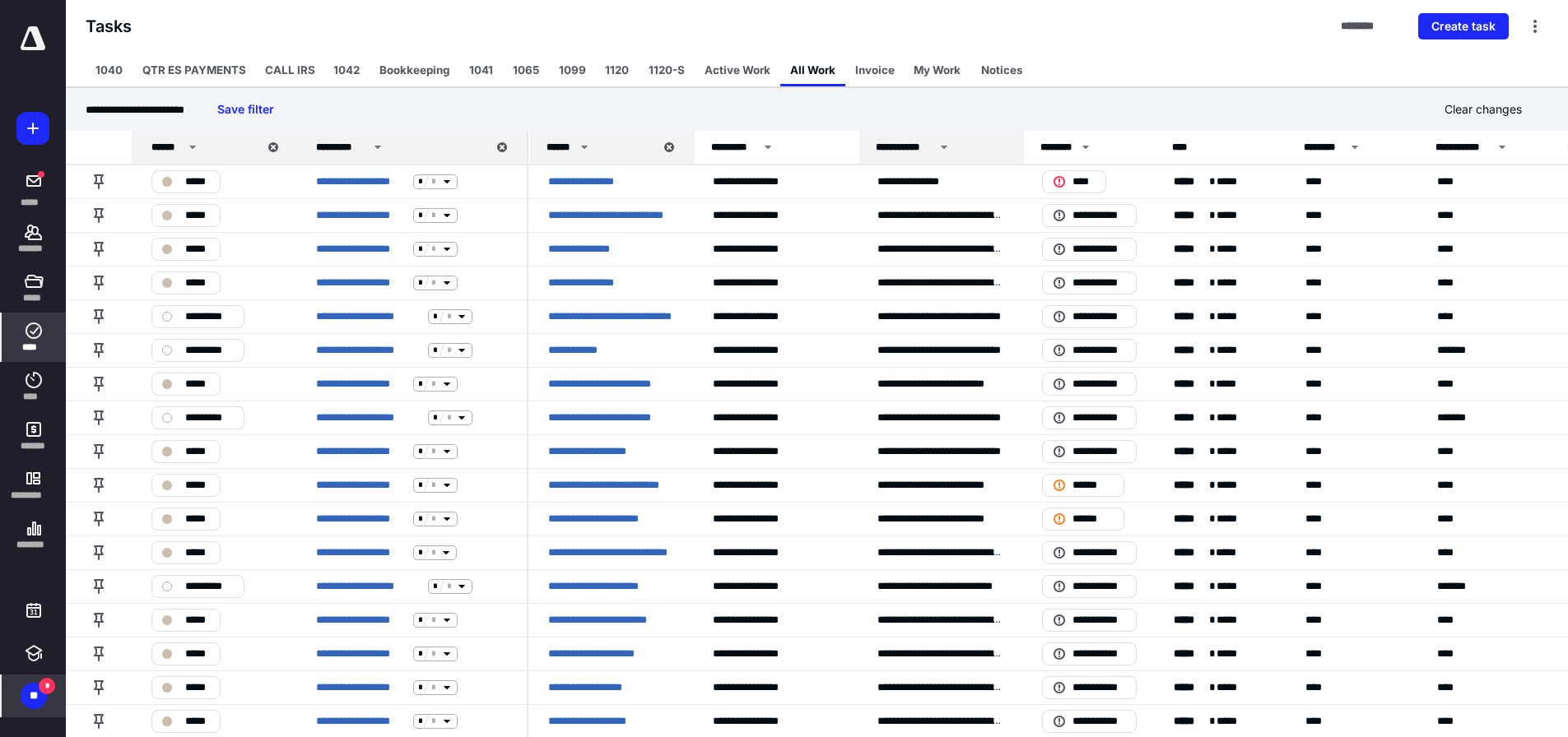 click 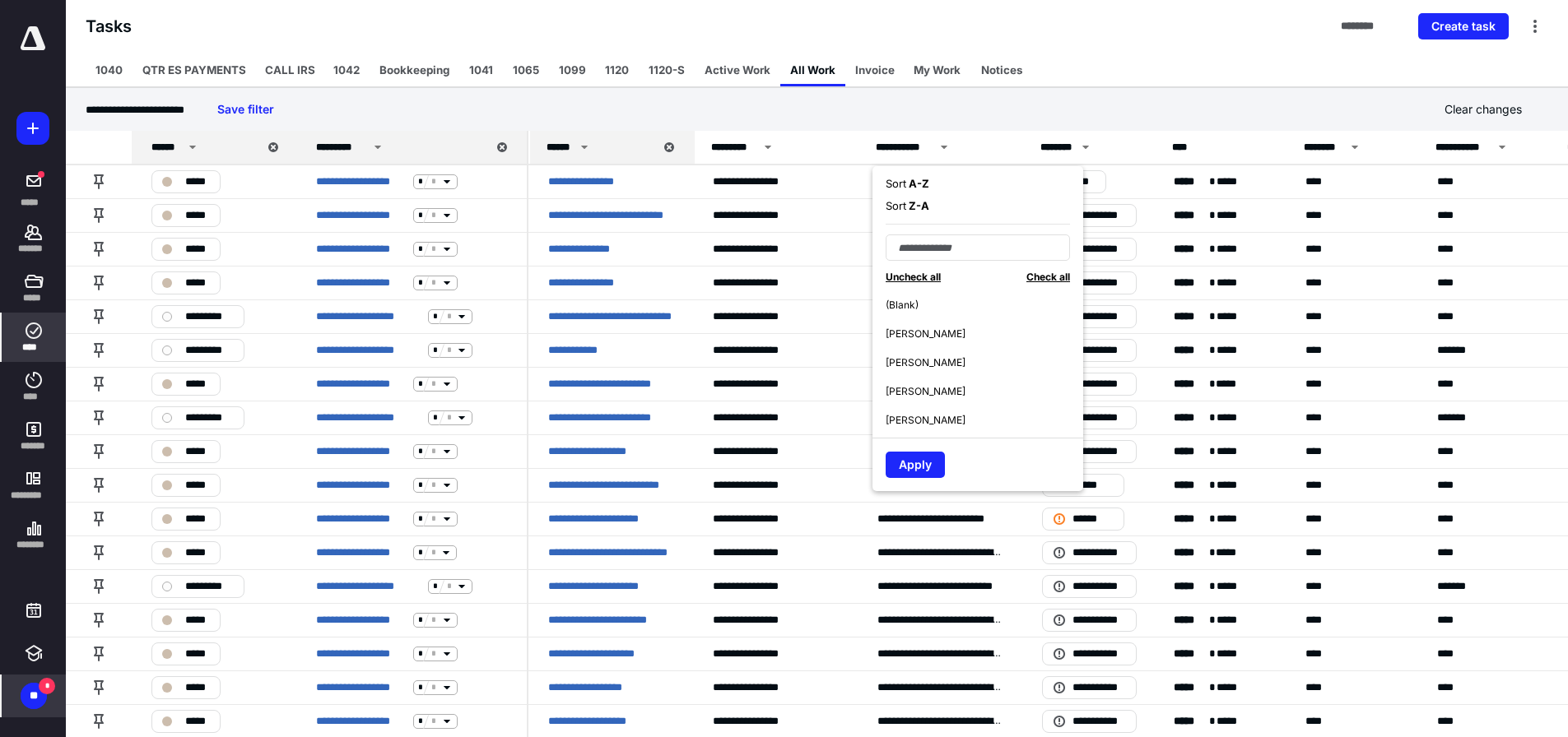 click on "[PERSON_NAME]" at bounding box center (984, 391) 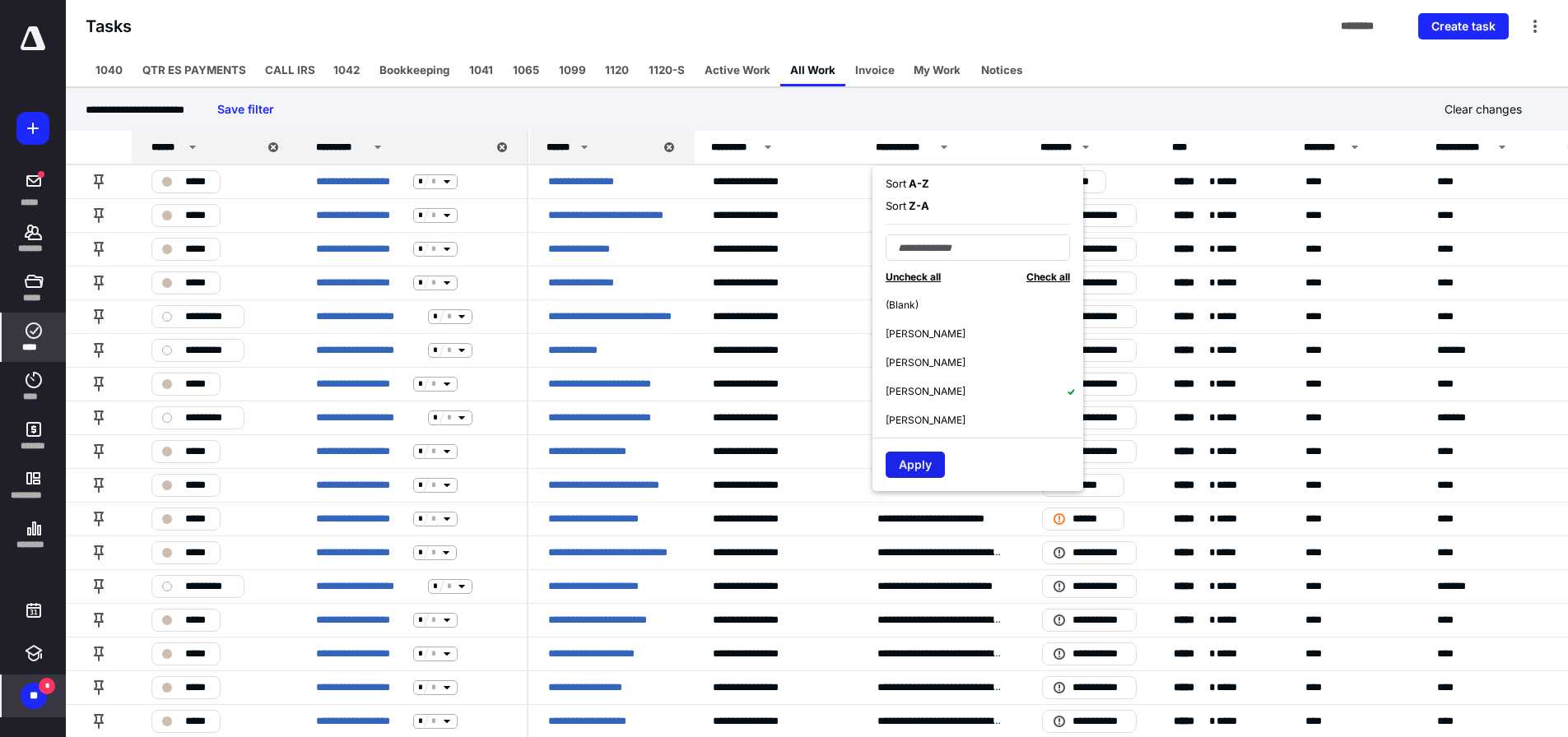 click on "Apply" at bounding box center (915, 465) 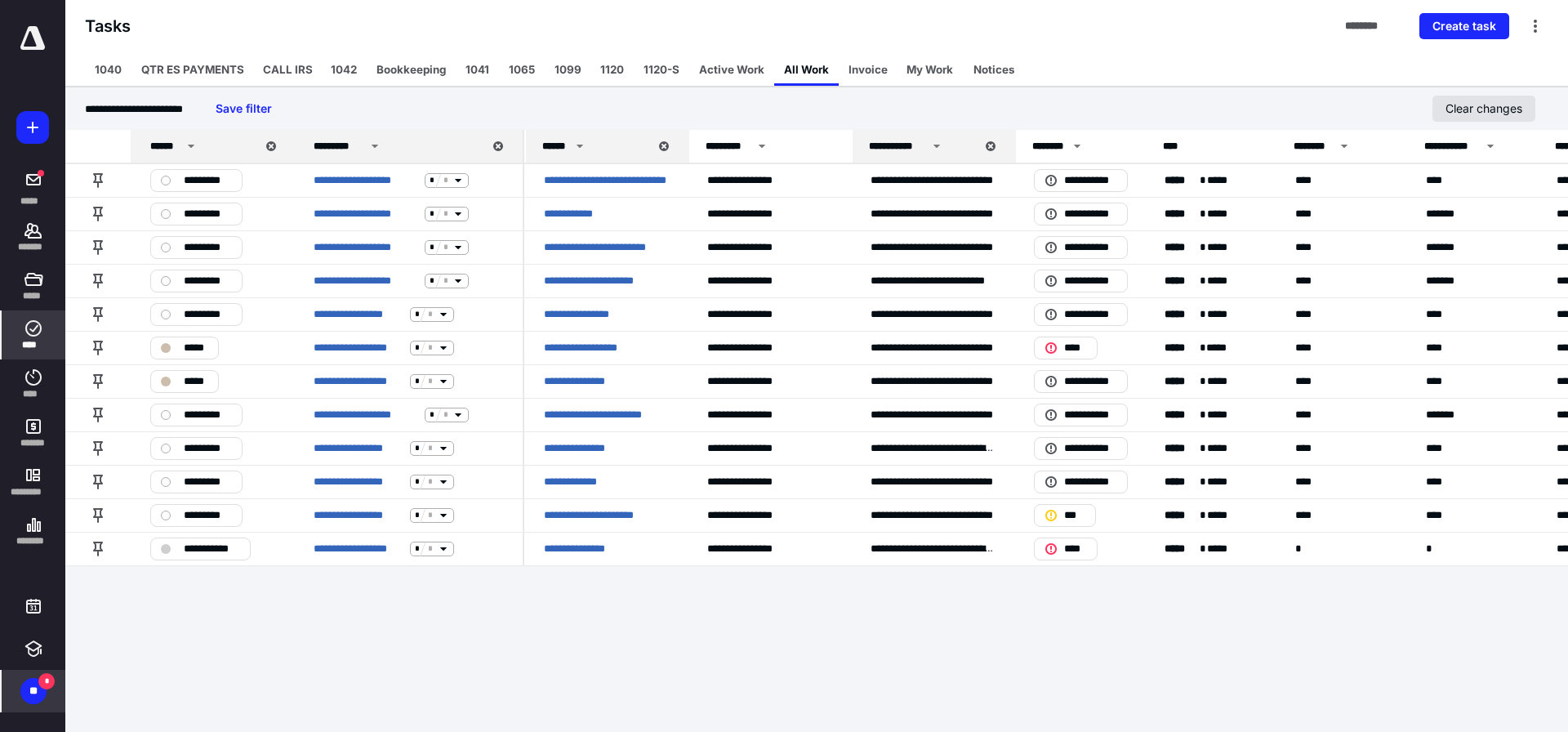 click on "Clear changes" at bounding box center (1484, 109) 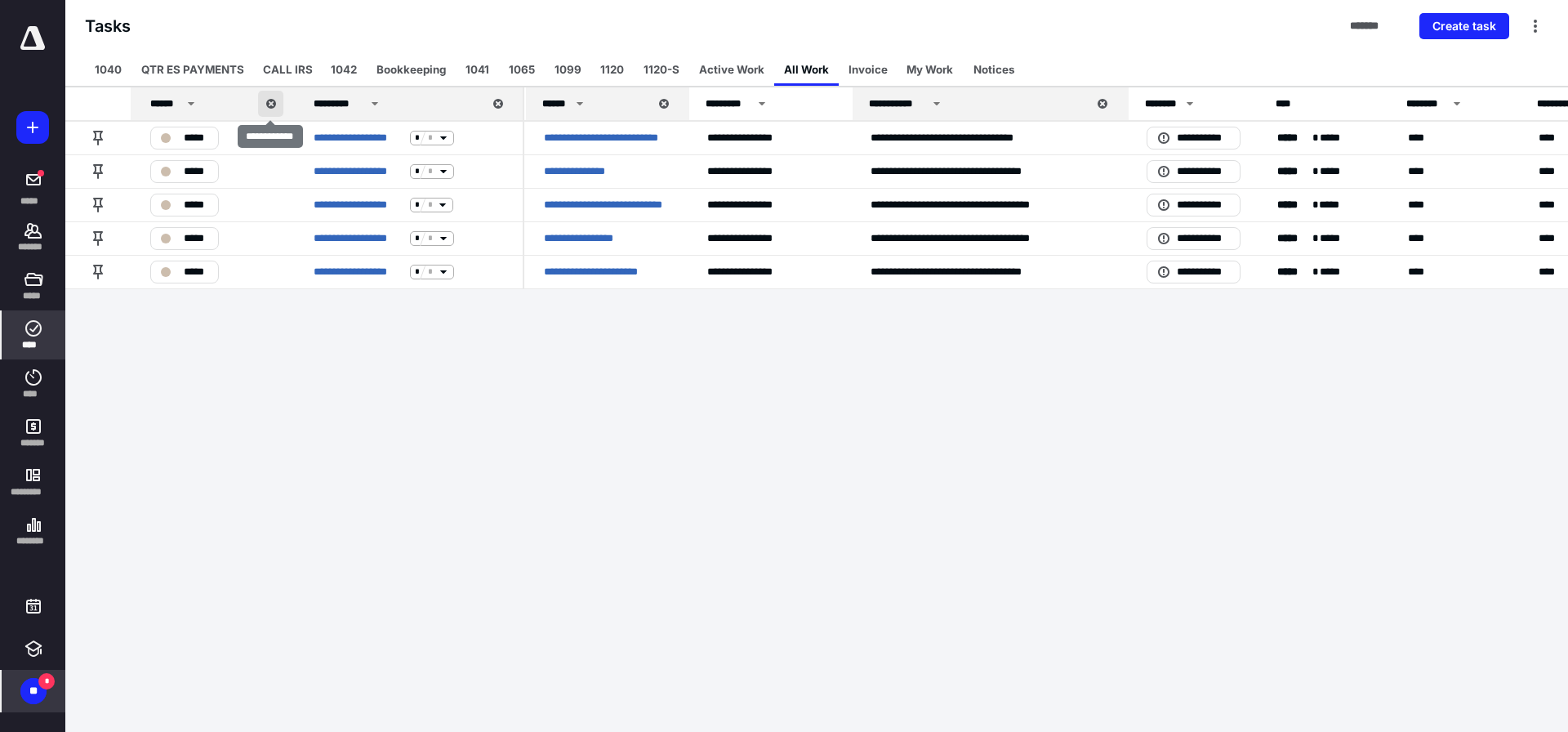 click at bounding box center [270, 104] 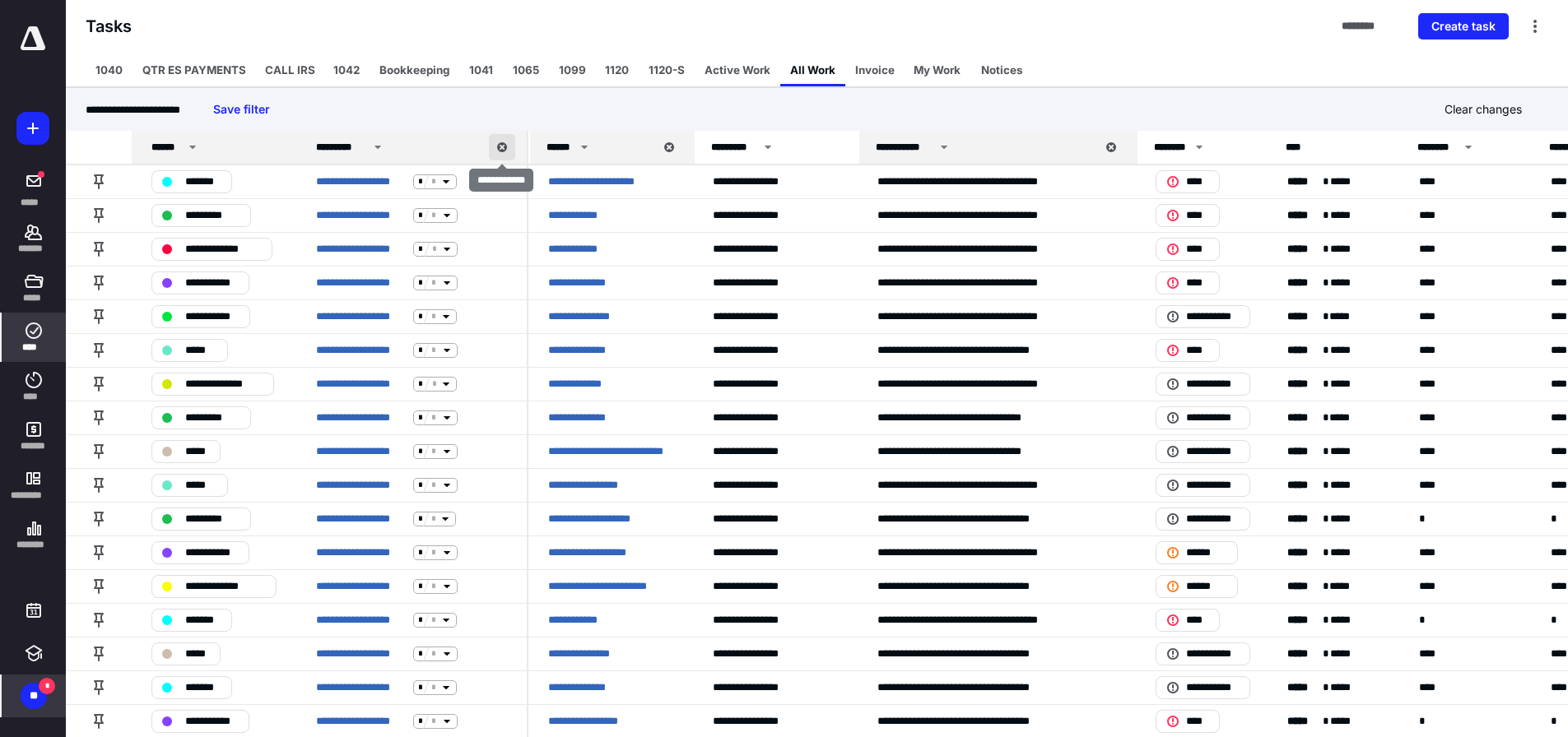 click at bounding box center (502, 147) 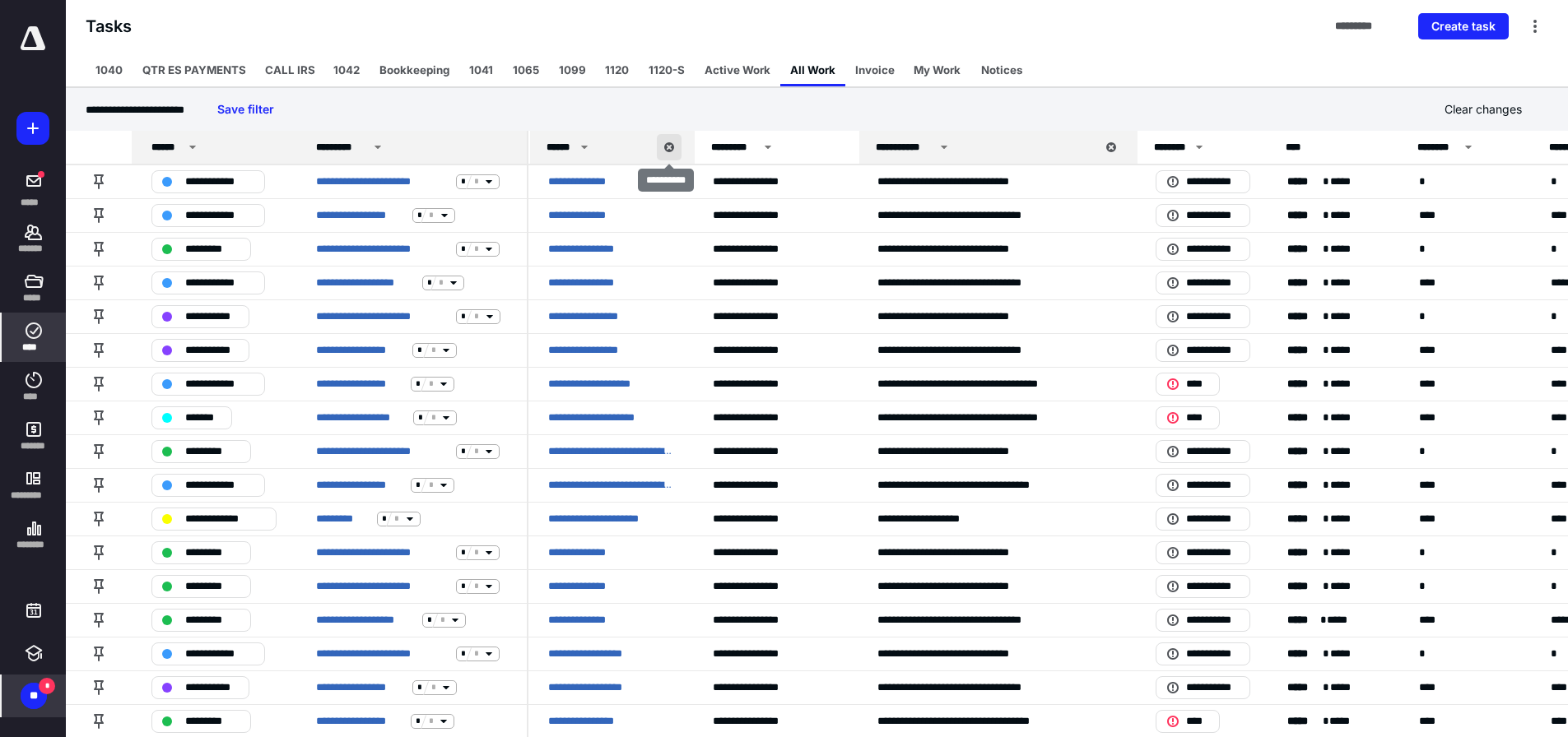click at bounding box center [669, 147] 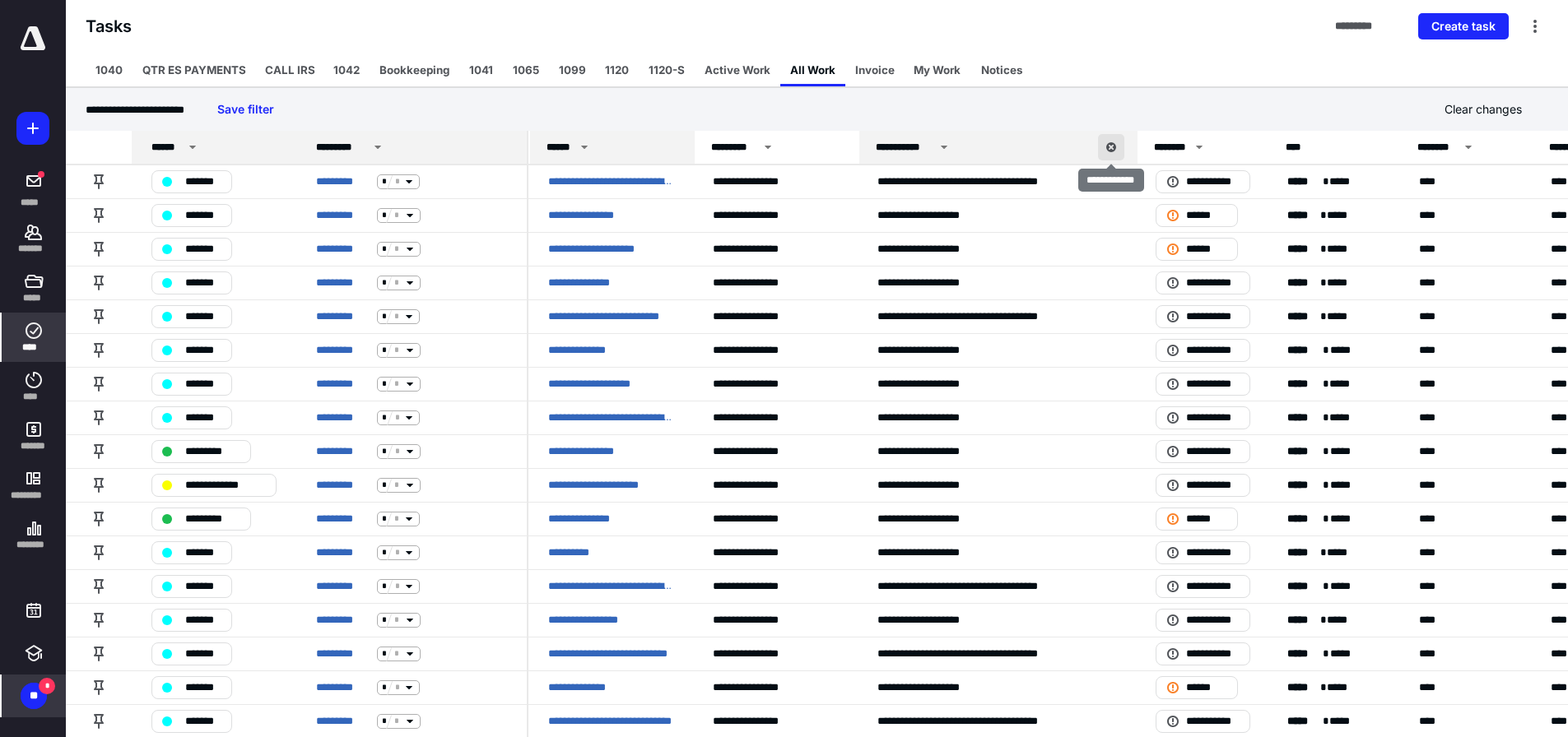 click at bounding box center [1111, 147] 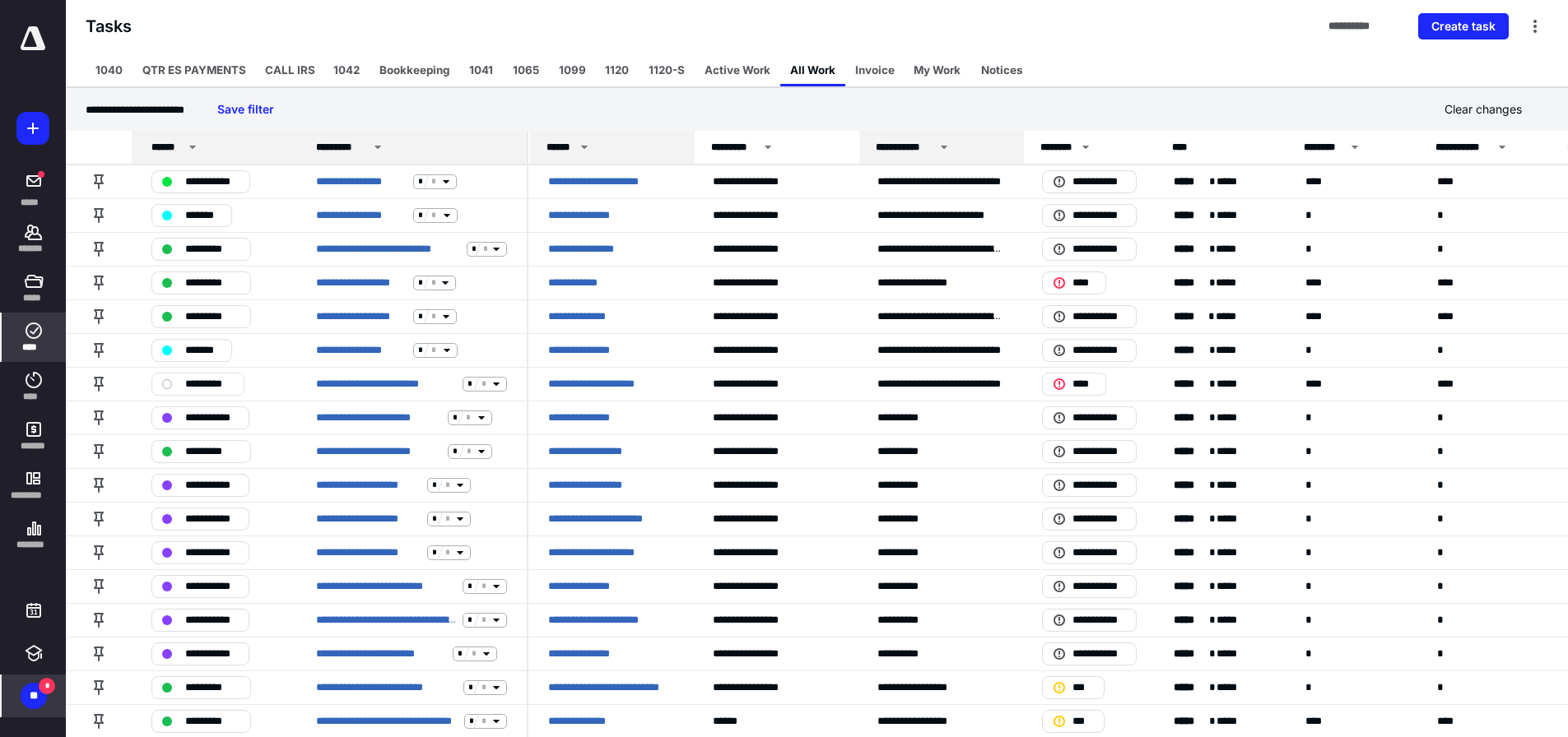 click 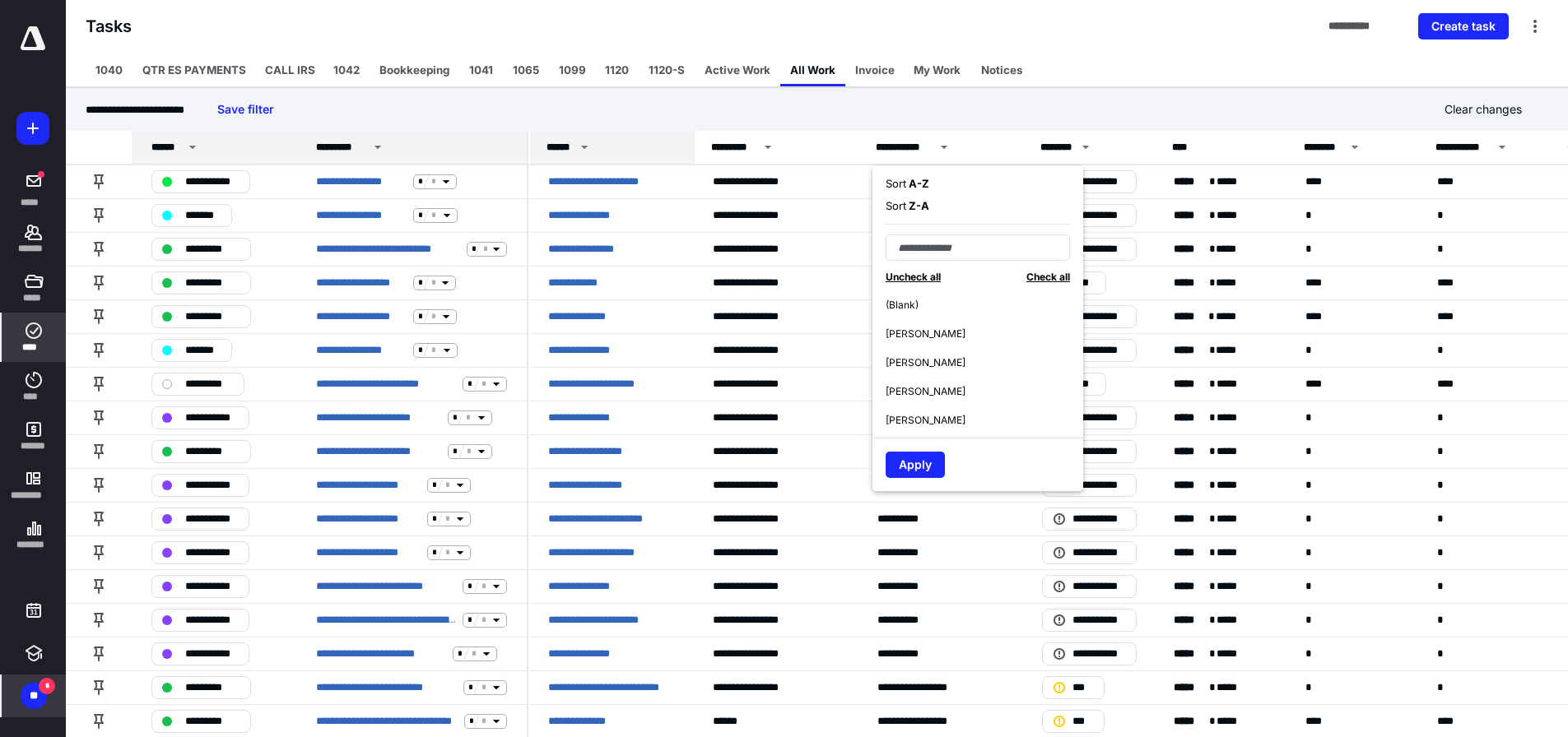 click on "[PERSON_NAME]" at bounding box center [925, 392] 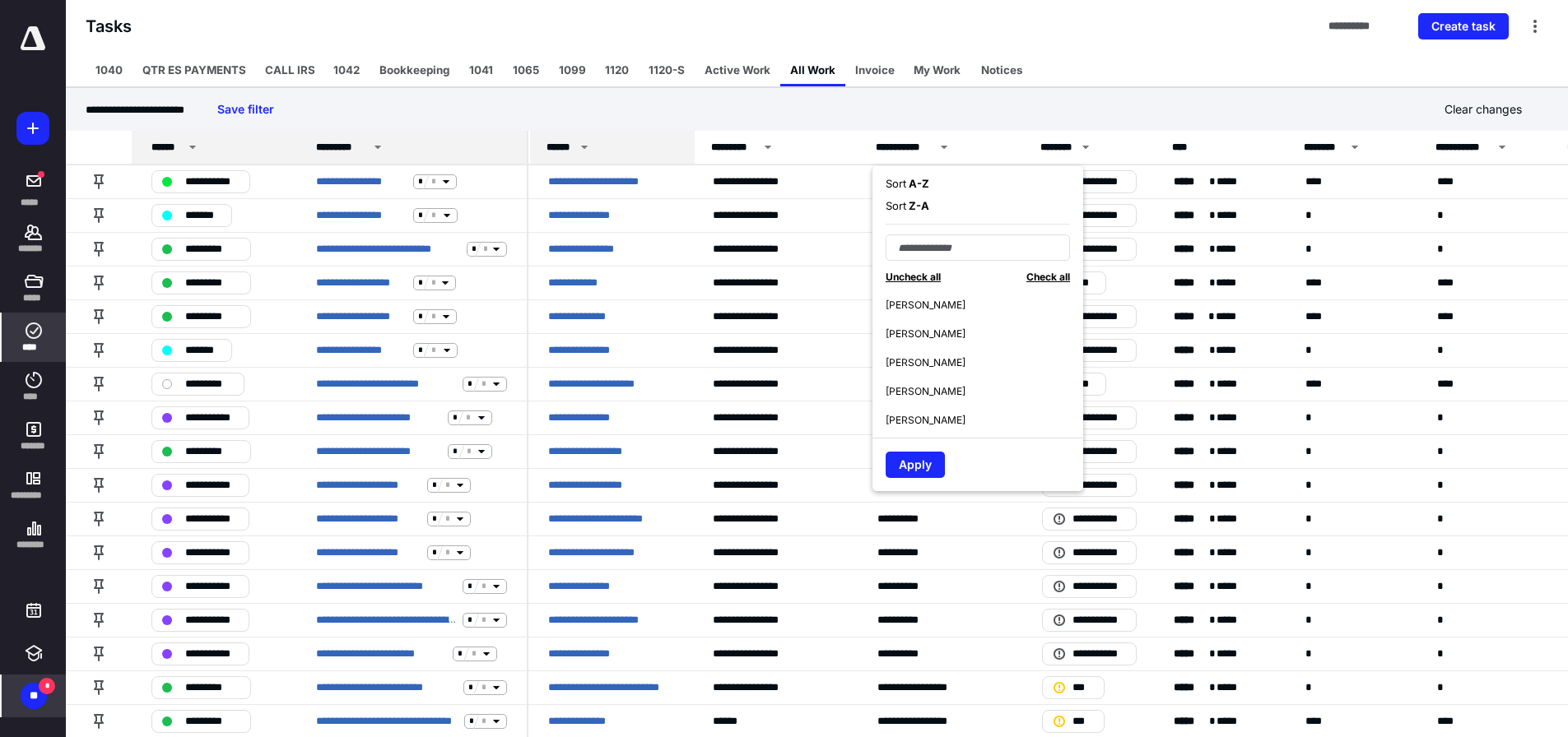 scroll, scrollTop: 0, scrollLeft: 0, axis: both 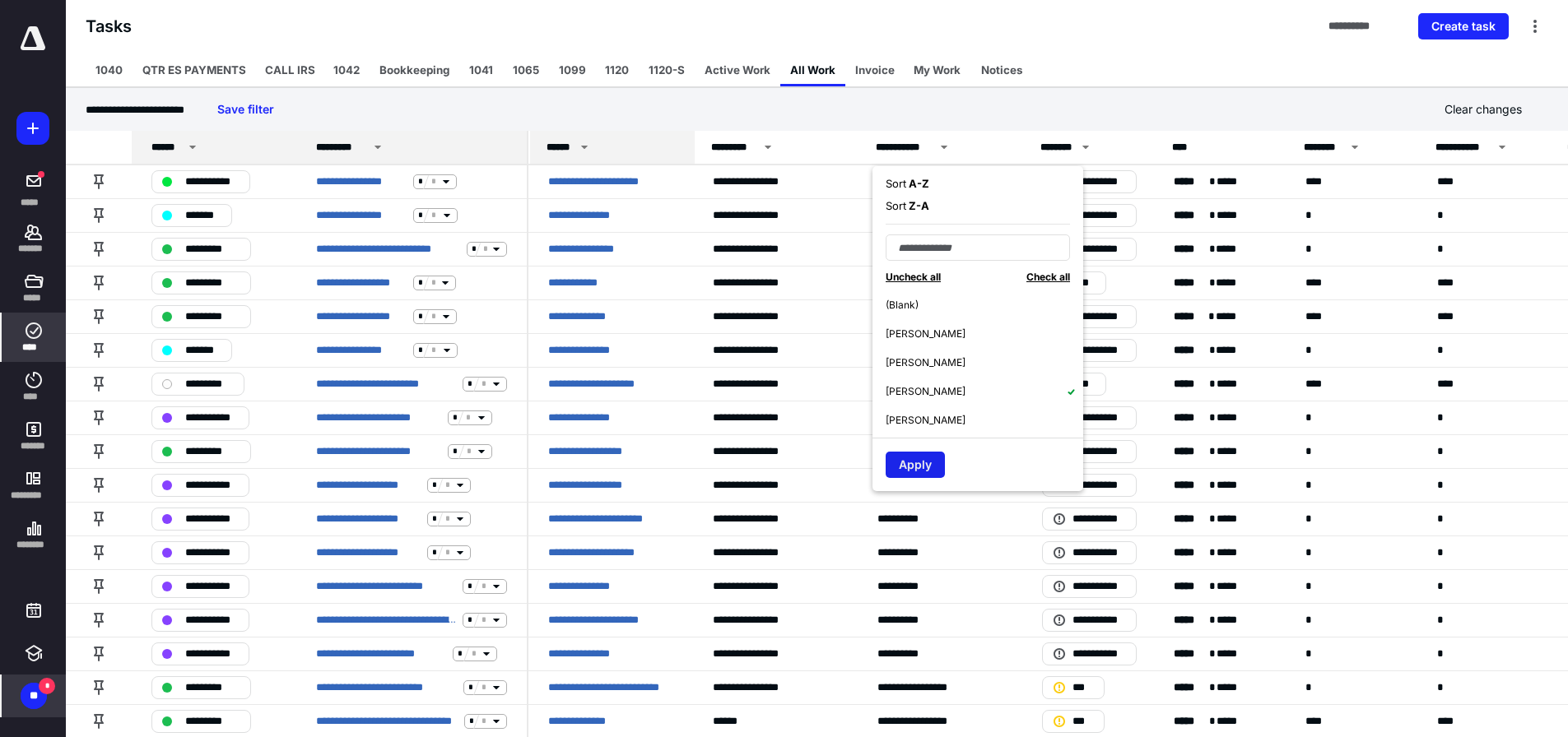 click on "Apply" at bounding box center (915, 465) 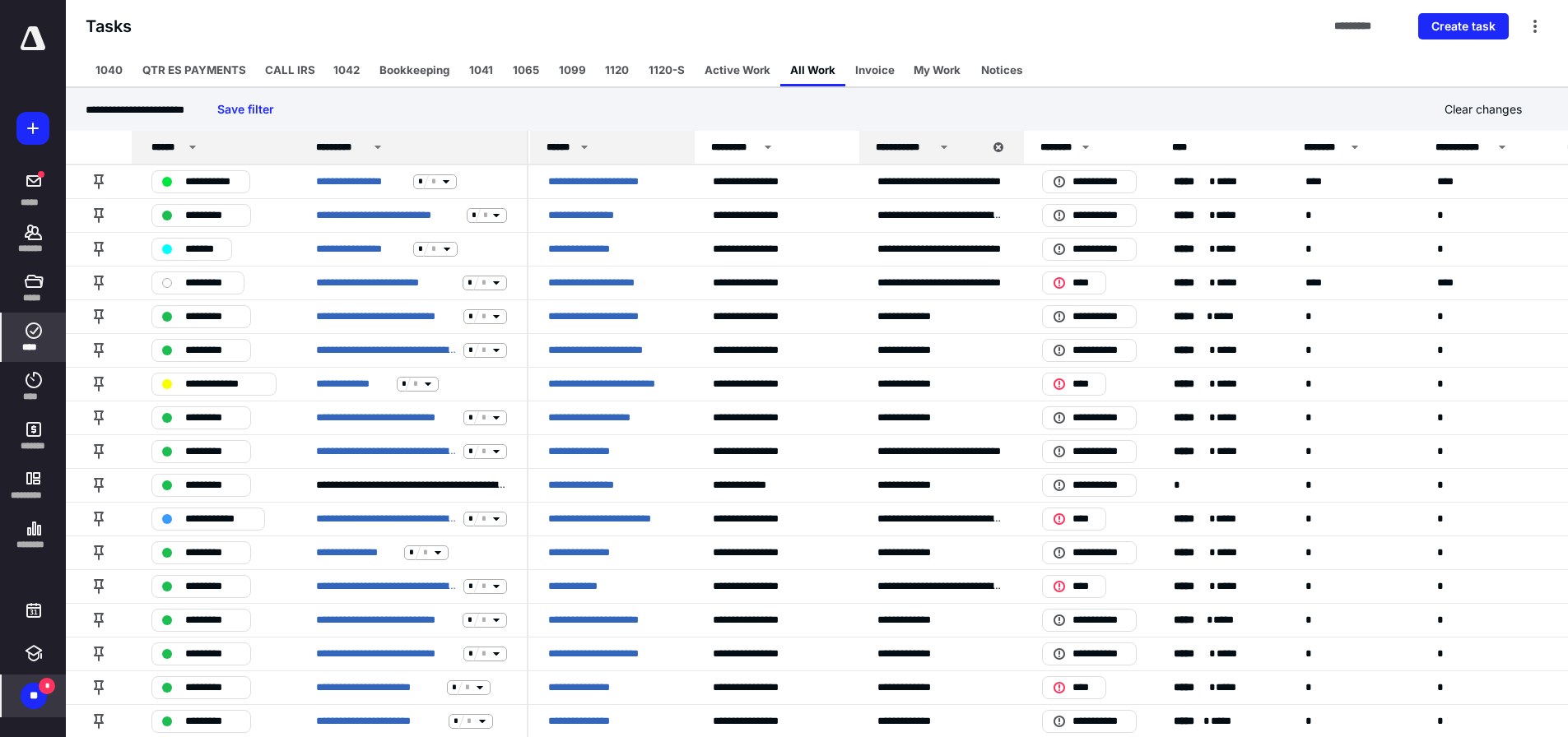 click 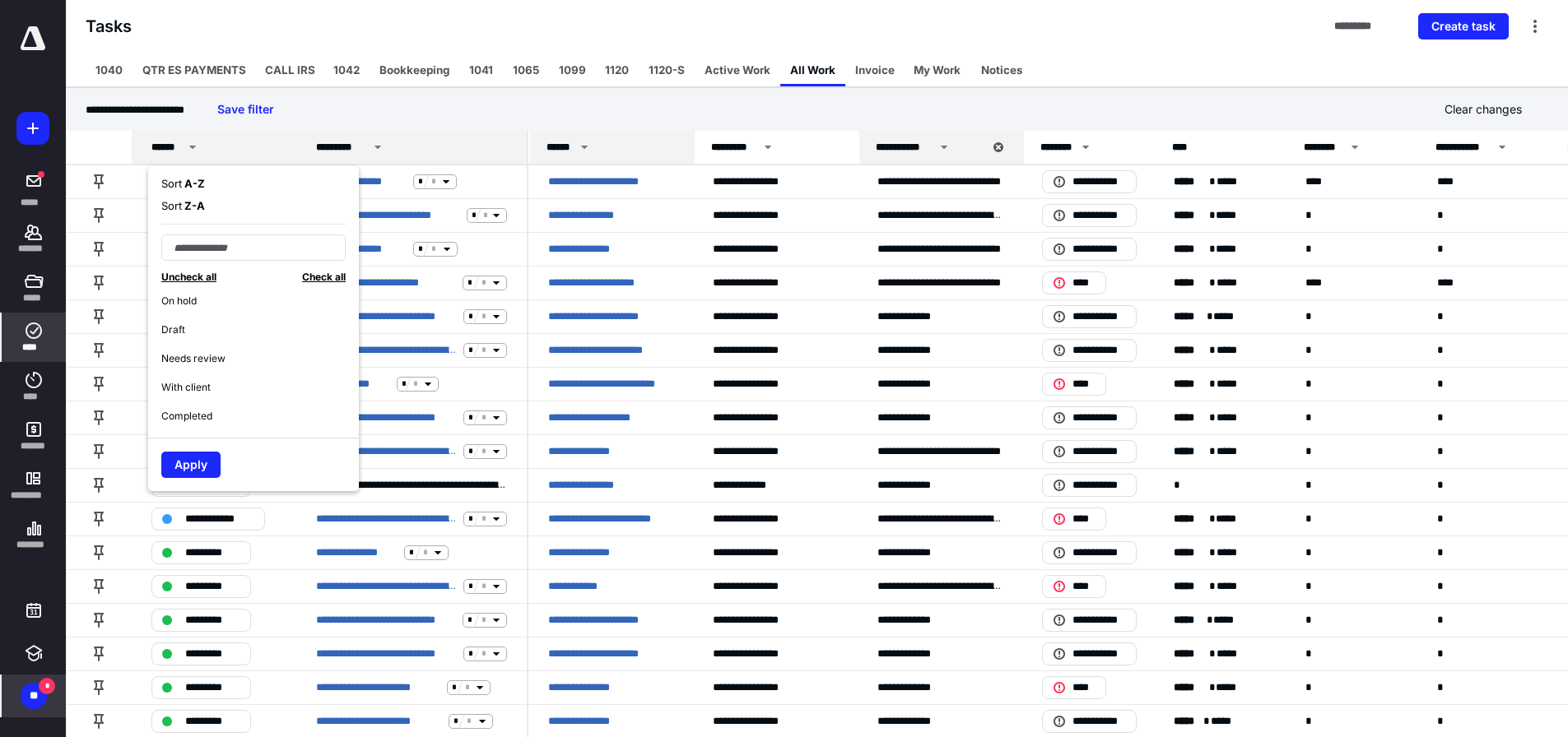 scroll, scrollTop: 124, scrollLeft: 0, axis: vertical 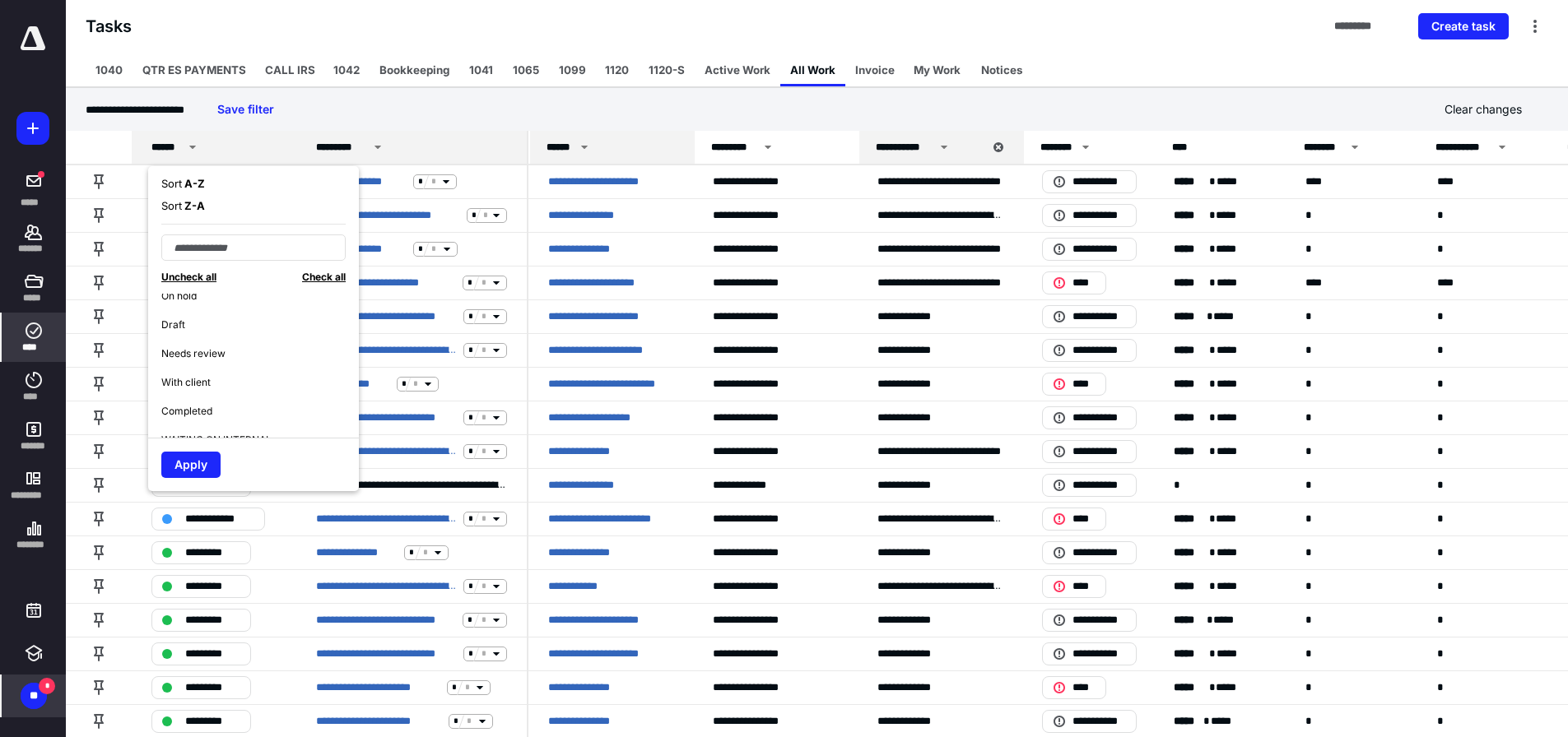 click on "Needs review" at bounding box center [260, 353] 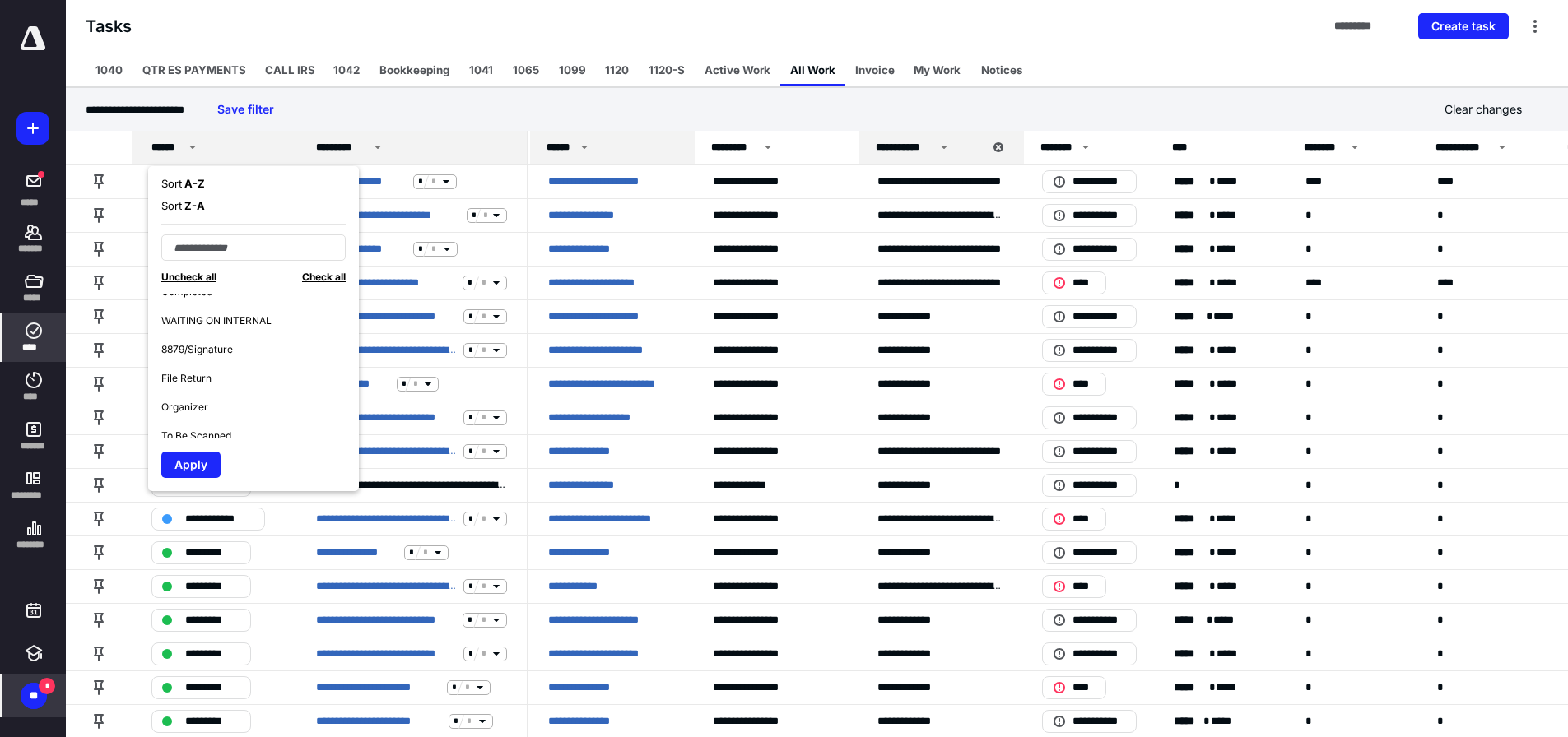 scroll, scrollTop: 264, scrollLeft: 0, axis: vertical 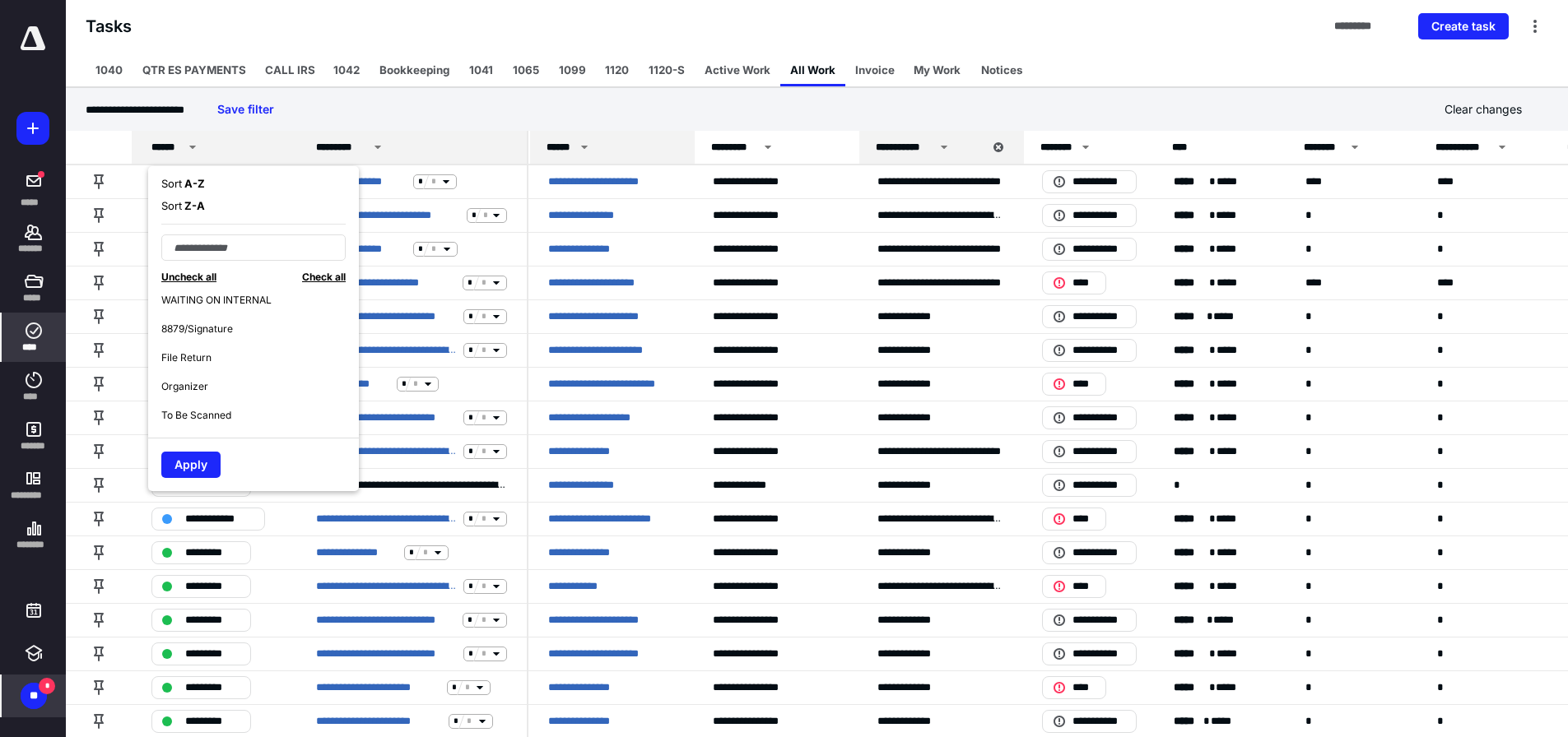 click on "8879/Signature" at bounding box center (260, 328) 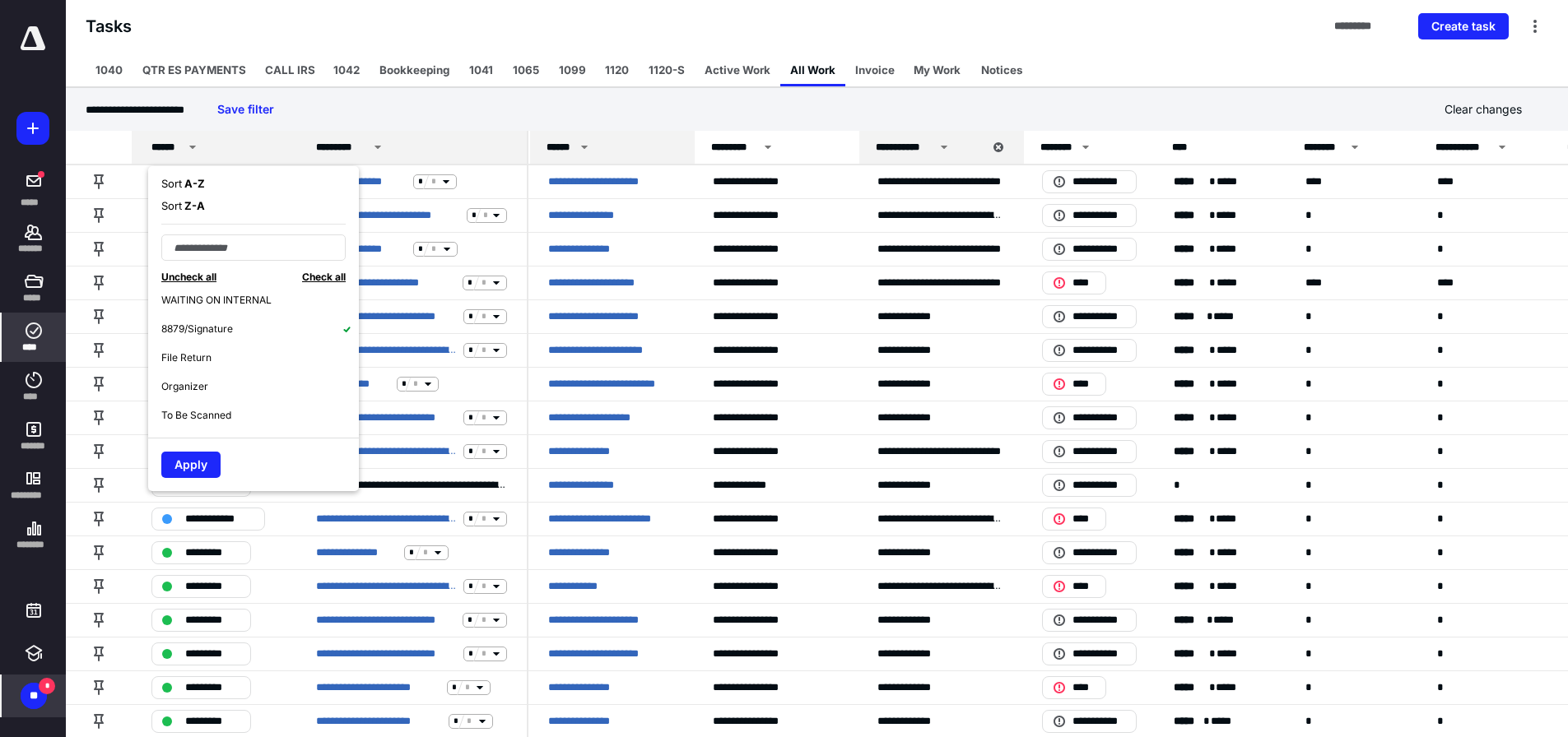 click on "File Return" at bounding box center [260, 357] 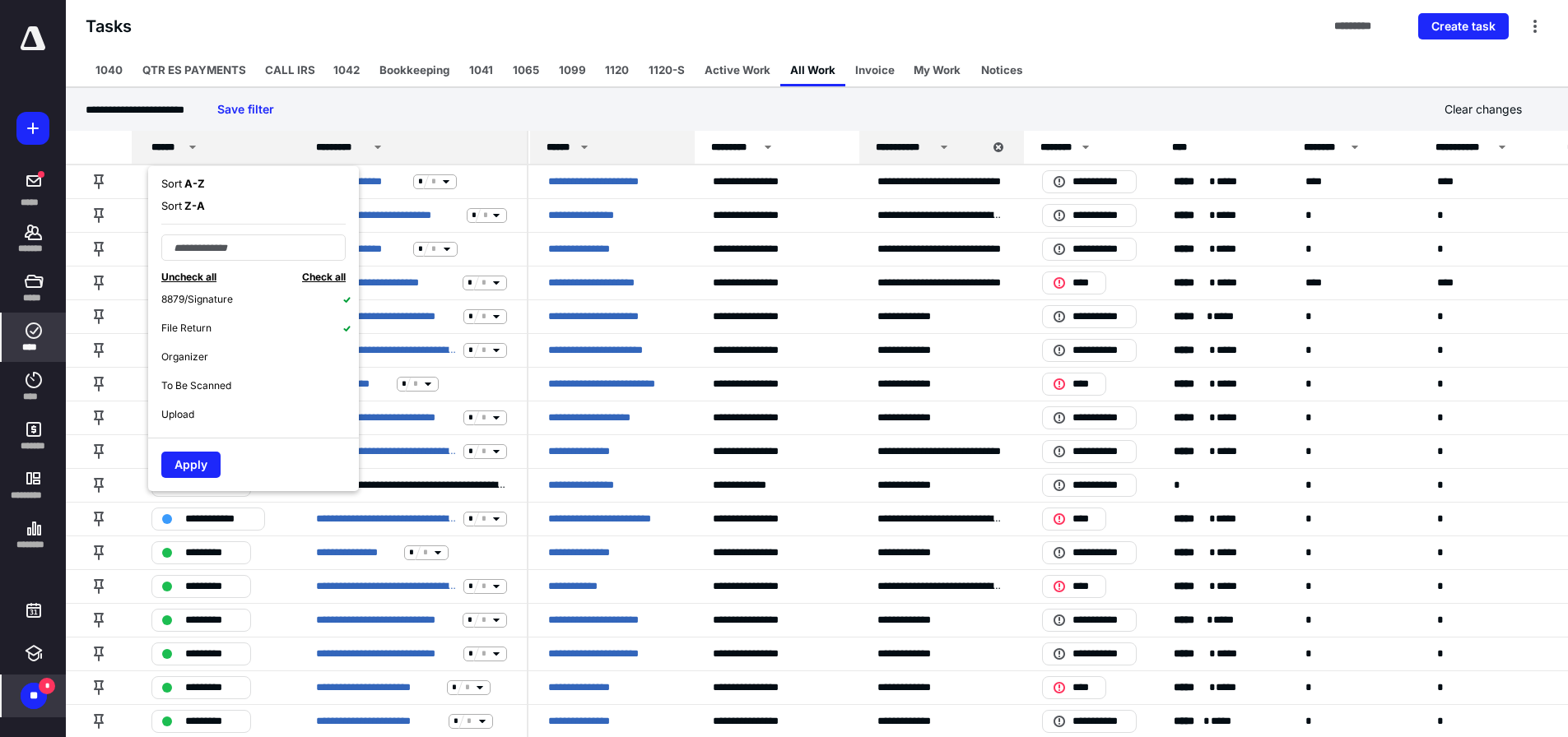 scroll, scrollTop: 299, scrollLeft: 0, axis: vertical 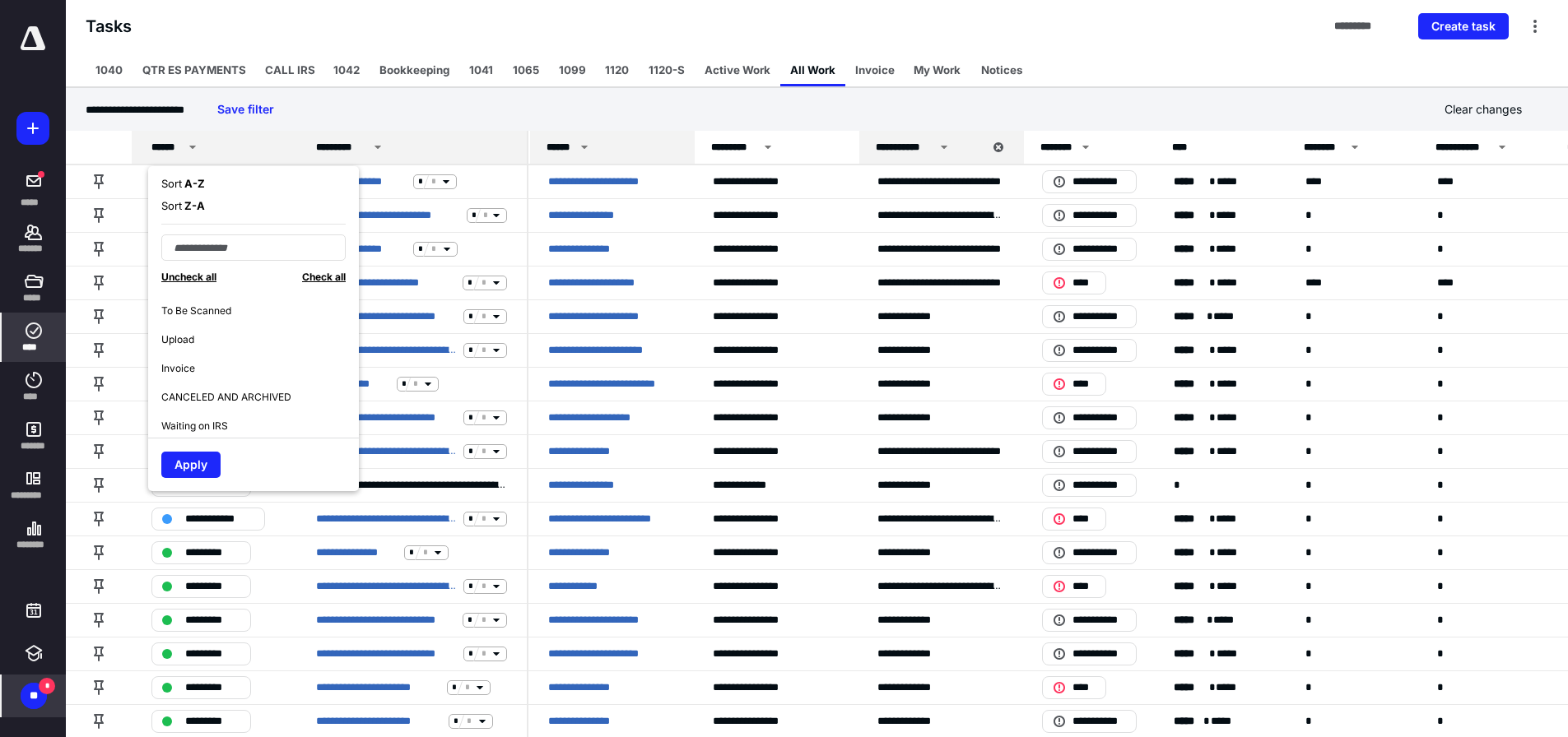 click on "Invoice" at bounding box center [260, 368] 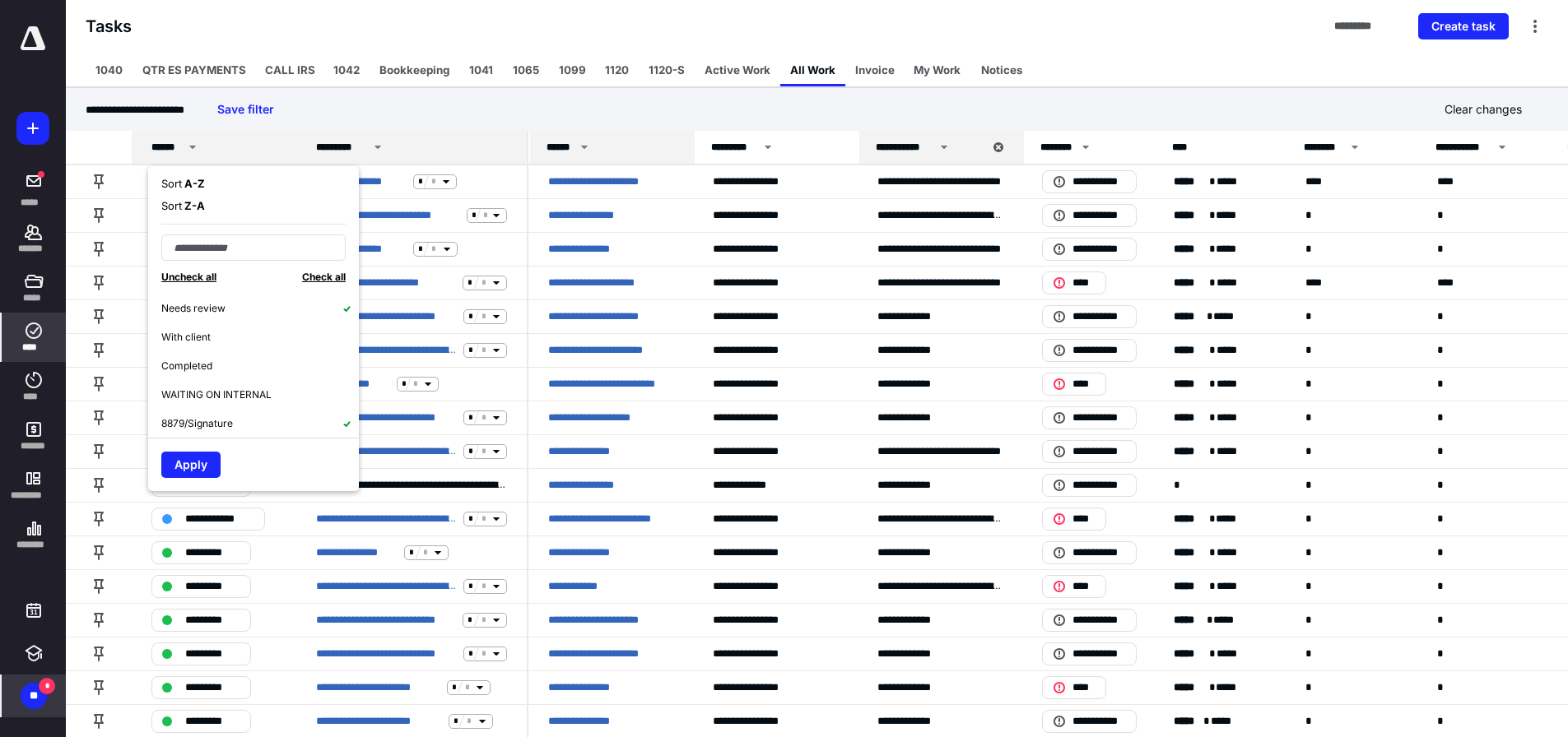 scroll, scrollTop: 184, scrollLeft: 0, axis: vertical 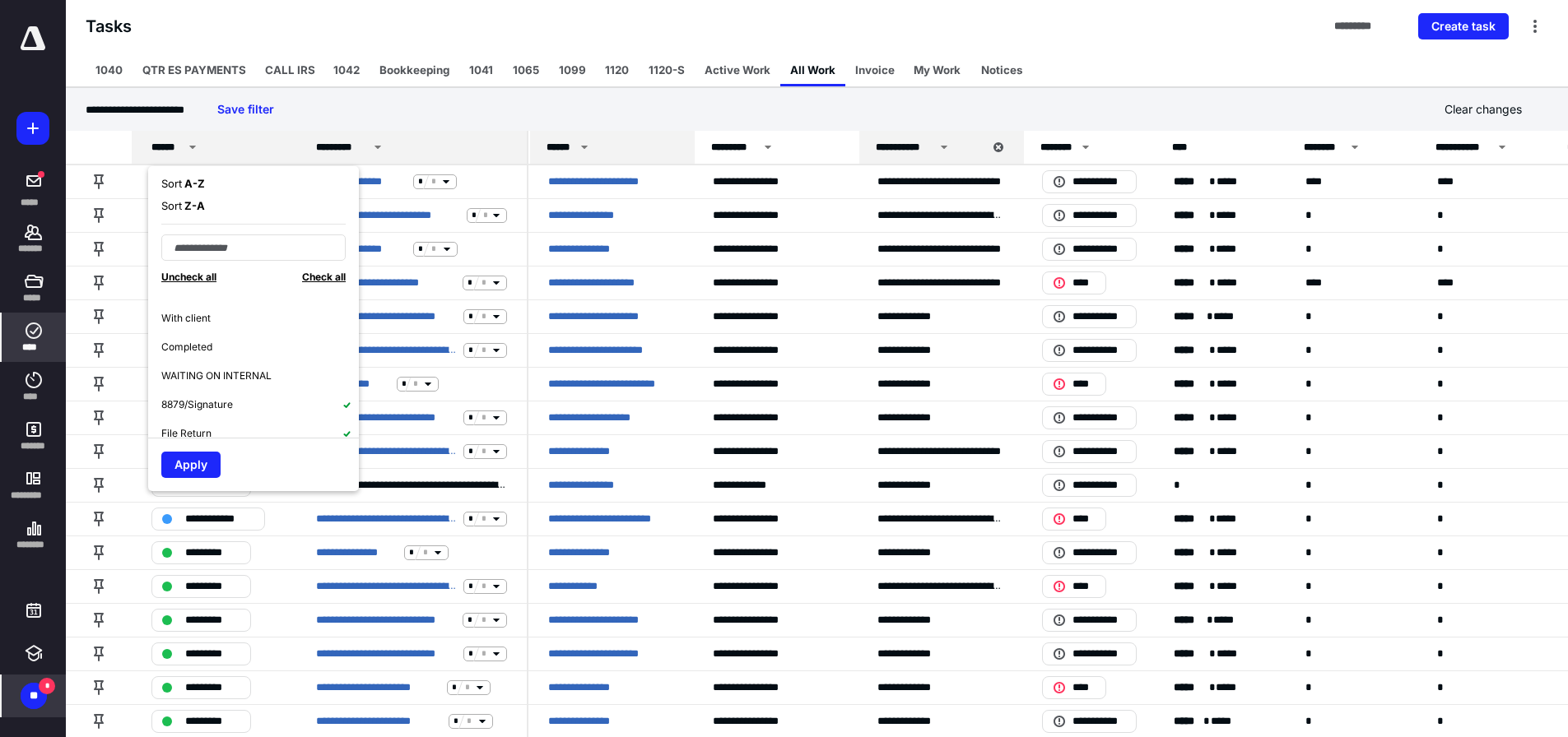 click on "Completed" at bounding box center [260, 346] 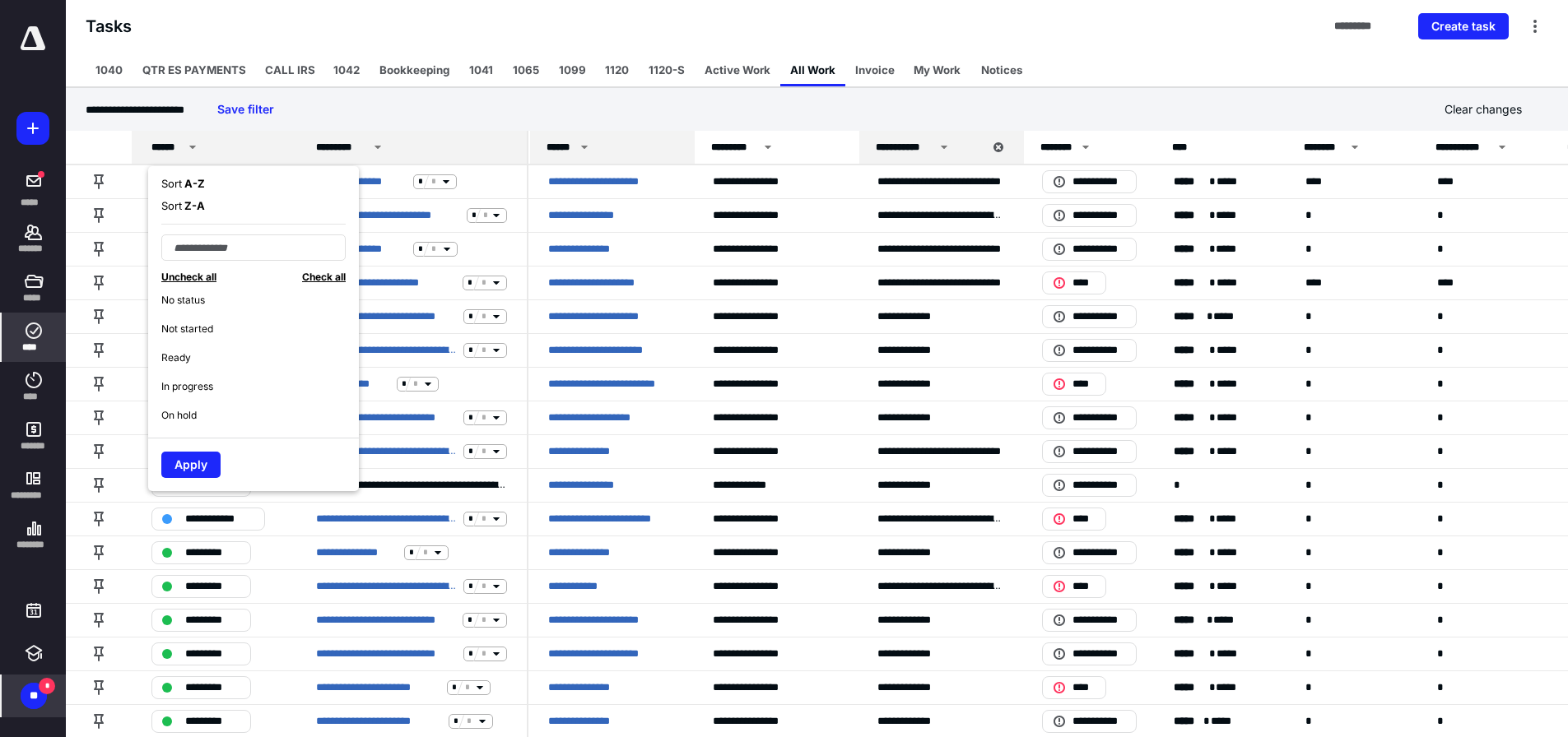 scroll, scrollTop: 0, scrollLeft: 0, axis: both 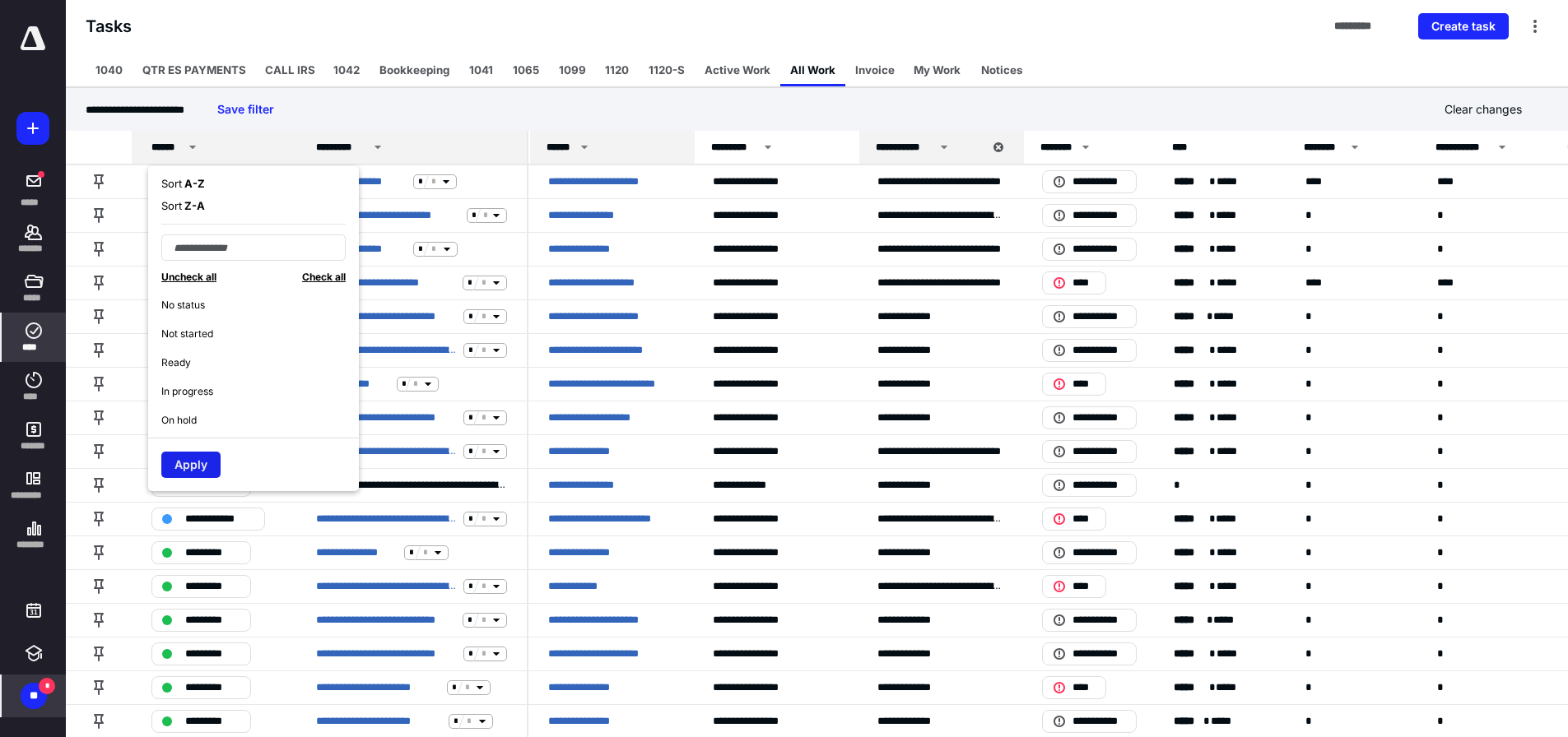 click on "Apply" at bounding box center [191, 465] 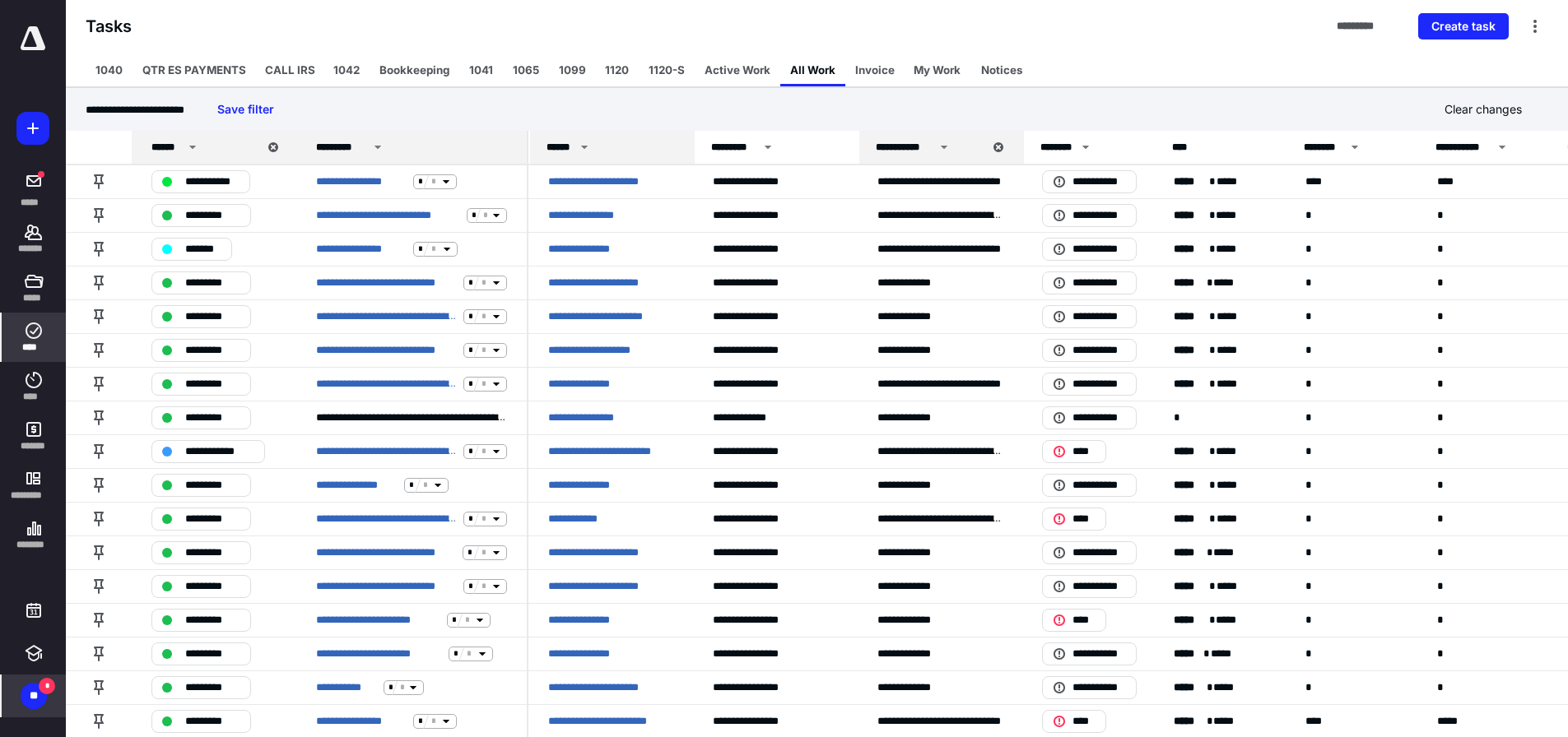 click on "*********" at bounding box center (414, 147) 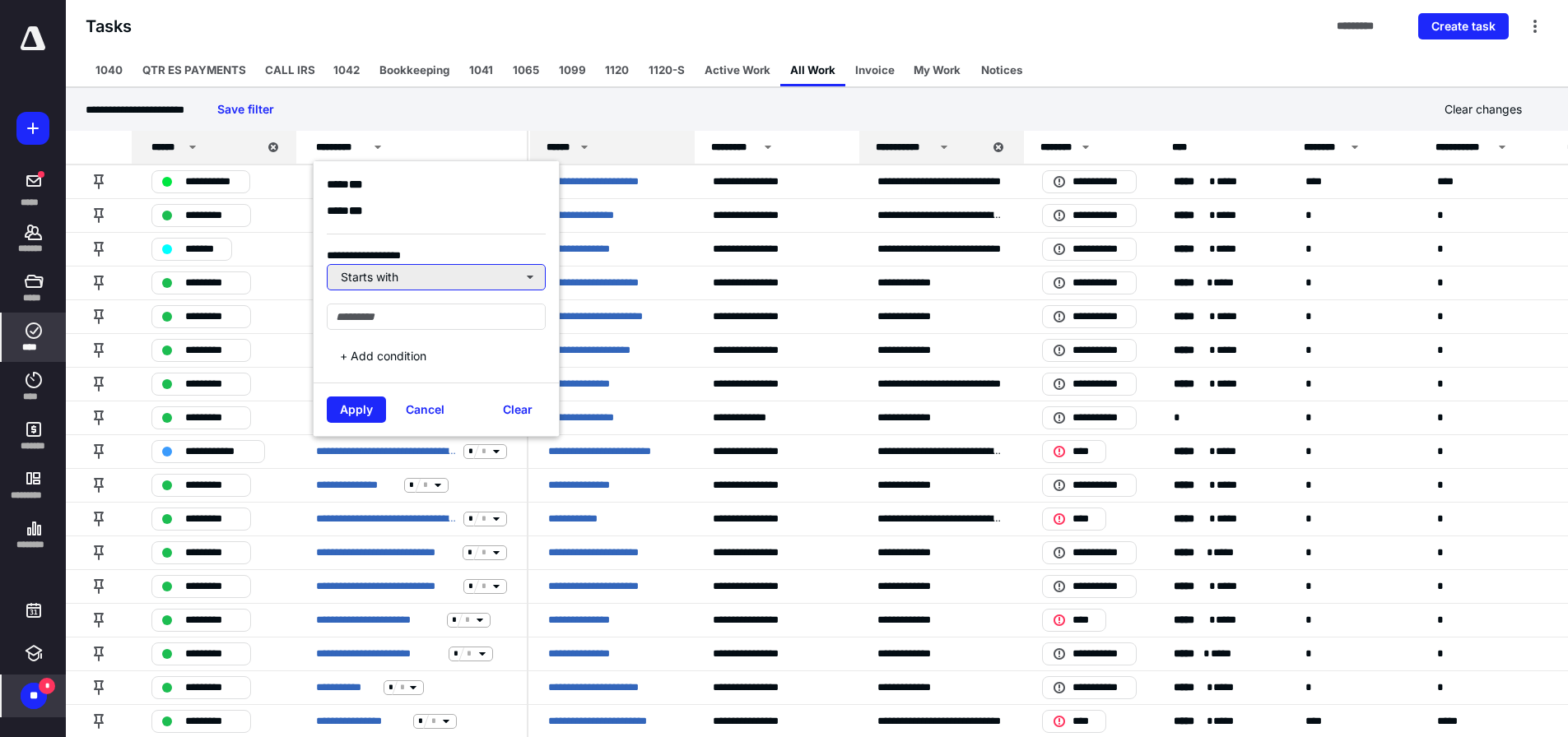 click on "Starts with" at bounding box center [436, 277] 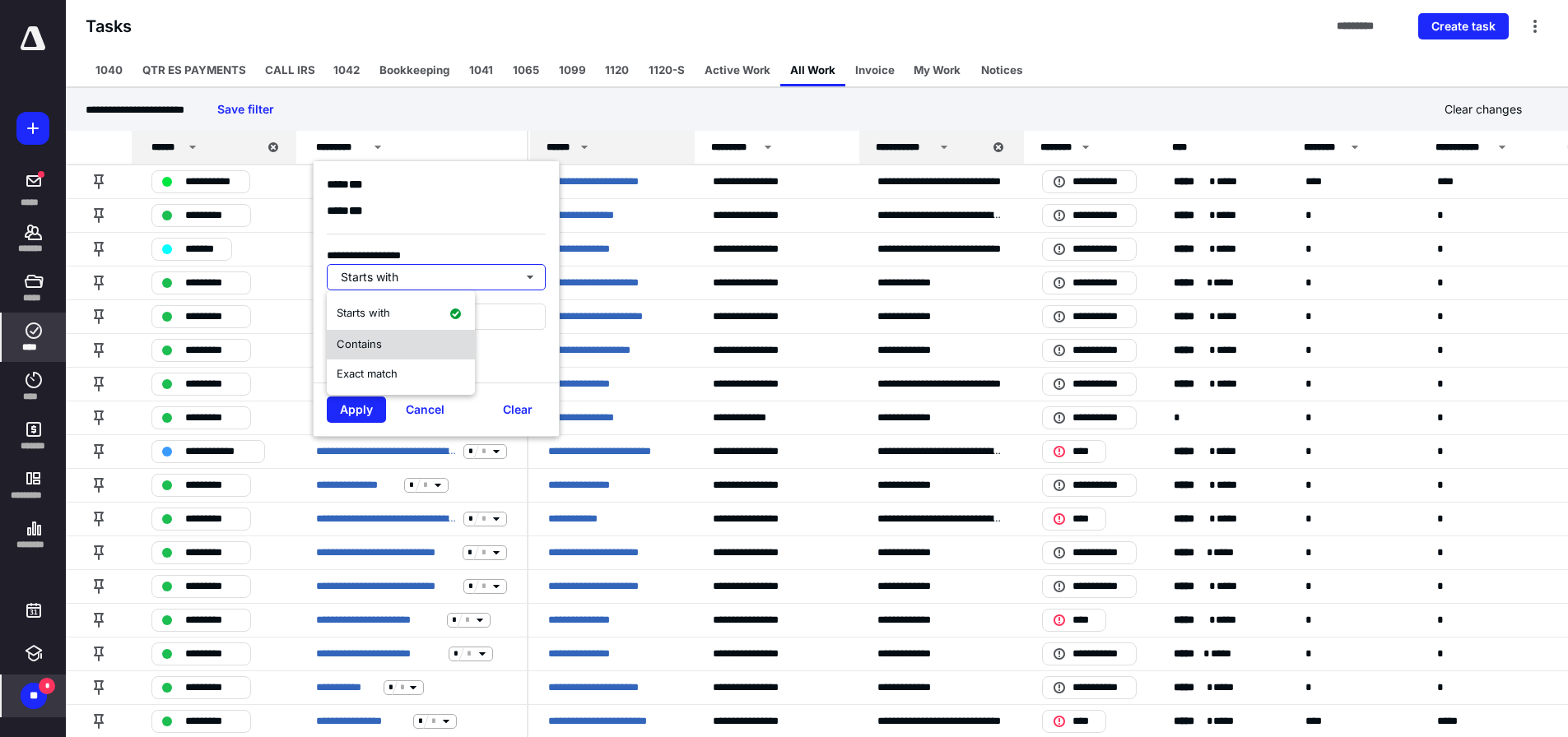 click on "Contains" at bounding box center [401, 345] 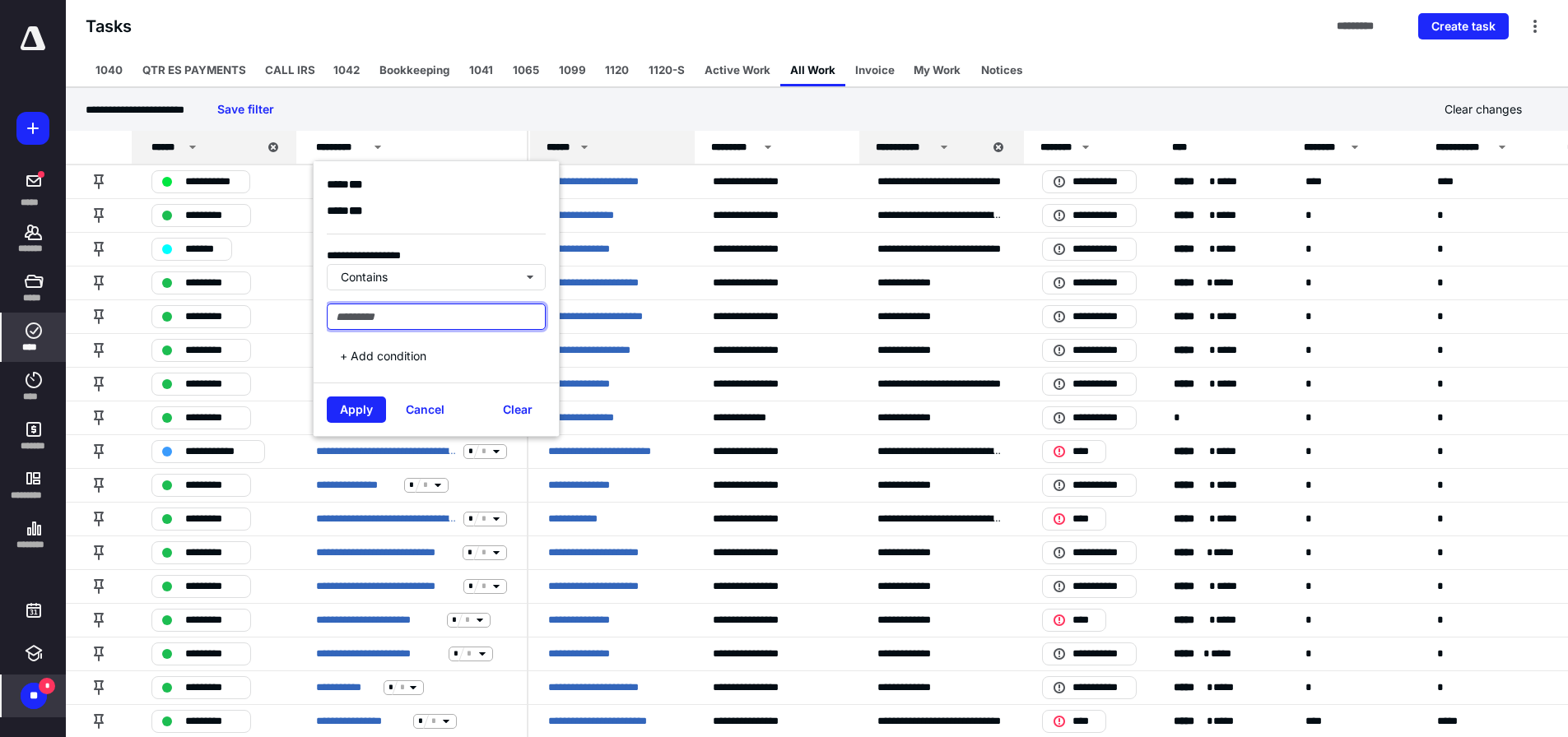 click at bounding box center [436, 317] 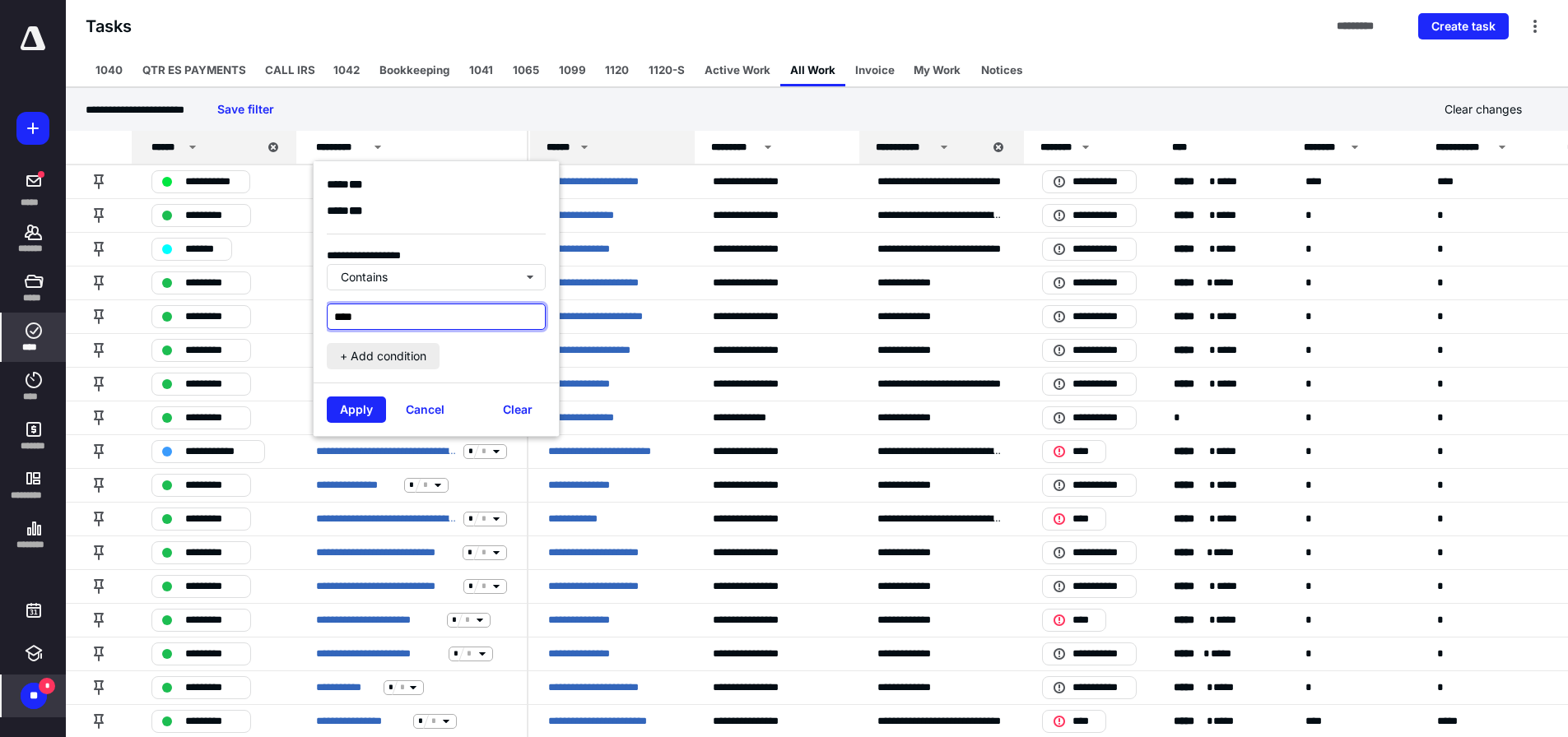 type on "****" 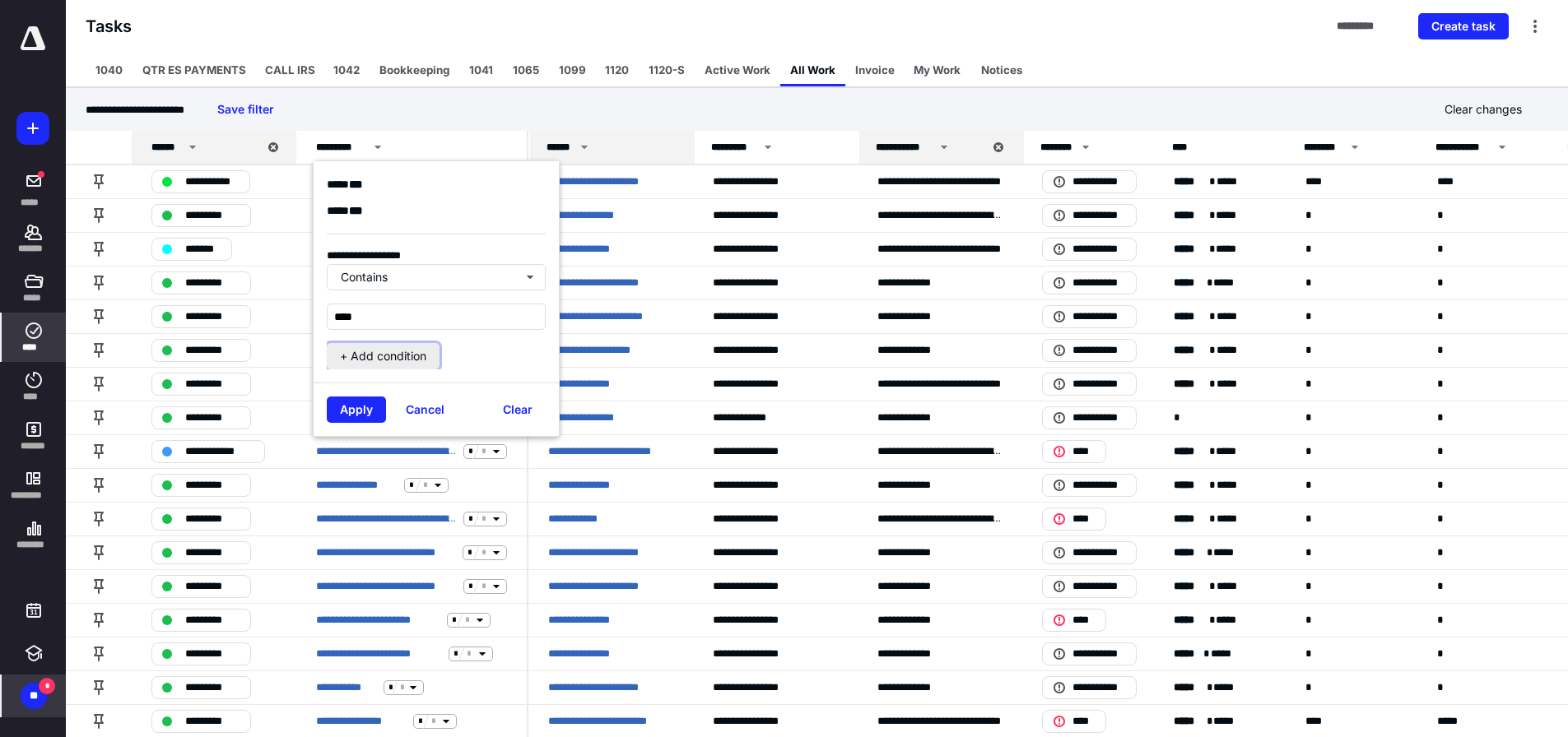 click on "+ Add condition" at bounding box center [383, 356] 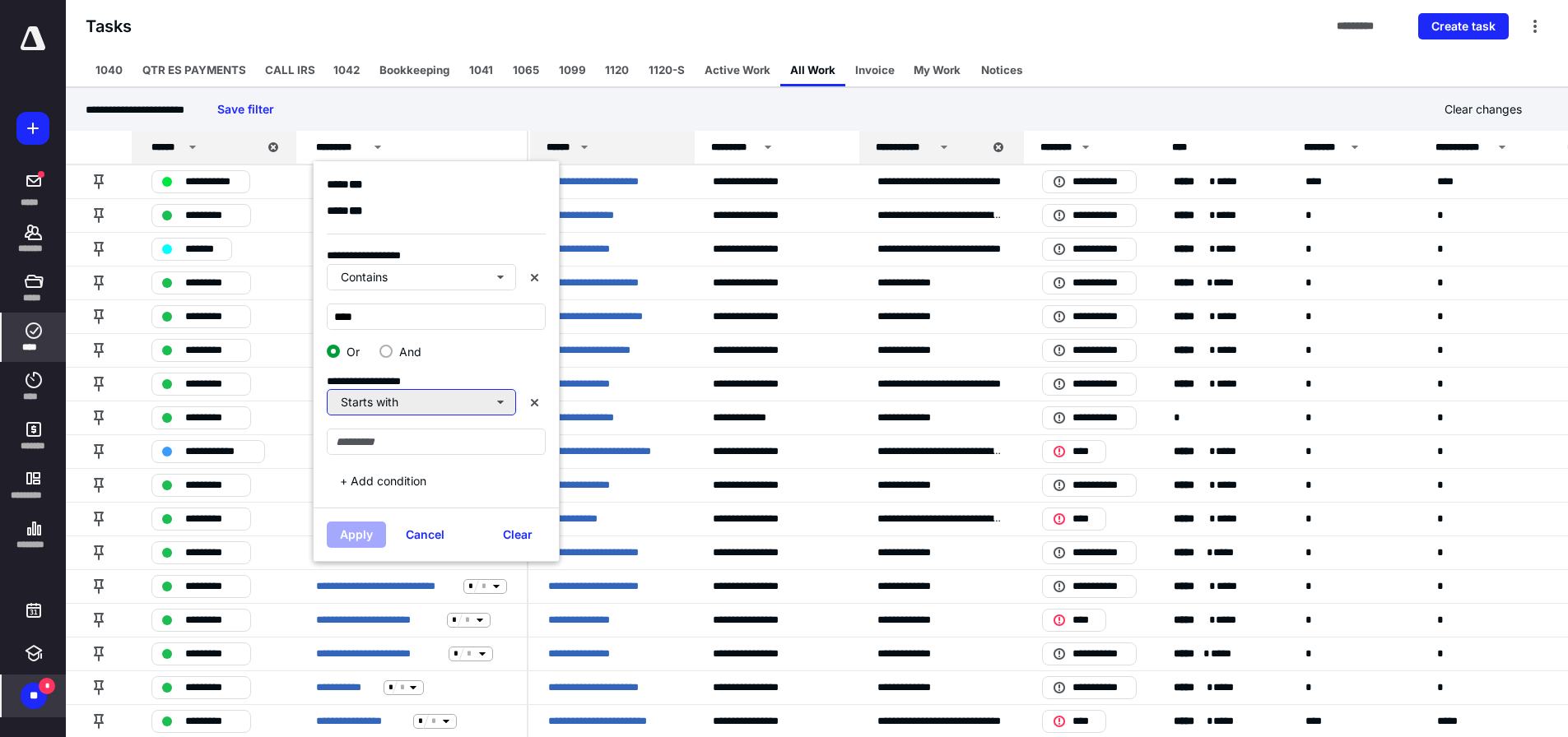 click on "Starts with" at bounding box center (421, 402) 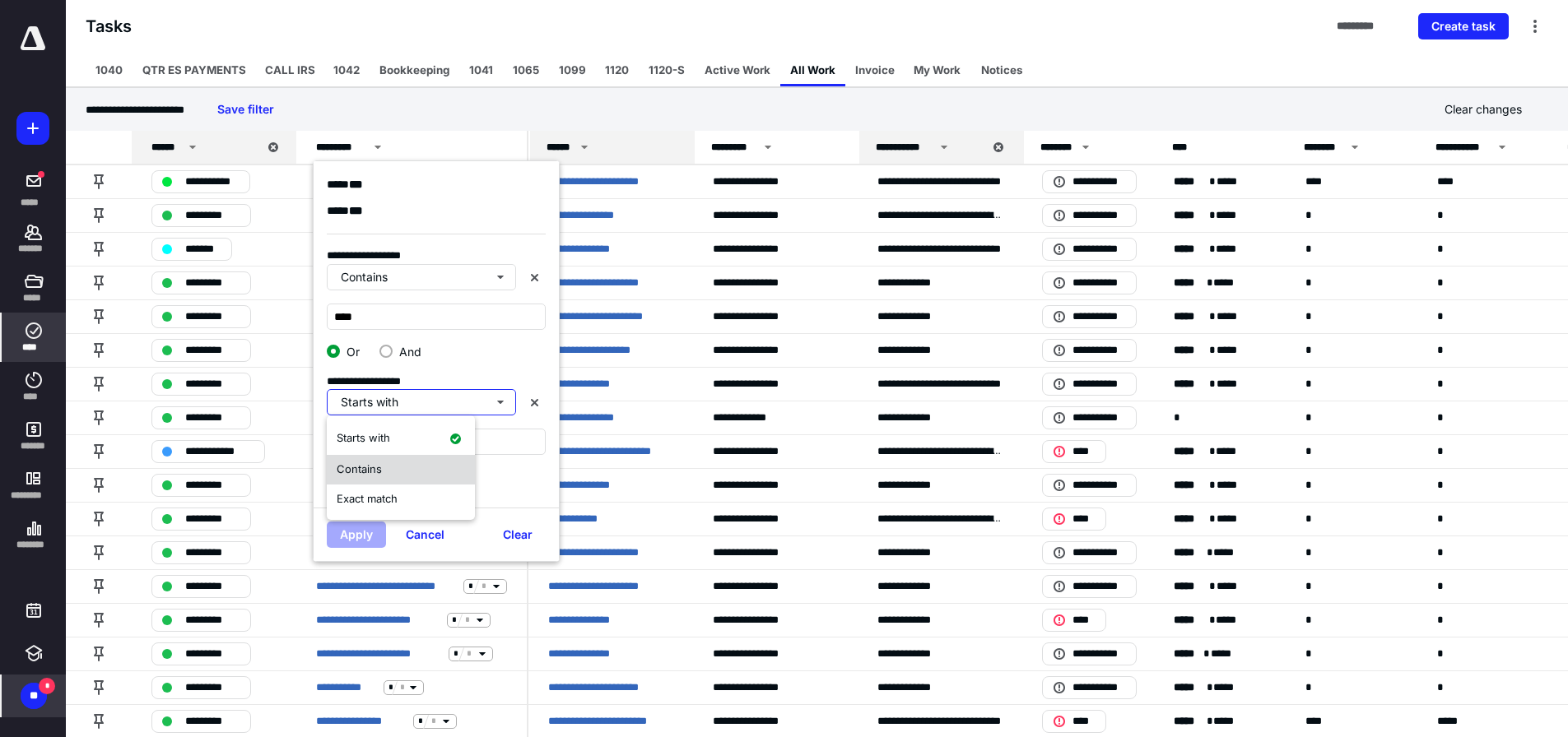 click on "Contains" at bounding box center [401, 470] 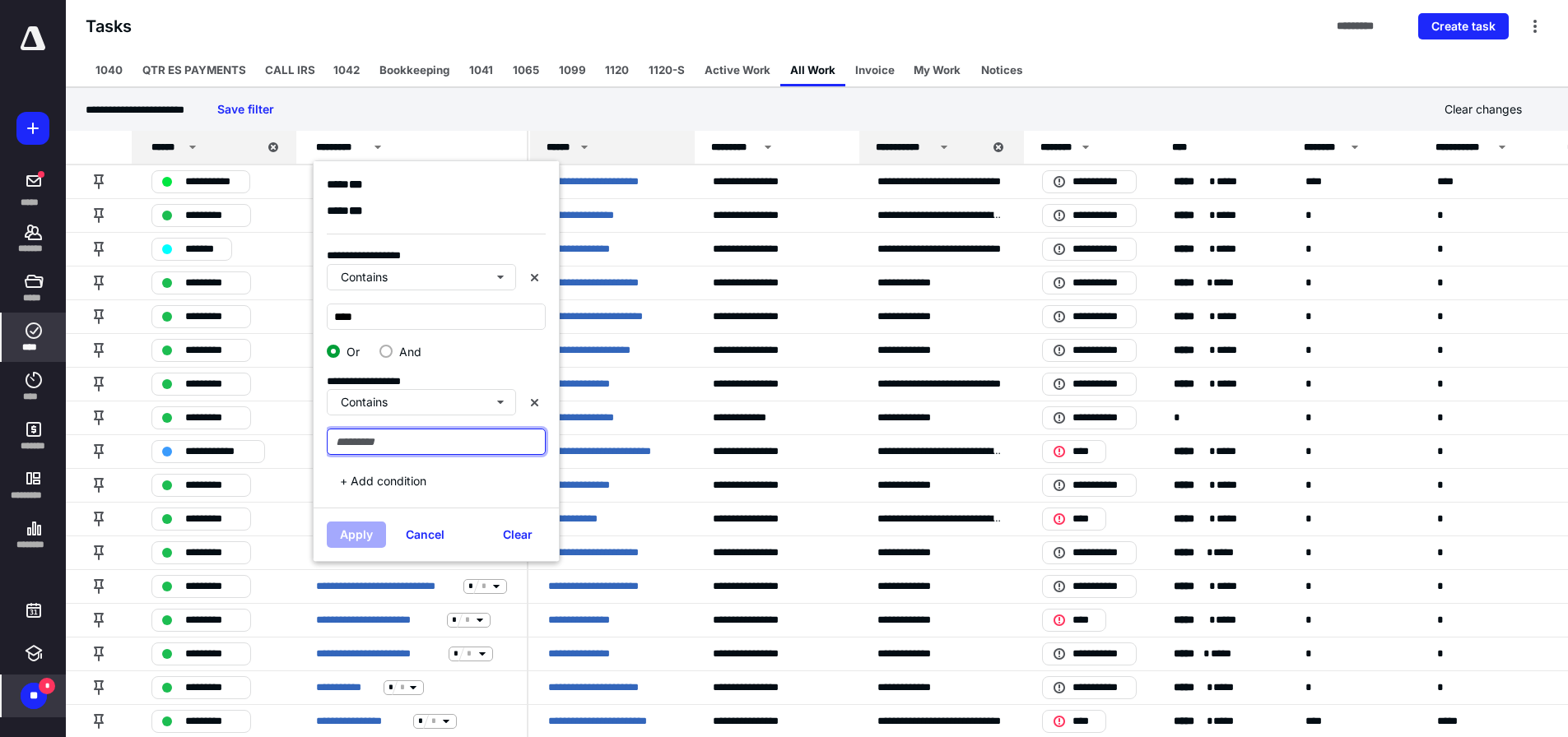 click at bounding box center [436, 442] 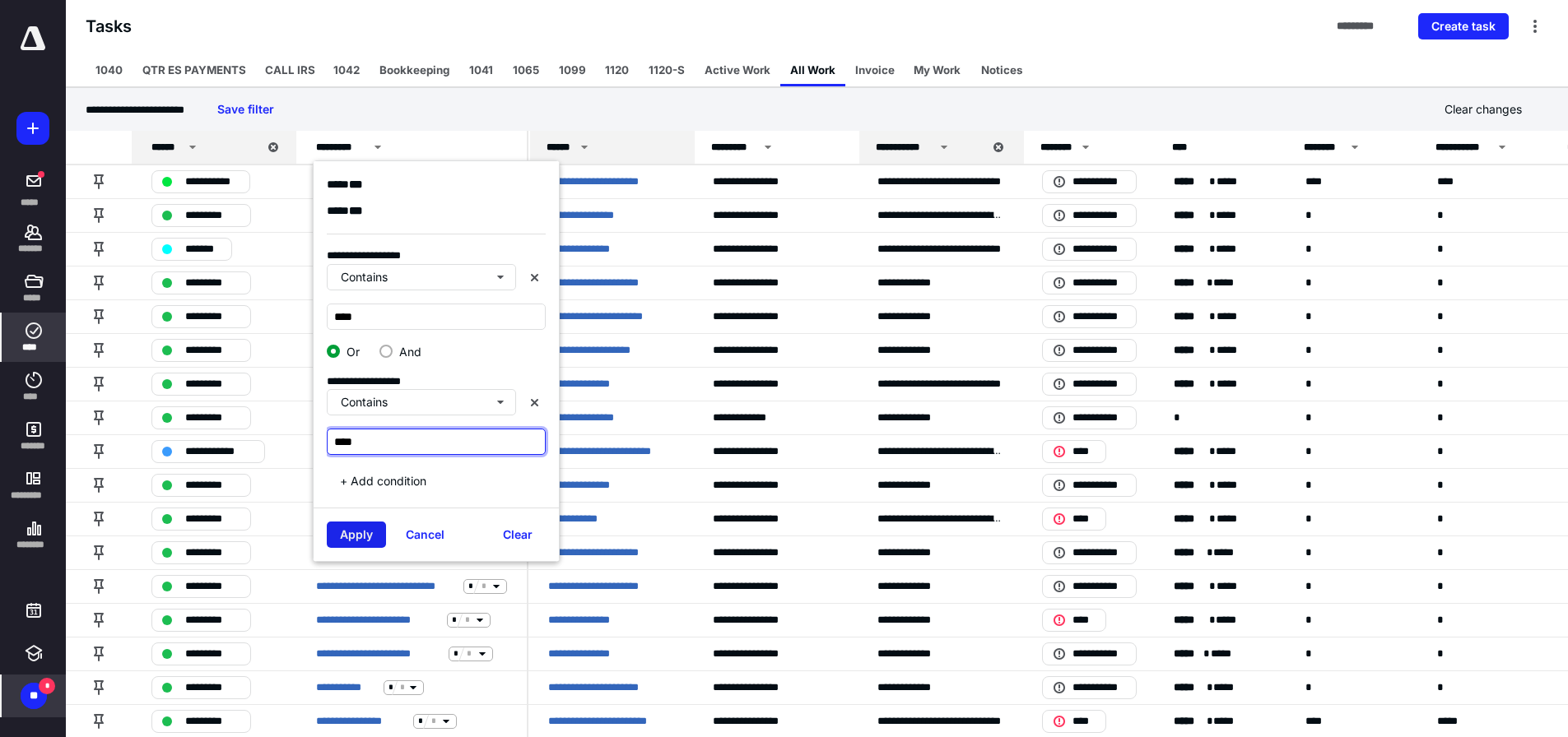 type on "****" 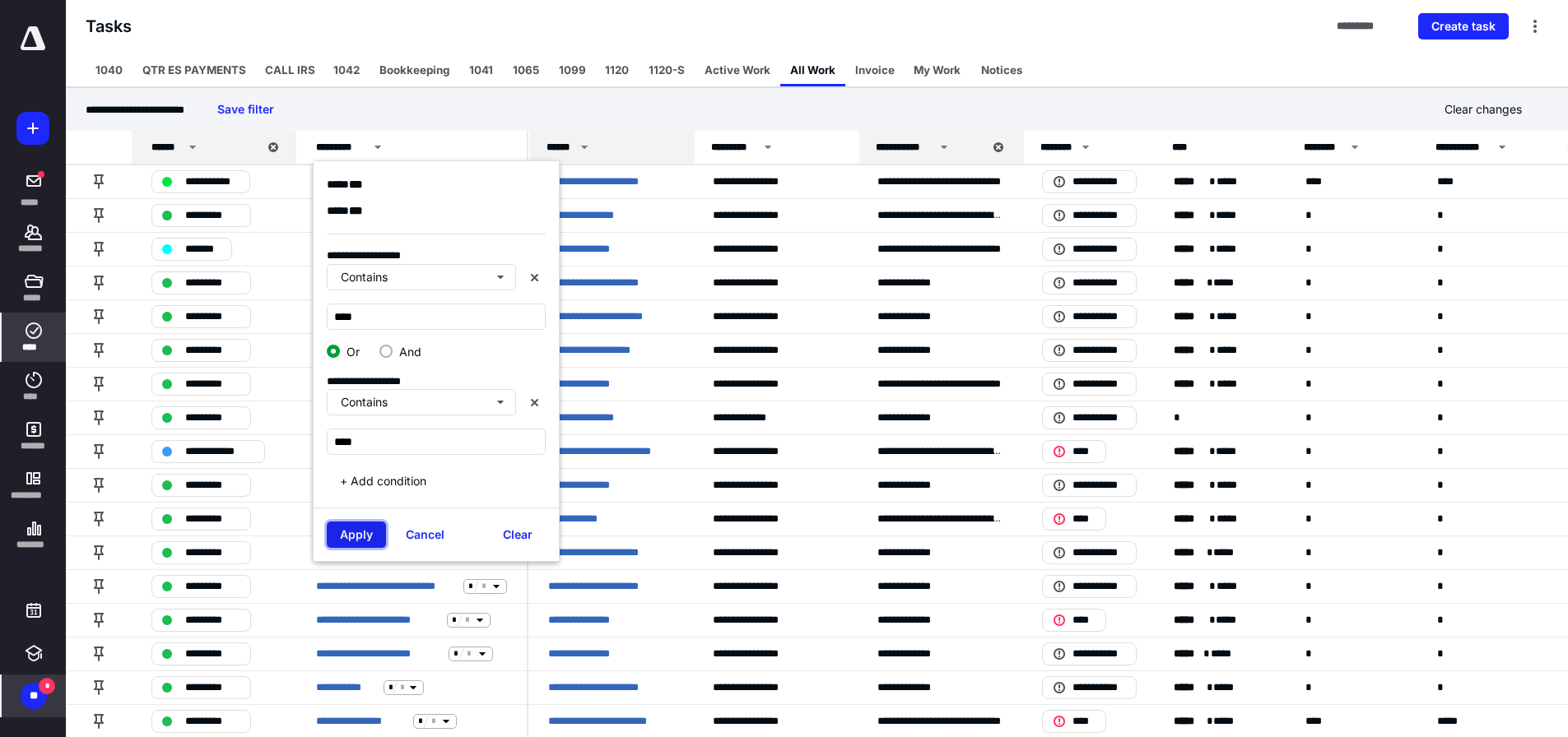 click on "Apply" at bounding box center [356, 535] 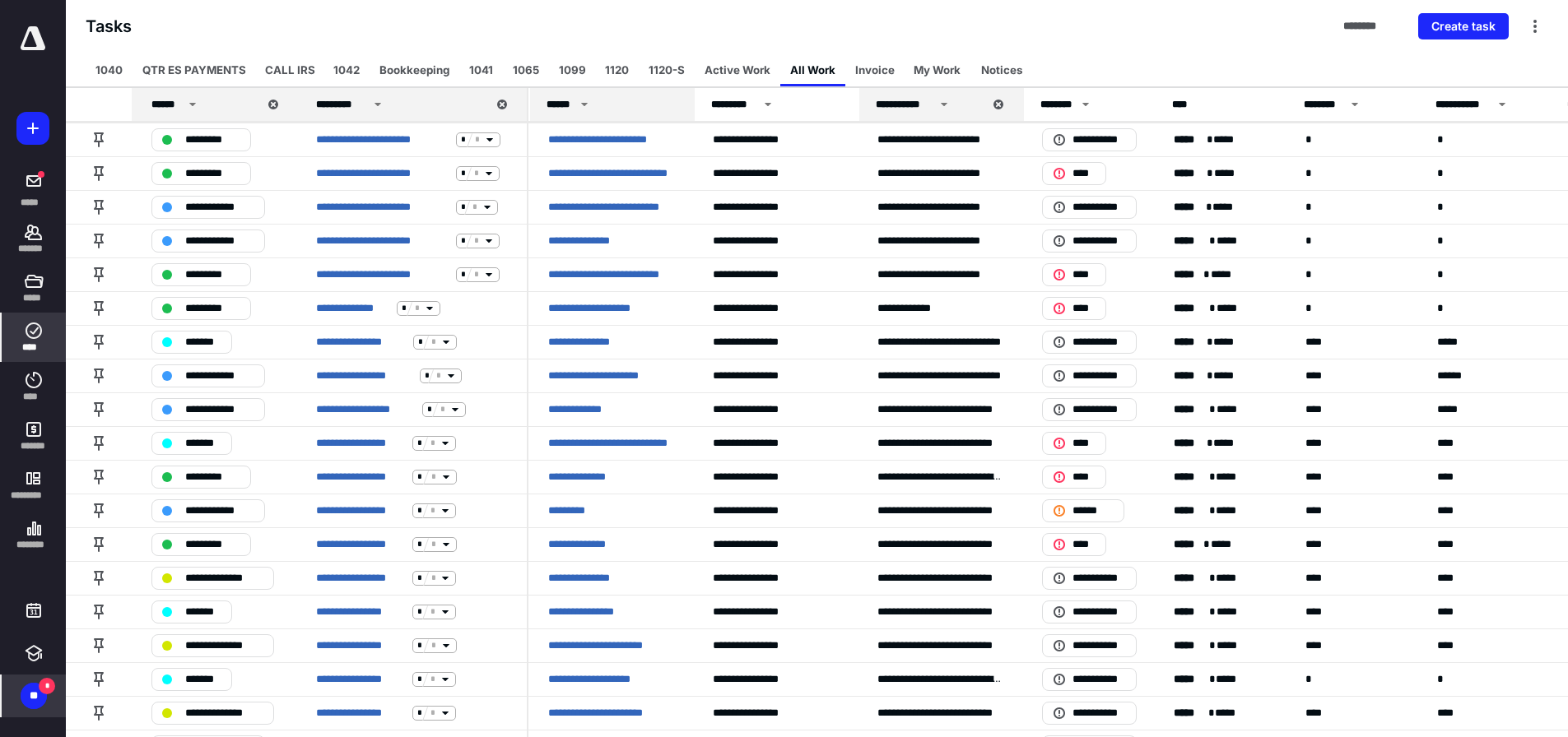 scroll, scrollTop: 0, scrollLeft: 0, axis: both 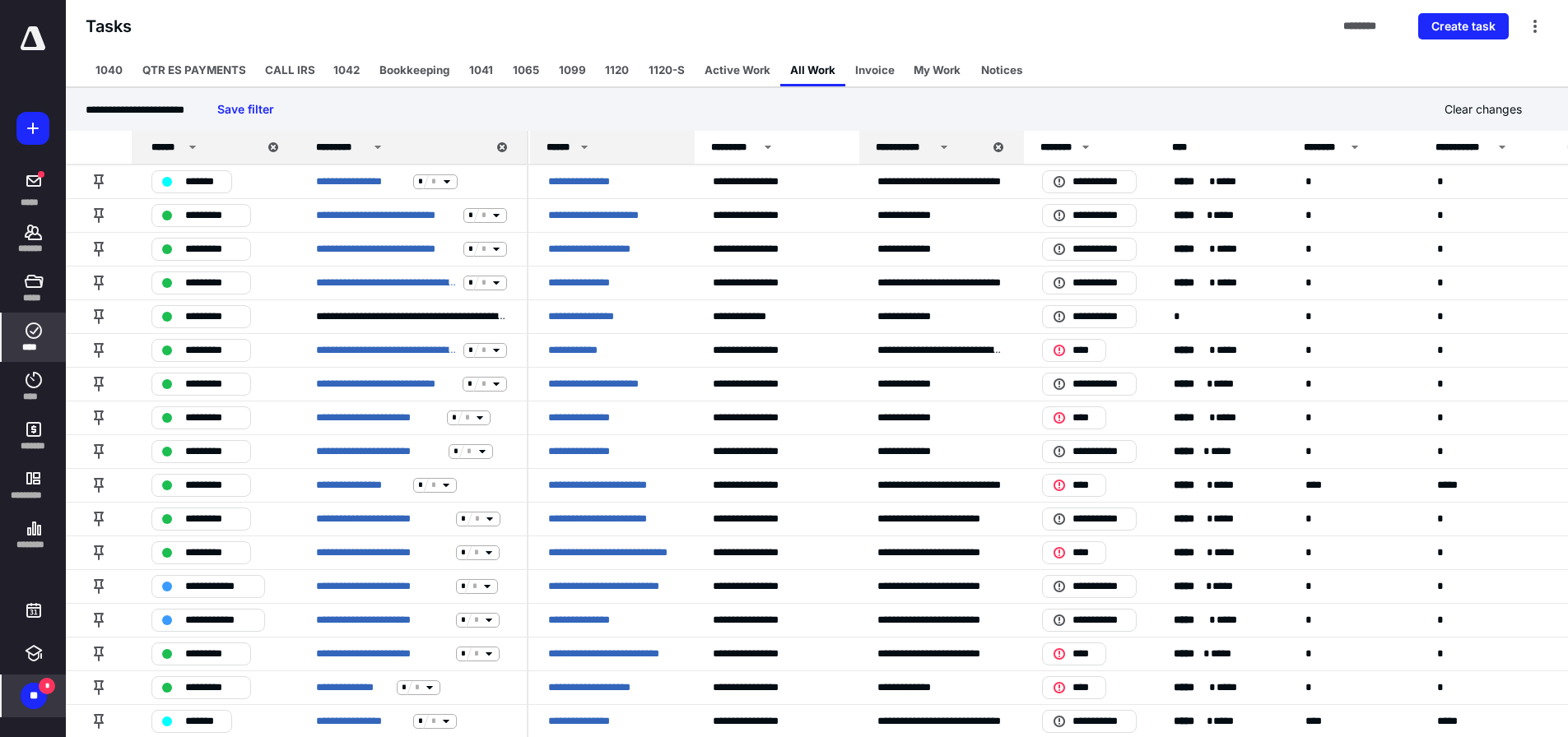 click 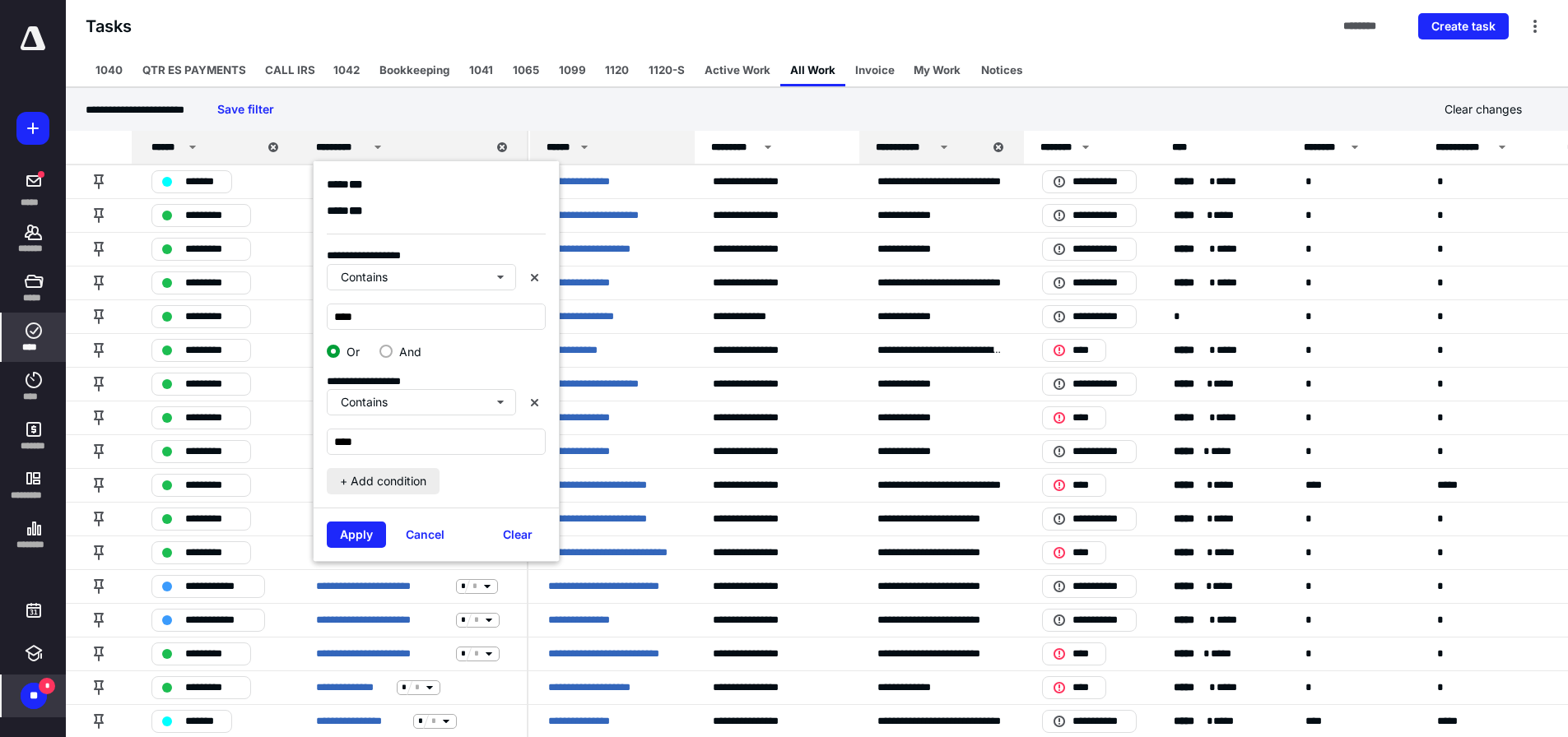 click on "+ Add condition" at bounding box center [383, 481] 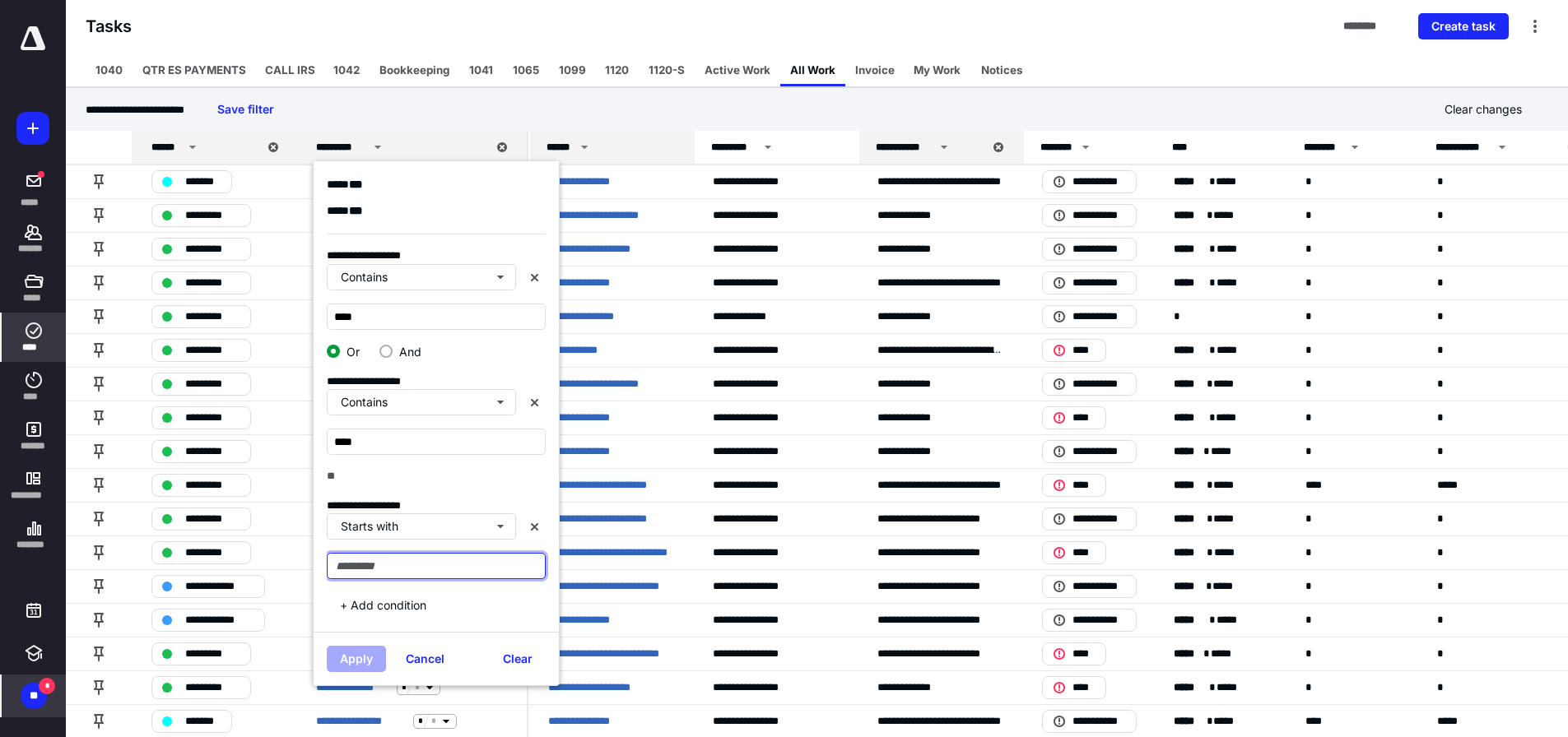 click at bounding box center [436, 566] 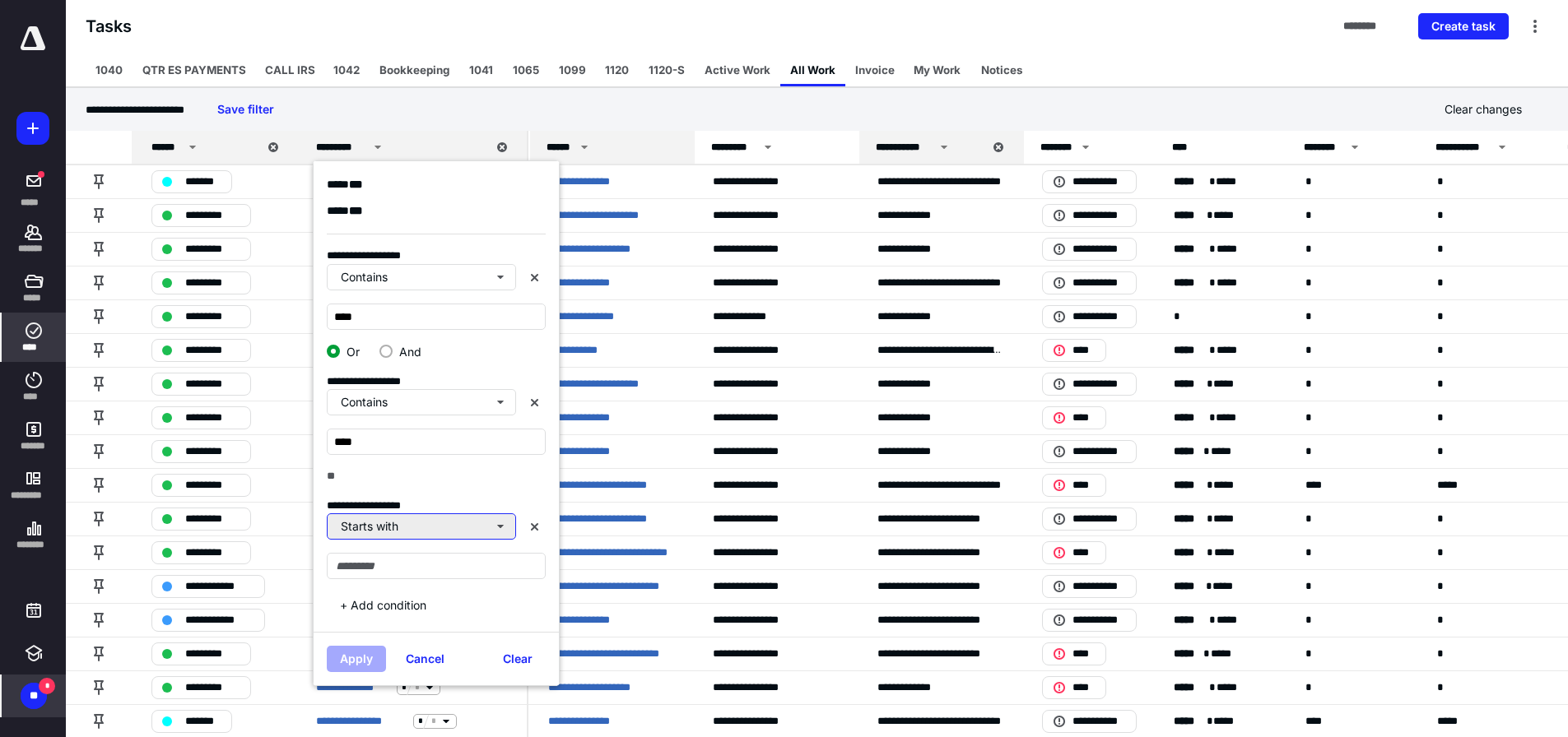 click on "Starts with" at bounding box center (421, 526) 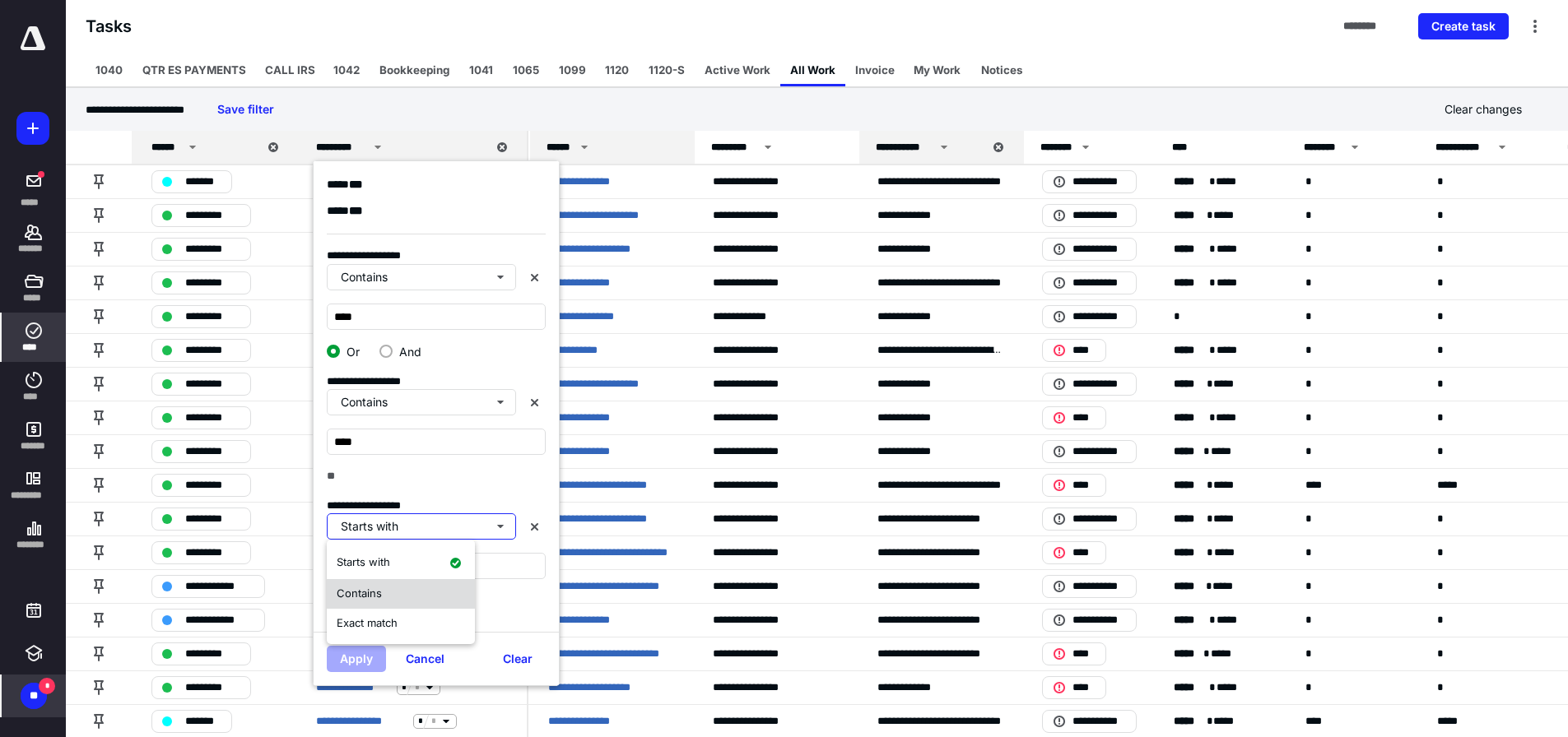 click on "Contains" at bounding box center [401, 594] 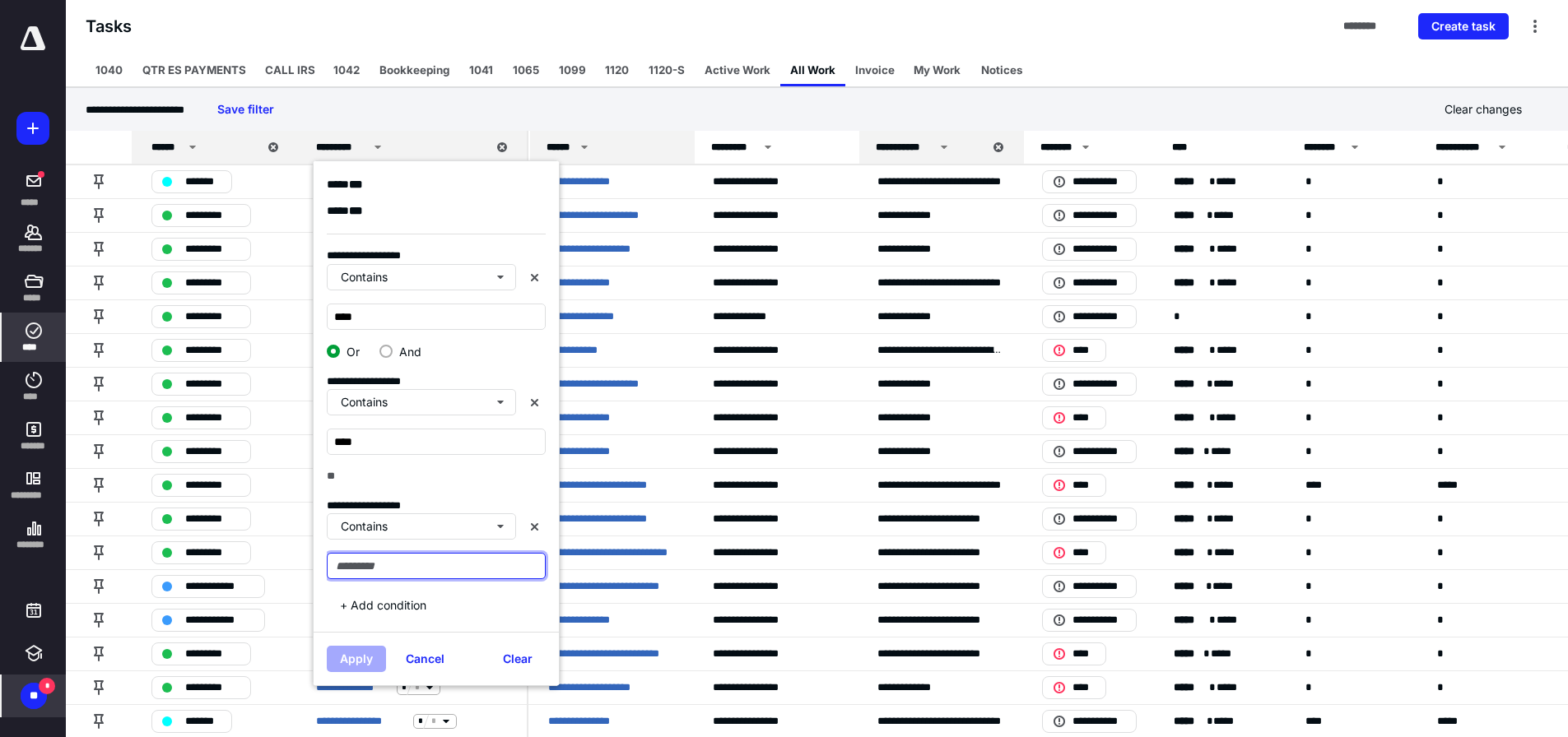 click at bounding box center (436, 566) 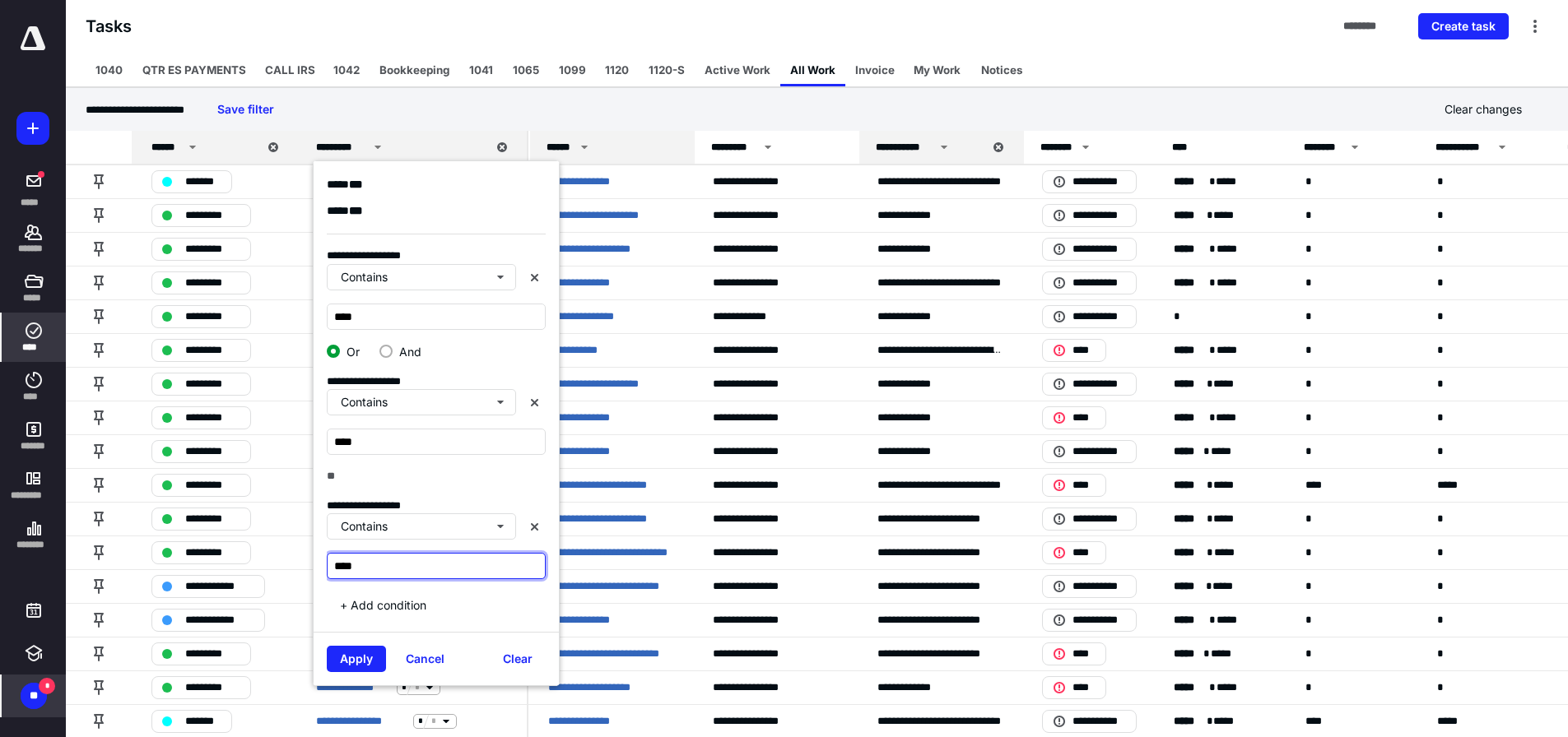 type on "****" 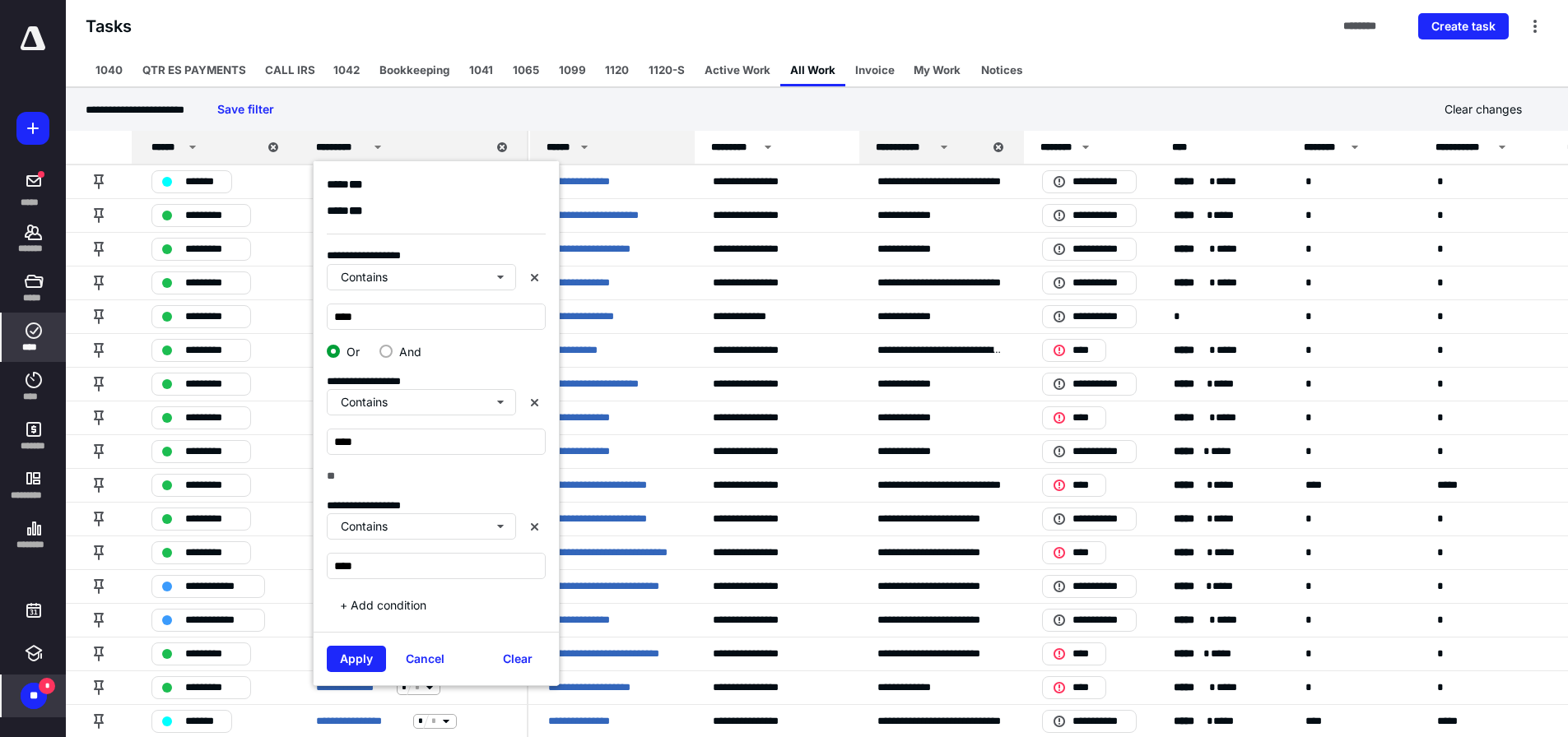 click on "**********" at bounding box center [443, 433] 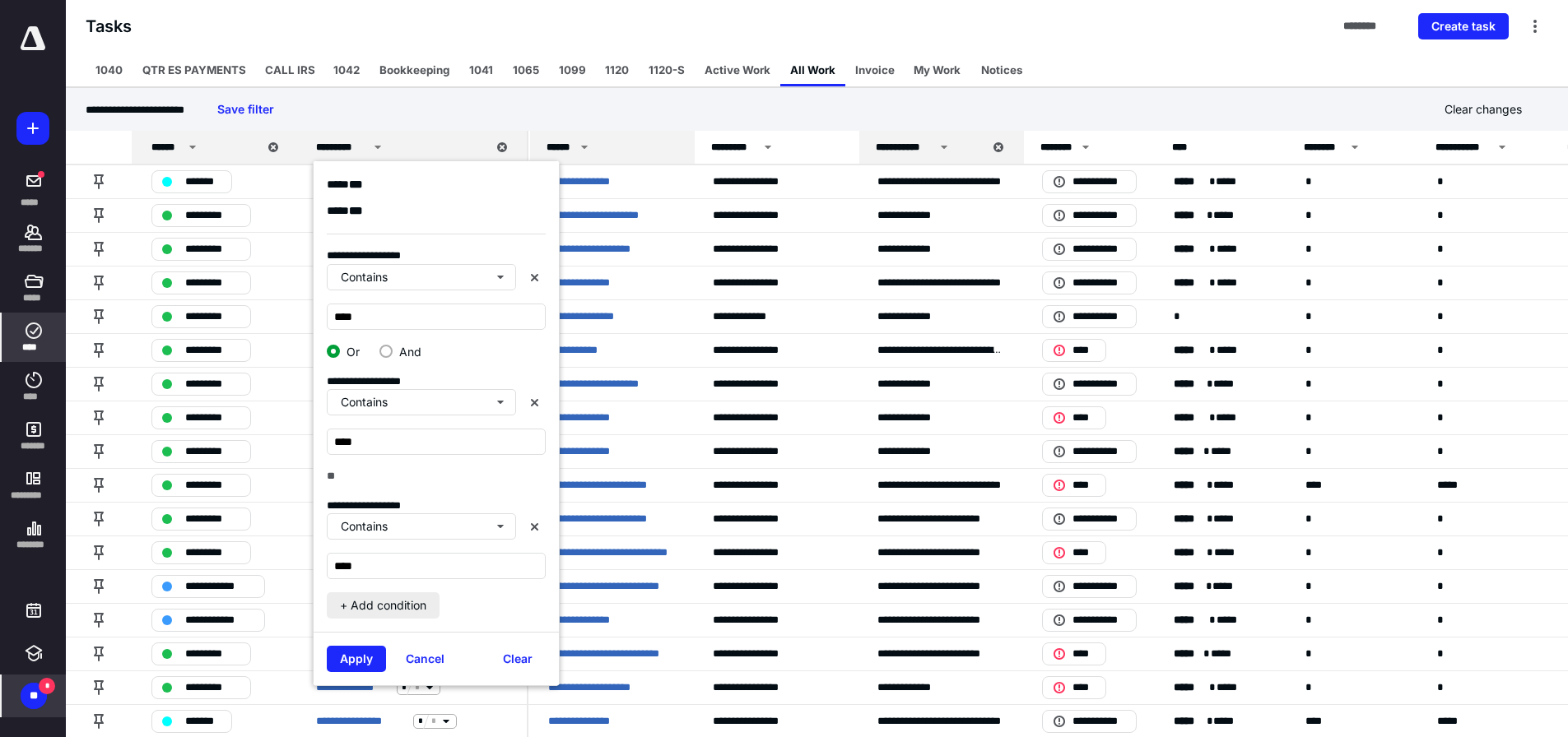 click on "+ Add condition" at bounding box center (383, 605) 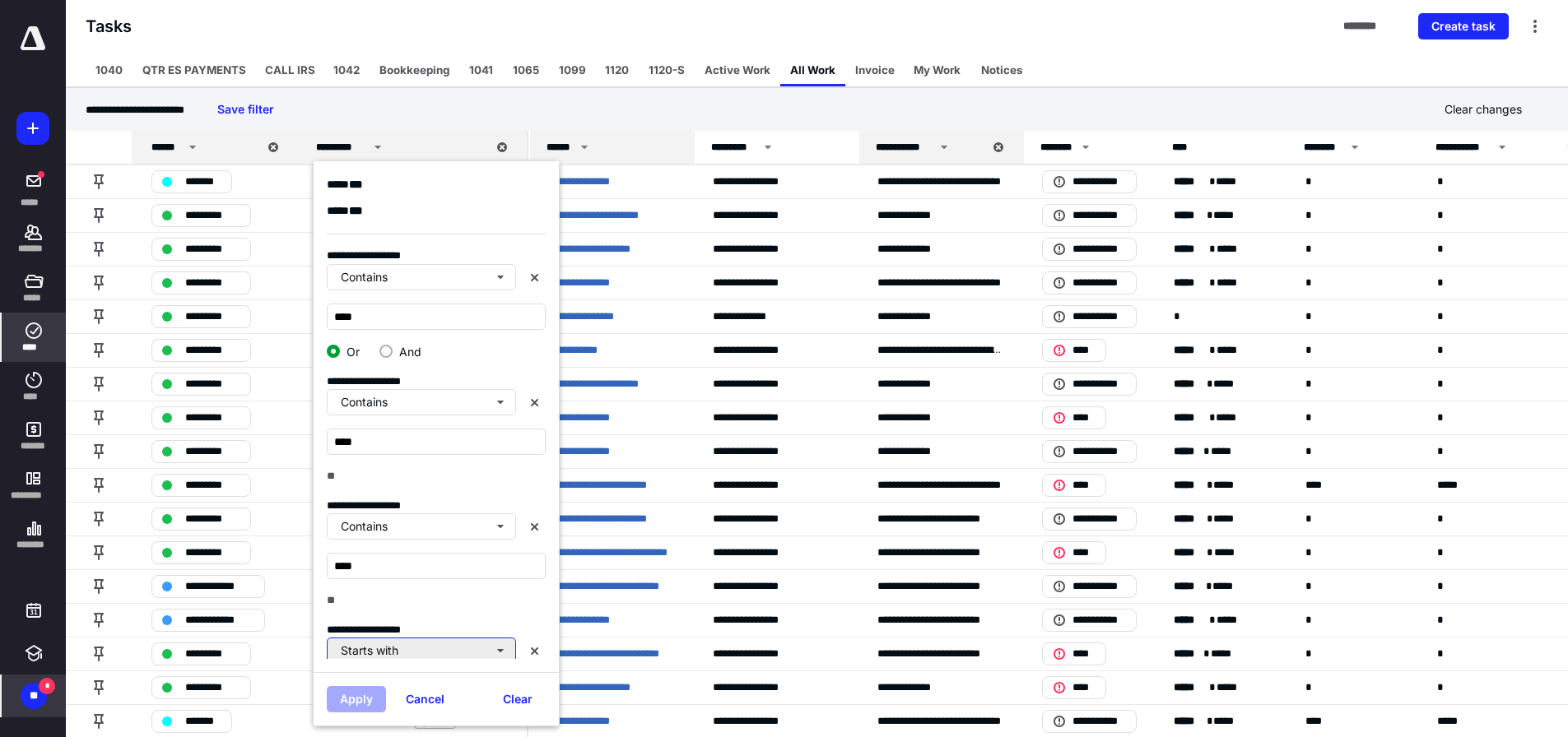 click on "Starts with" at bounding box center (421, 651) 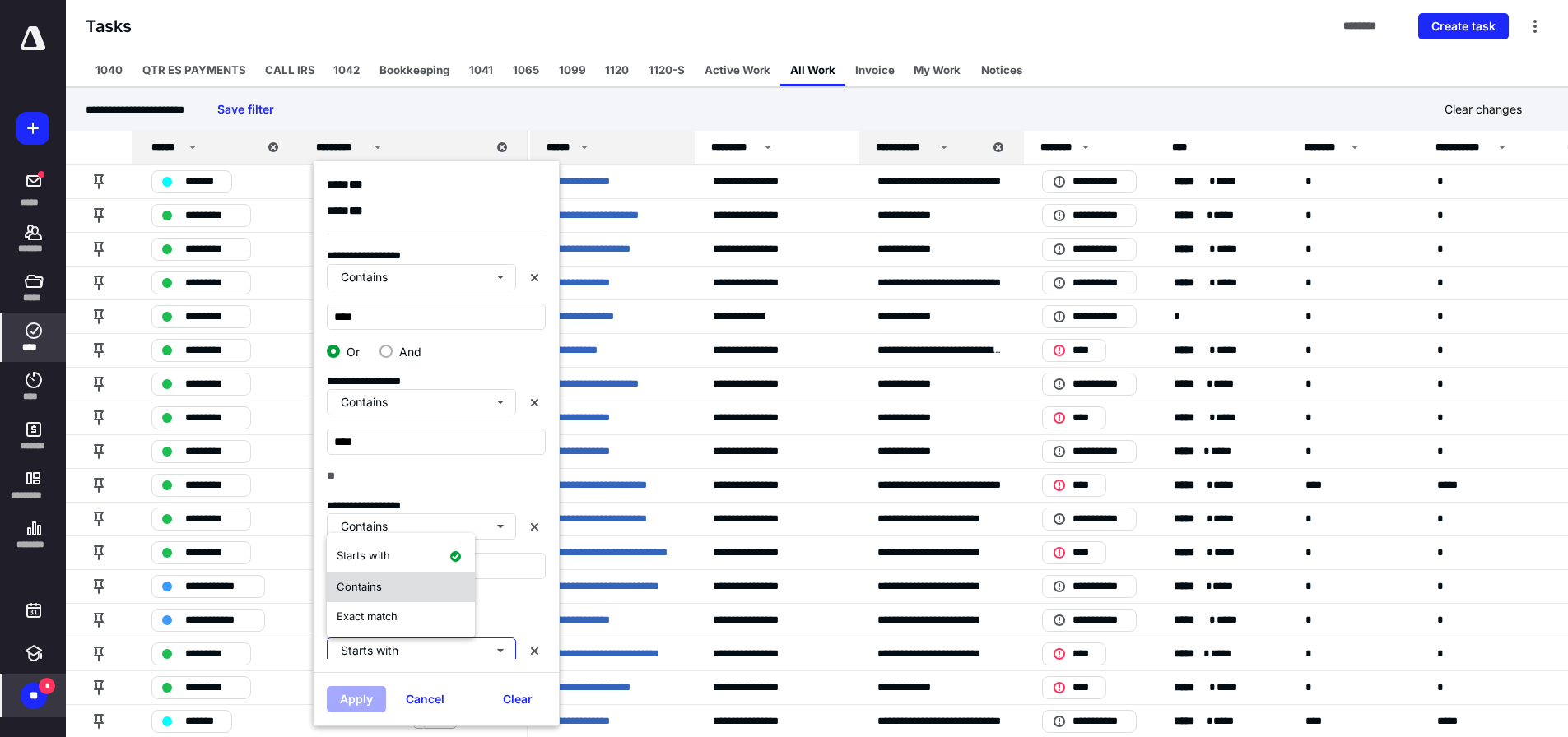 click on "Contains" at bounding box center [359, 586] 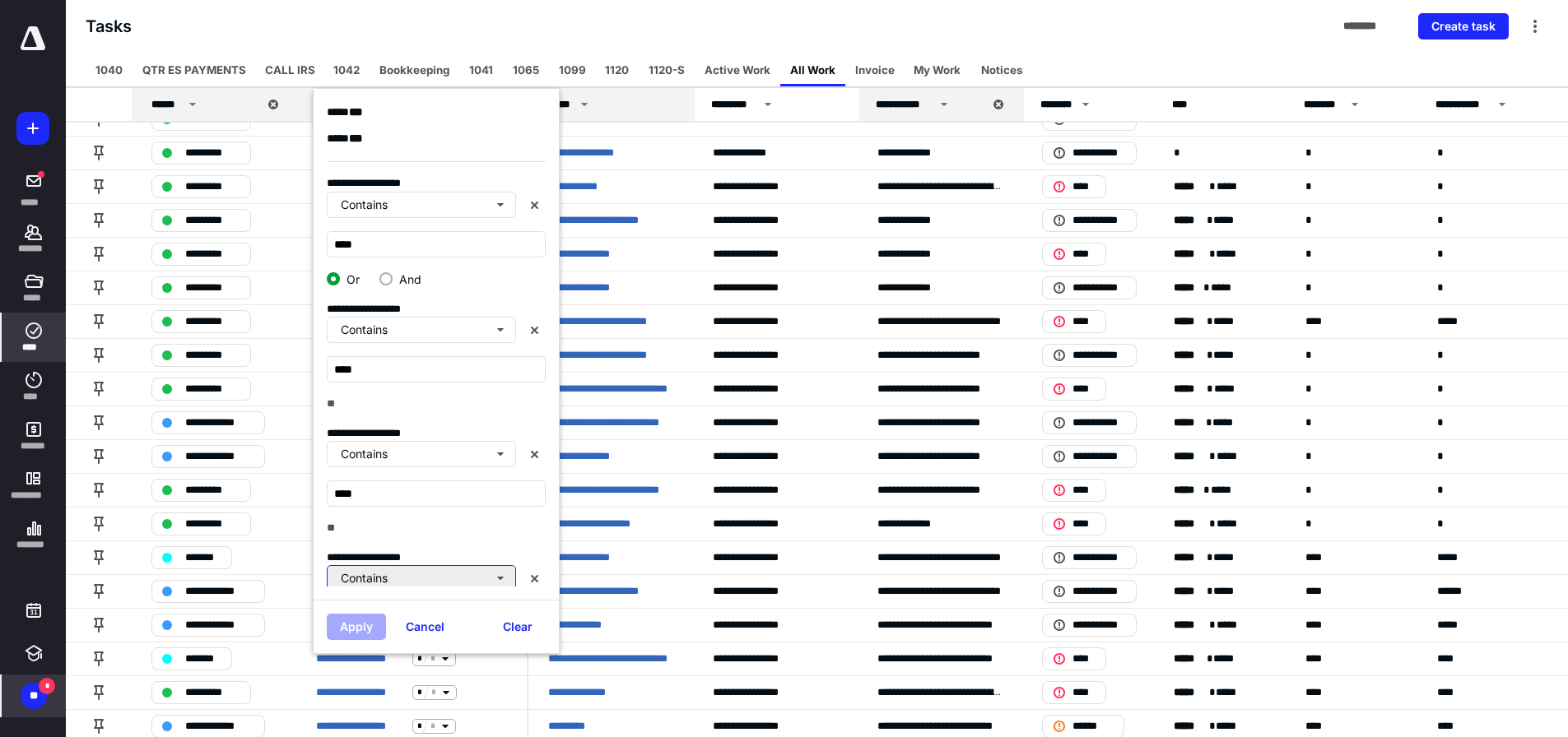 scroll, scrollTop: 165, scrollLeft: 0, axis: vertical 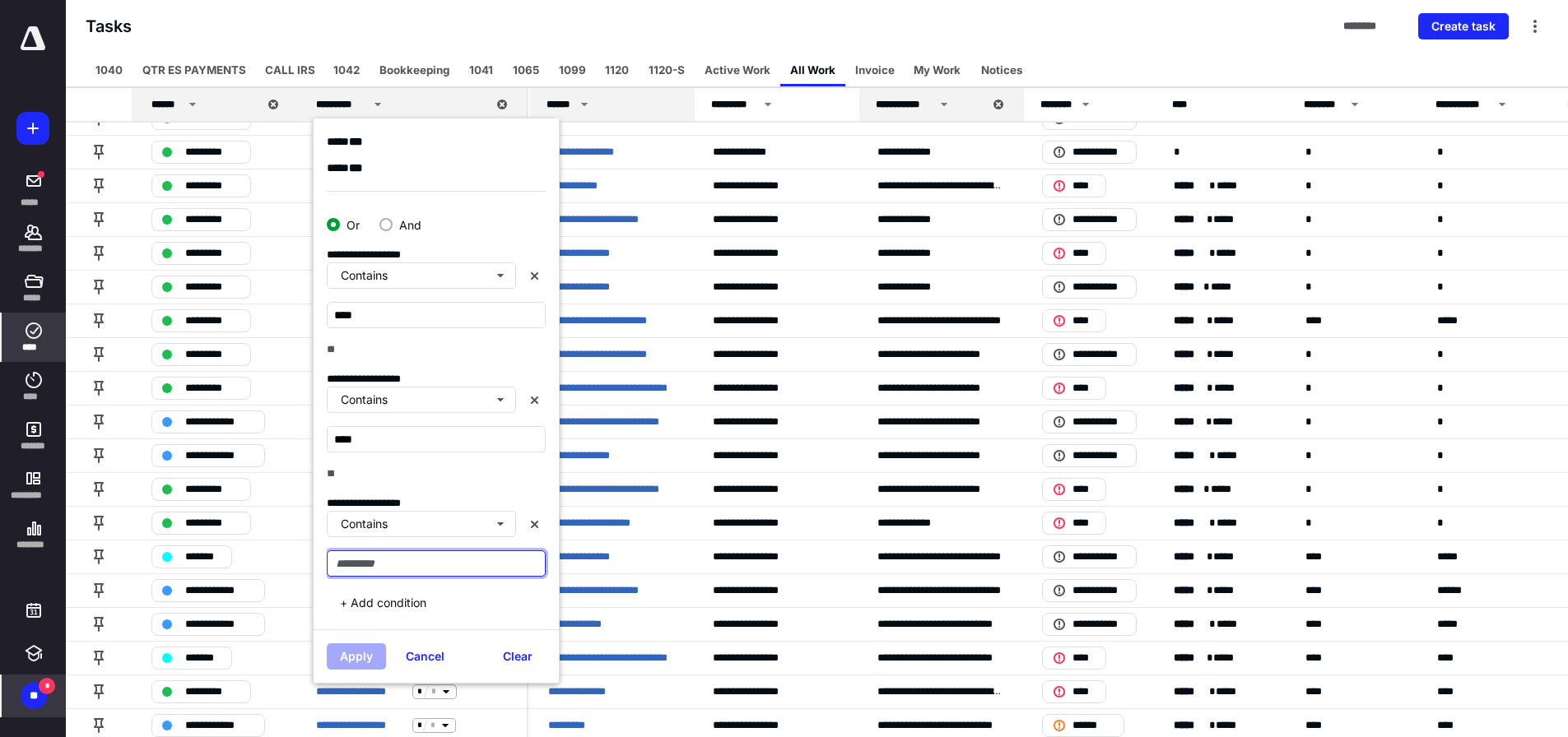 click at bounding box center (436, 563) 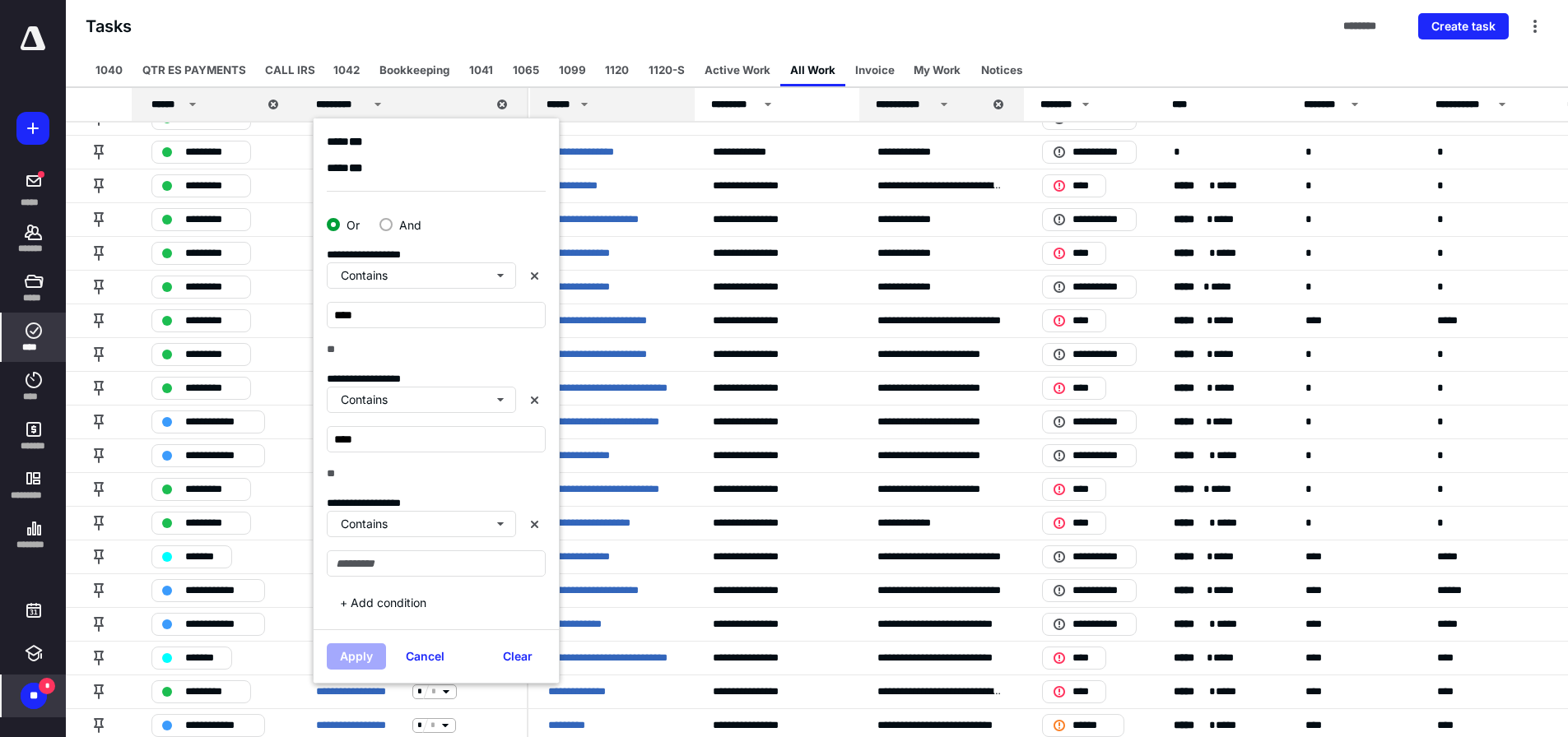click on "**" at bounding box center [436, 350] 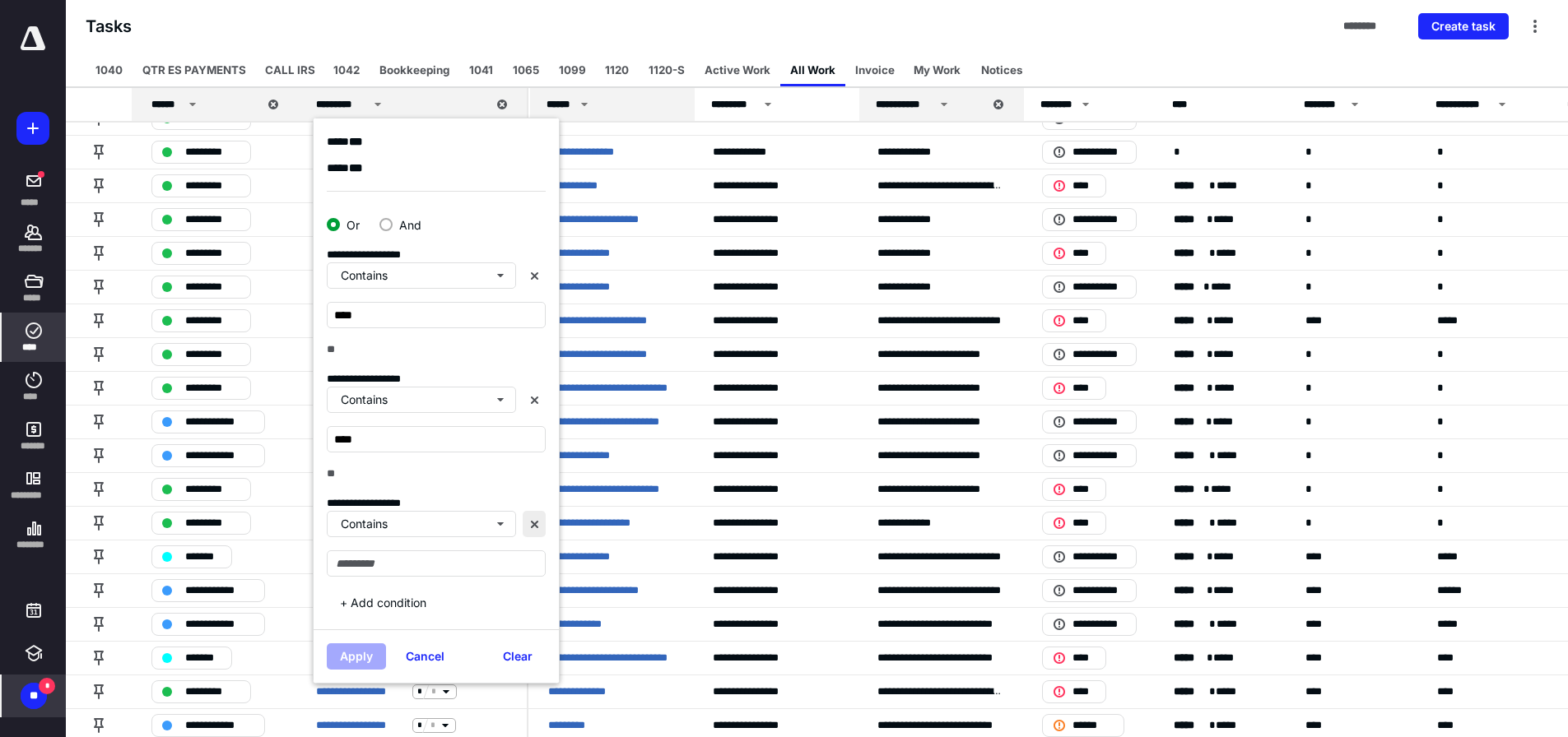 click at bounding box center (534, 524) 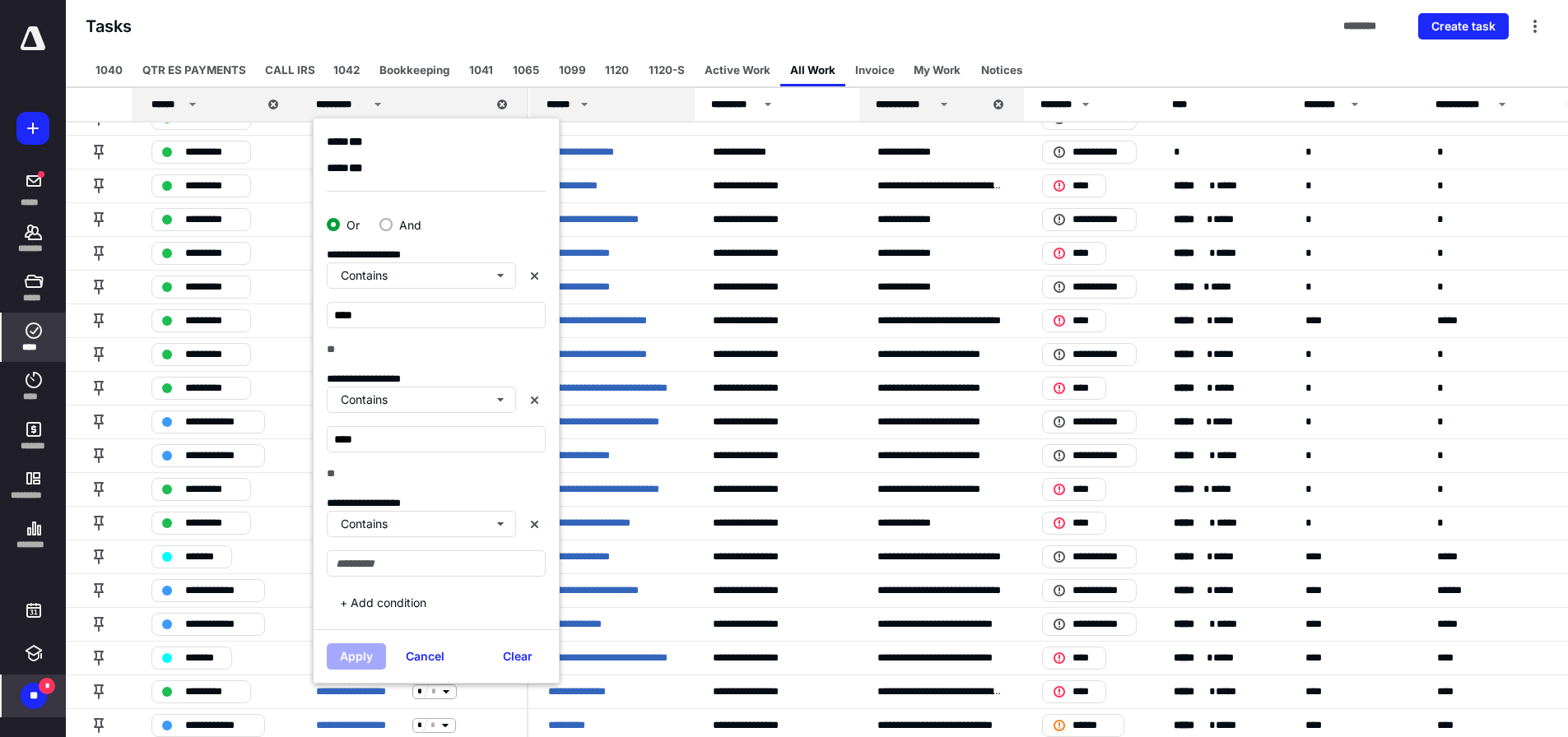 scroll, scrollTop: 0, scrollLeft: 0, axis: both 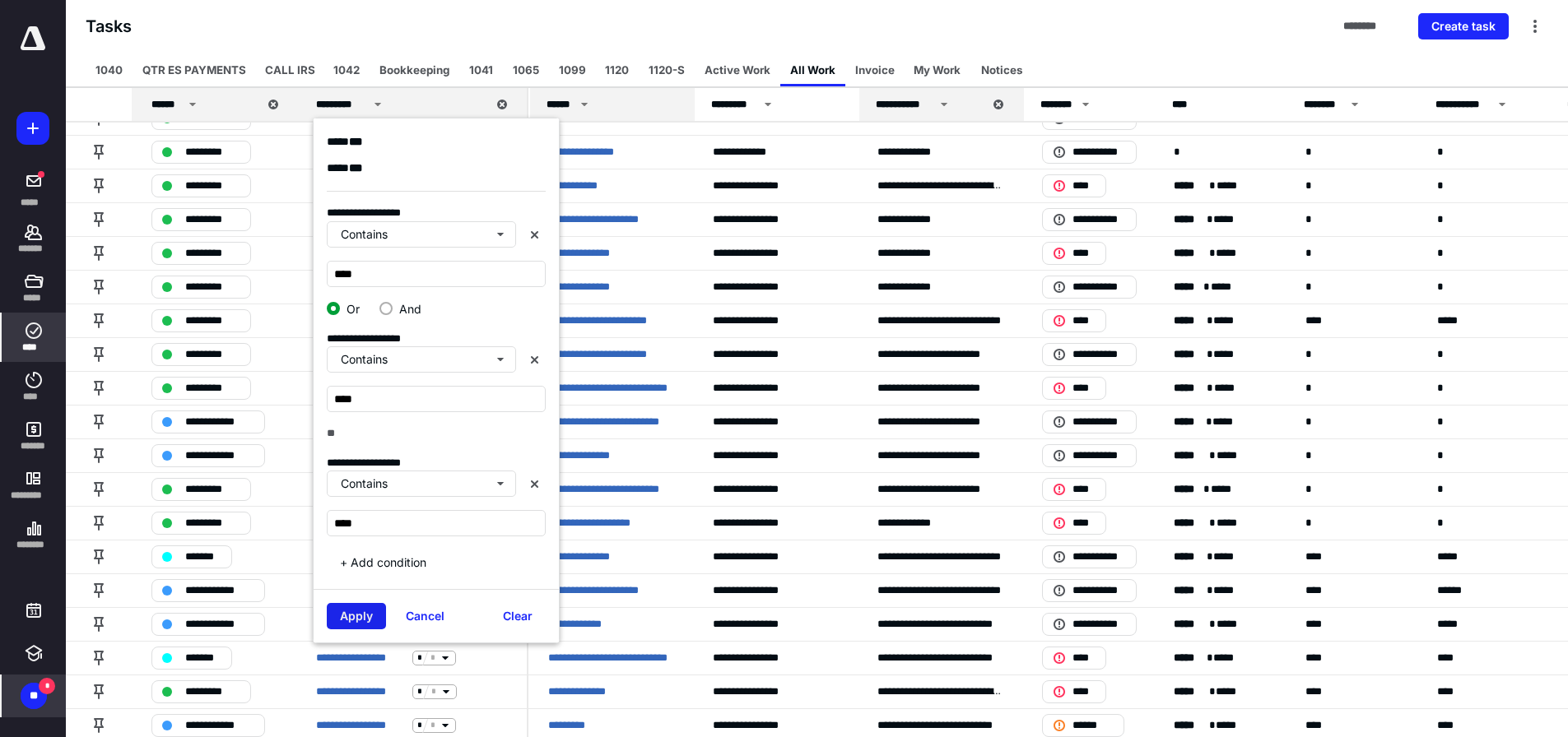 click on "Apply" at bounding box center [356, 616] 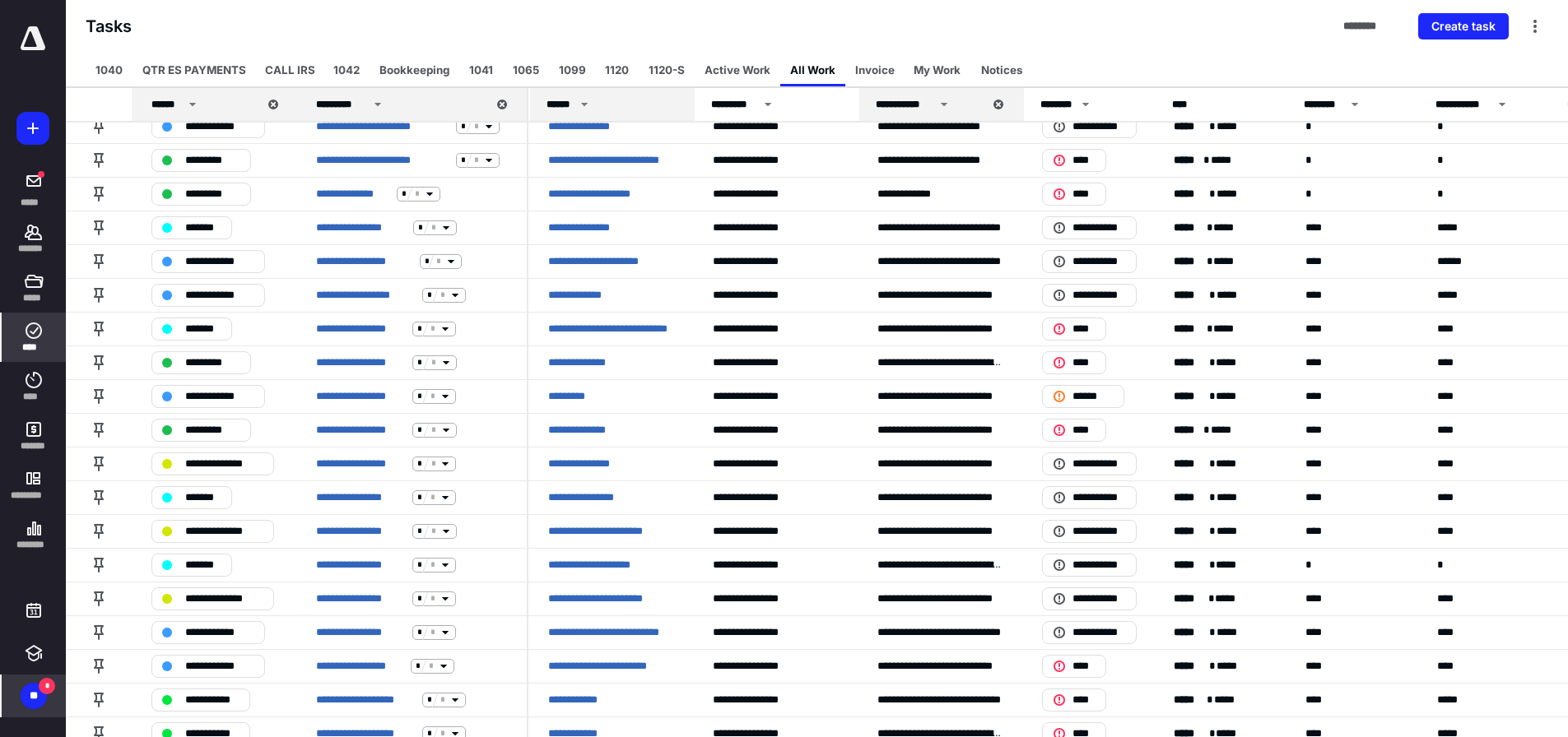 scroll, scrollTop: 0, scrollLeft: 0, axis: both 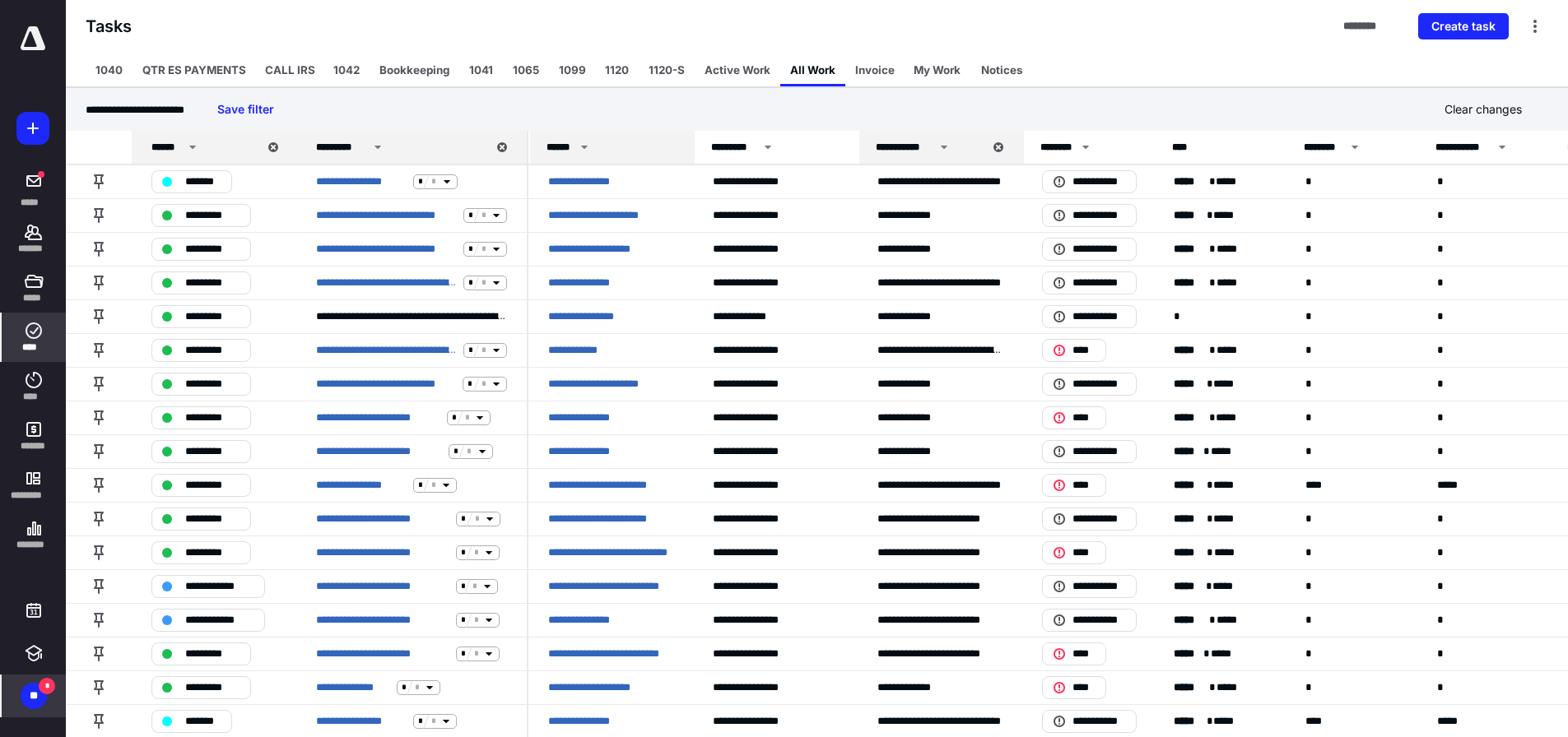 click 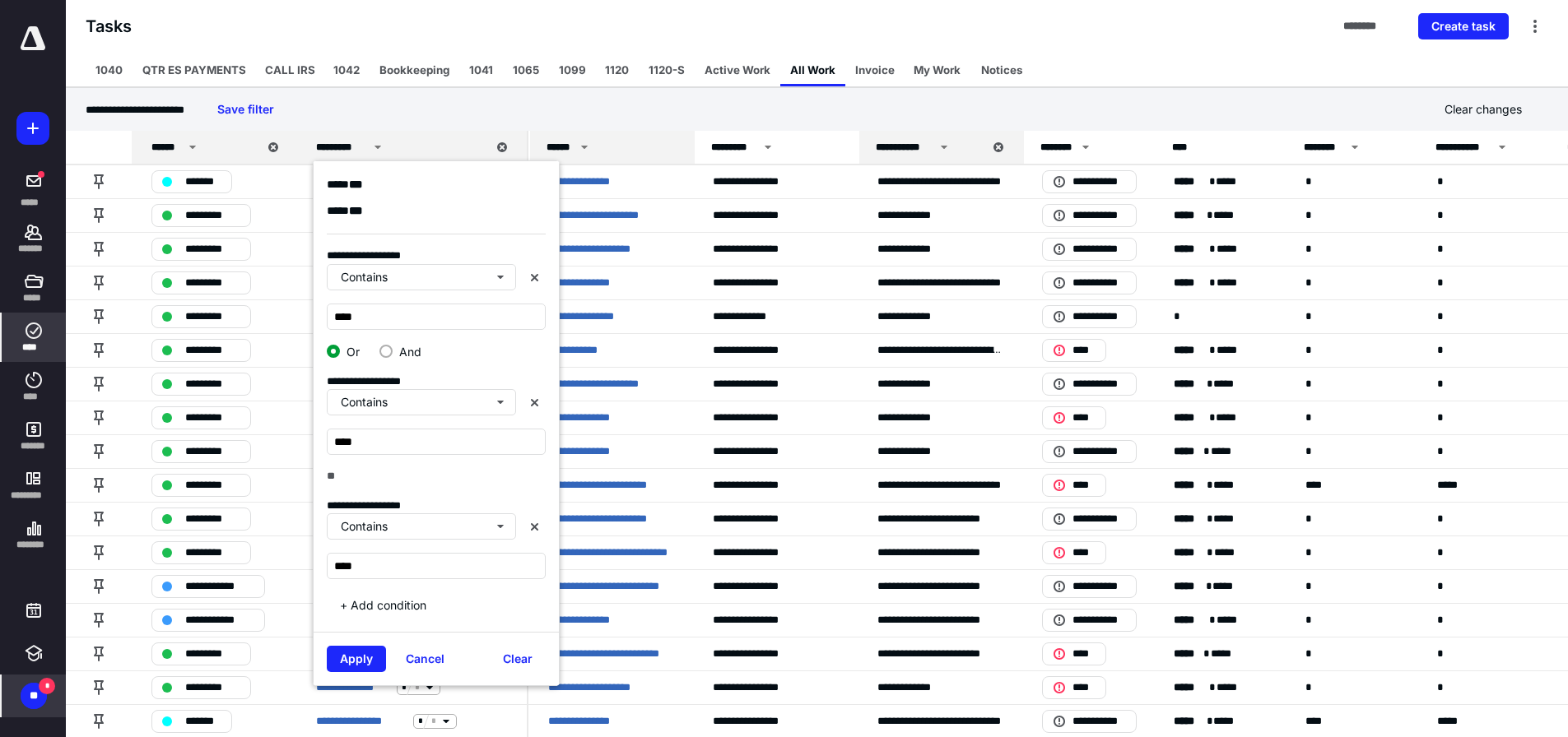 click on "****   * * * ****   * * *" at bounding box center [436, 201] 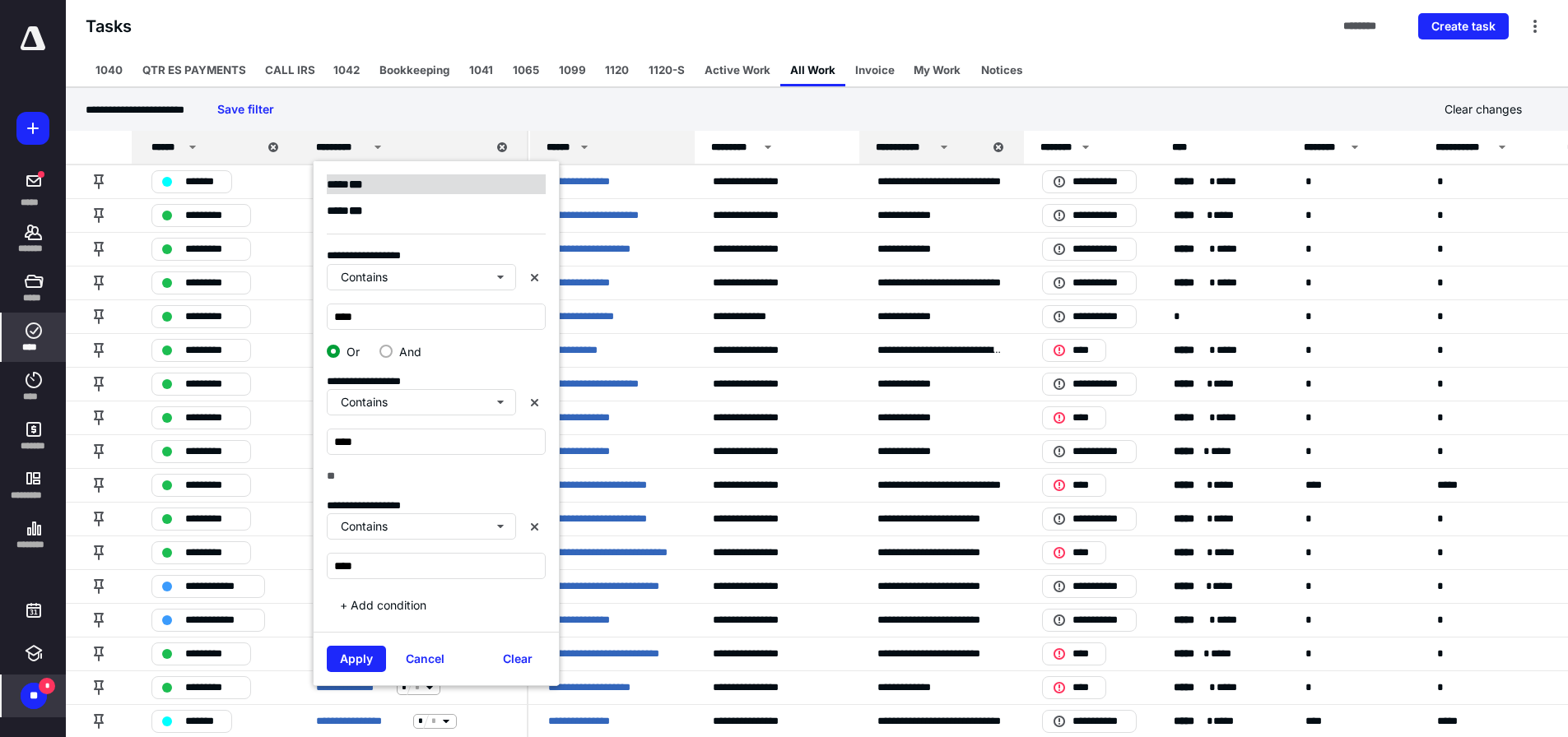 click on "****   * * *" at bounding box center (436, 184) 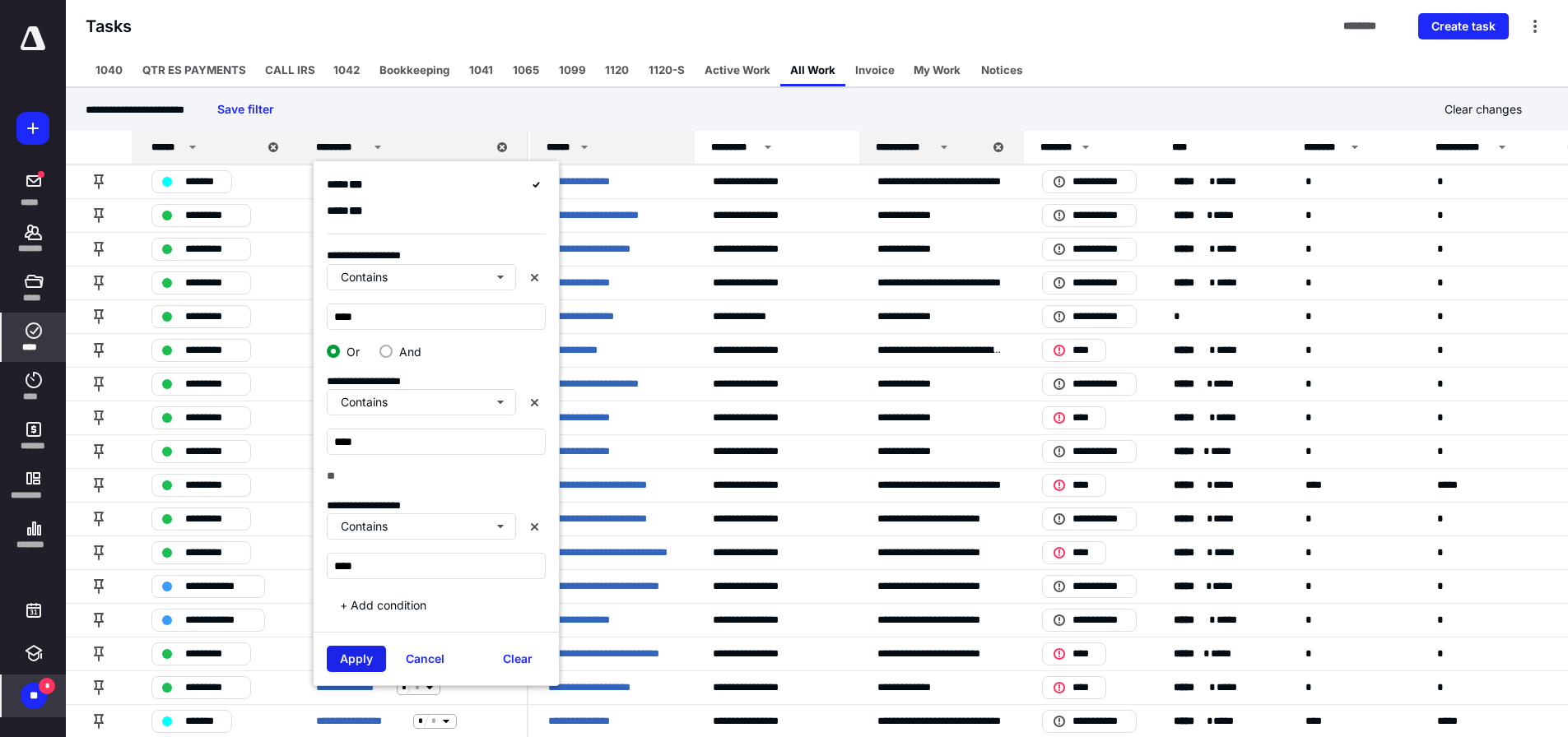click on "Apply" at bounding box center (356, 659) 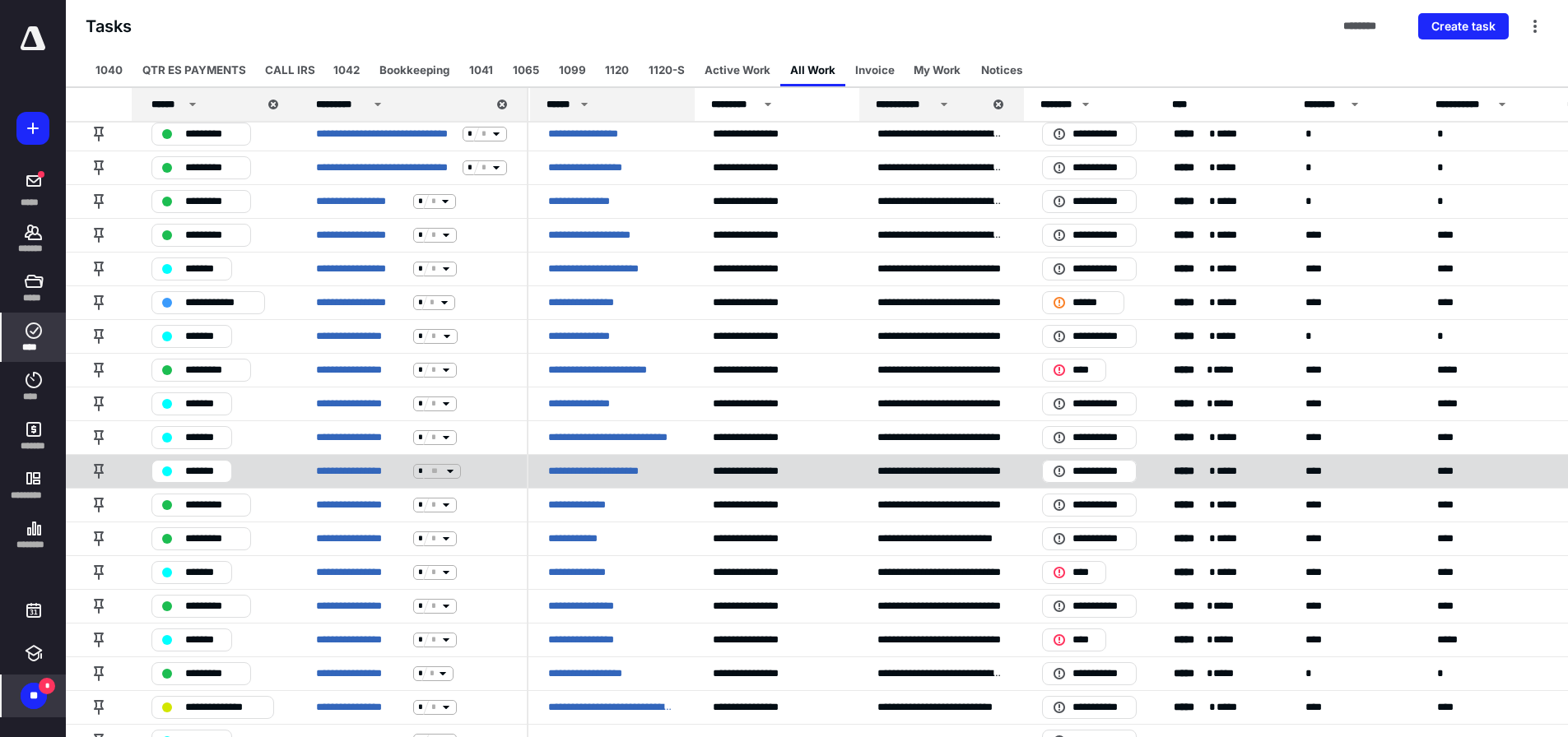 scroll, scrollTop: 411, scrollLeft: 0, axis: vertical 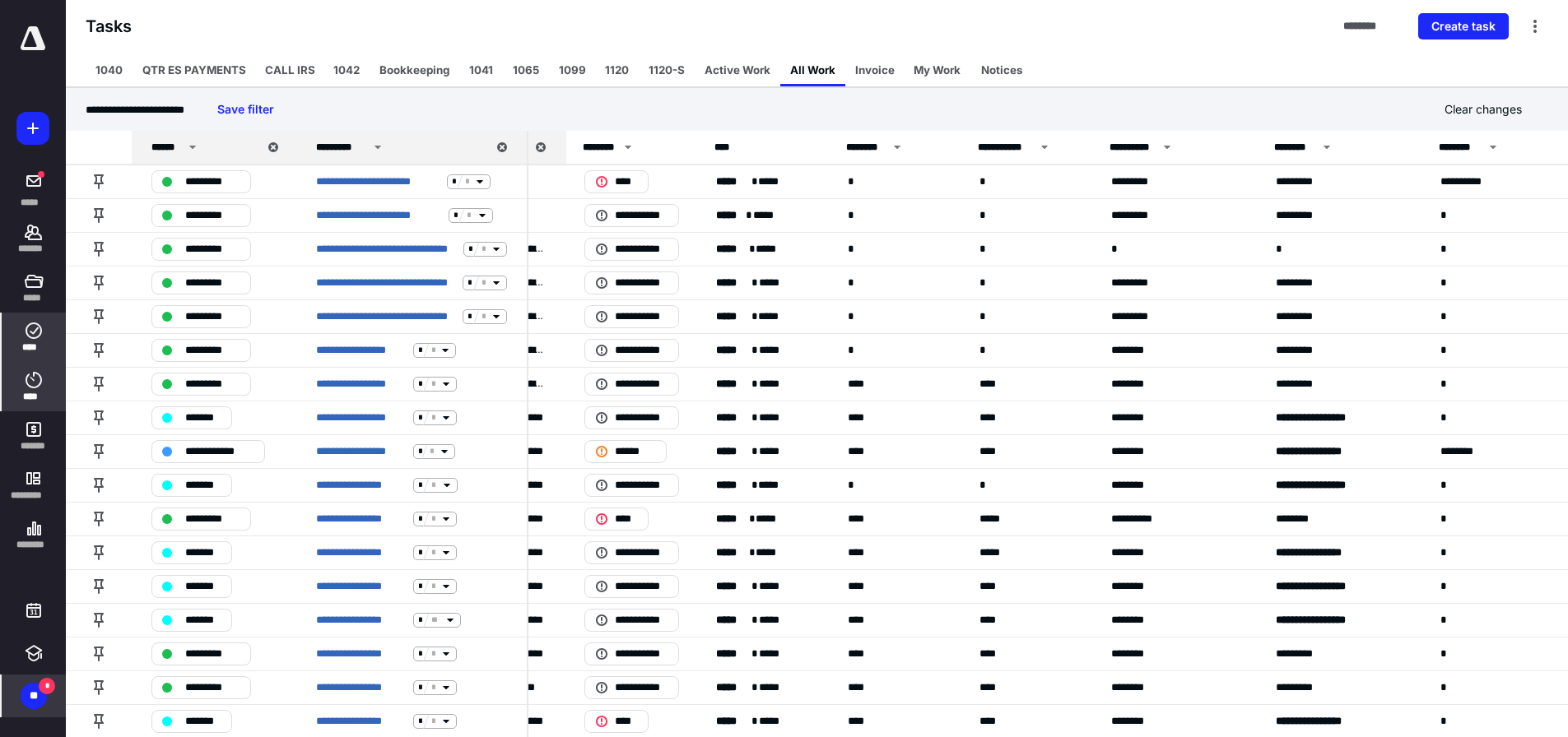 click on "****" at bounding box center [34, 387] 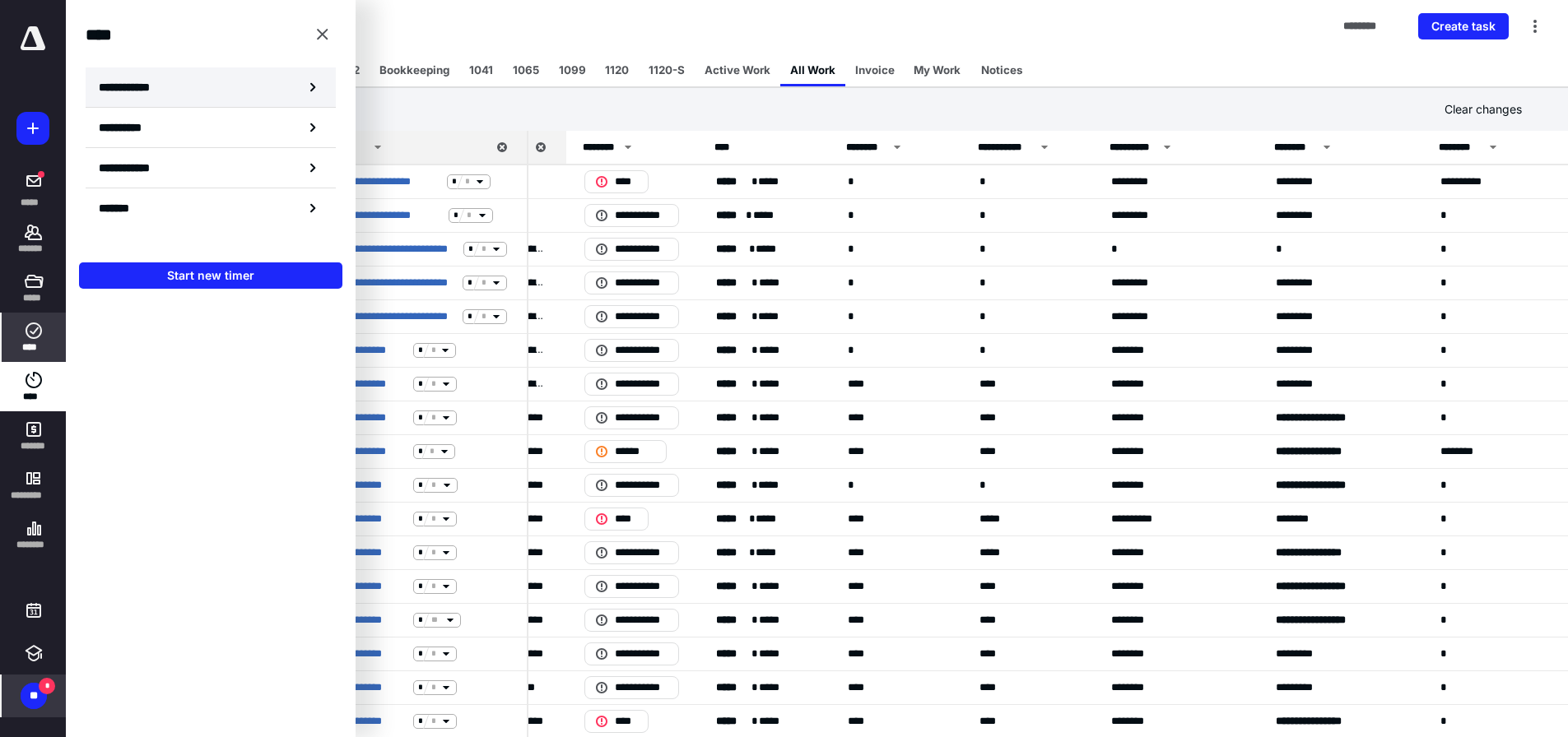 click on "**********" at bounding box center [211, 87] 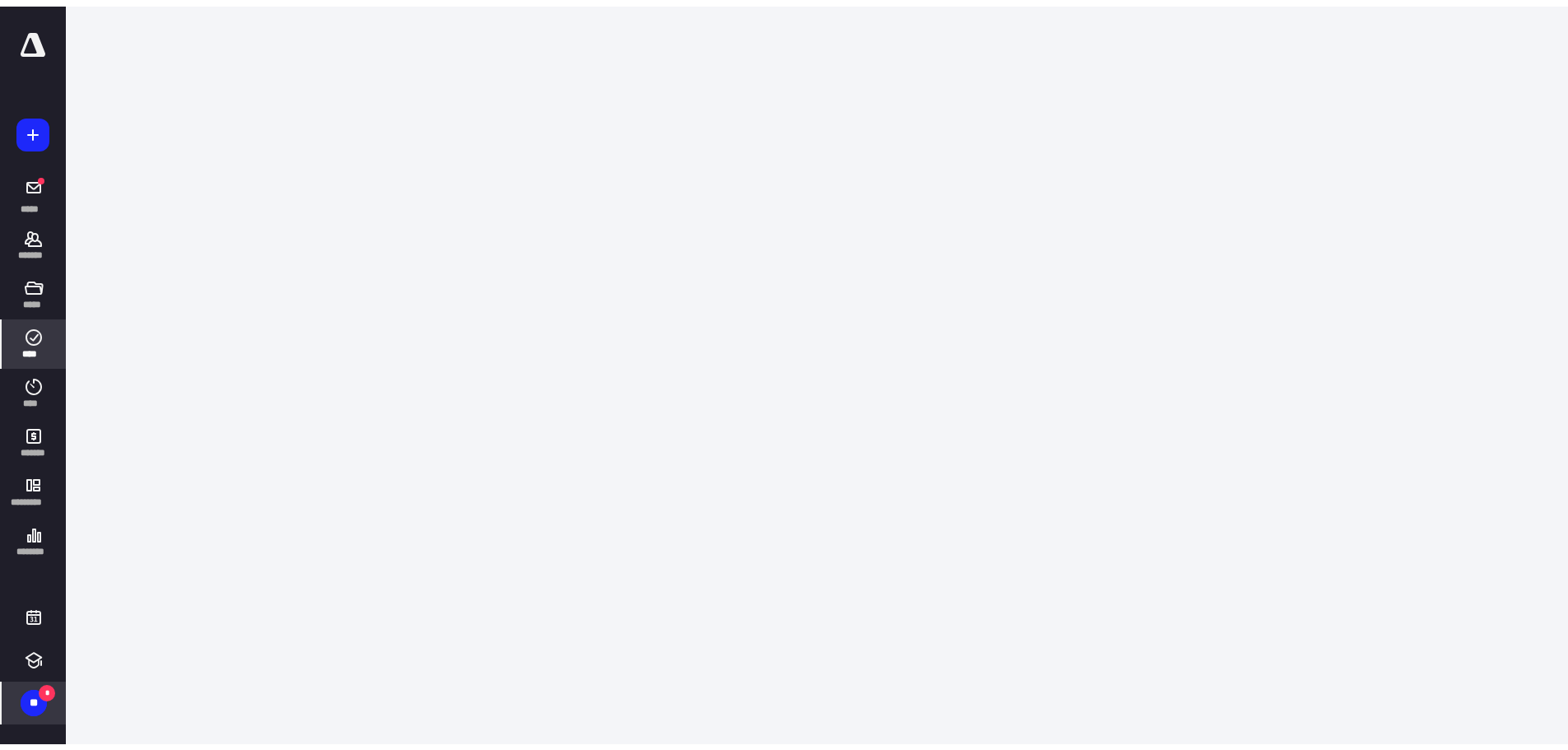 scroll, scrollTop: 0, scrollLeft: 0, axis: both 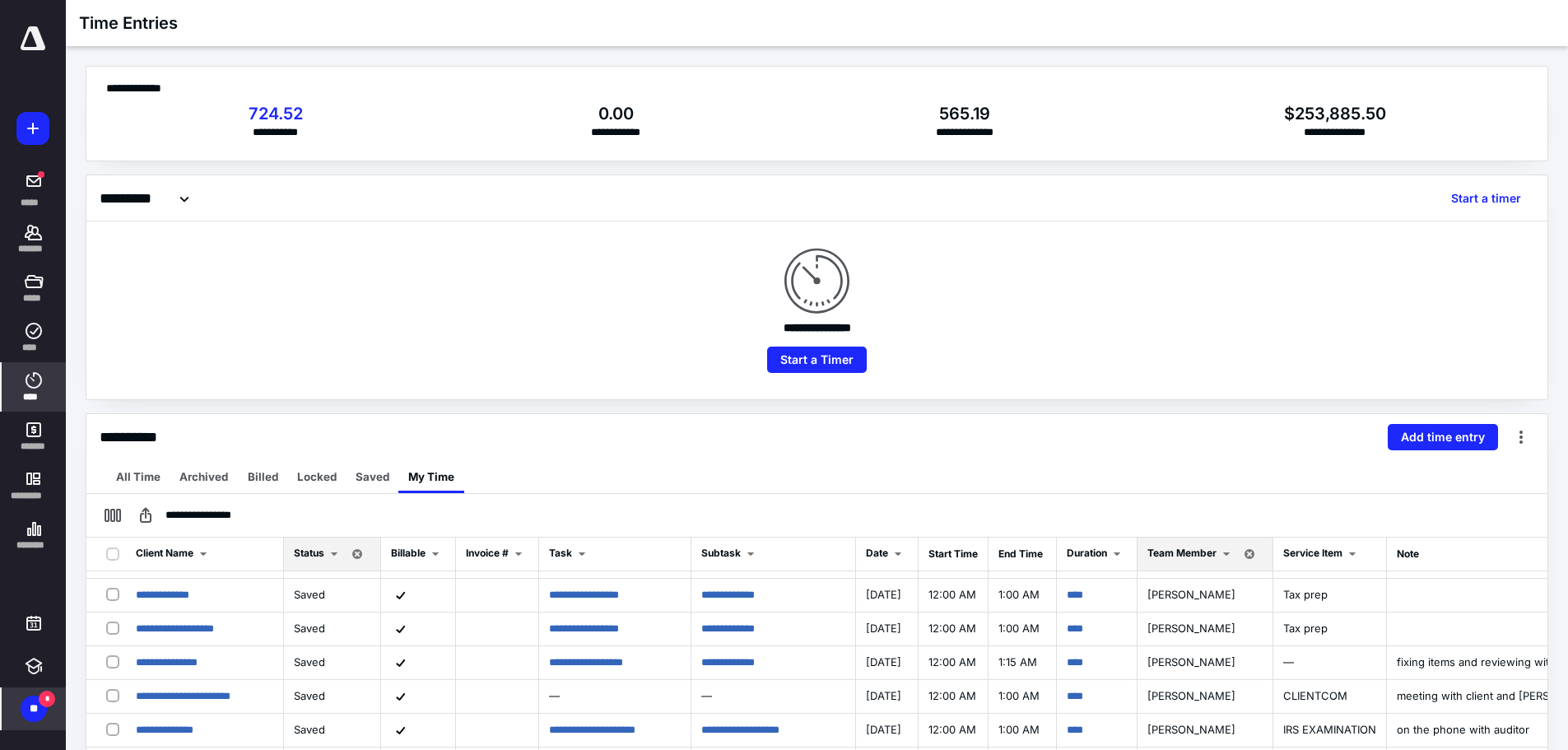 click on "Team Member" at bounding box center [1182, 552] 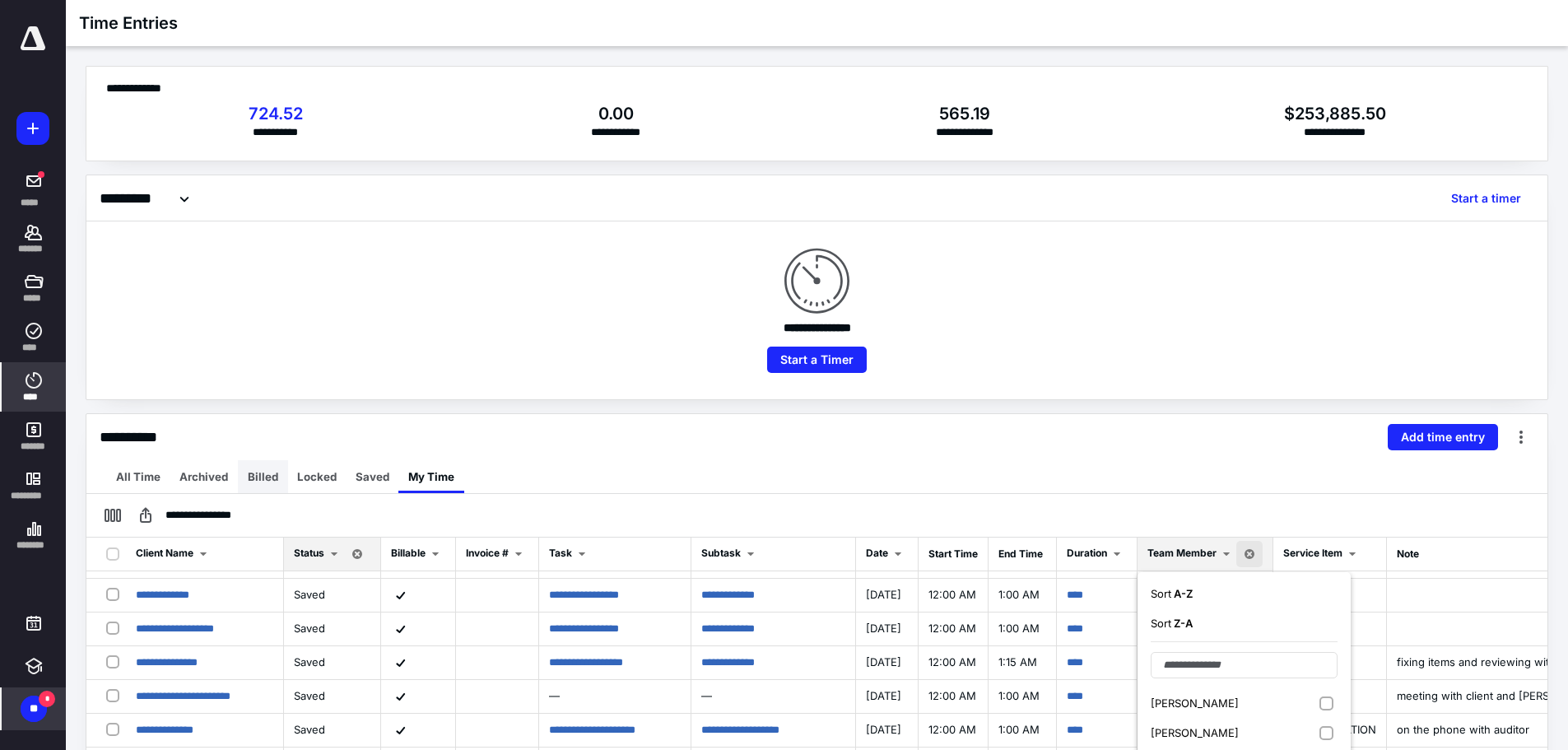 click on "Billed" at bounding box center (263, 477) 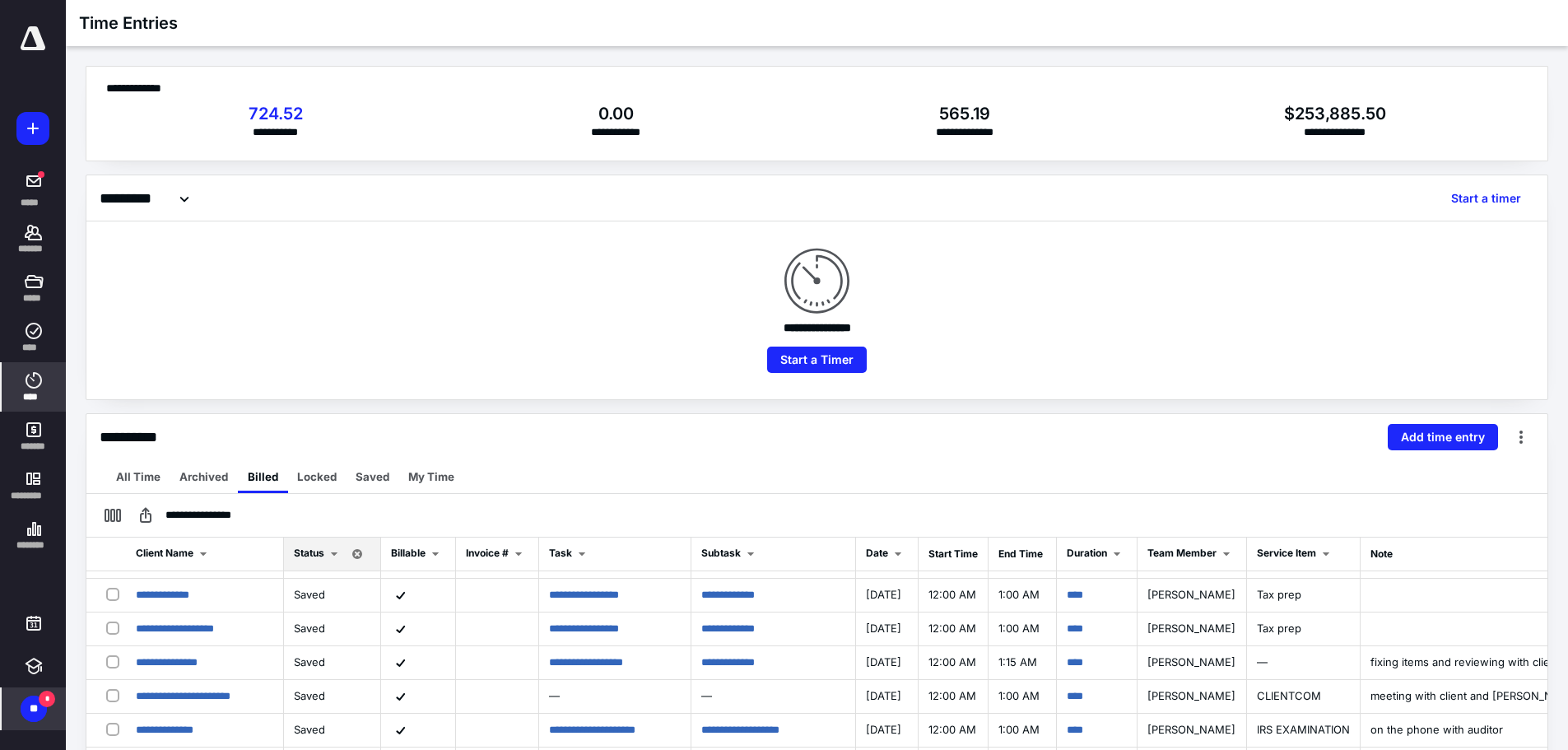 scroll, scrollTop: 0, scrollLeft: 0, axis: both 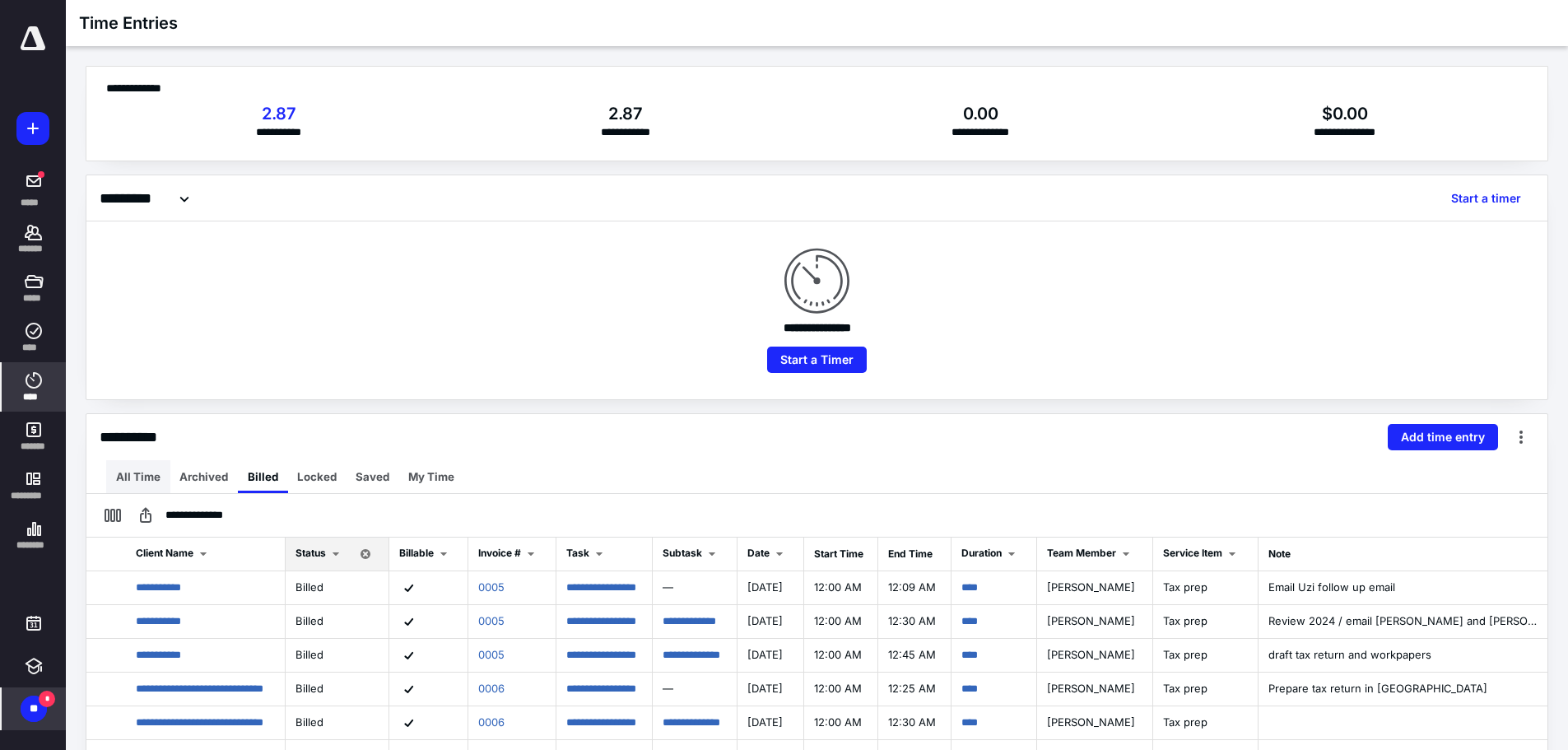 click on "All Time" at bounding box center [138, 477] 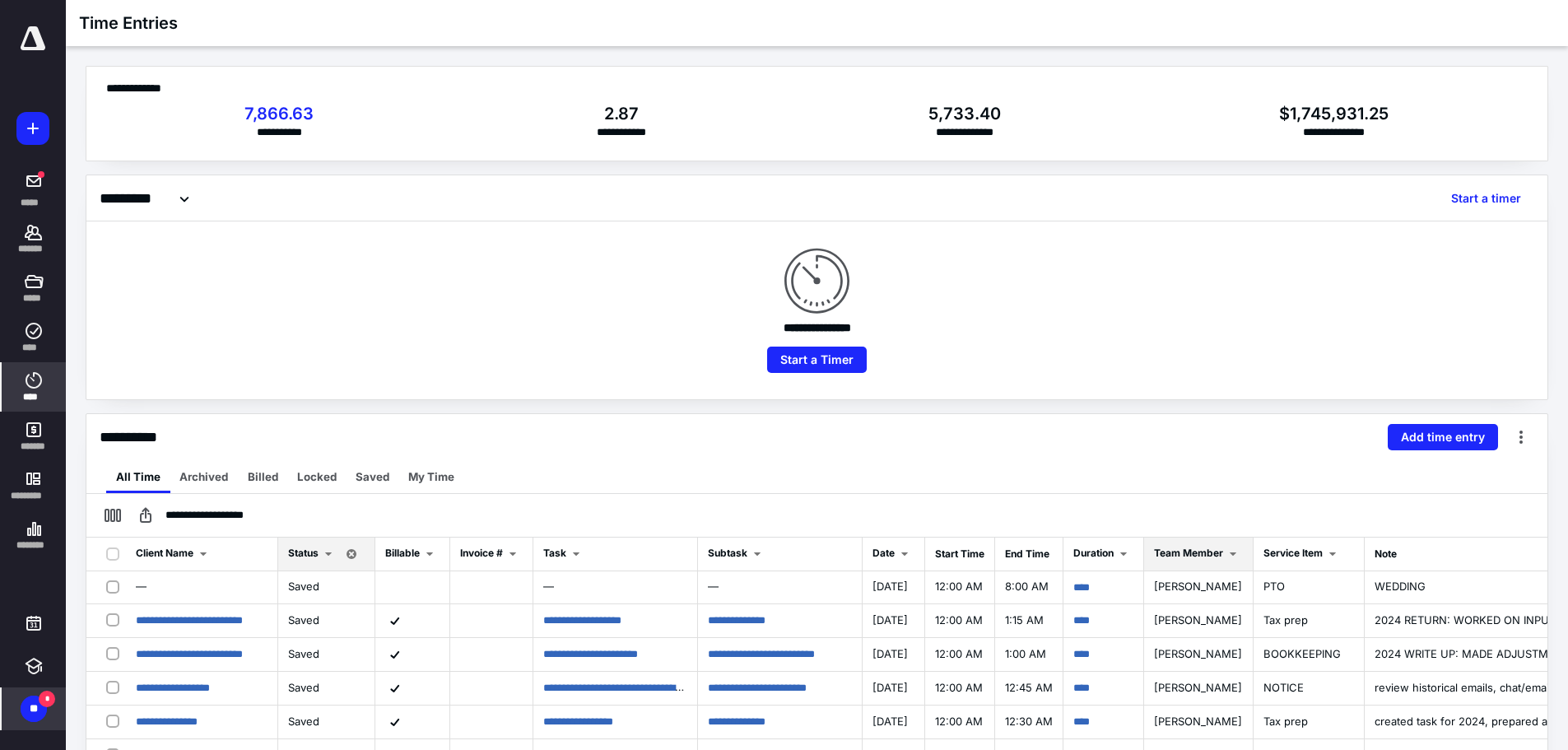 click on "Team Member" at bounding box center [1189, 552] 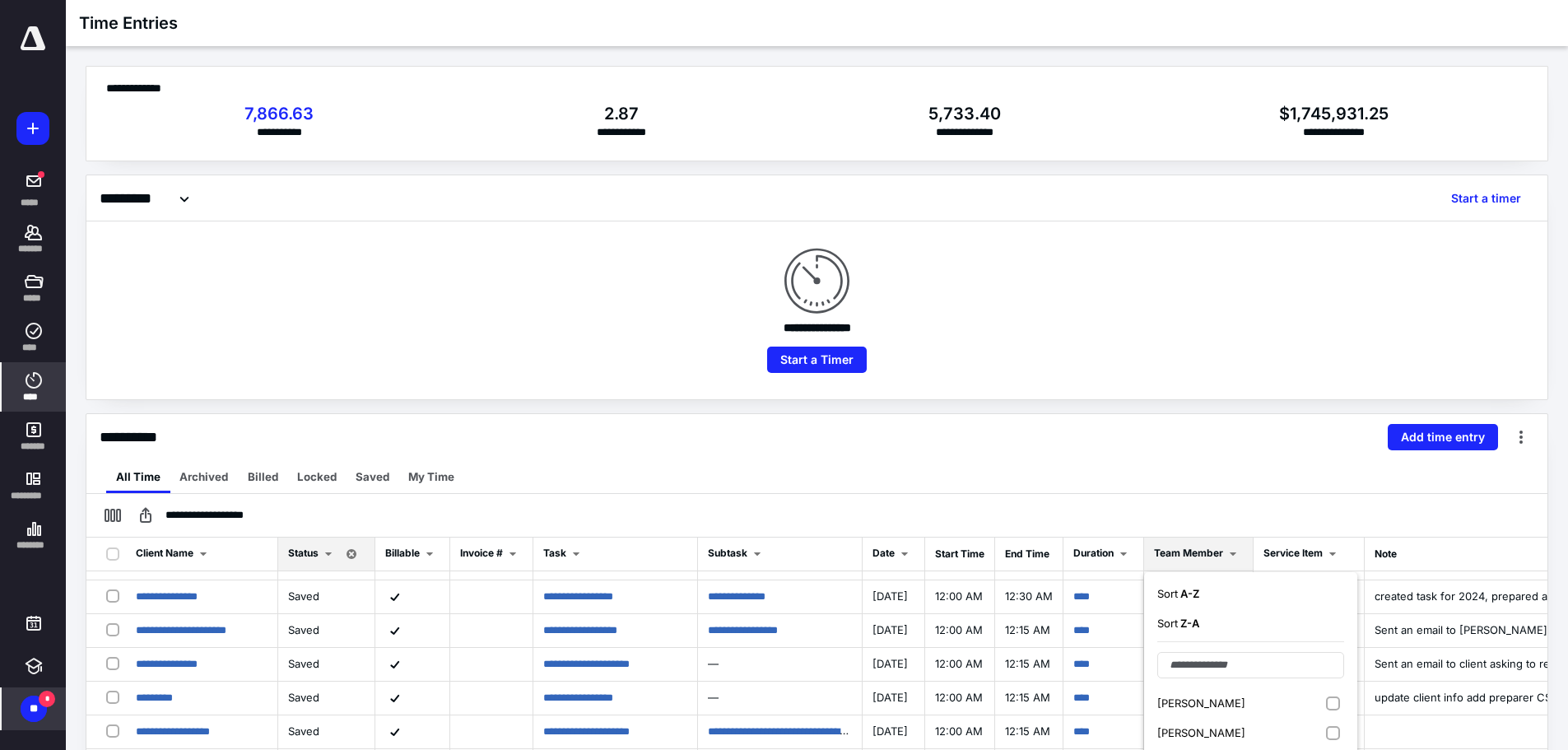 scroll, scrollTop: 165, scrollLeft: 0, axis: vertical 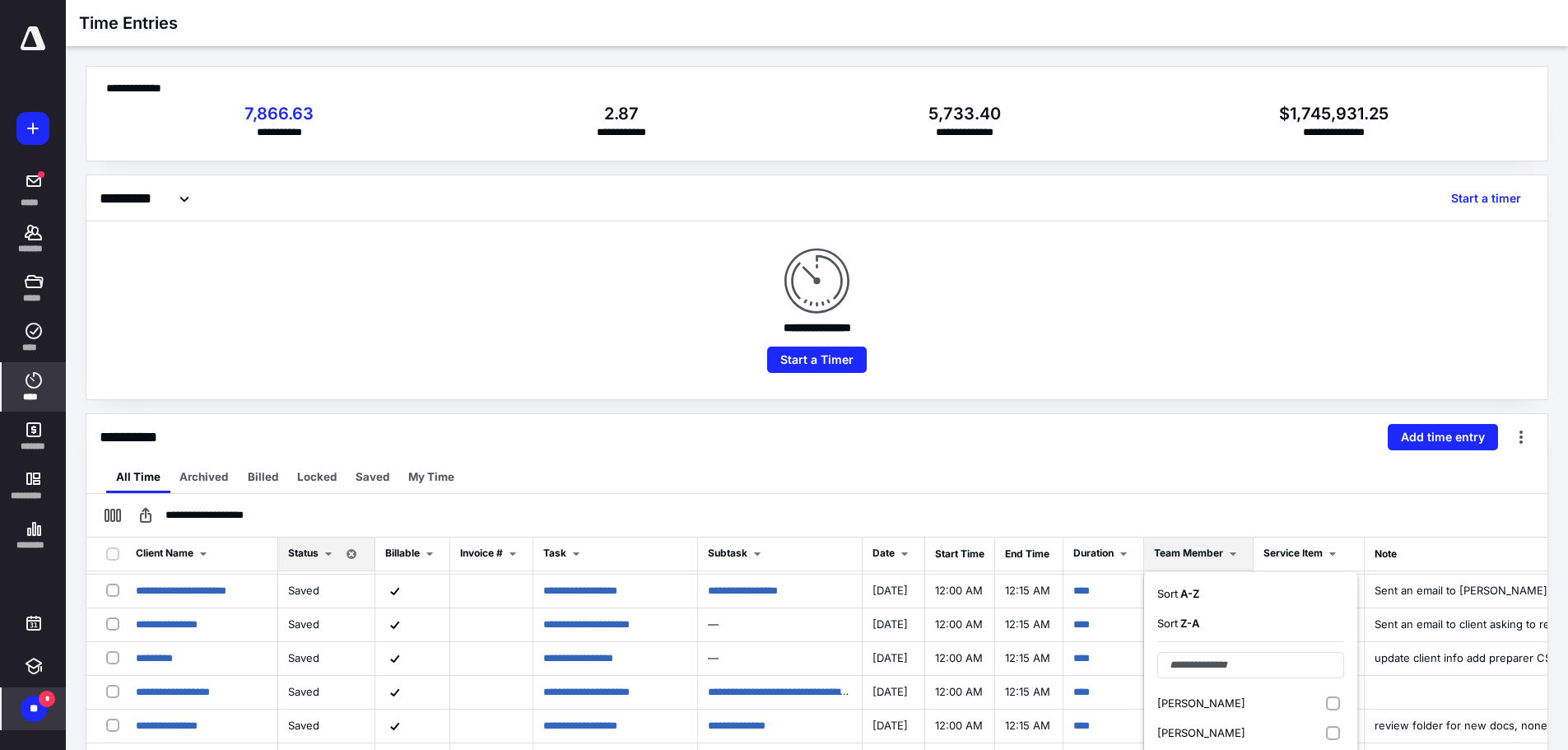 click on "[PERSON_NAME]" at bounding box center [1250, 733] 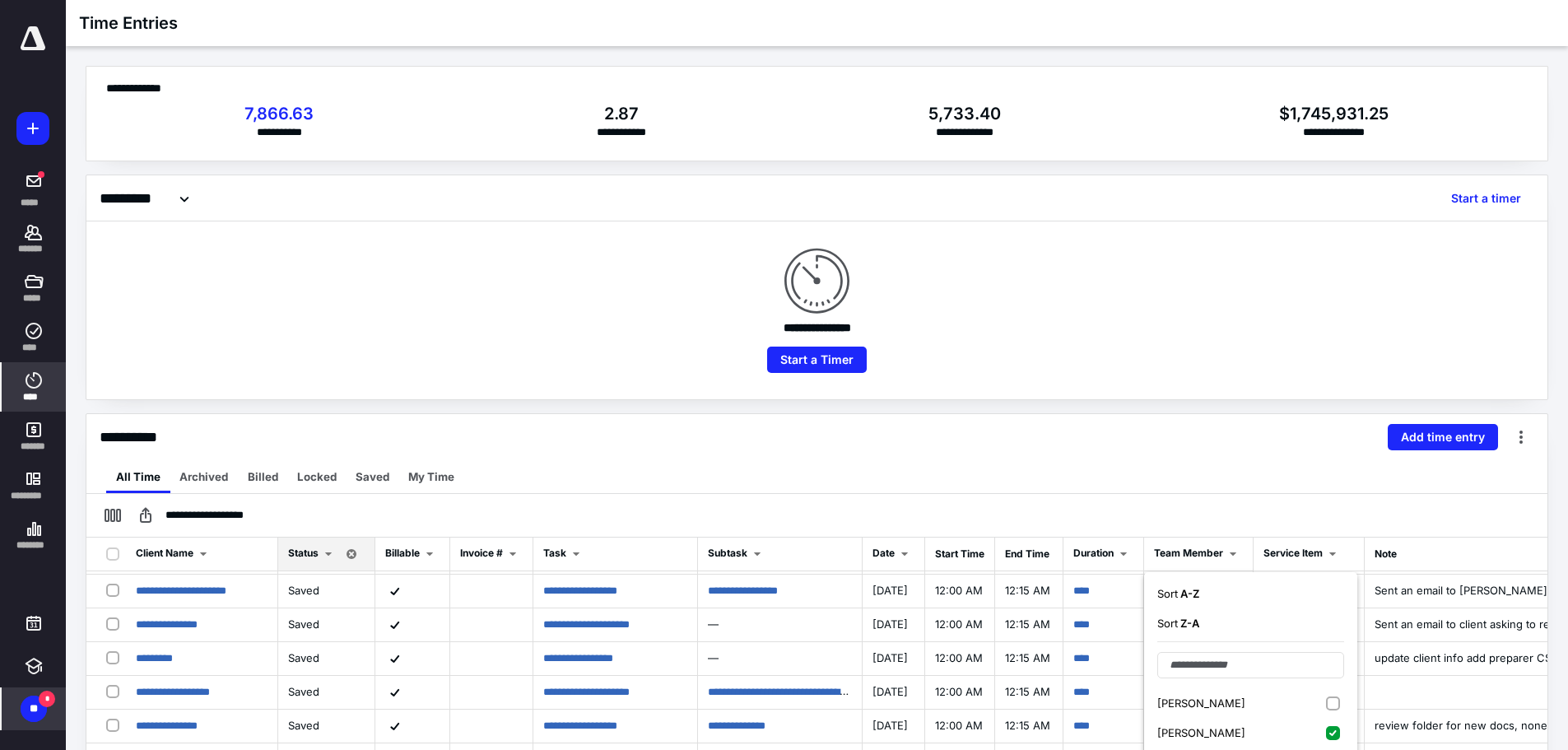 click on "**********" at bounding box center [817, 515] 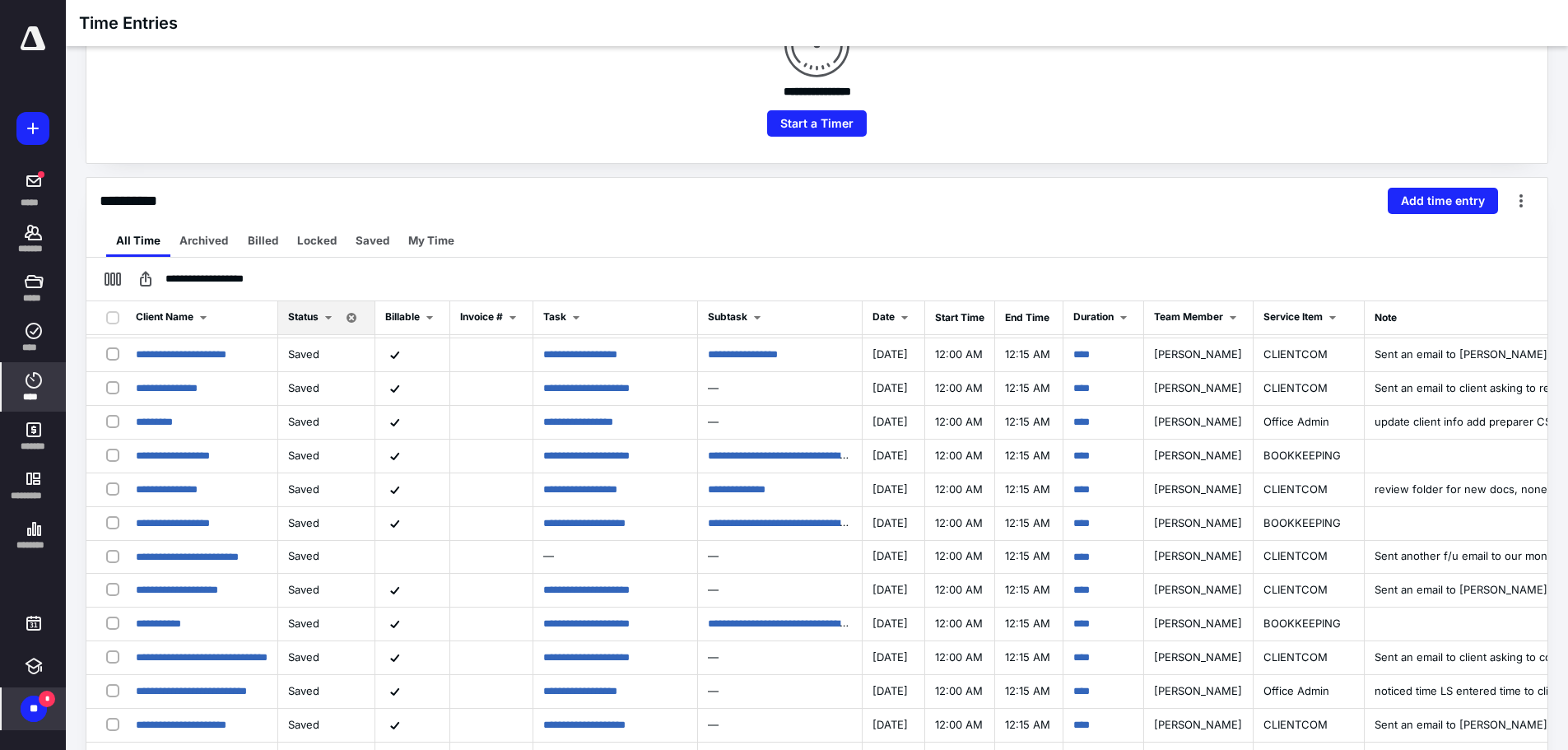 scroll, scrollTop: 367, scrollLeft: 0, axis: vertical 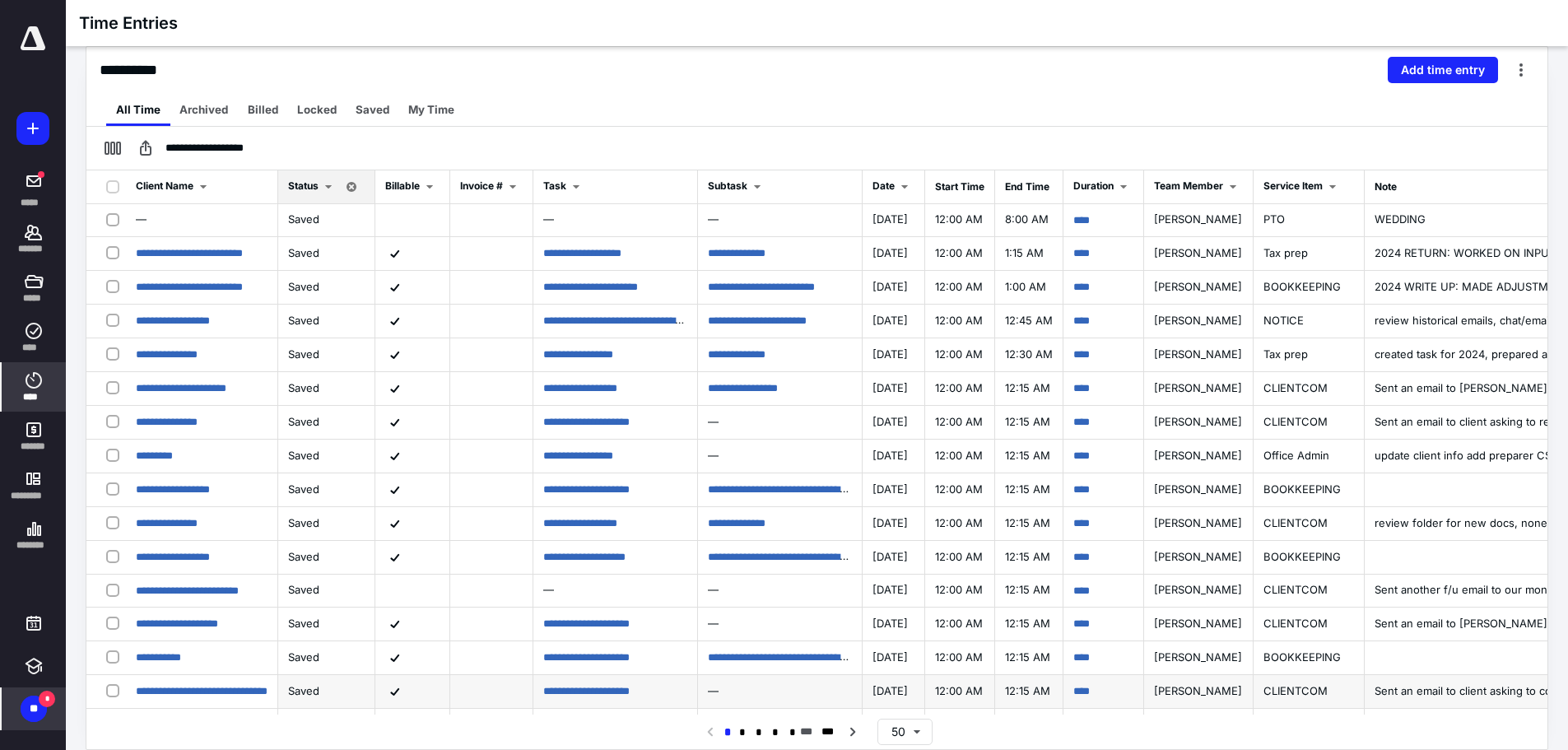 click at bounding box center [412, 692] 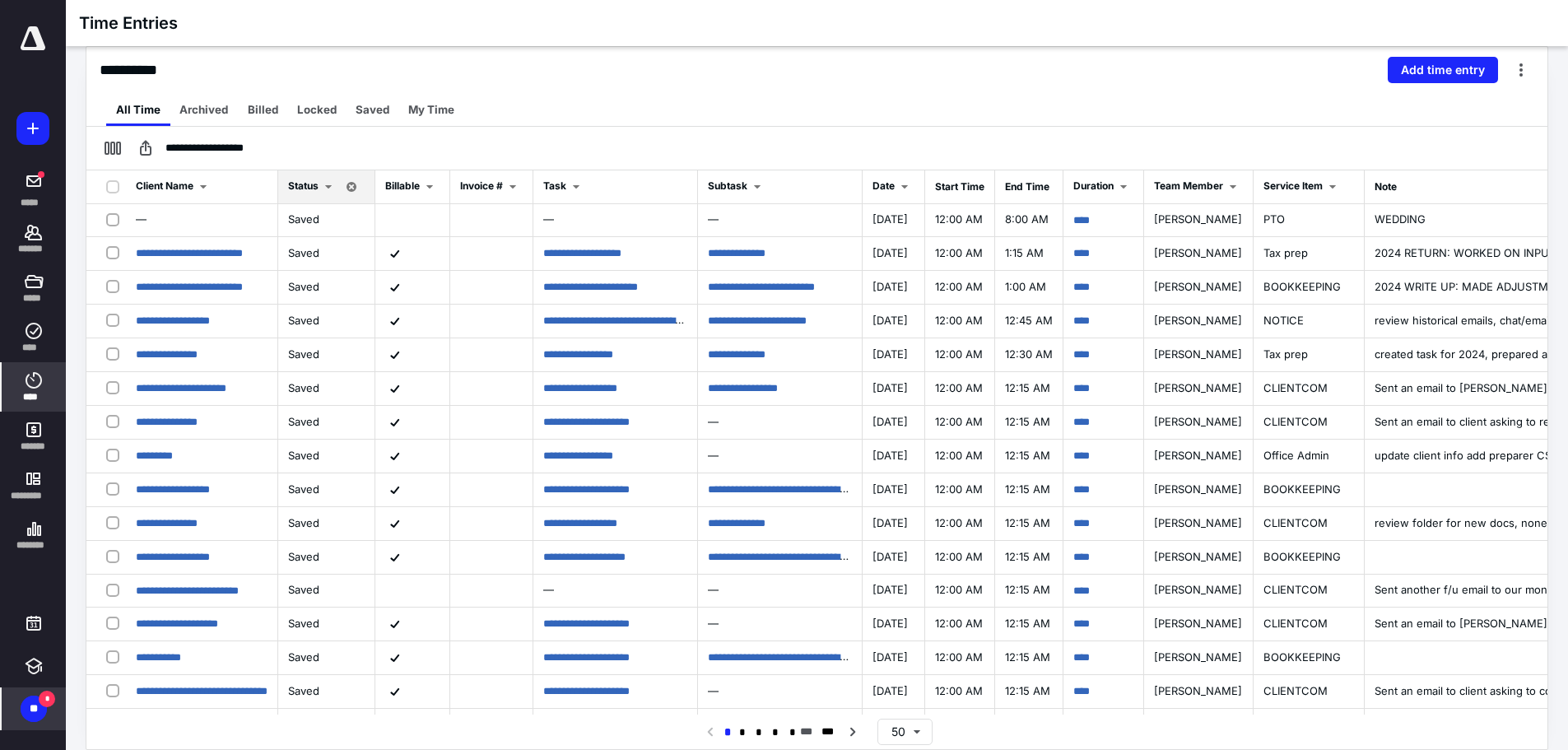 scroll, scrollTop: 0, scrollLeft: 138, axis: horizontal 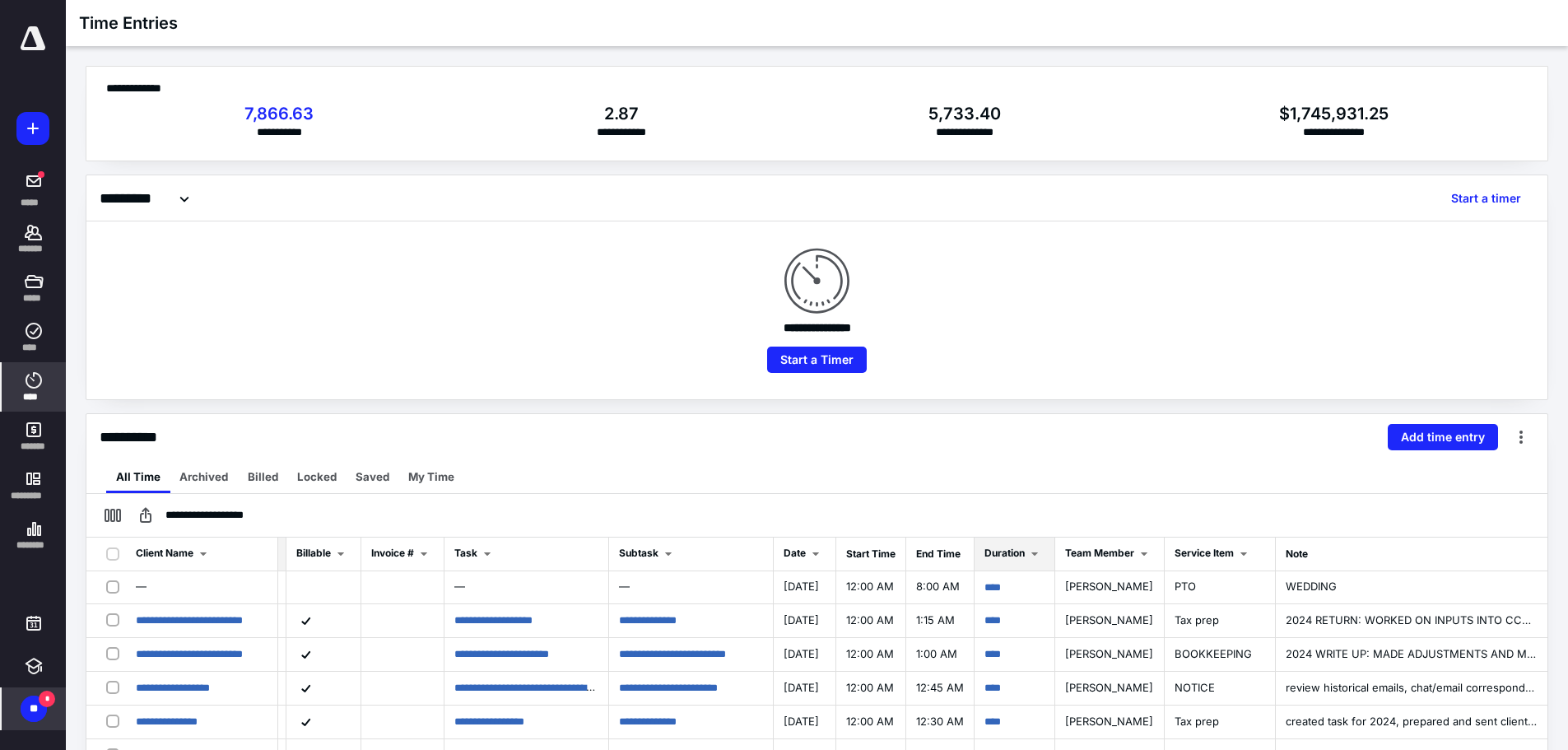 click on "Duration" at bounding box center (1004, 552) 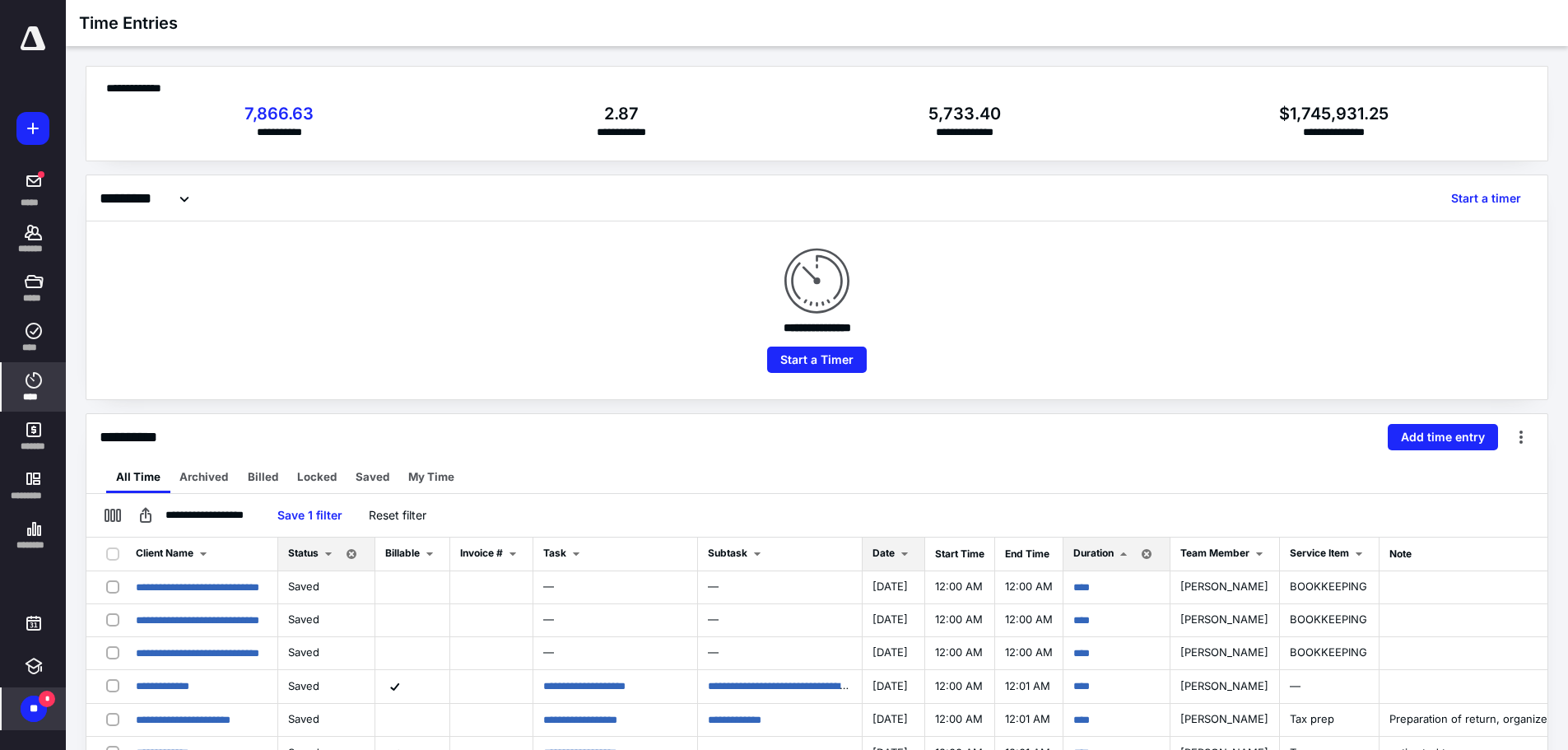 click on "Date" at bounding box center (883, 552) 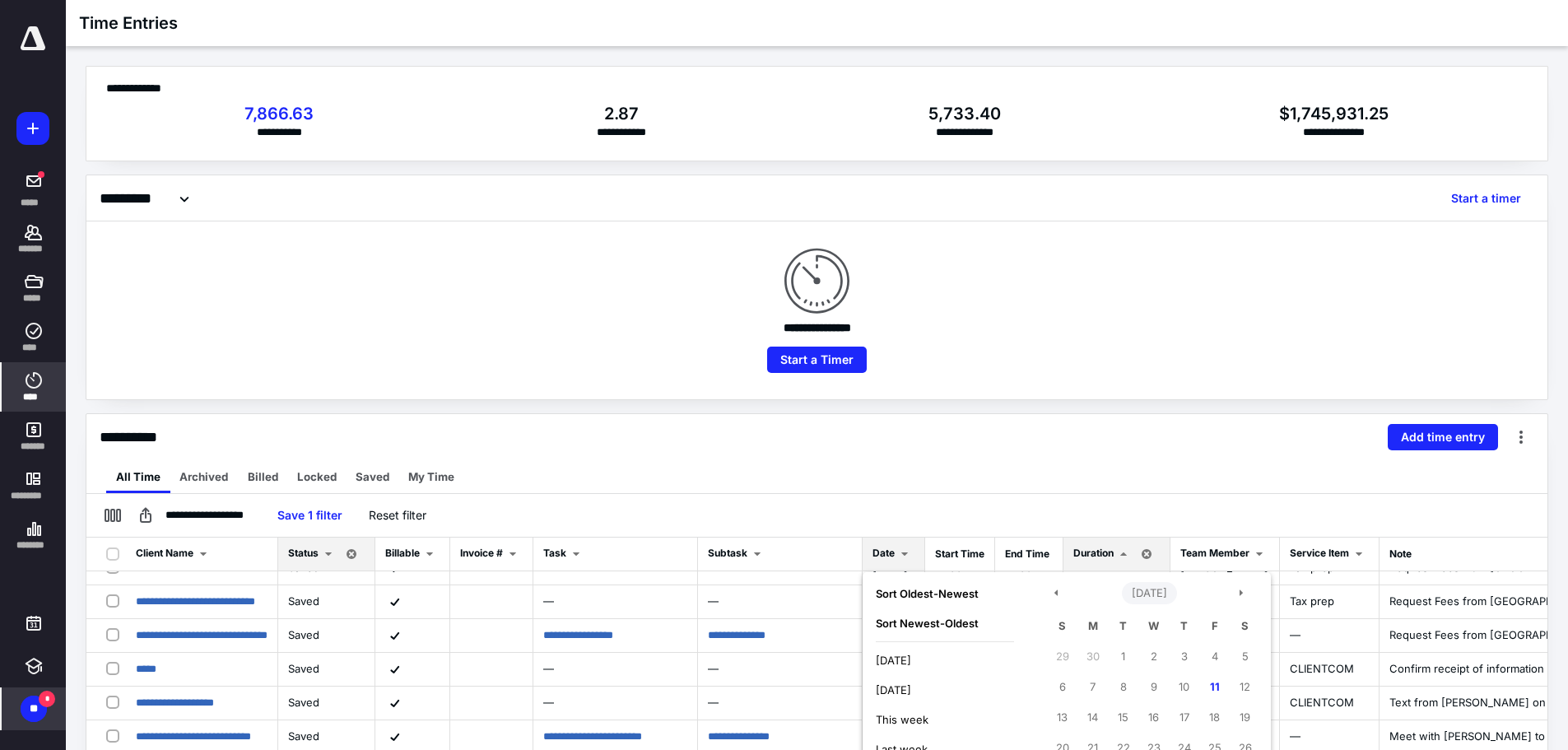 scroll, scrollTop: 823, scrollLeft: 0, axis: vertical 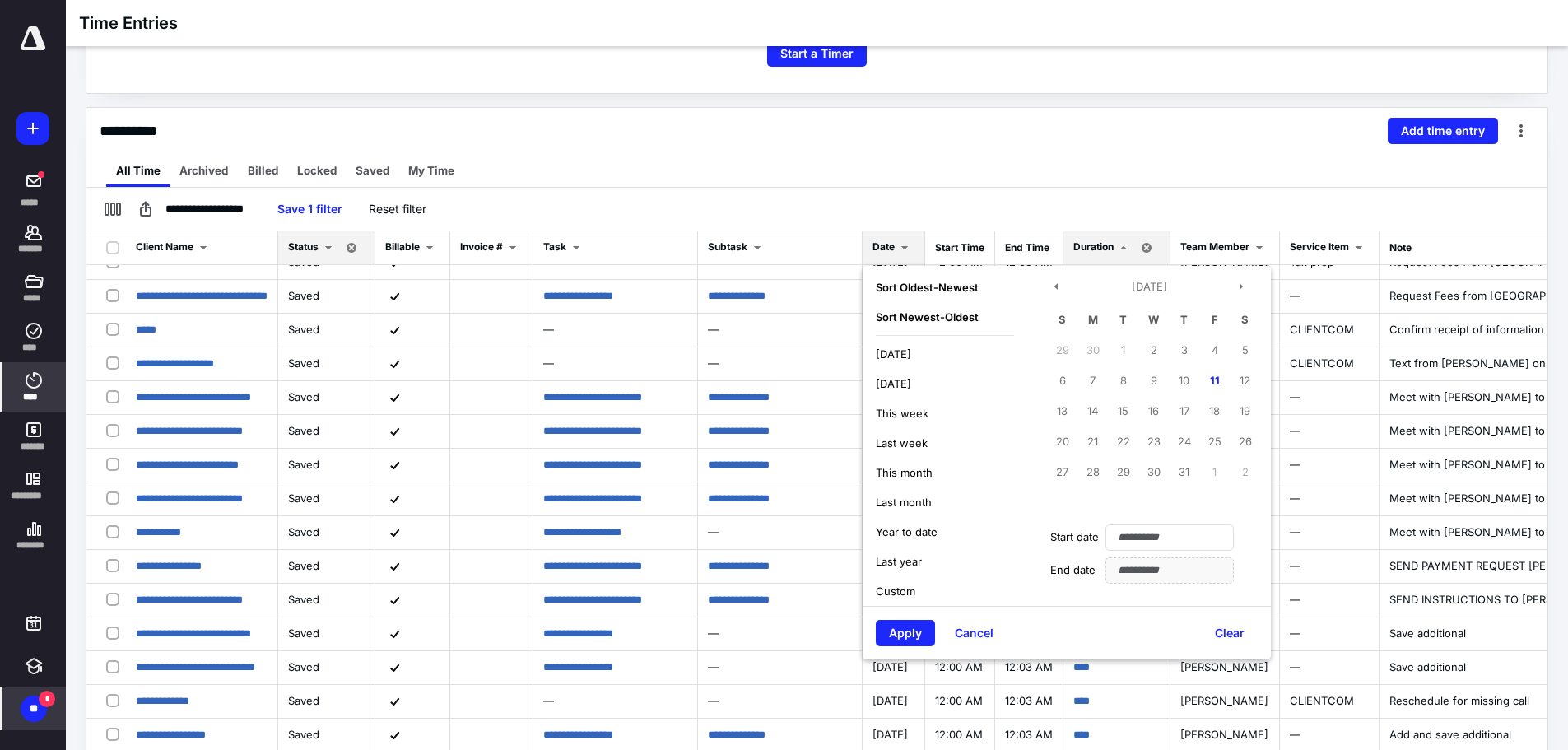 click on "Year to date" at bounding box center [906, 532] 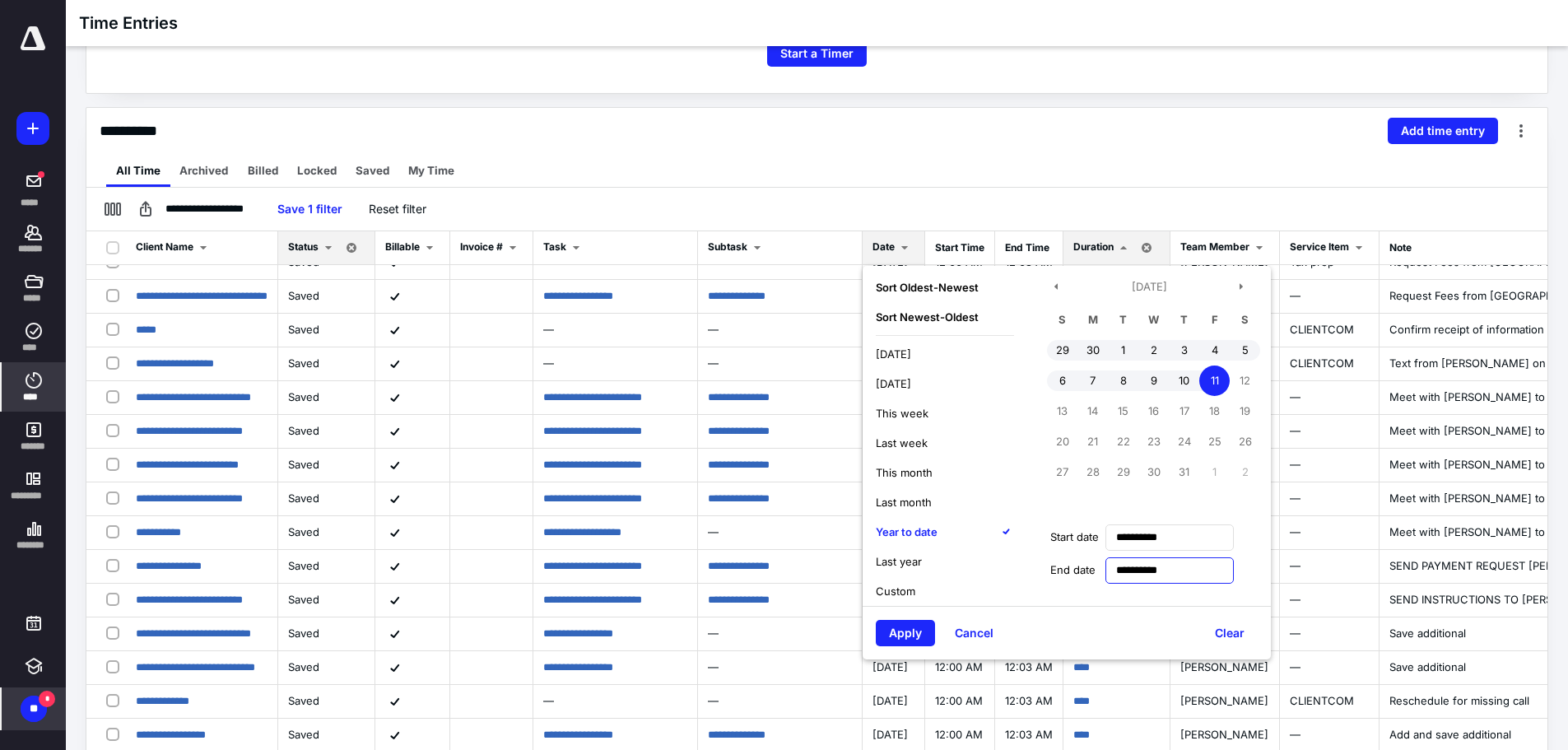 click on "**********" at bounding box center (1170, 571) 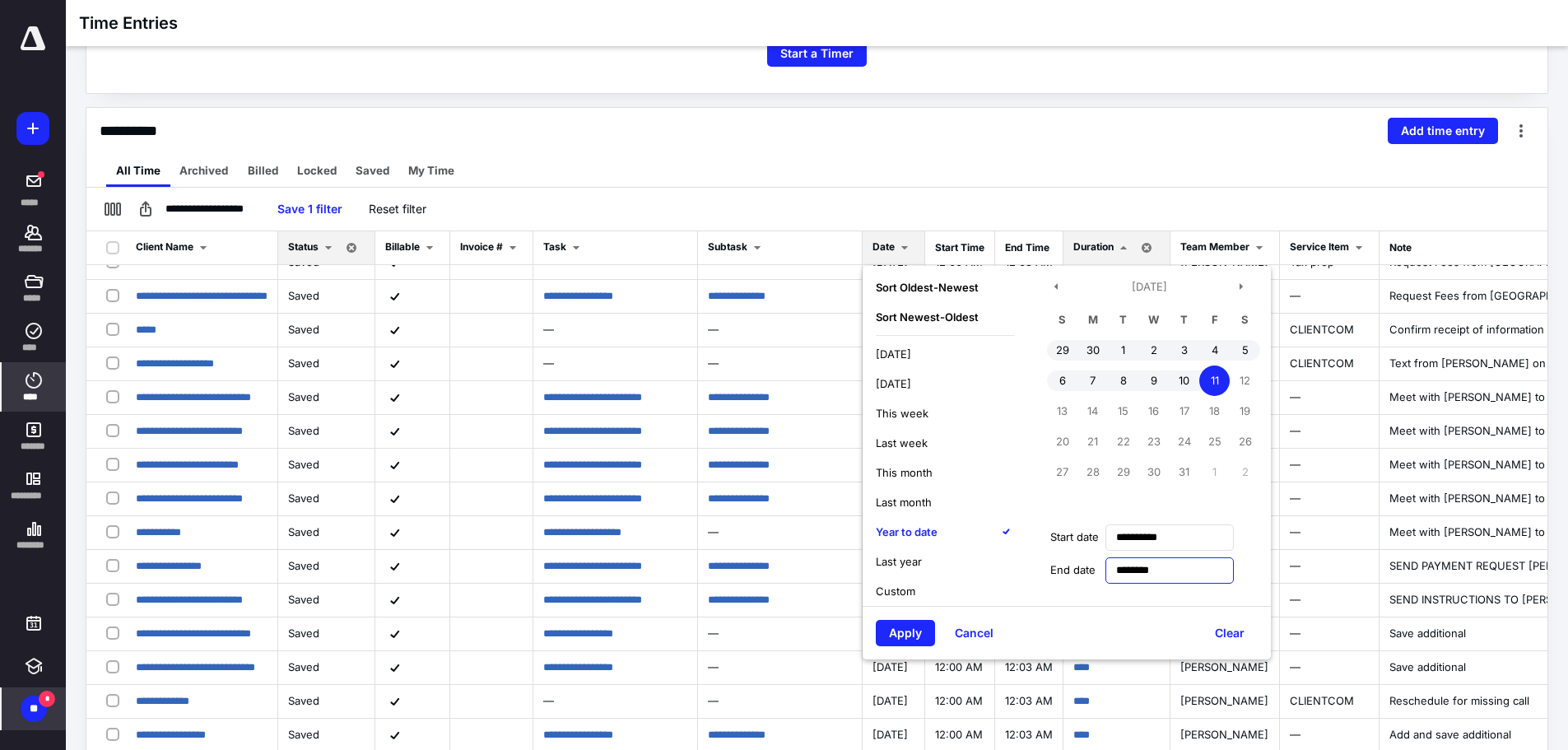 drag, startPoint x: 1218, startPoint y: 565, endPoint x: 1071, endPoint y: 568, distance: 147.0306 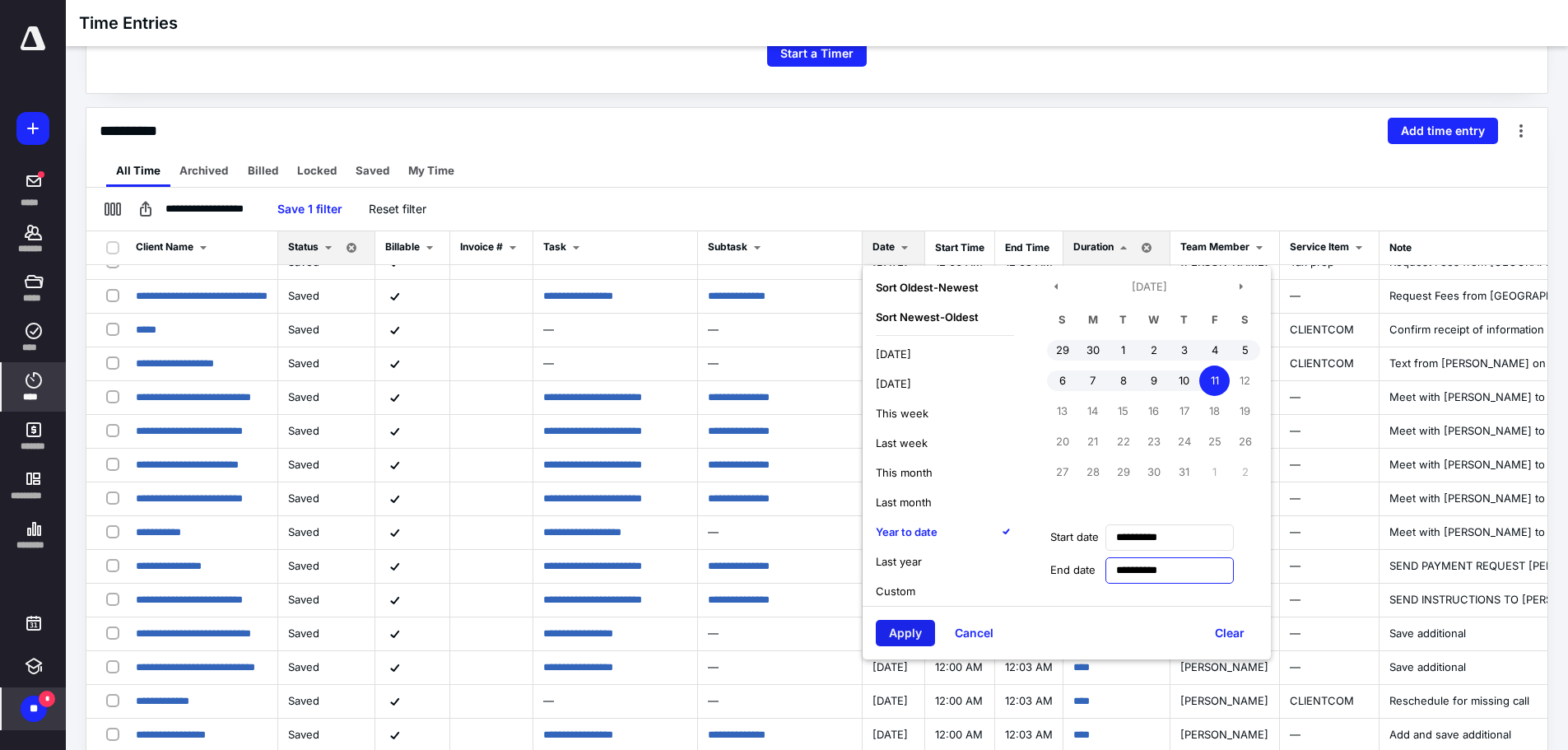 type on "**********" 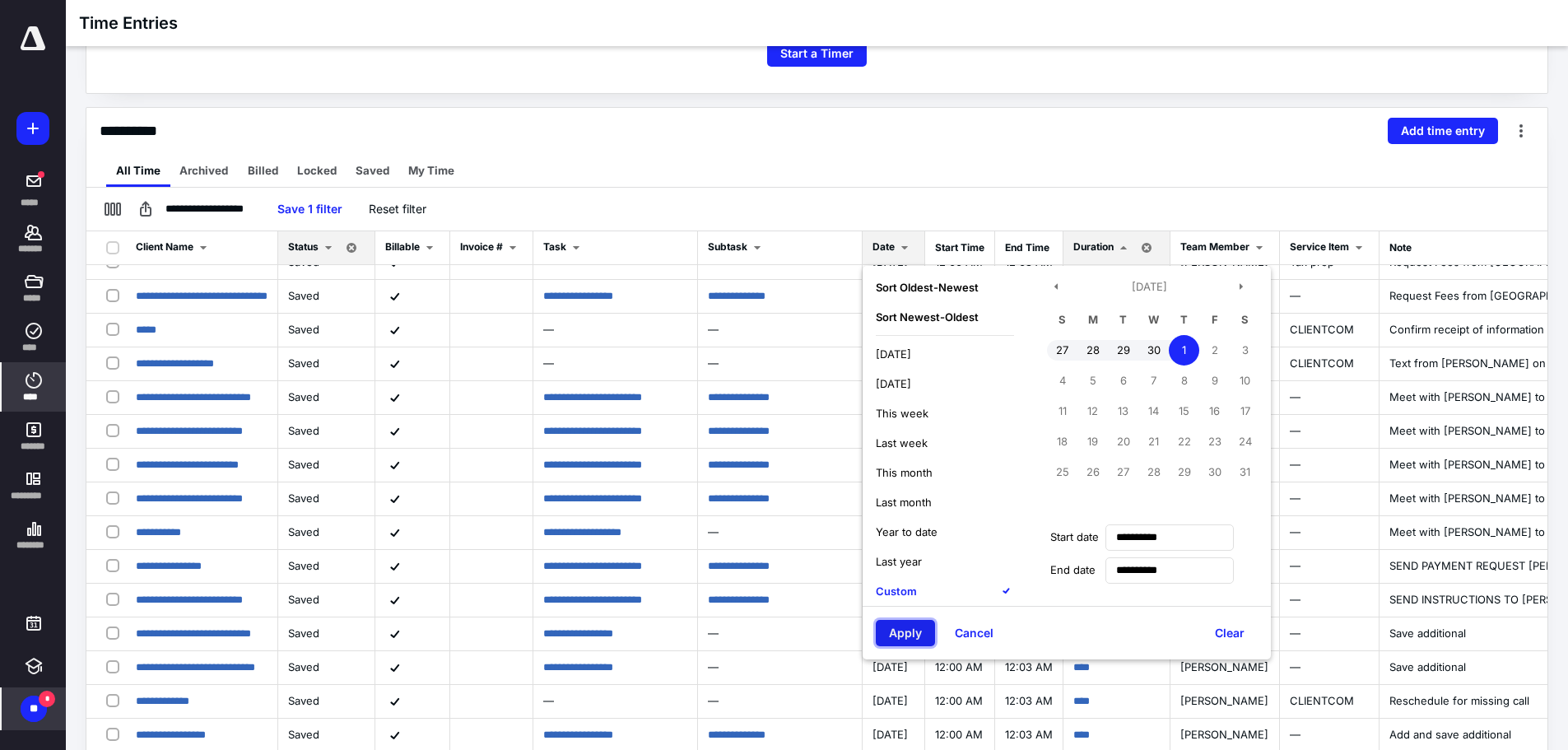 click on "Apply" at bounding box center (905, 633) 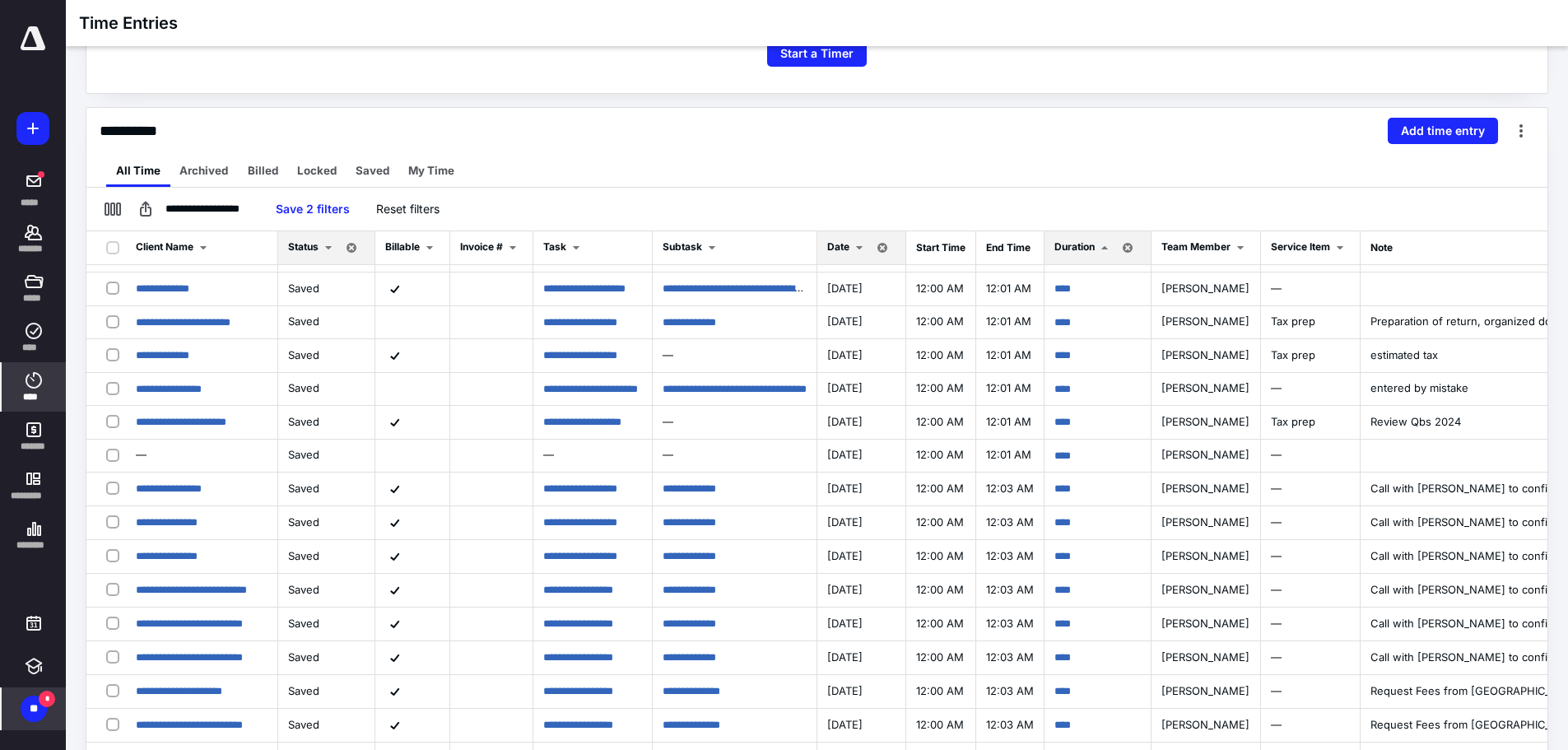 scroll, scrollTop: 0, scrollLeft: 0, axis: both 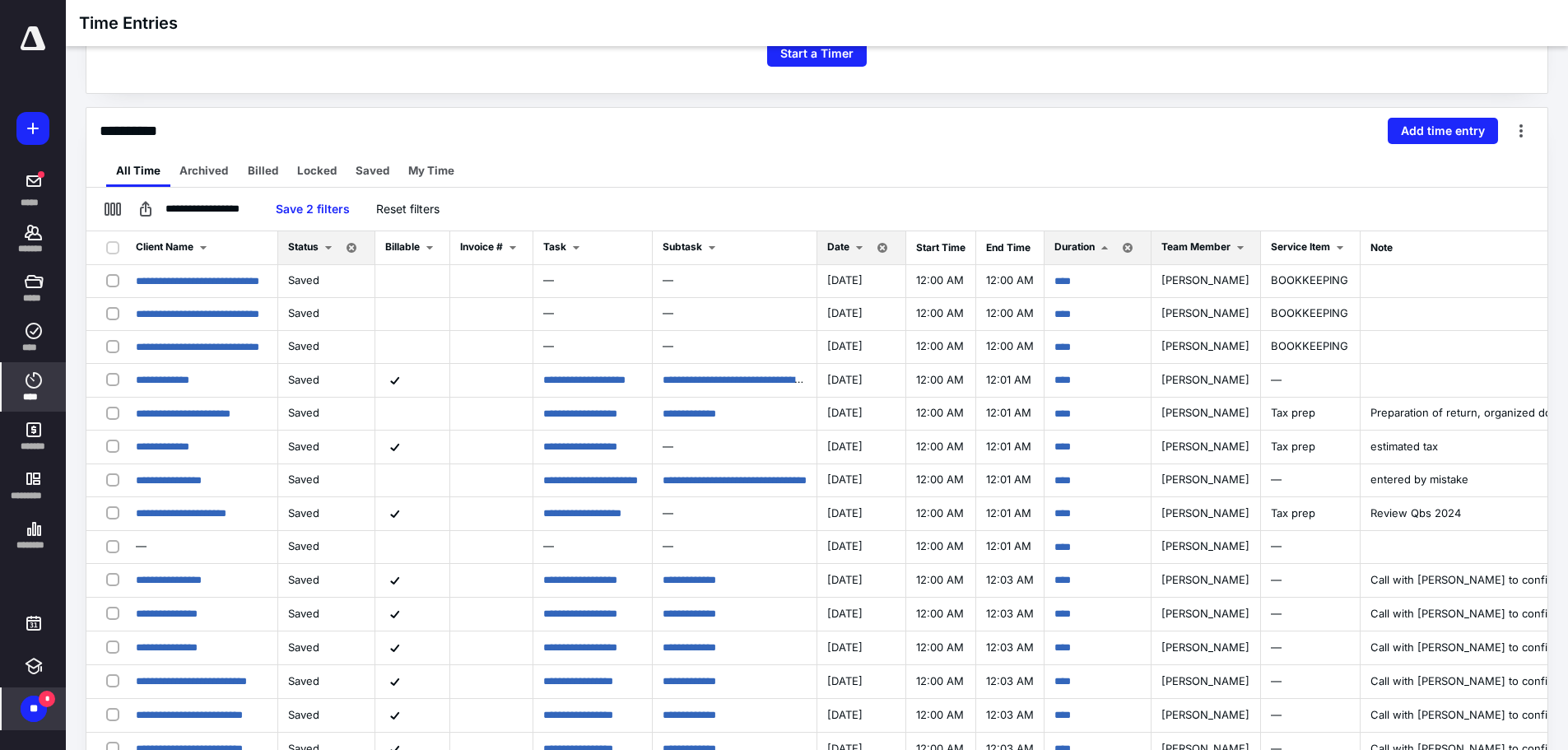 click on "Team Member" at bounding box center (1196, 246) 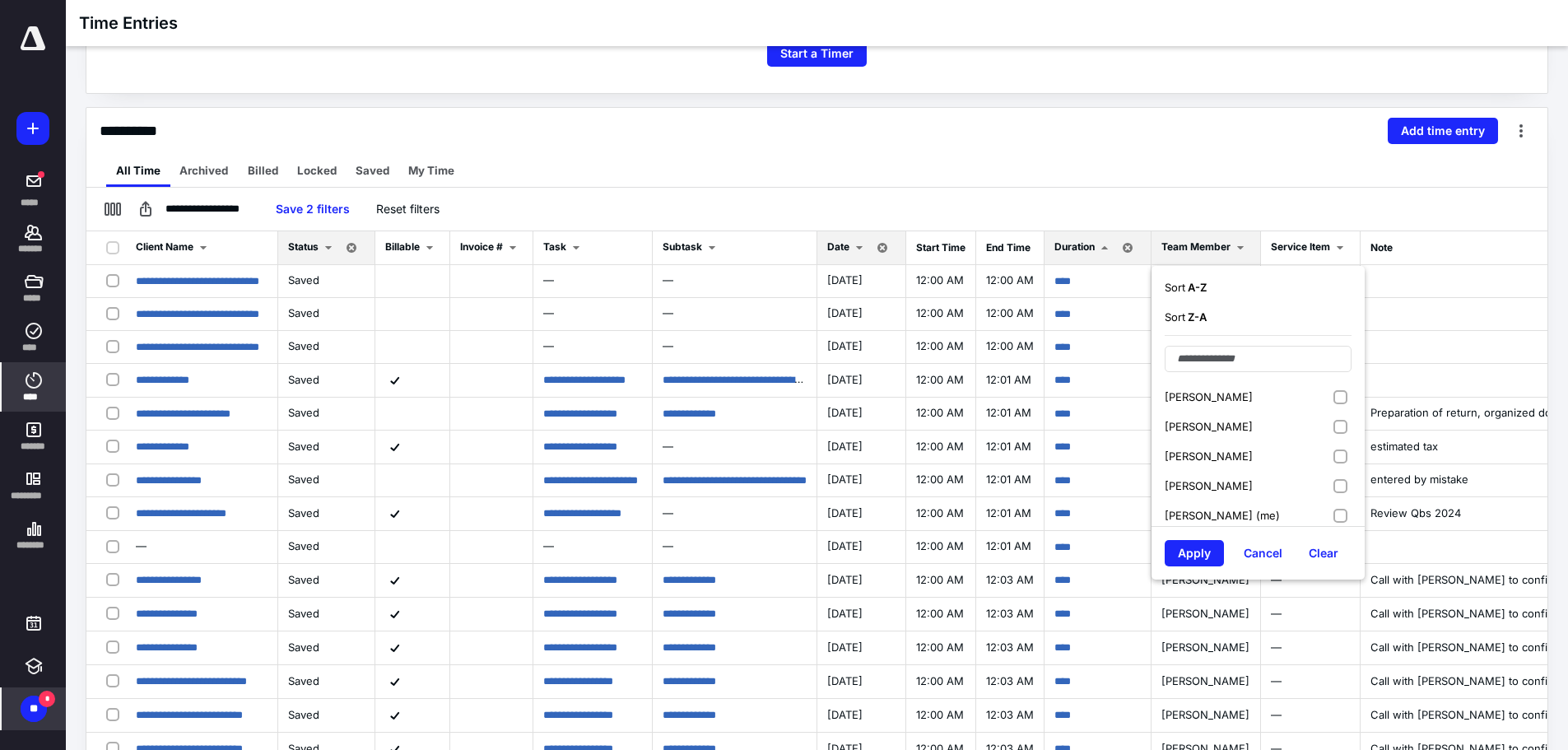 click on "[PERSON_NAME]" at bounding box center (1258, 426) 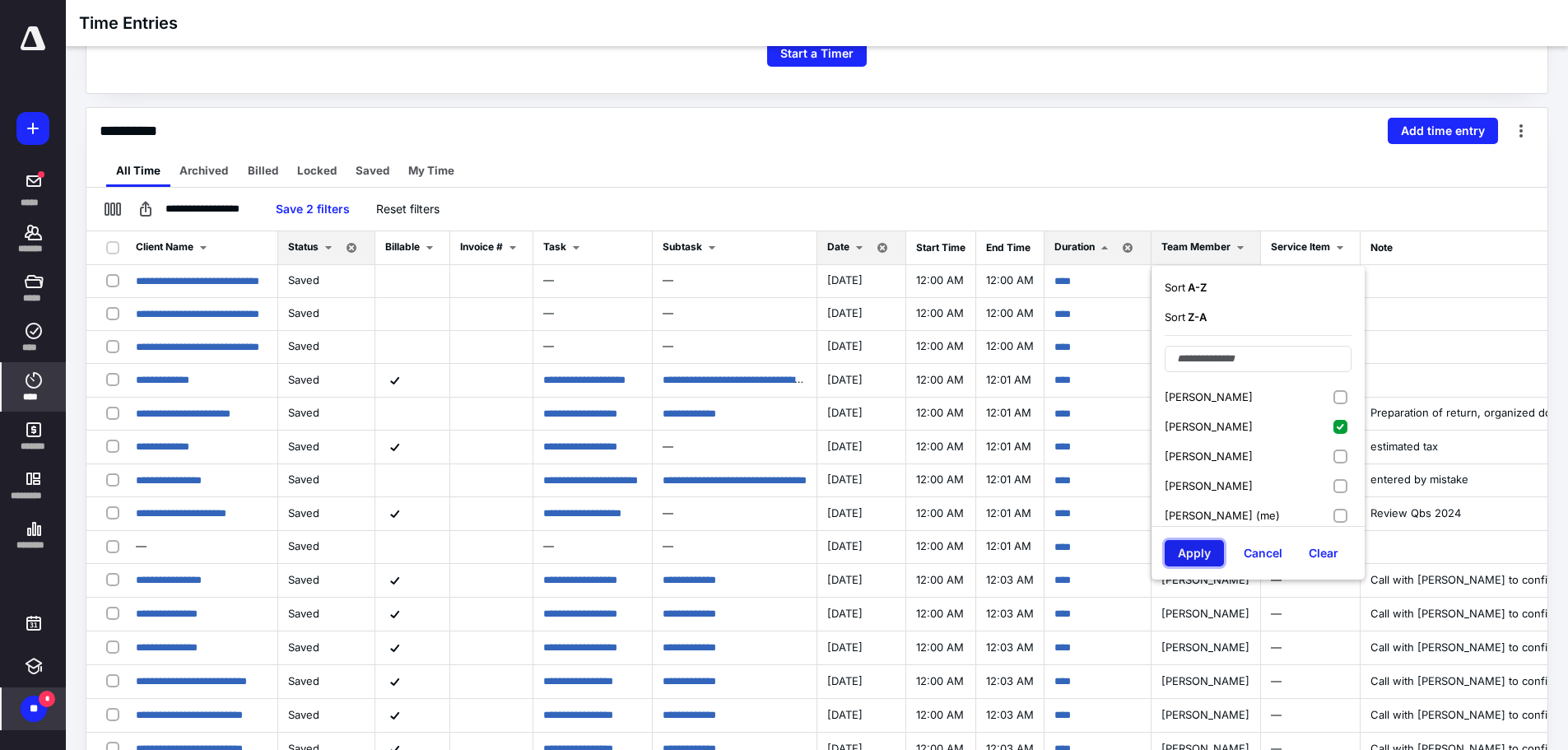 click on "Apply" at bounding box center [1194, 553] 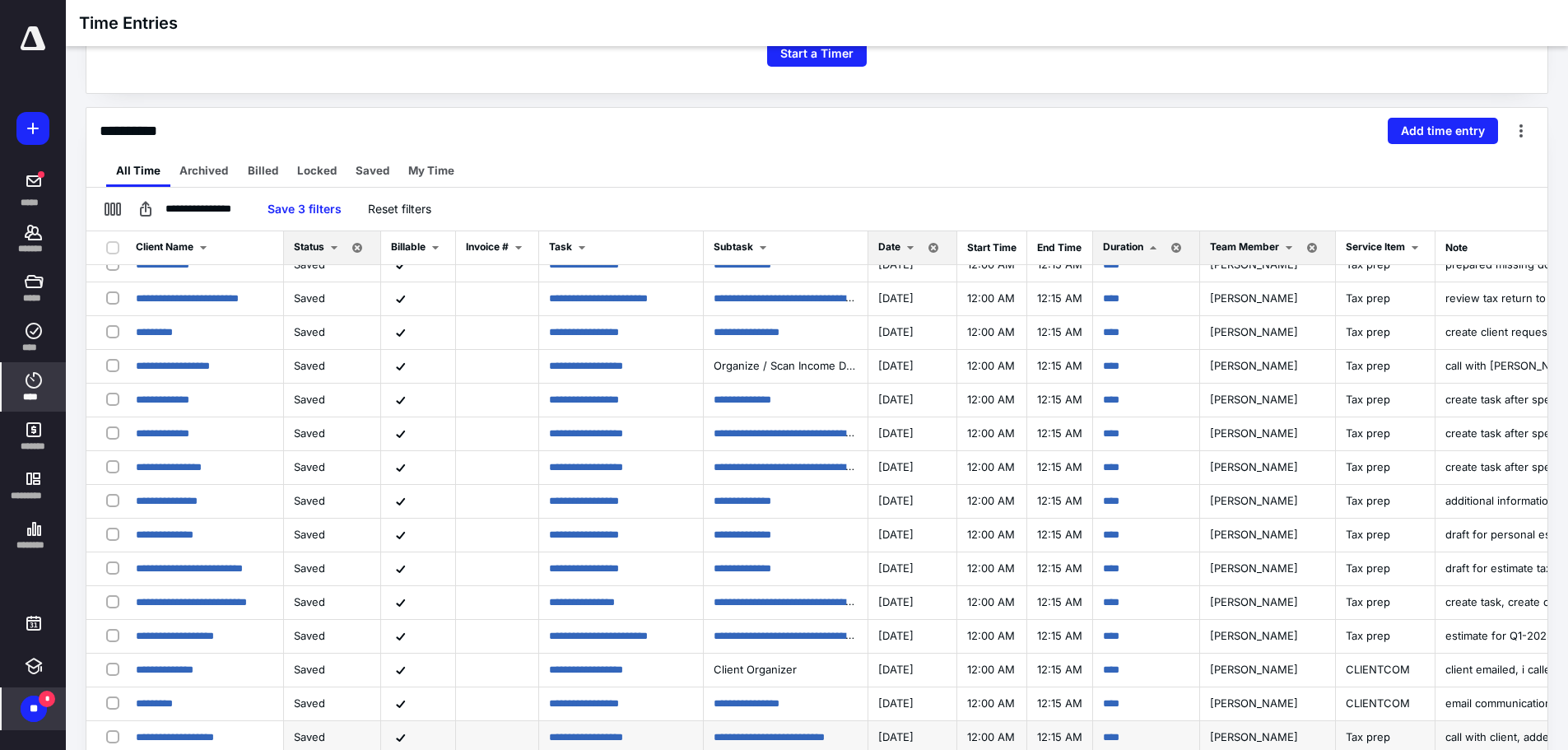 scroll, scrollTop: 1189, scrollLeft: 0, axis: vertical 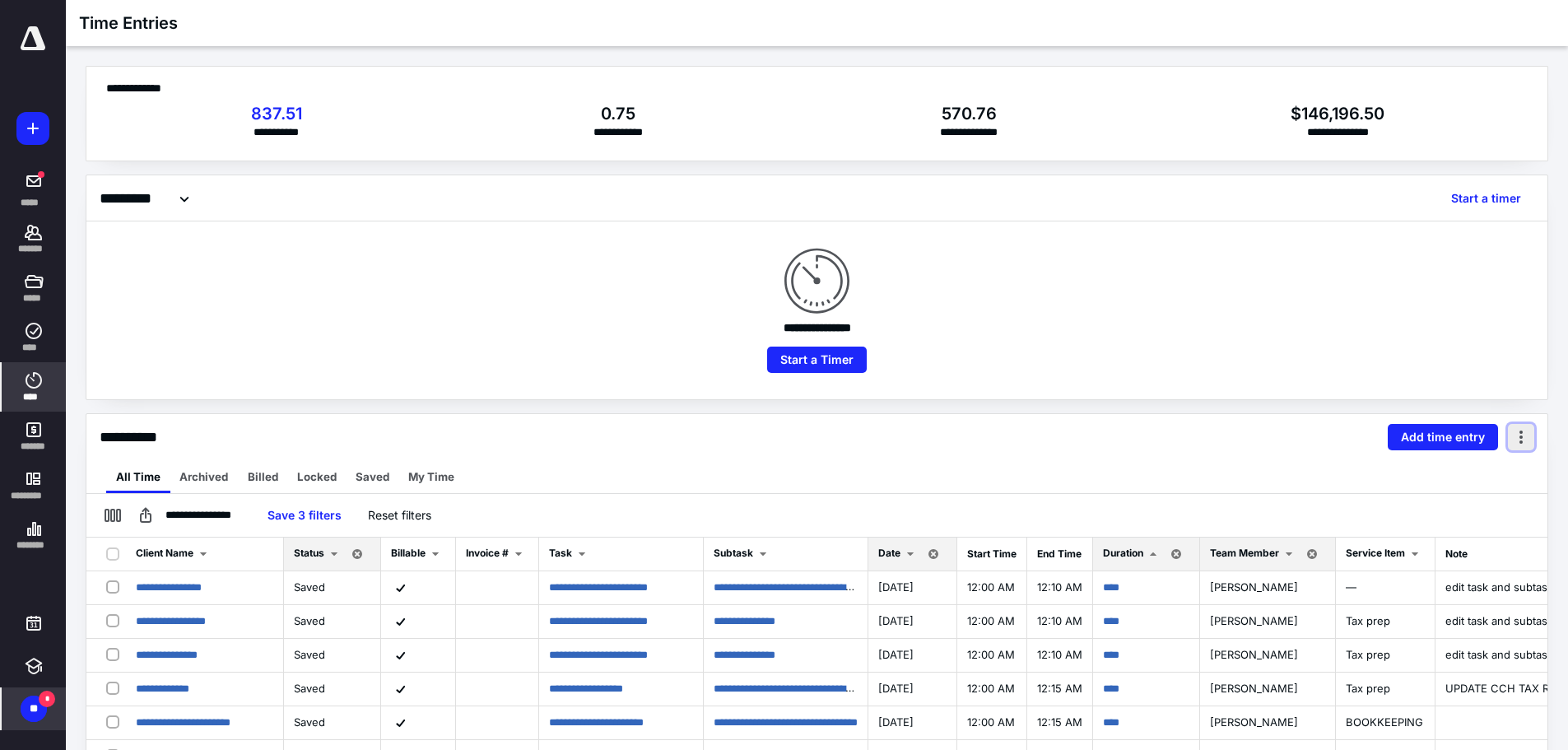 click at bounding box center [1521, 437] 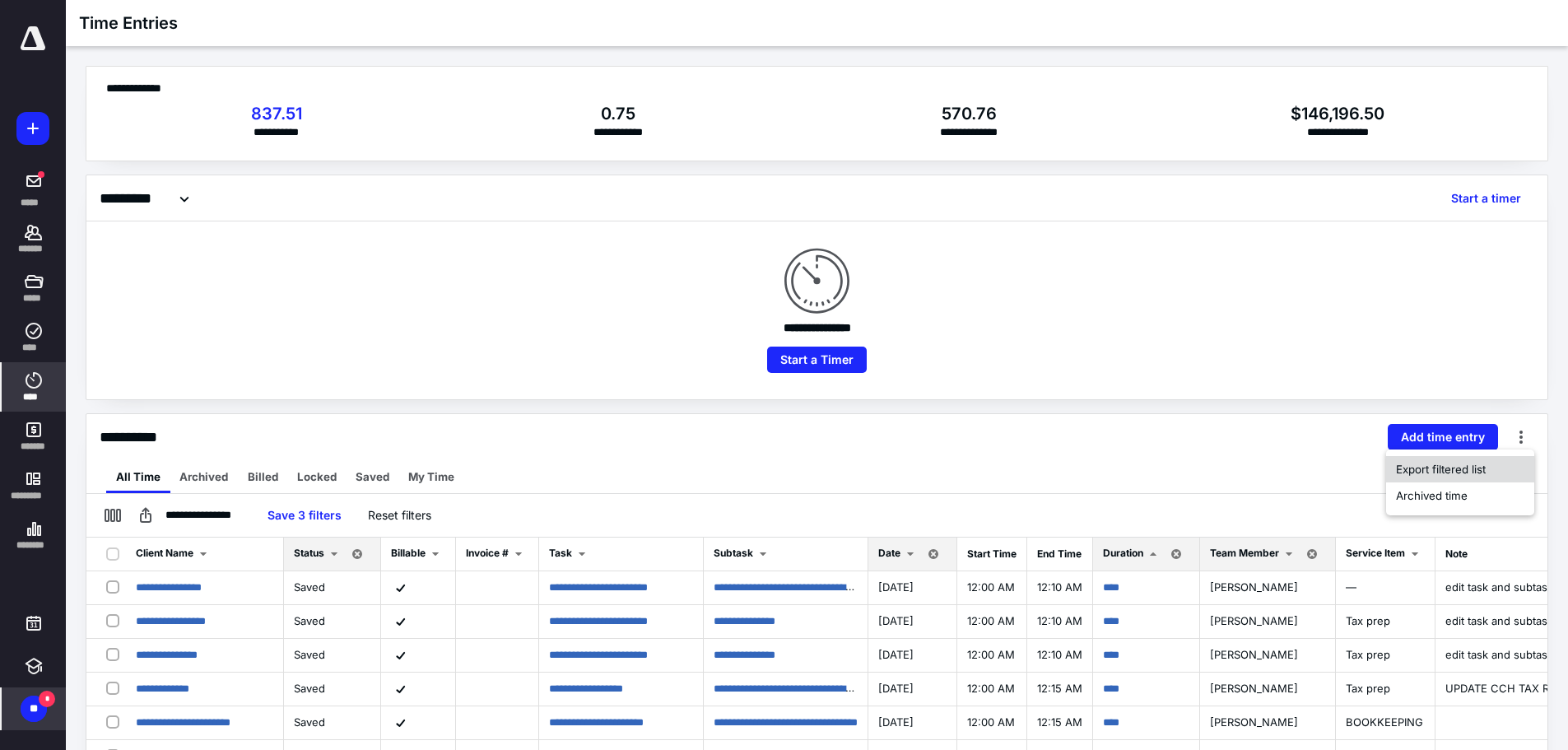 click on "Export filtered list" at bounding box center [1440, 469] 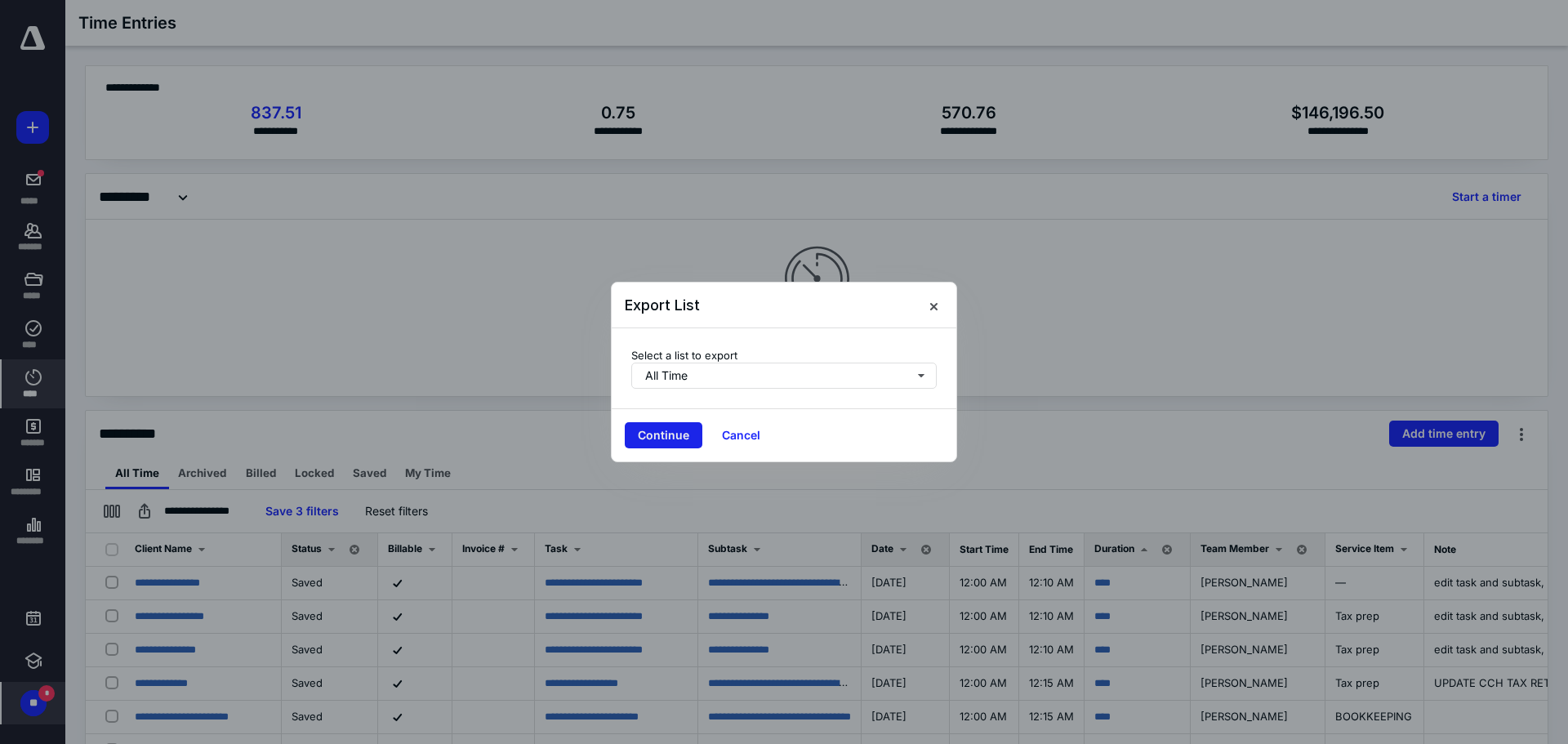 click on "Continue" at bounding box center (663, 435) 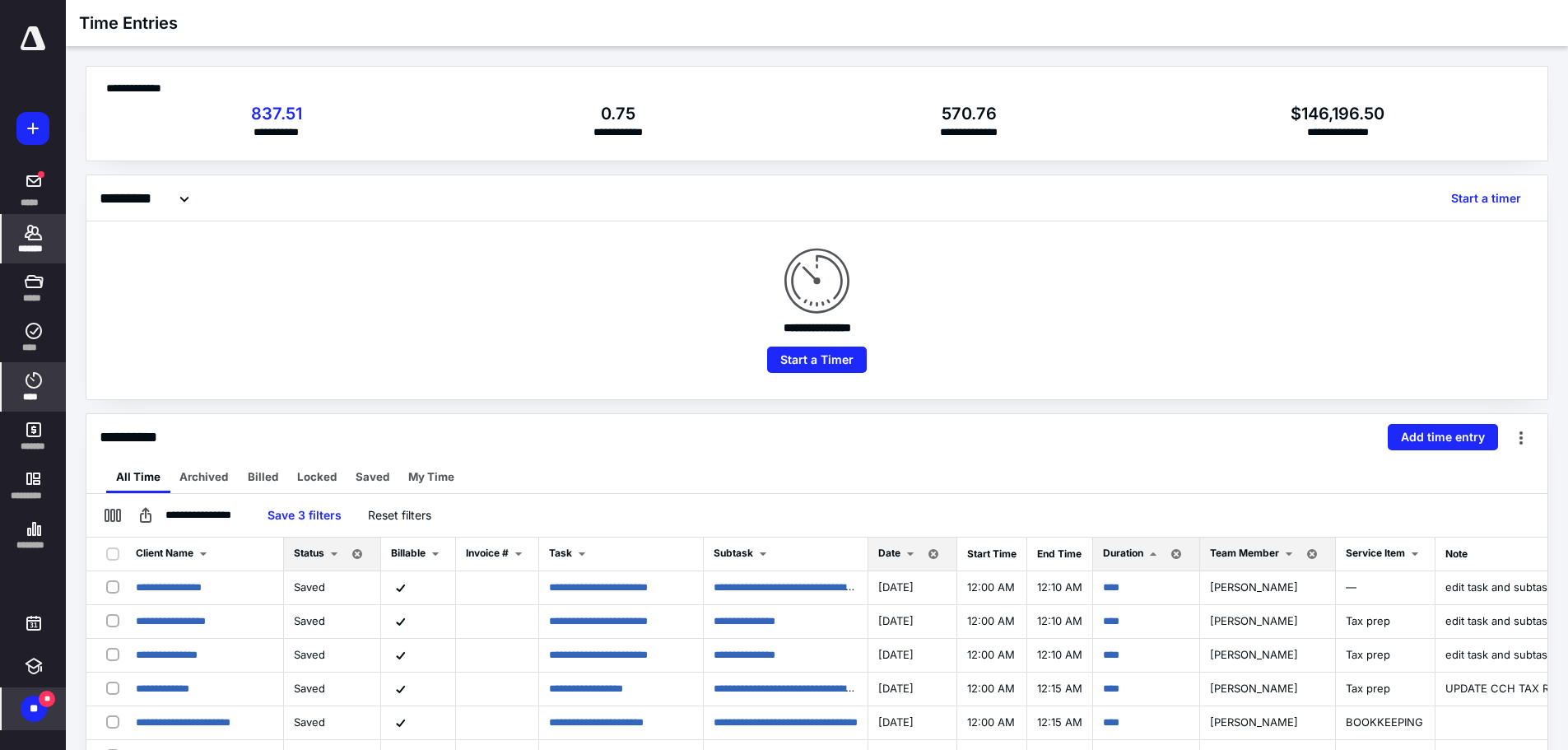 click 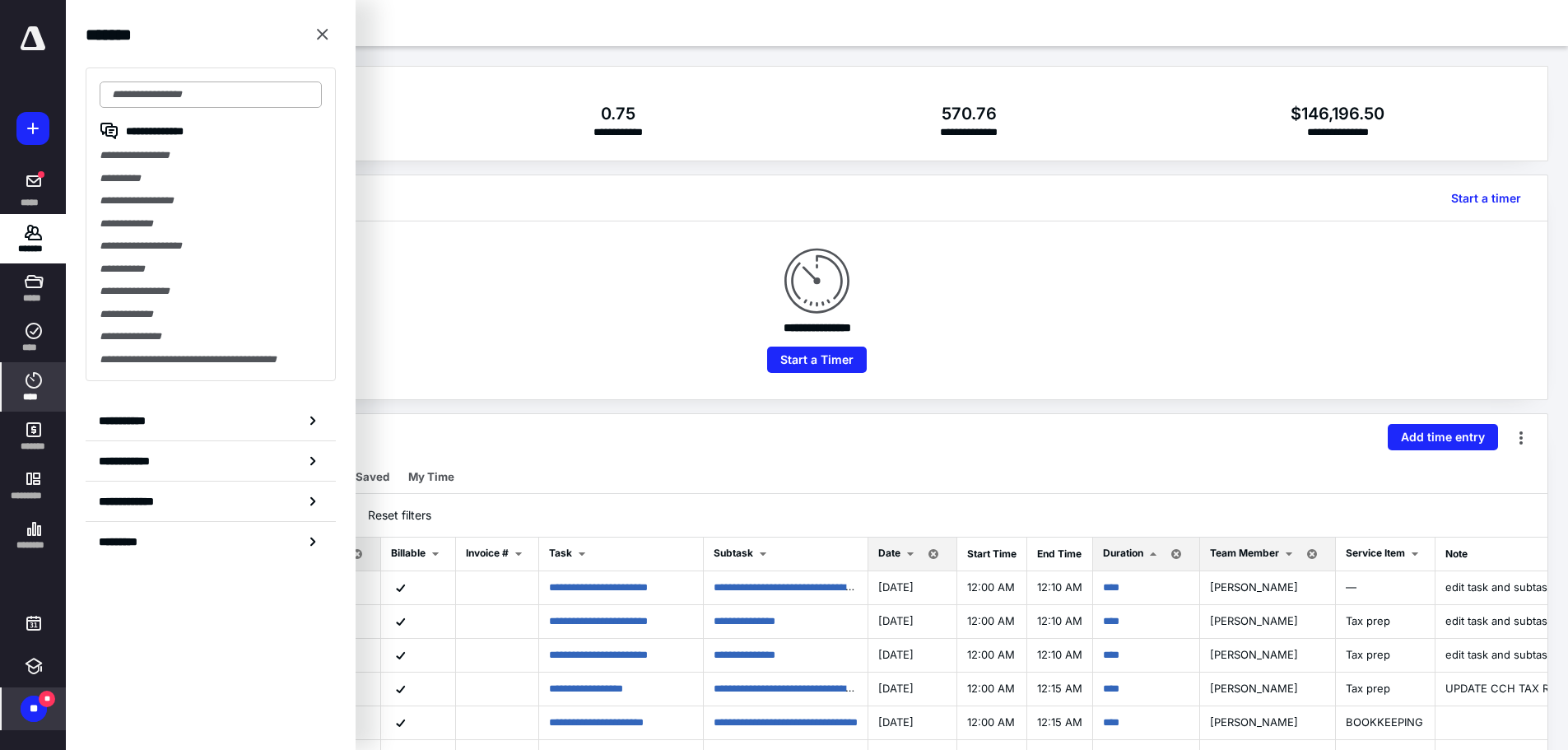 click at bounding box center [211, 95] 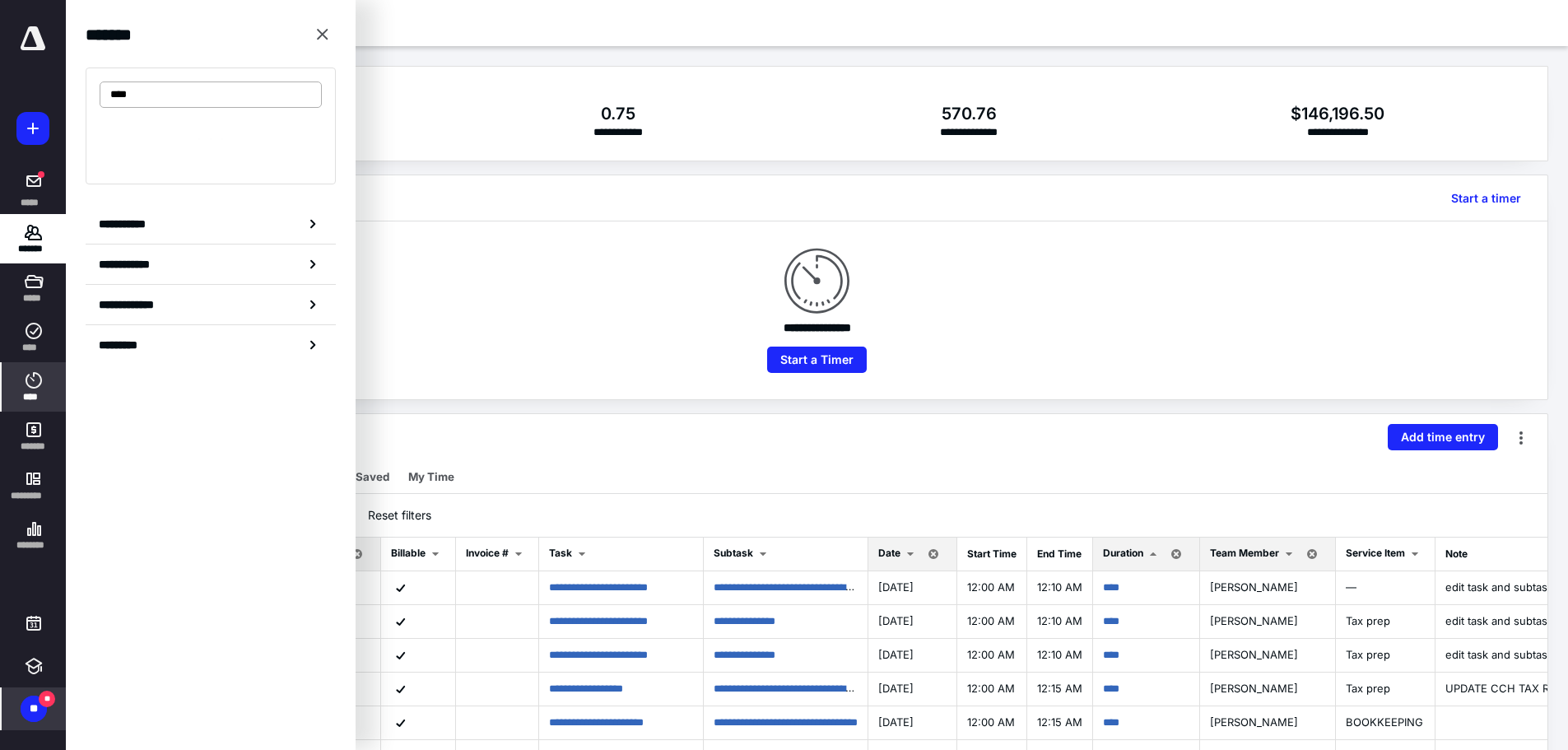 type on "****" 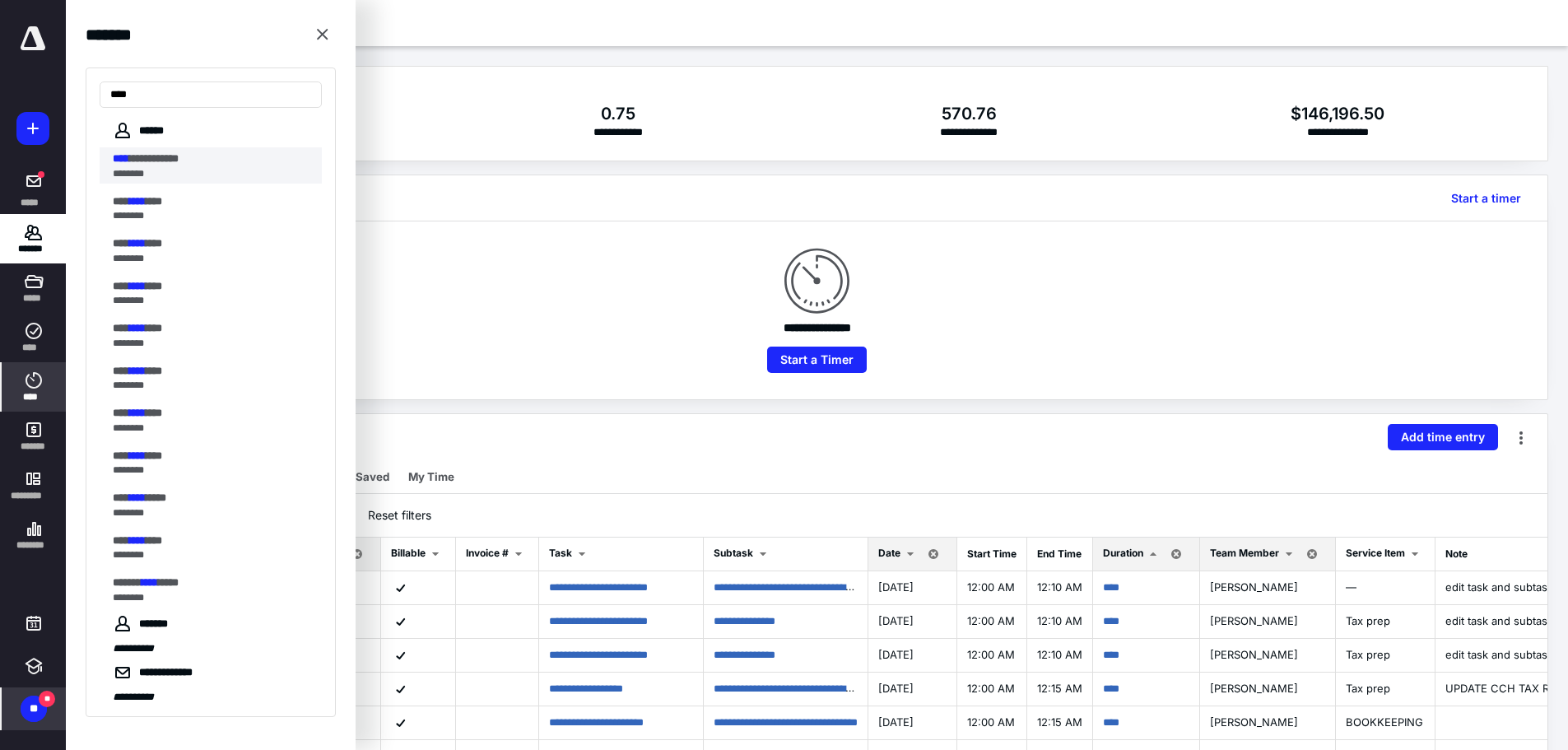 click on "**********" at bounding box center (154, 158) 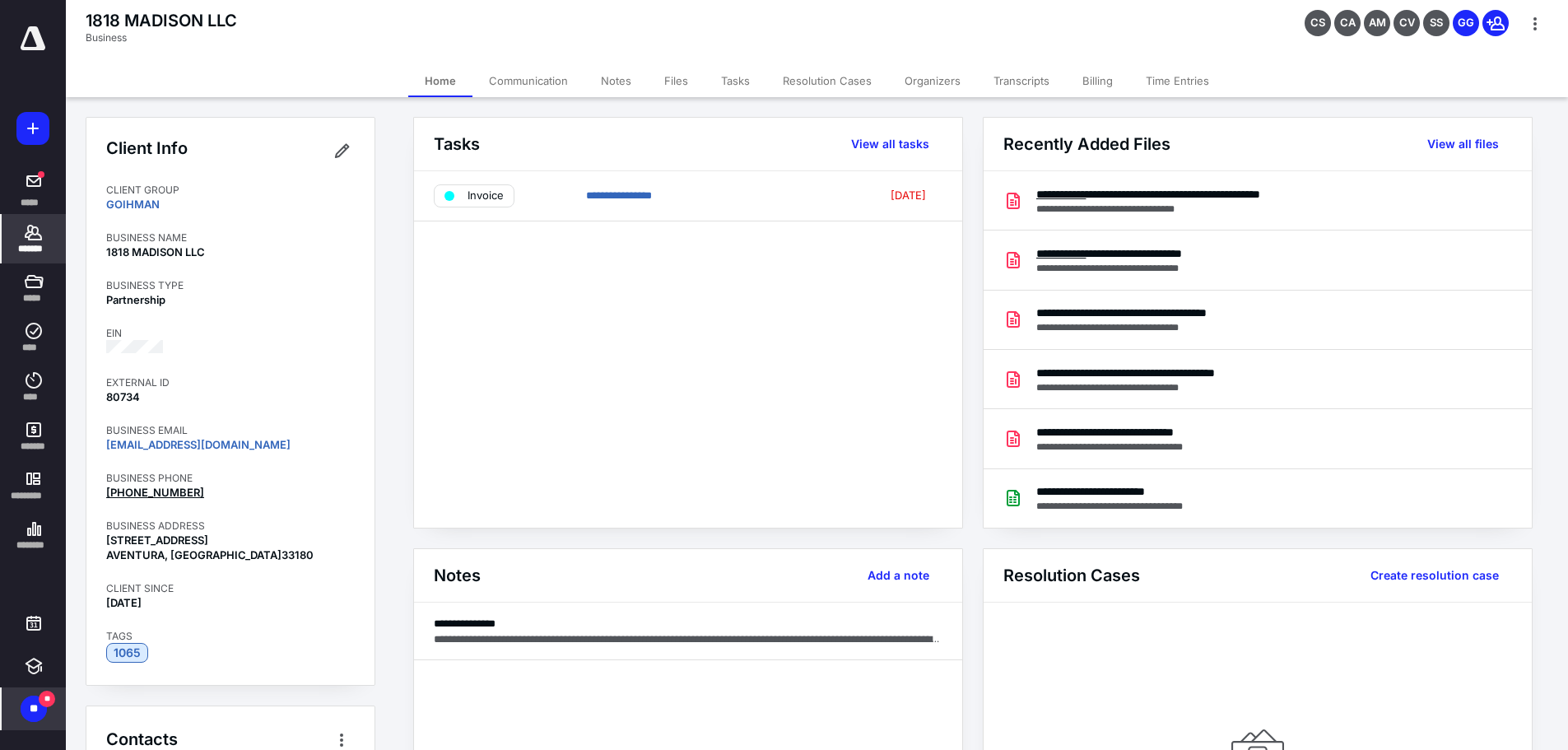 click on "Tasks" at bounding box center (735, 81) 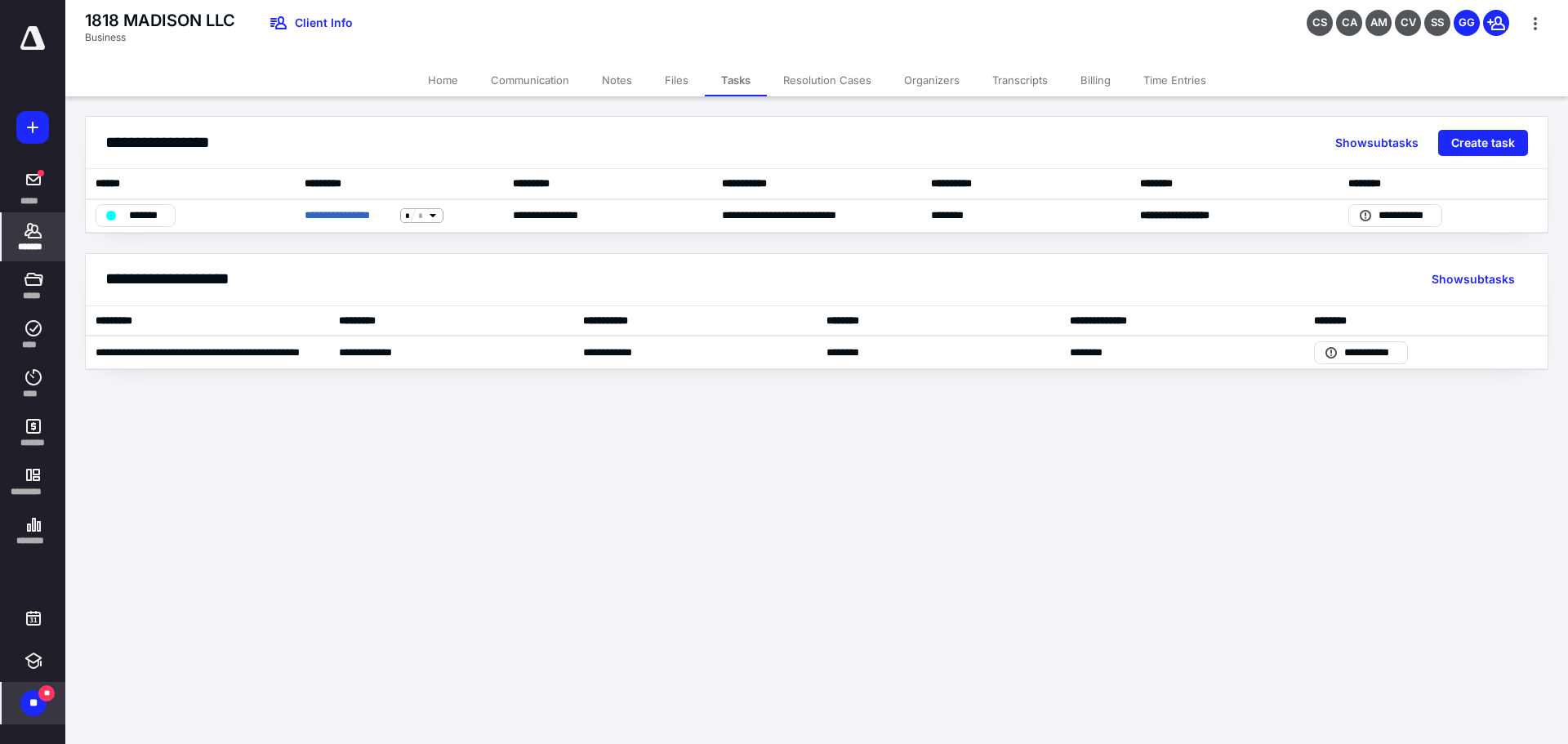 click on "*******" at bounding box center [33, 237] 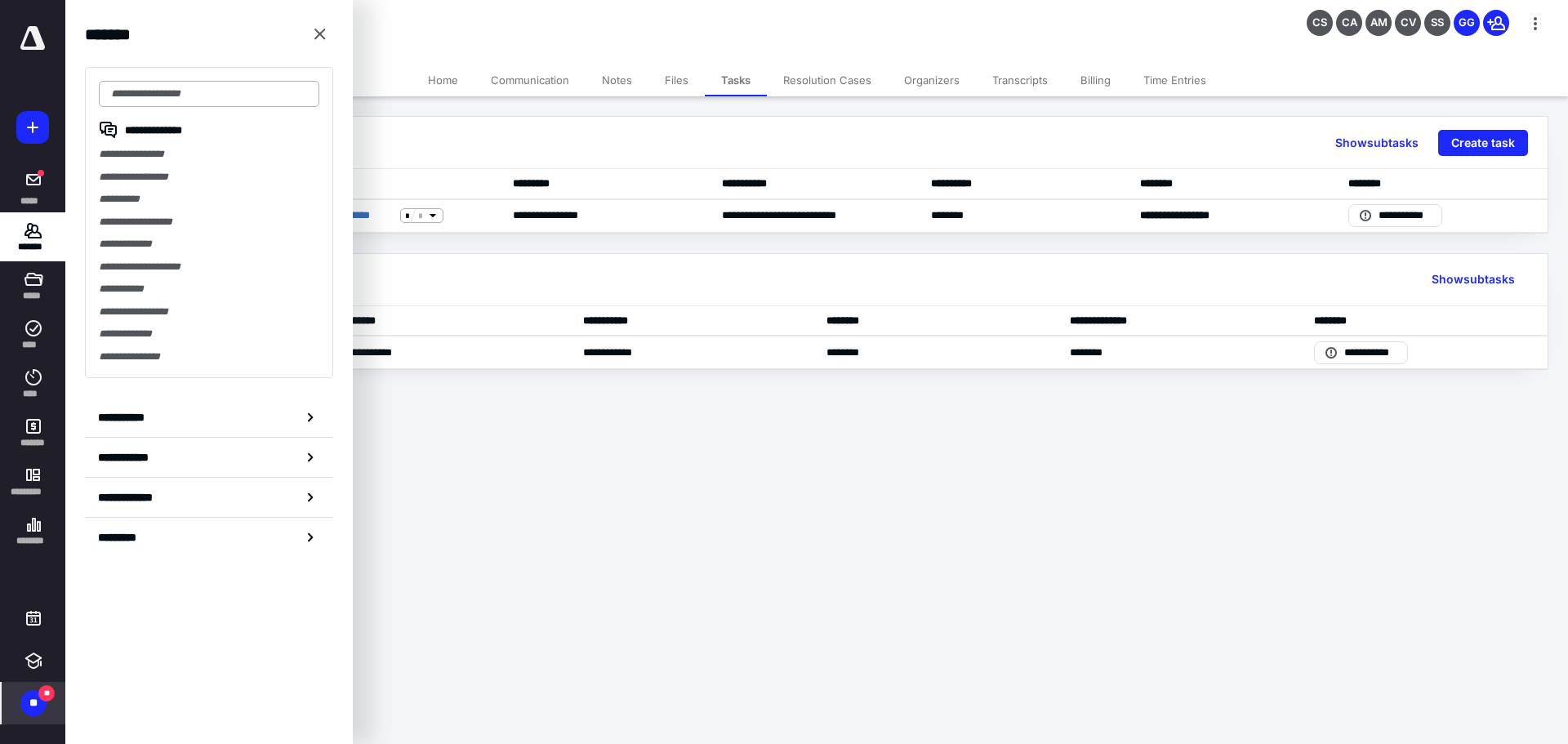 click at bounding box center (209, 94) 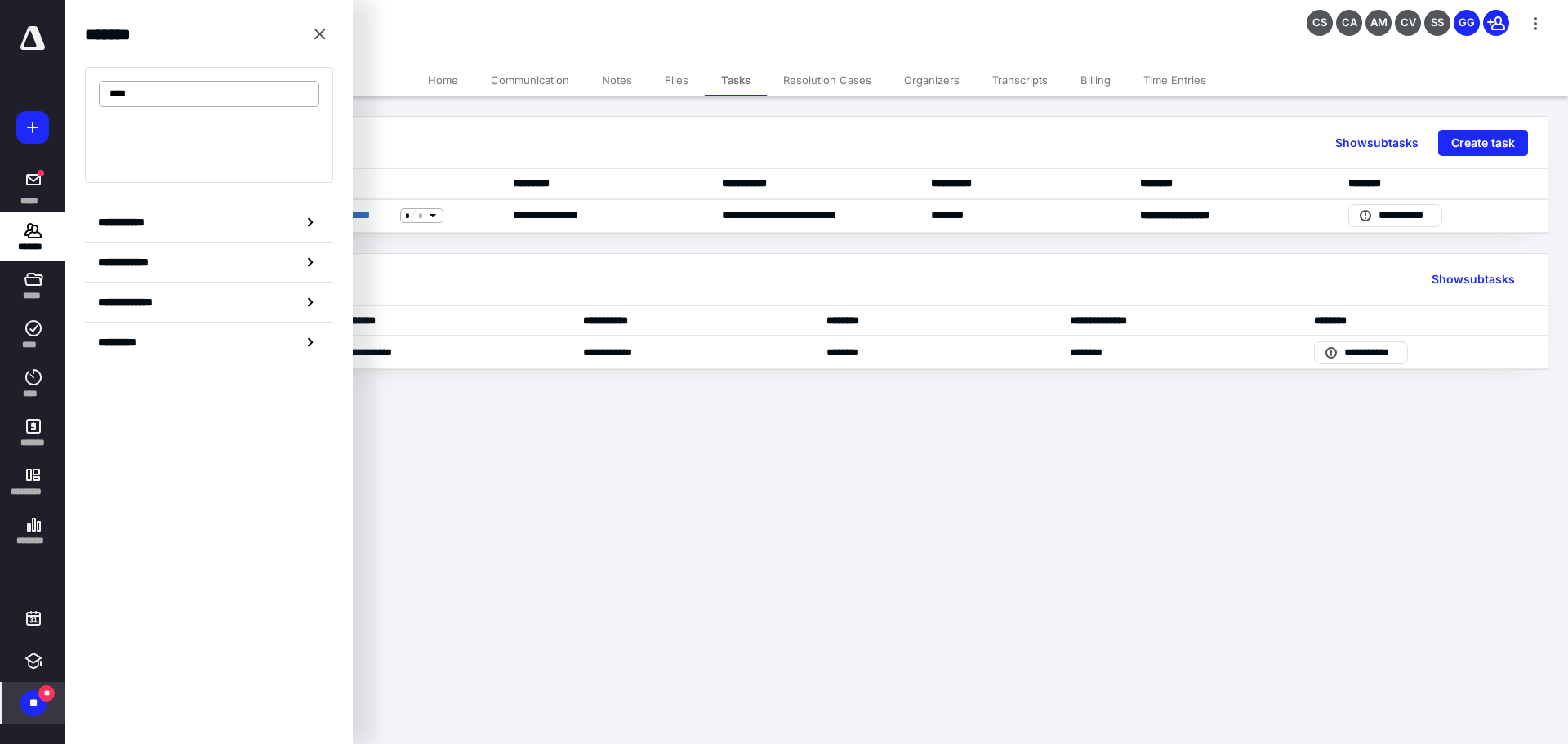 type on "****" 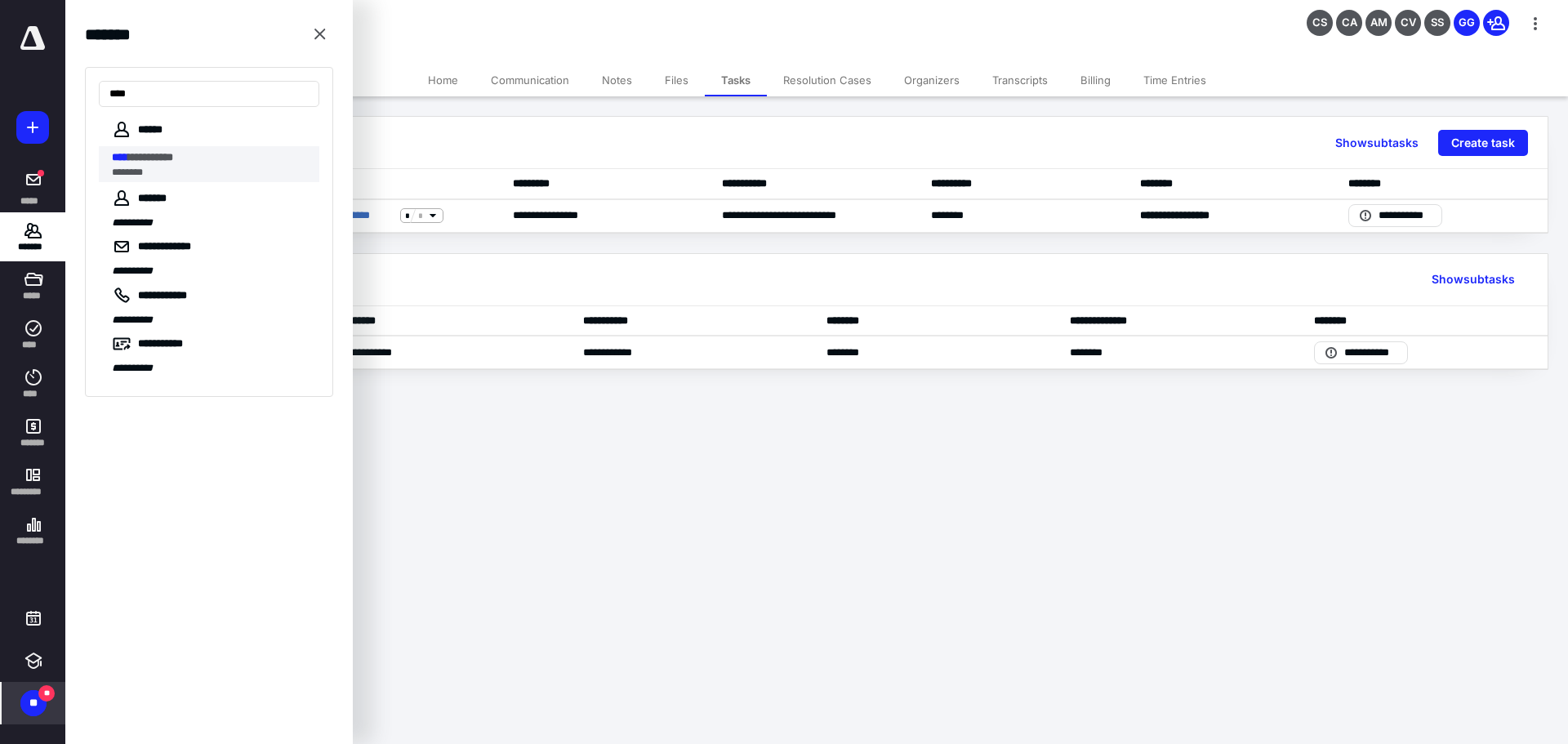 click on "**********" at bounding box center (150, 157) 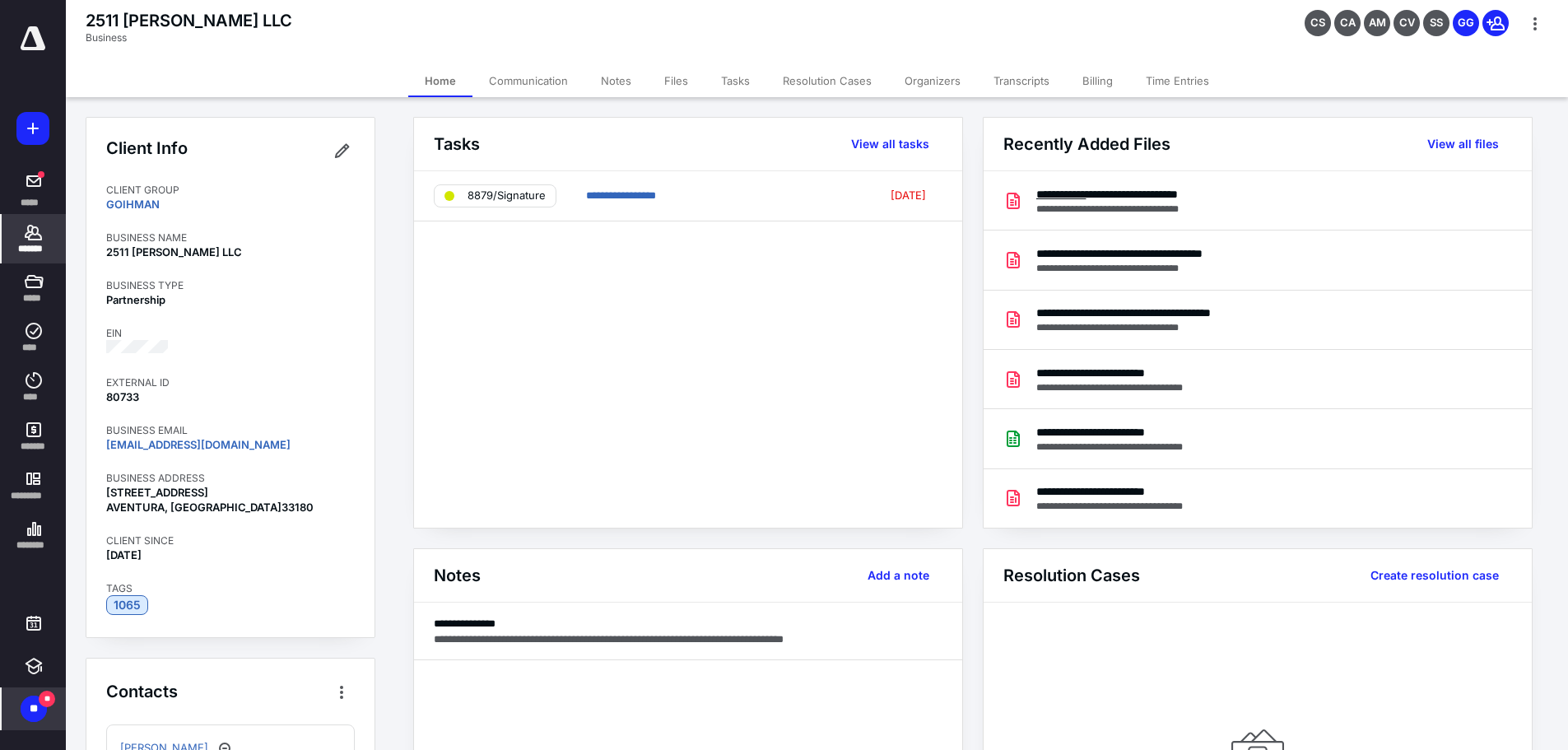 click on "*******" at bounding box center (34, 239) 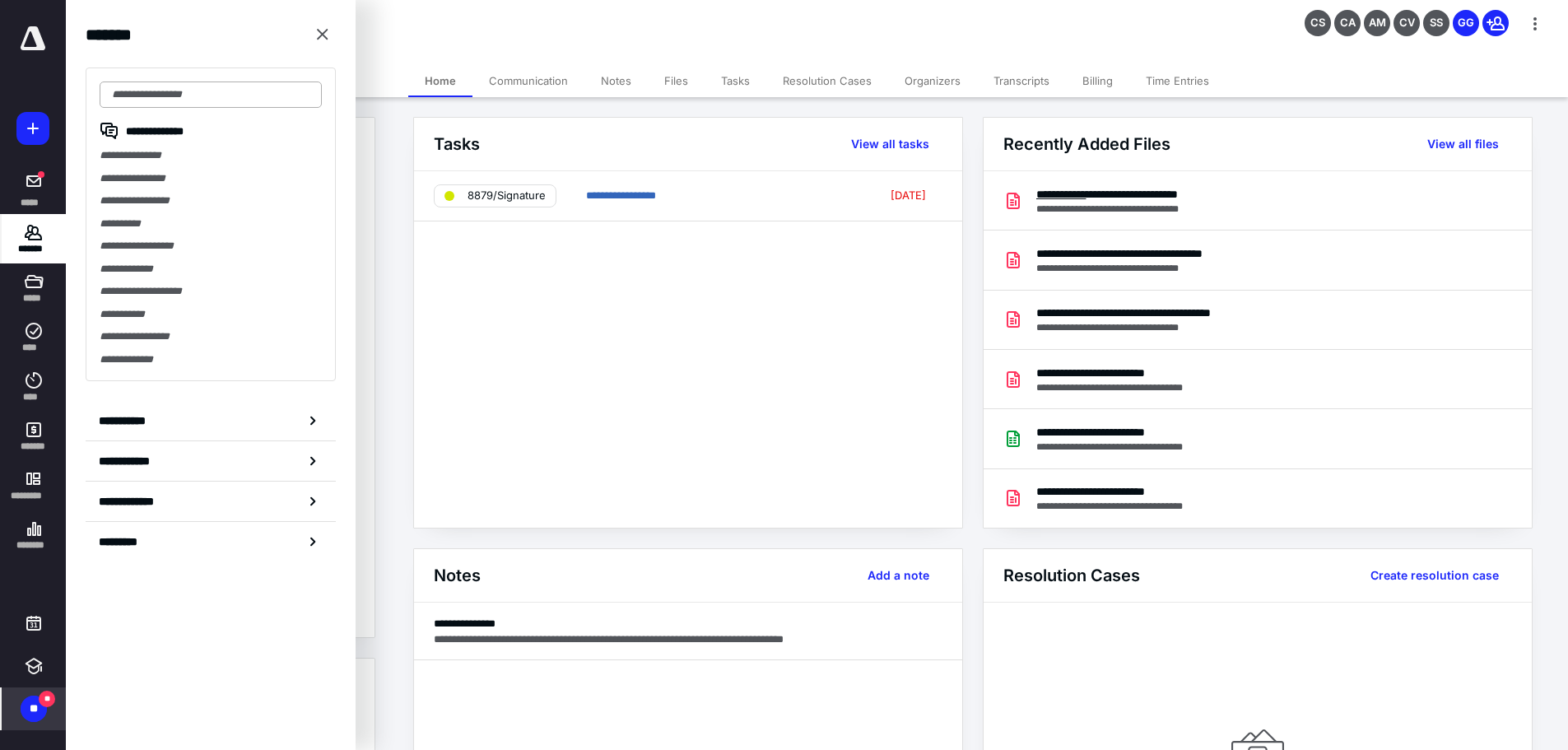 click at bounding box center (211, 95) 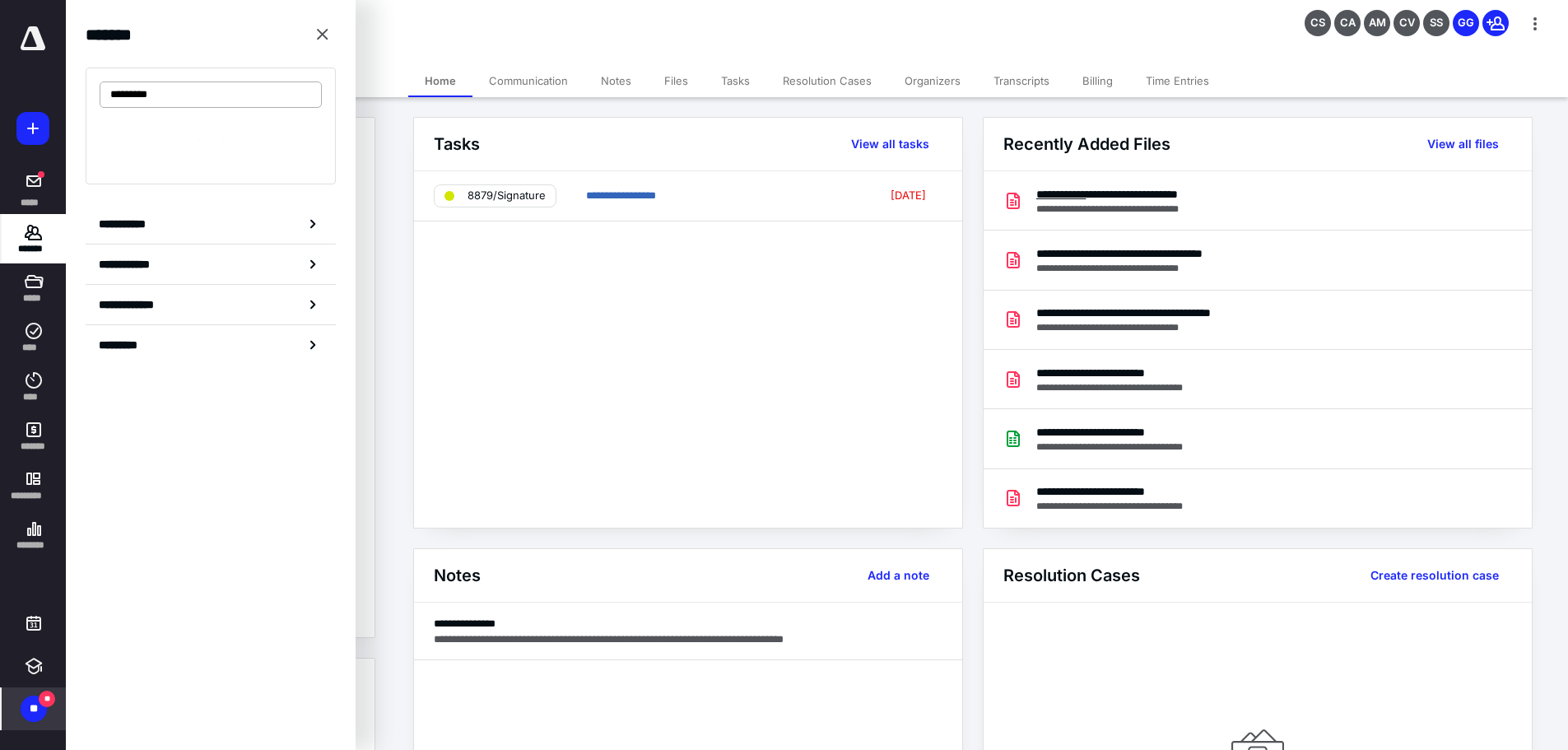 type on "*********" 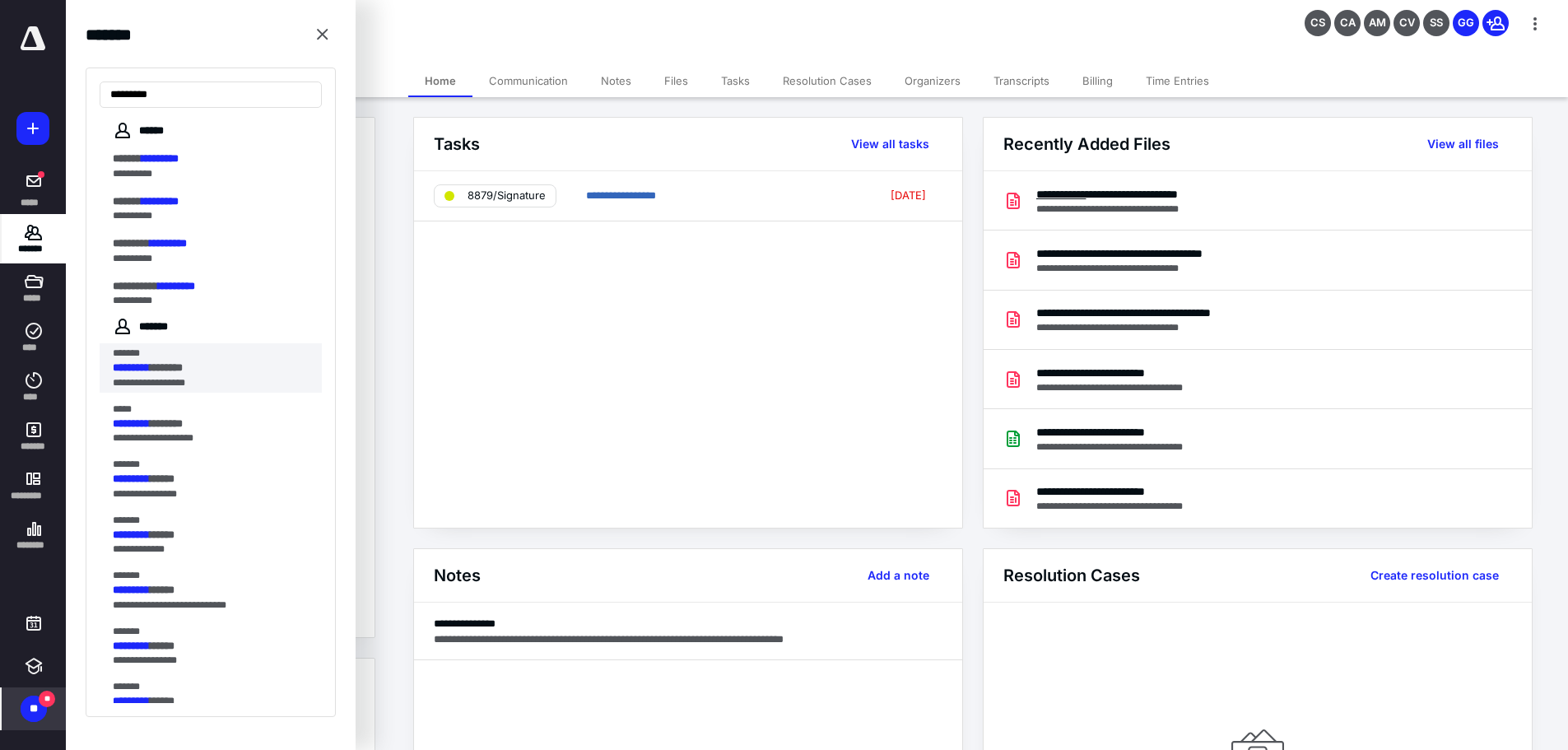 click on "**********" at bounding box center (206, 383) 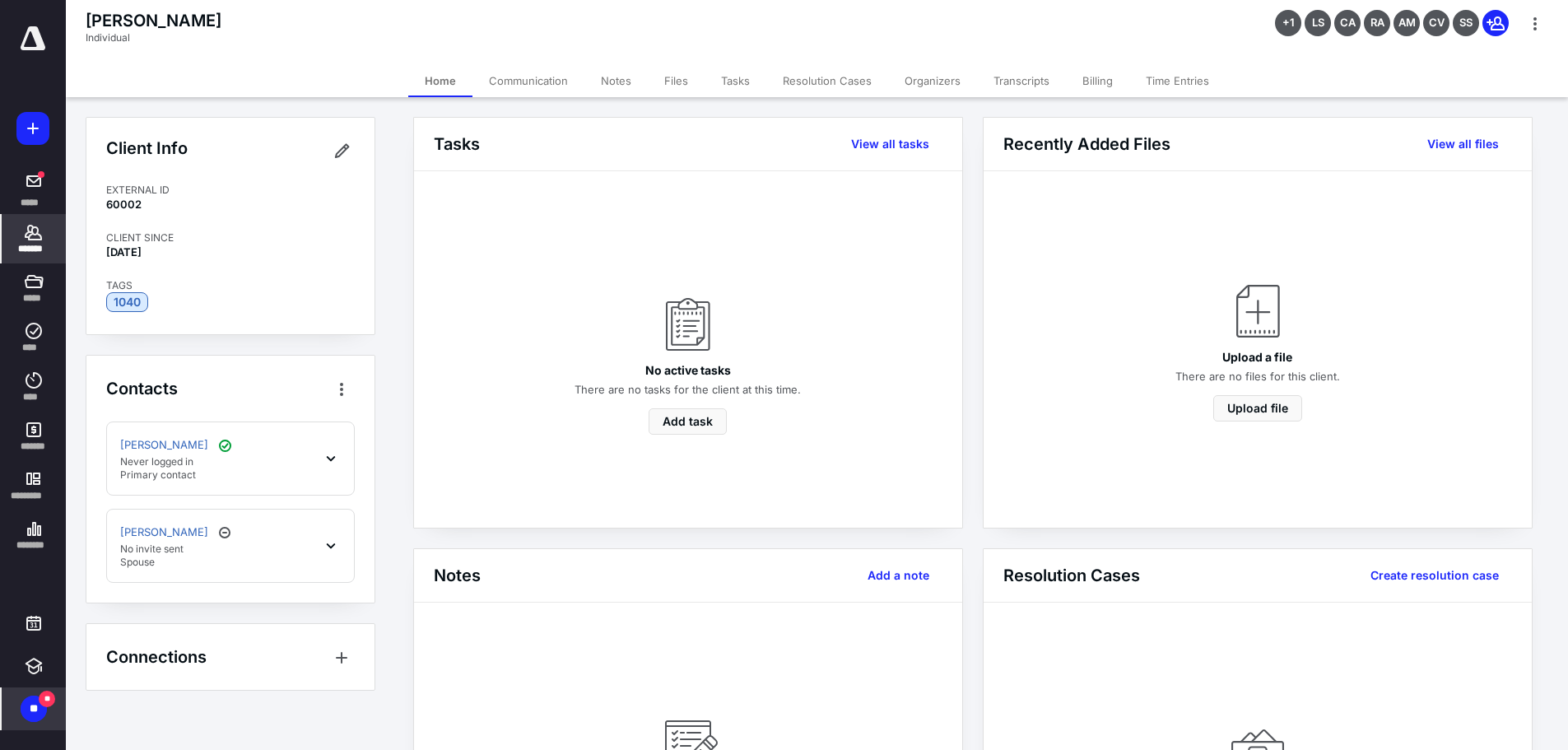 click on "*******" at bounding box center (34, 249) 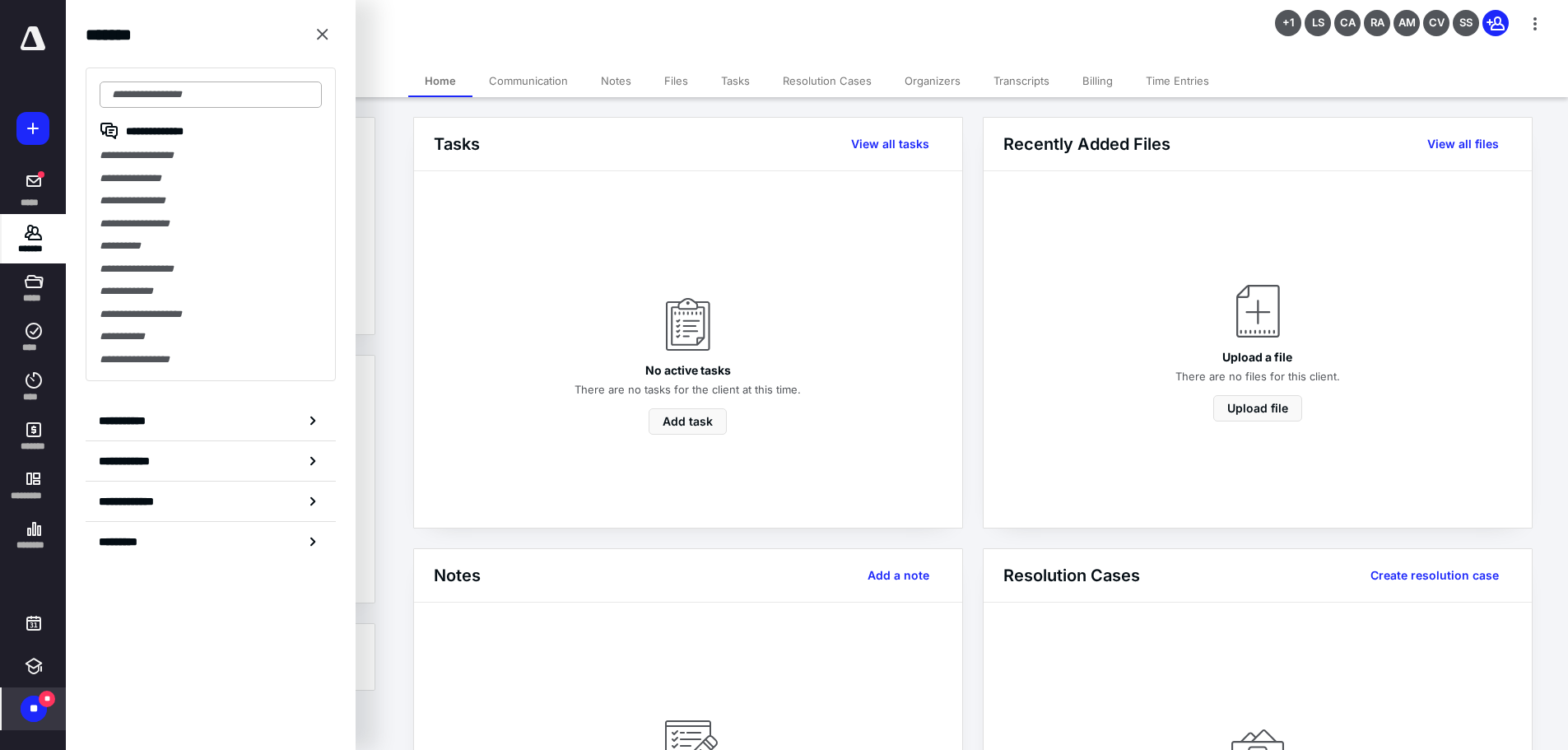 click at bounding box center (211, 95) 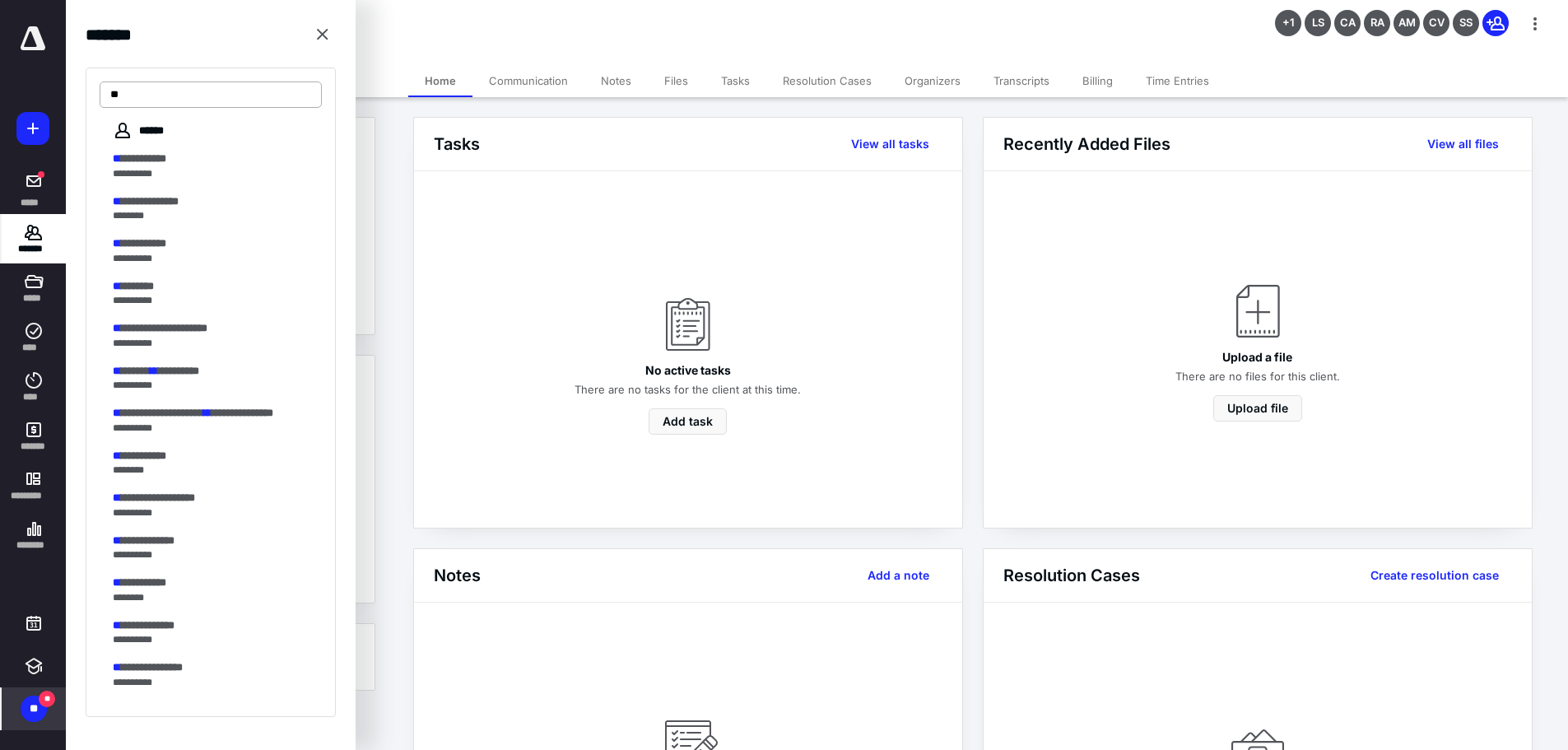 type on "*" 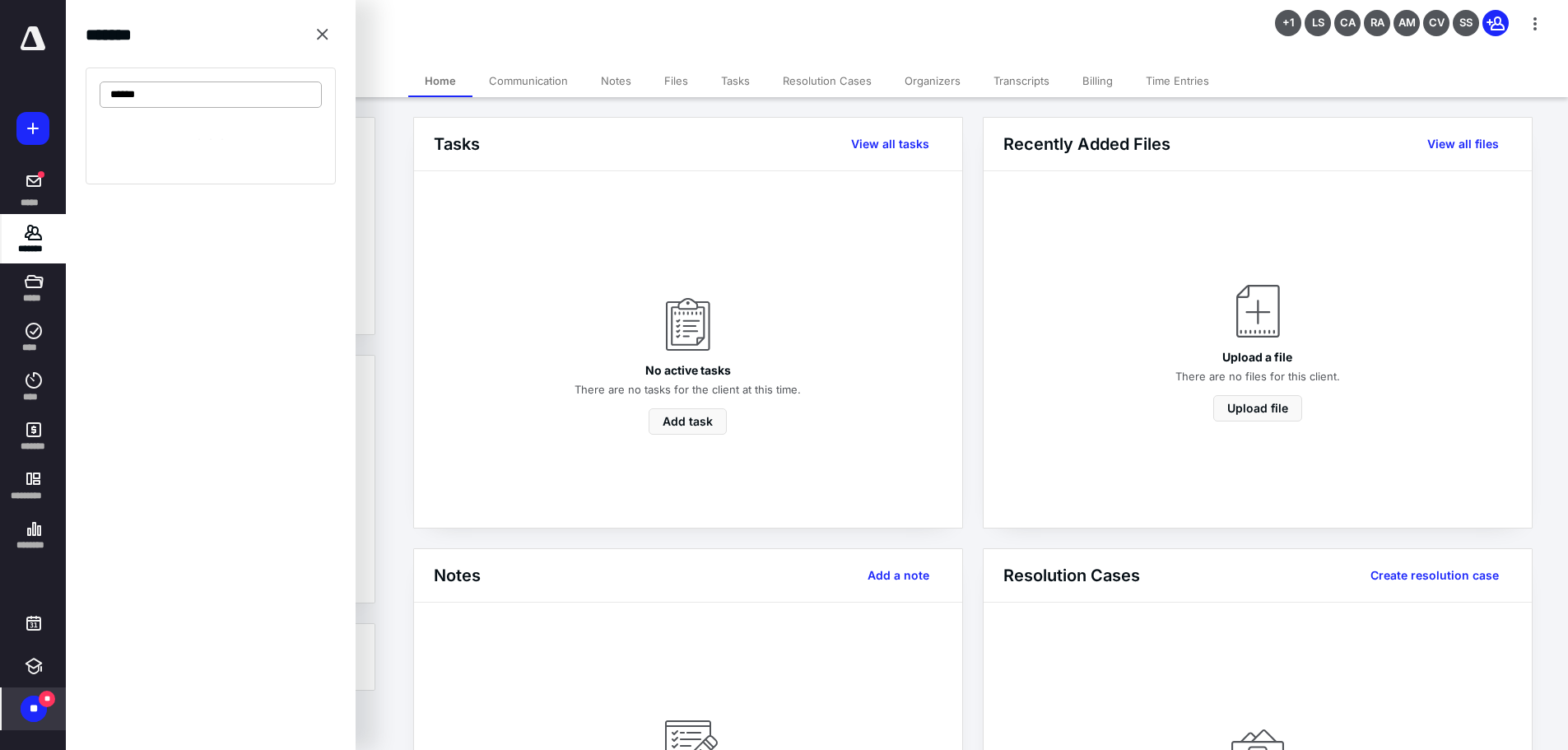 type on "******" 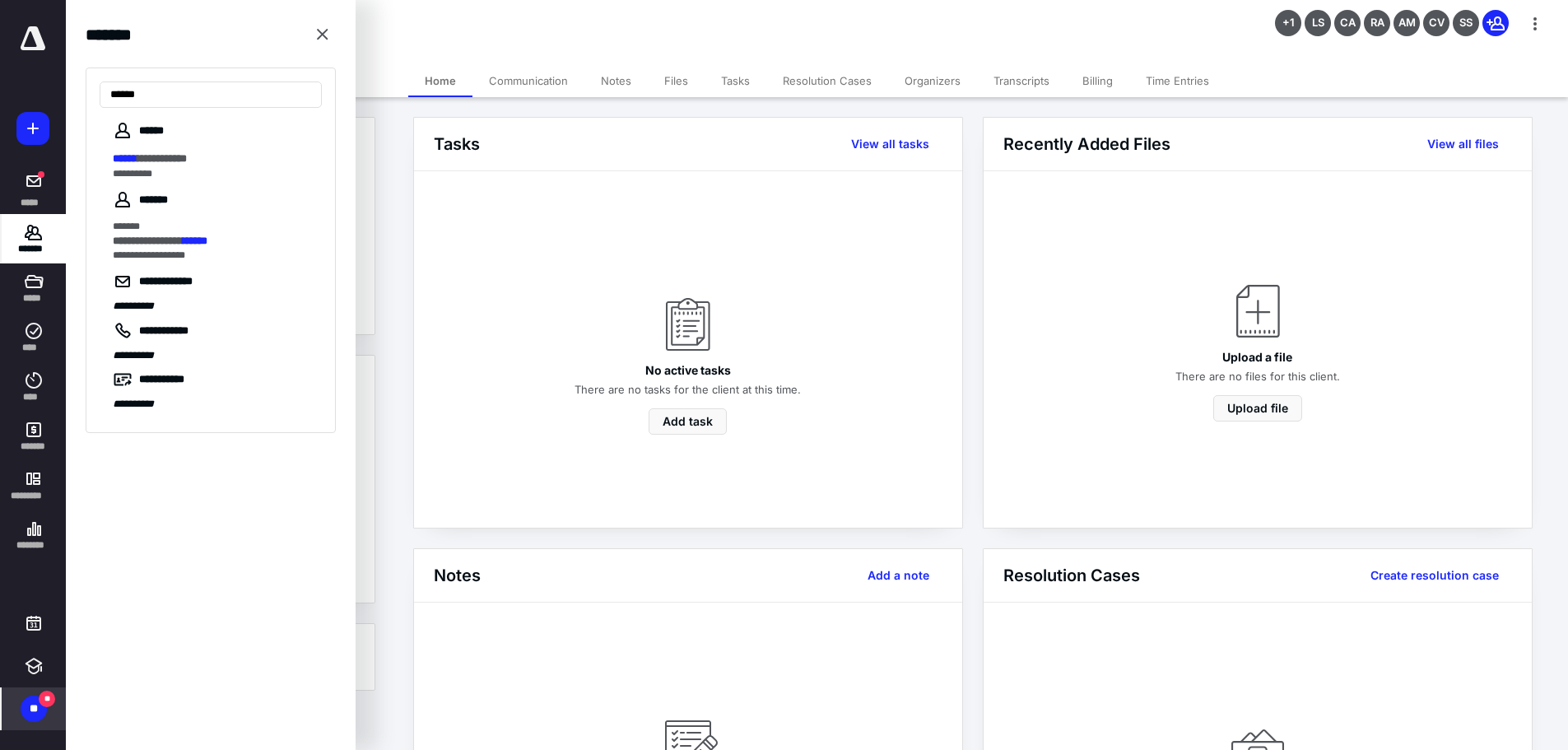 click on "**********" at bounding box center [162, 158] 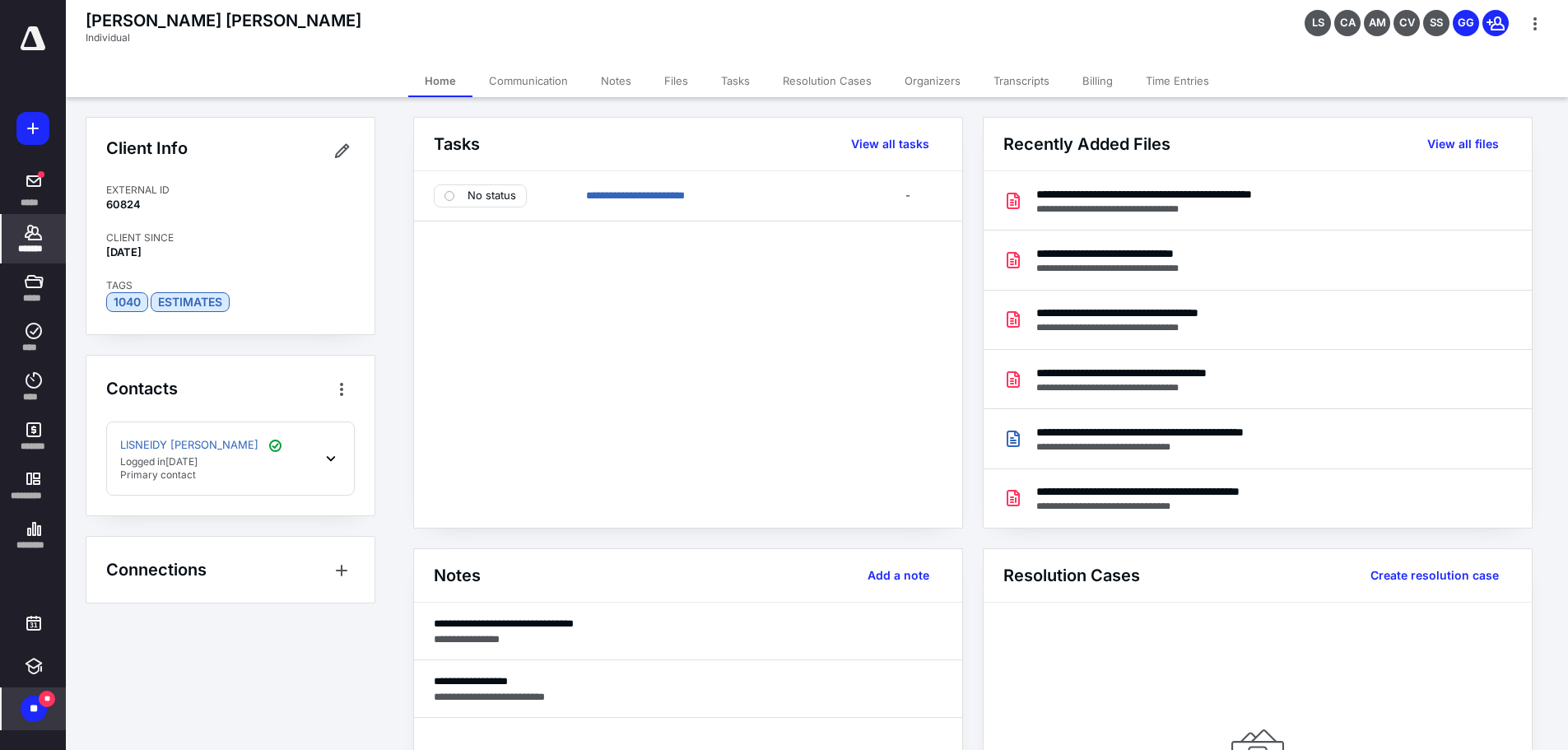 click on "*******" at bounding box center (34, 249) 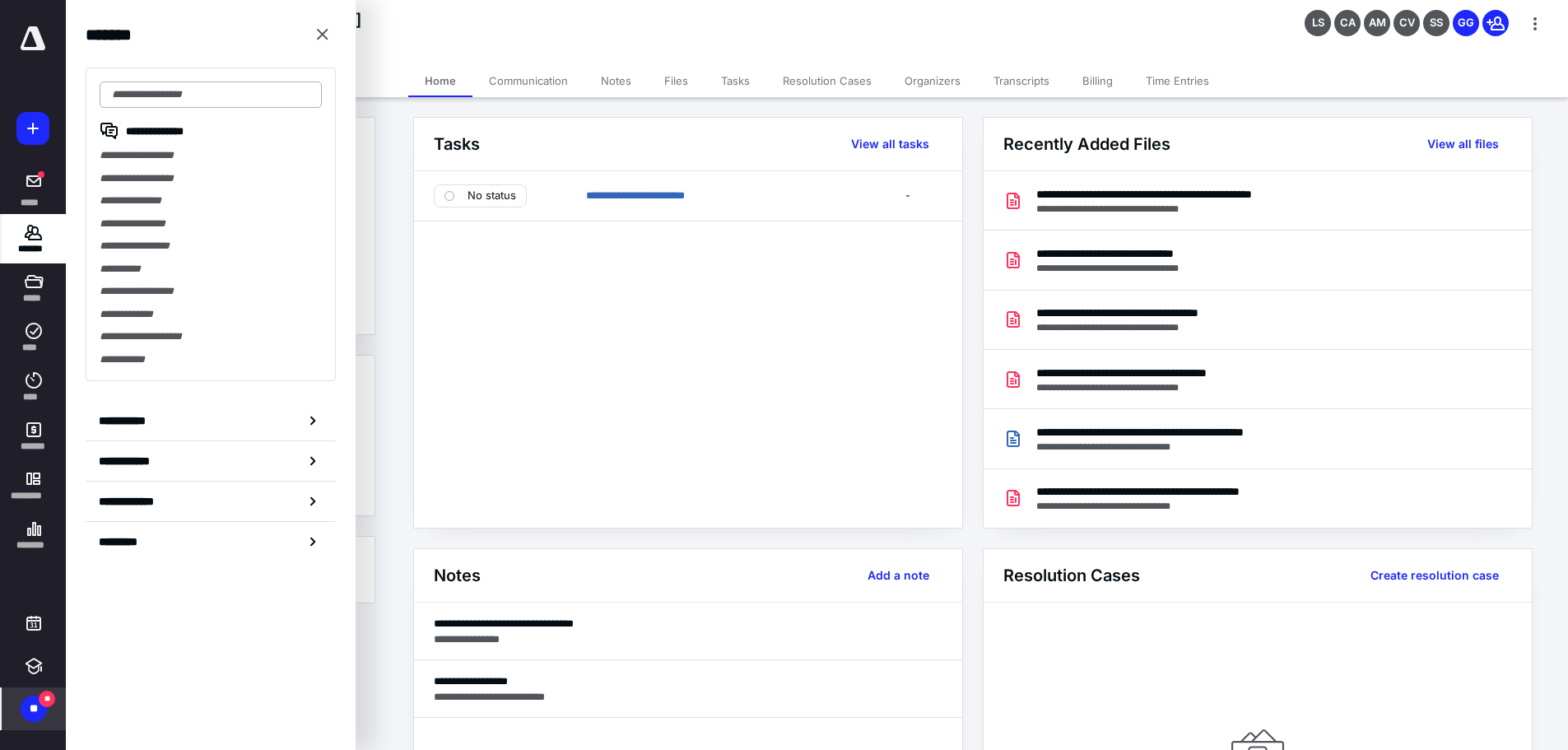 click at bounding box center [211, 95] 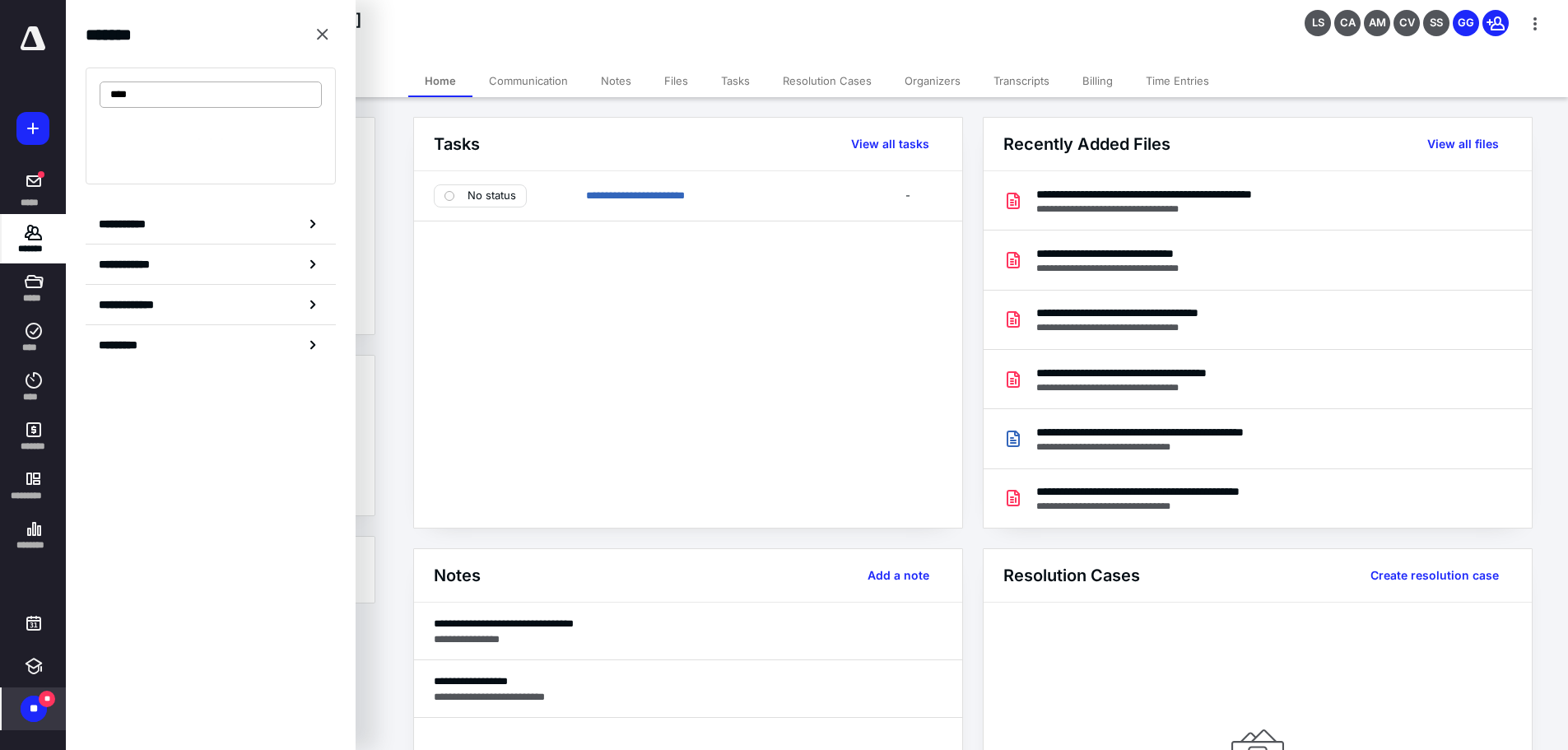 type on "****" 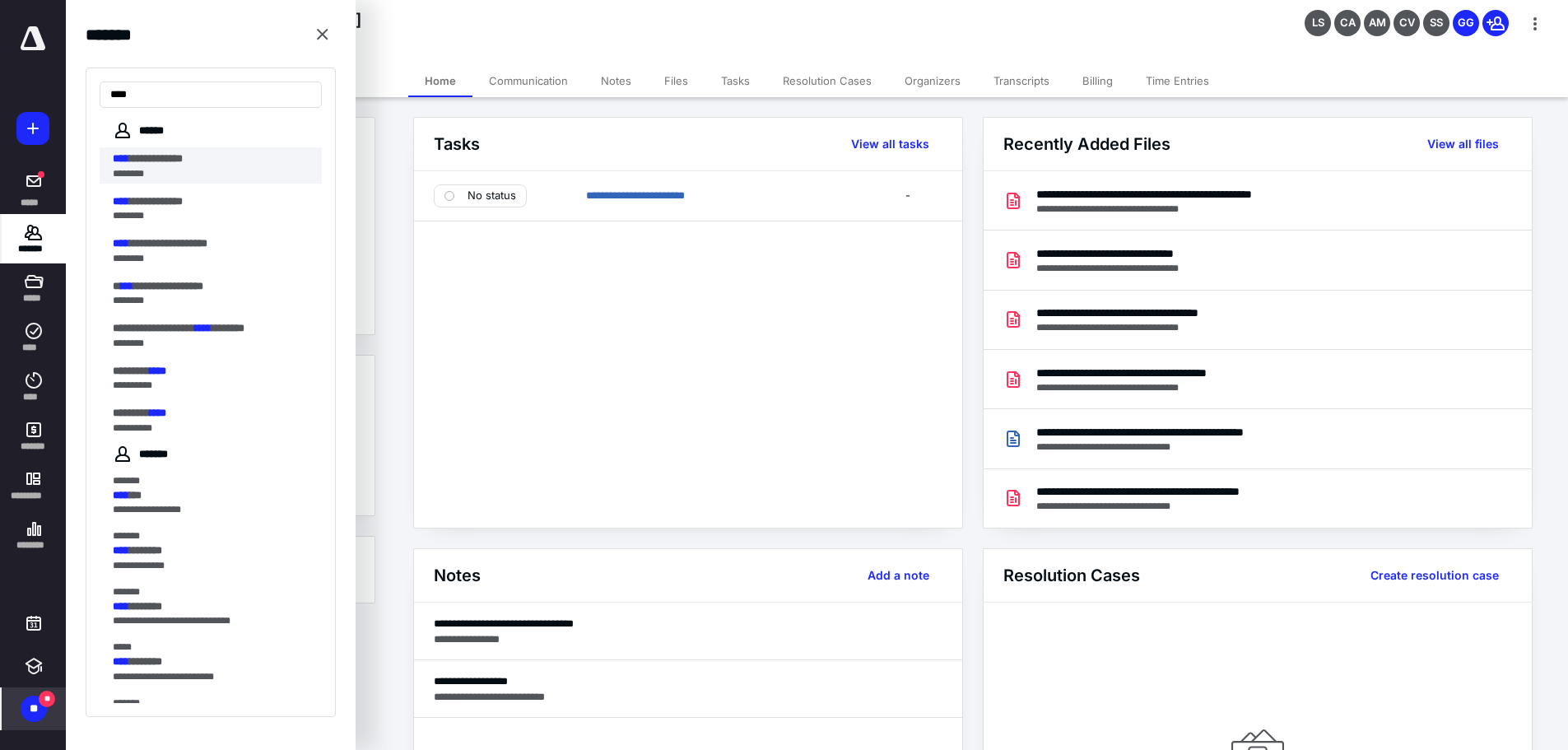 click on "********" at bounding box center (206, 174) 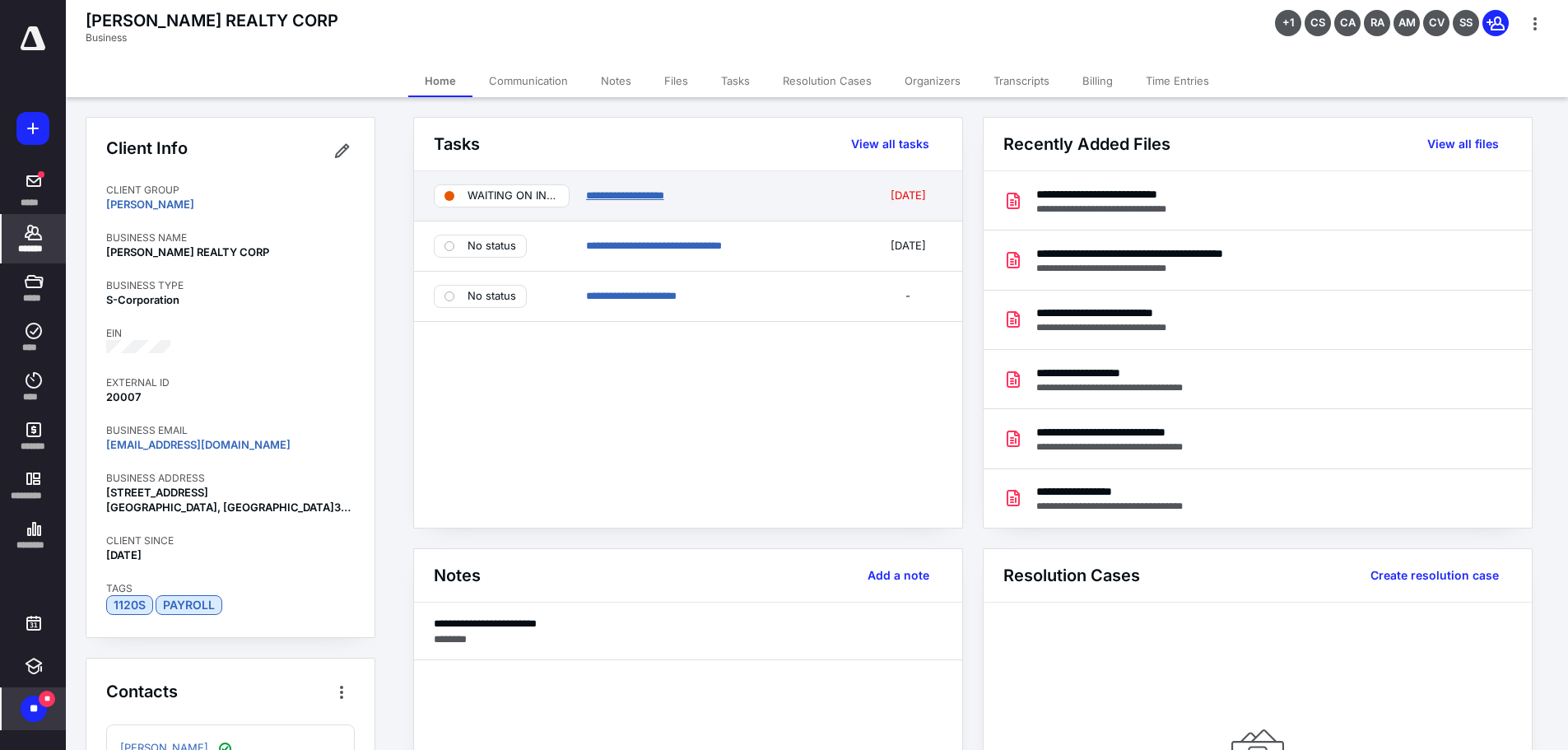 click on "**********" at bounding box center [625, 195] 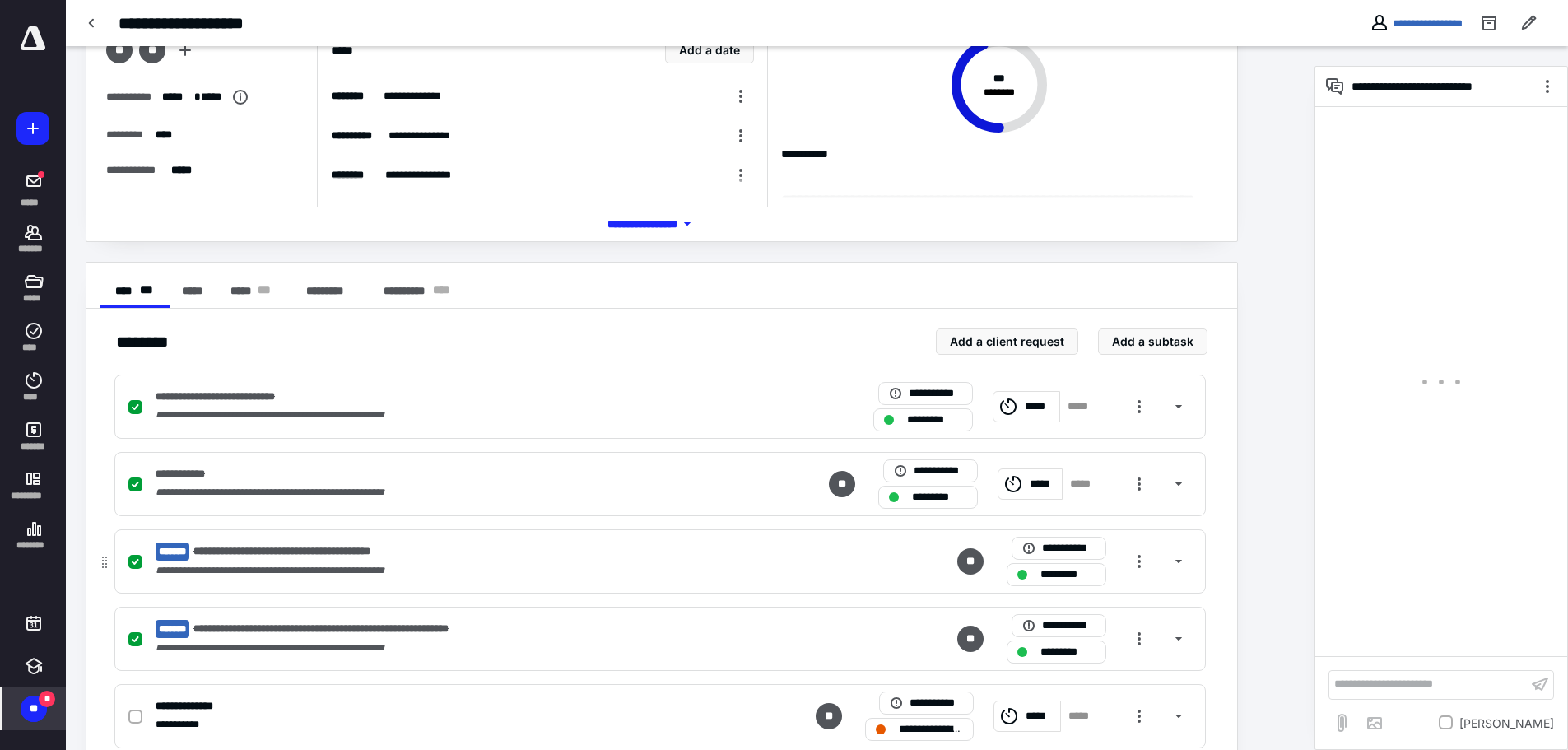scroll, scrollTop: 247, scrollLeft: 0, axis: vertical 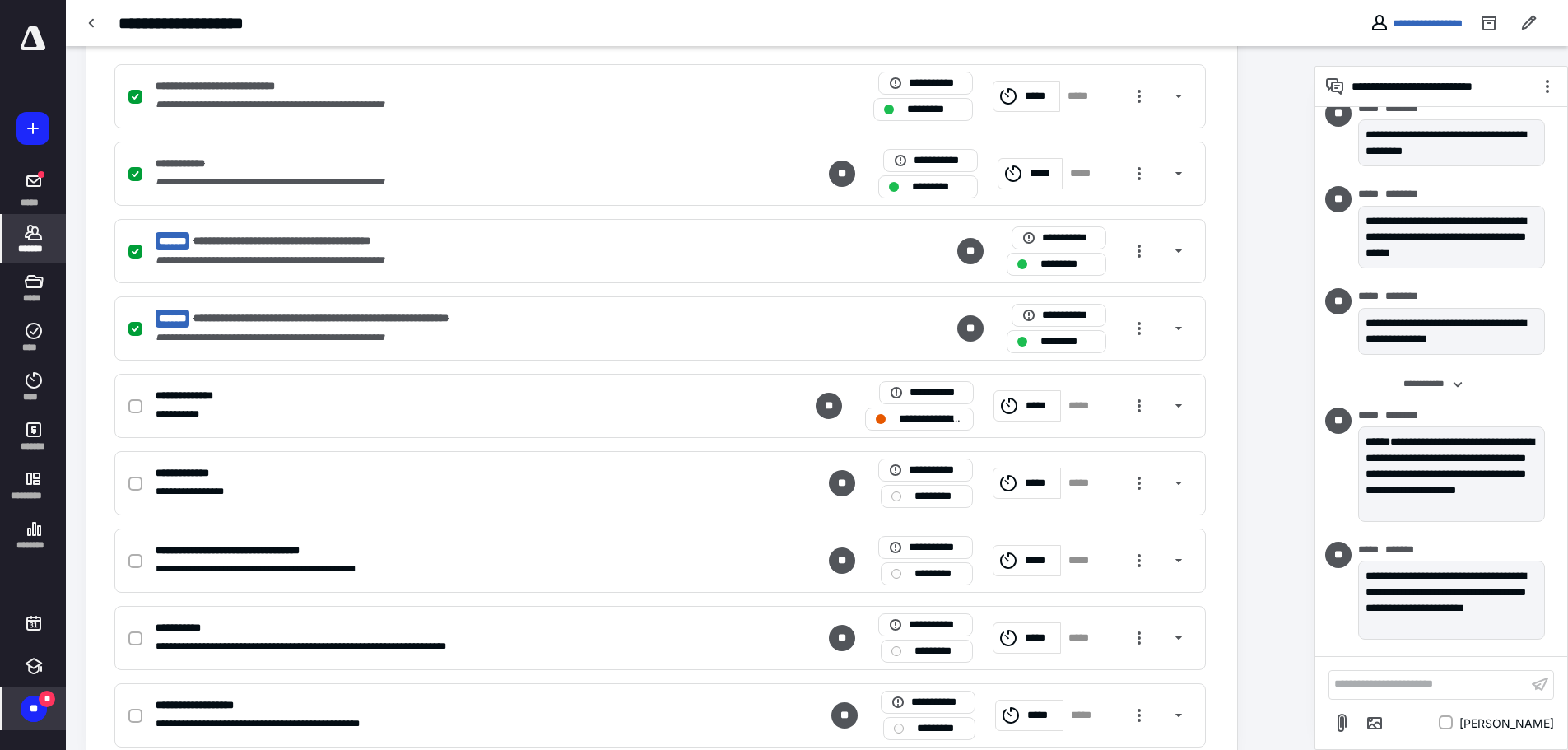 click on "*******" at bounding box center (34, 249) 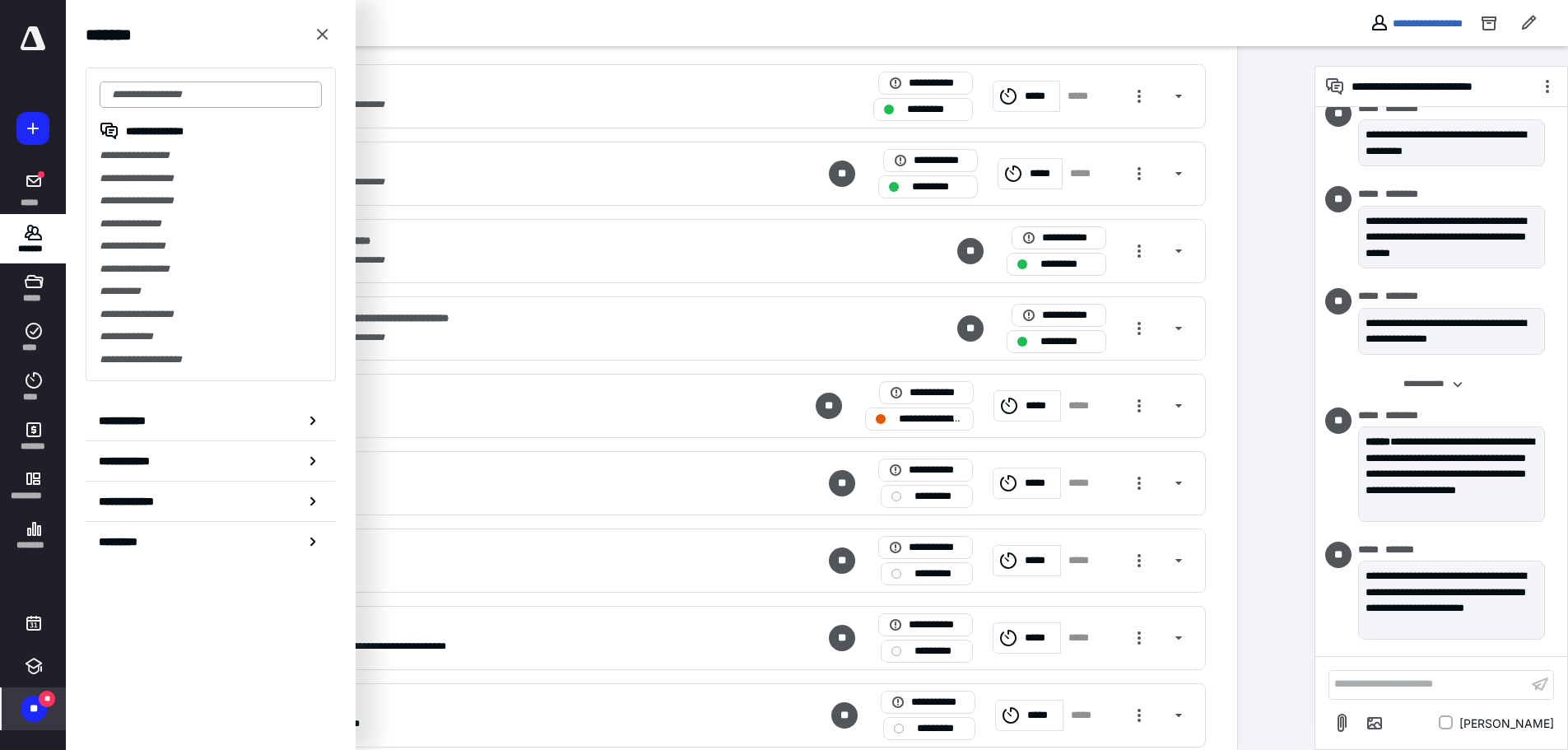 click at bounding box center (211, 95) 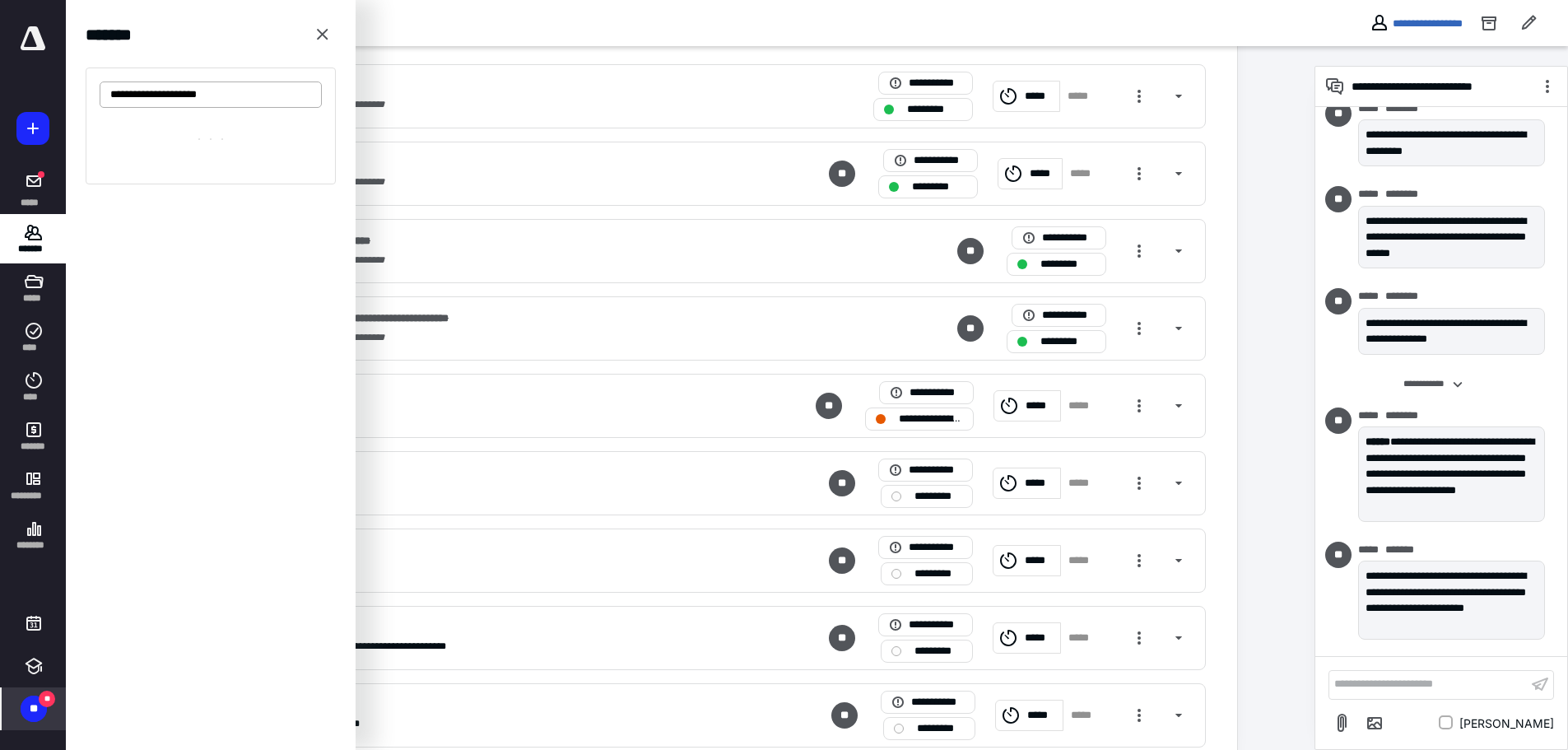 type on "**********" 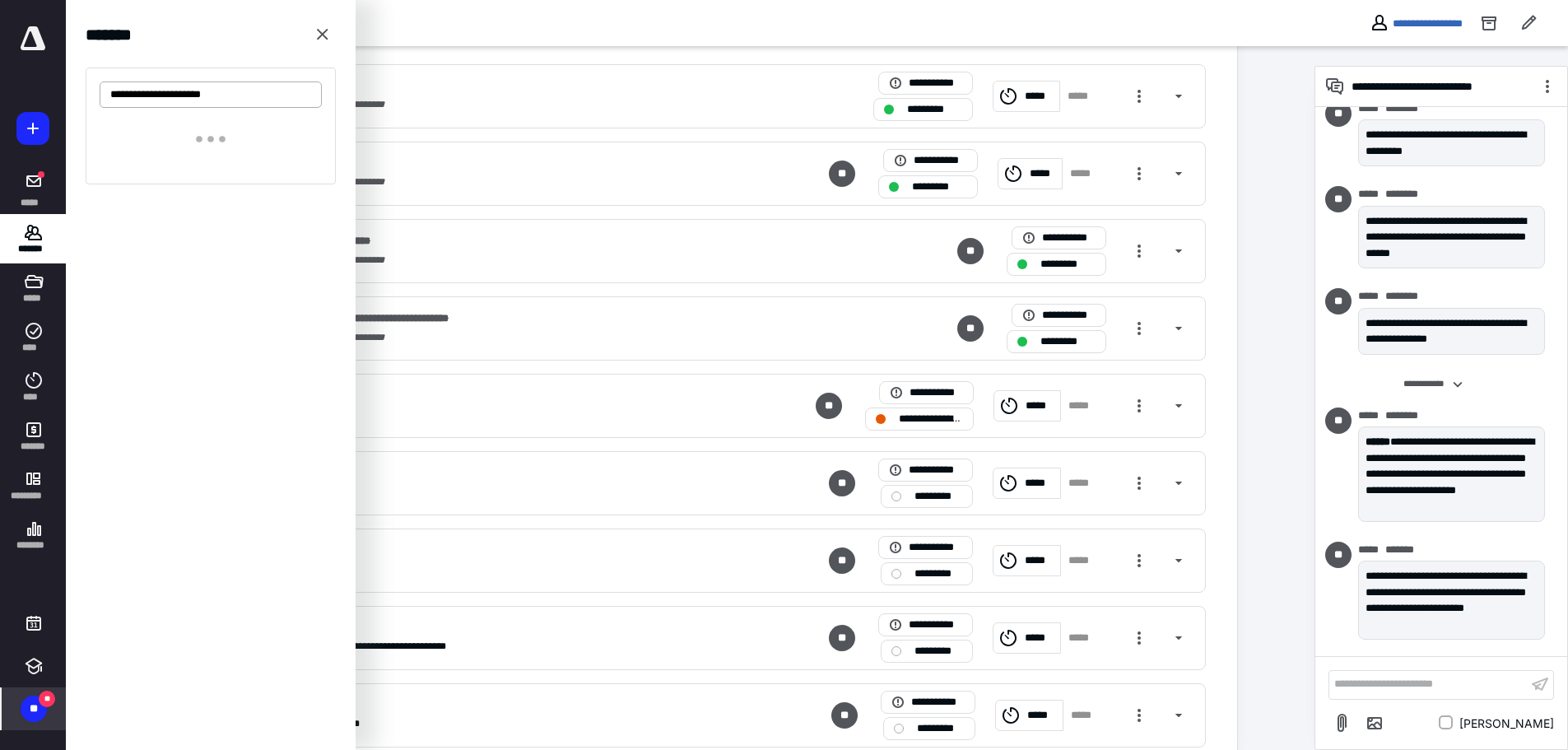 scroll, scrollTop: 0, scrollLeft: 0, axis: both 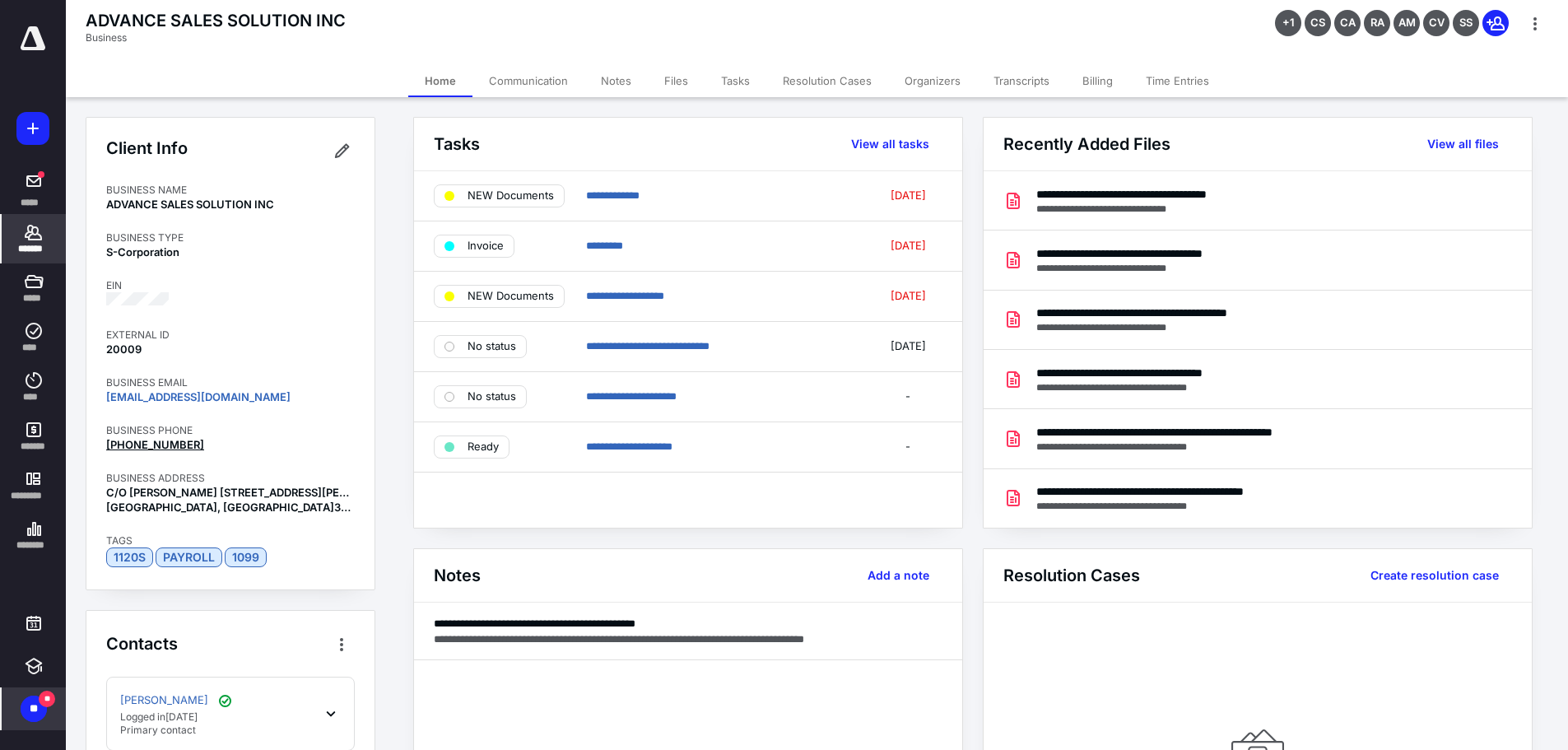 click on "*******" at bounding box center [34, 239] 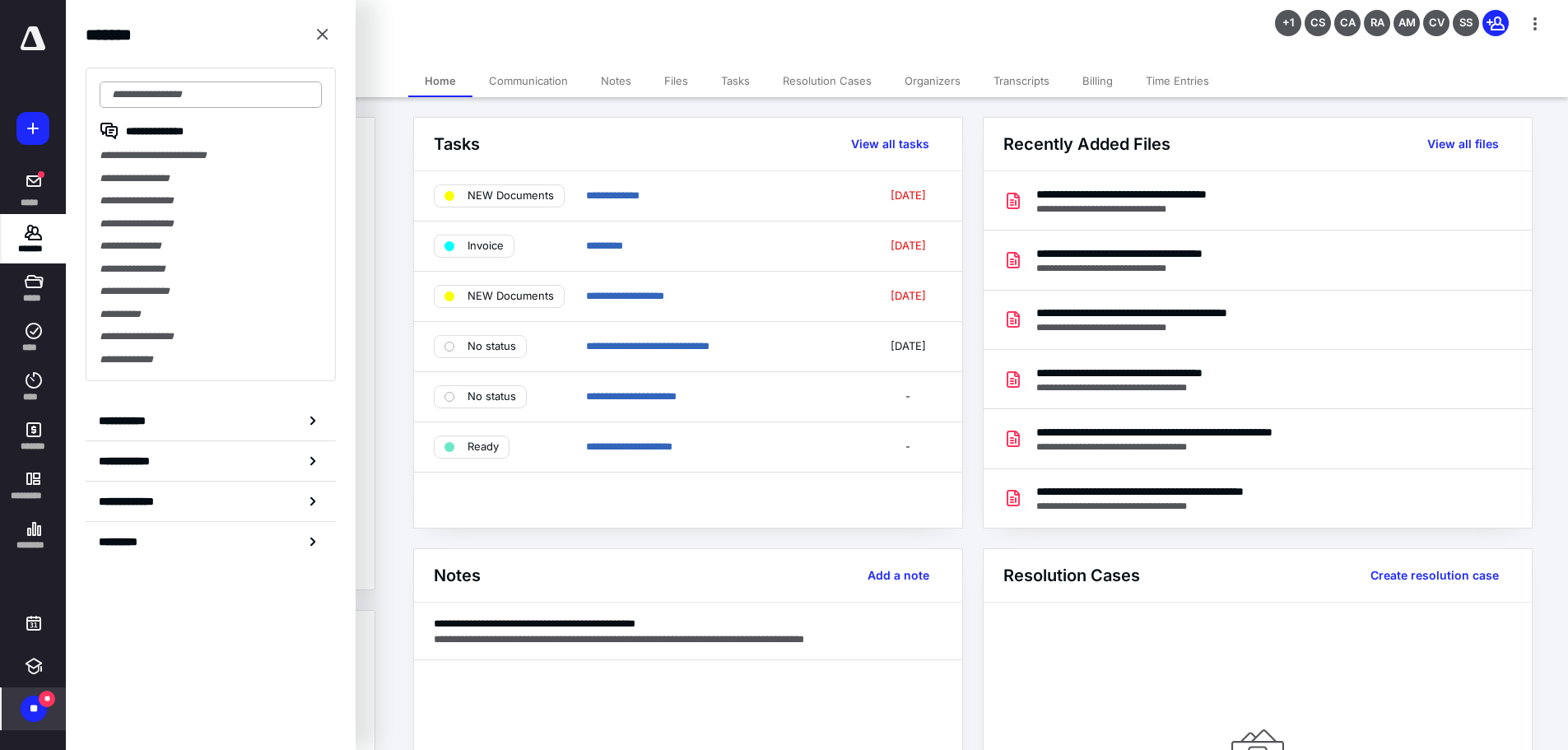 click at bounding box center (211, 95) 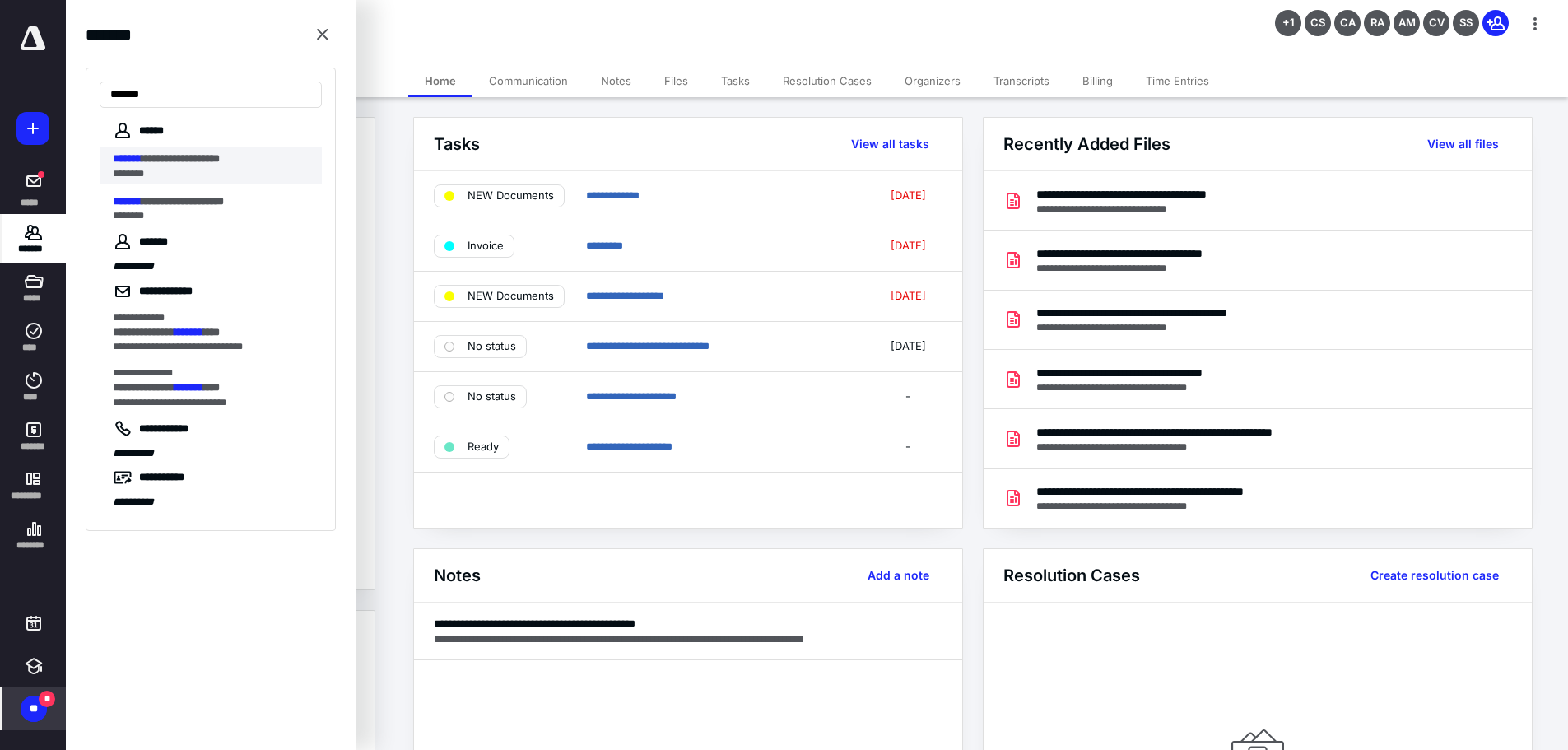 type on "*******" 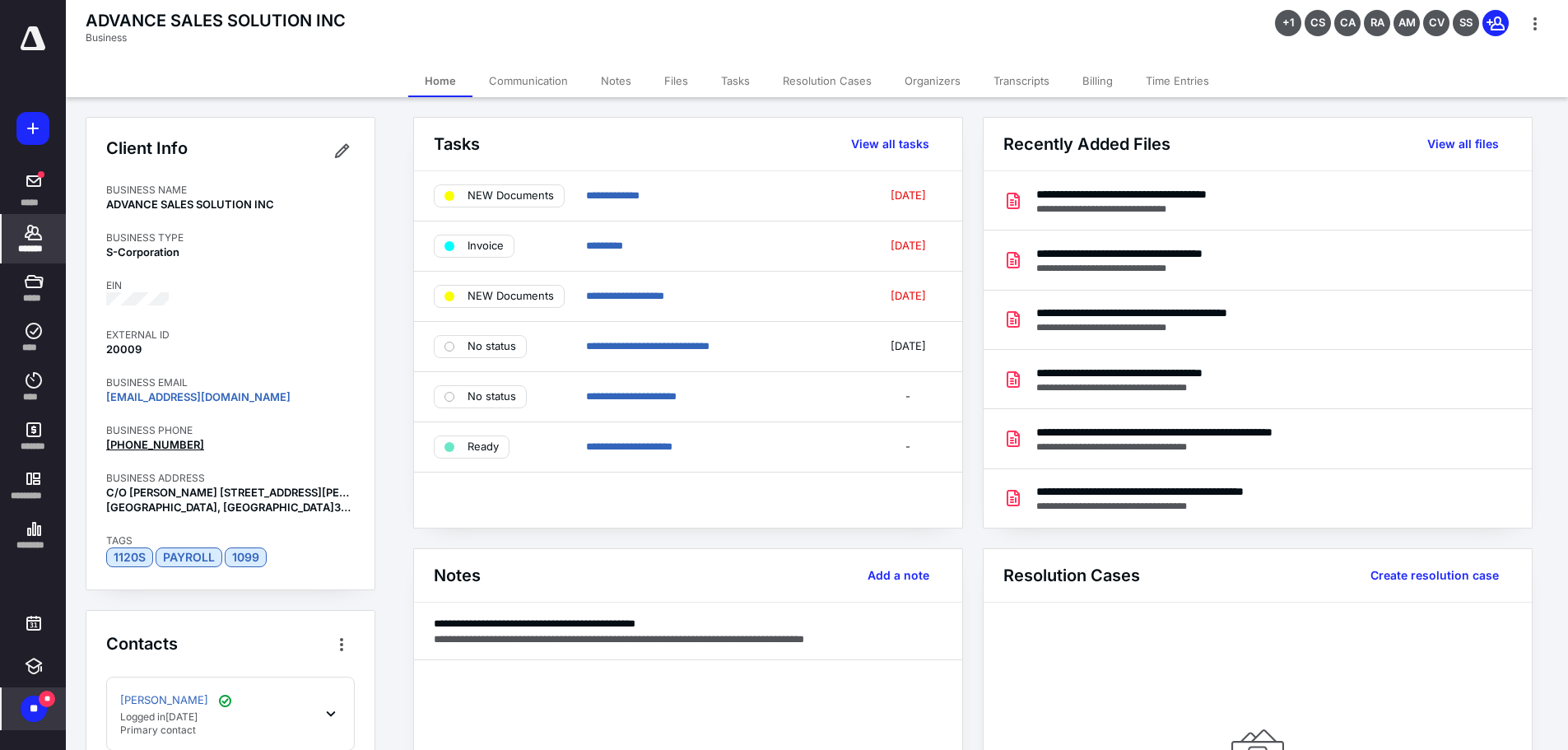 click on "*******" at bounding box center (34, 239) 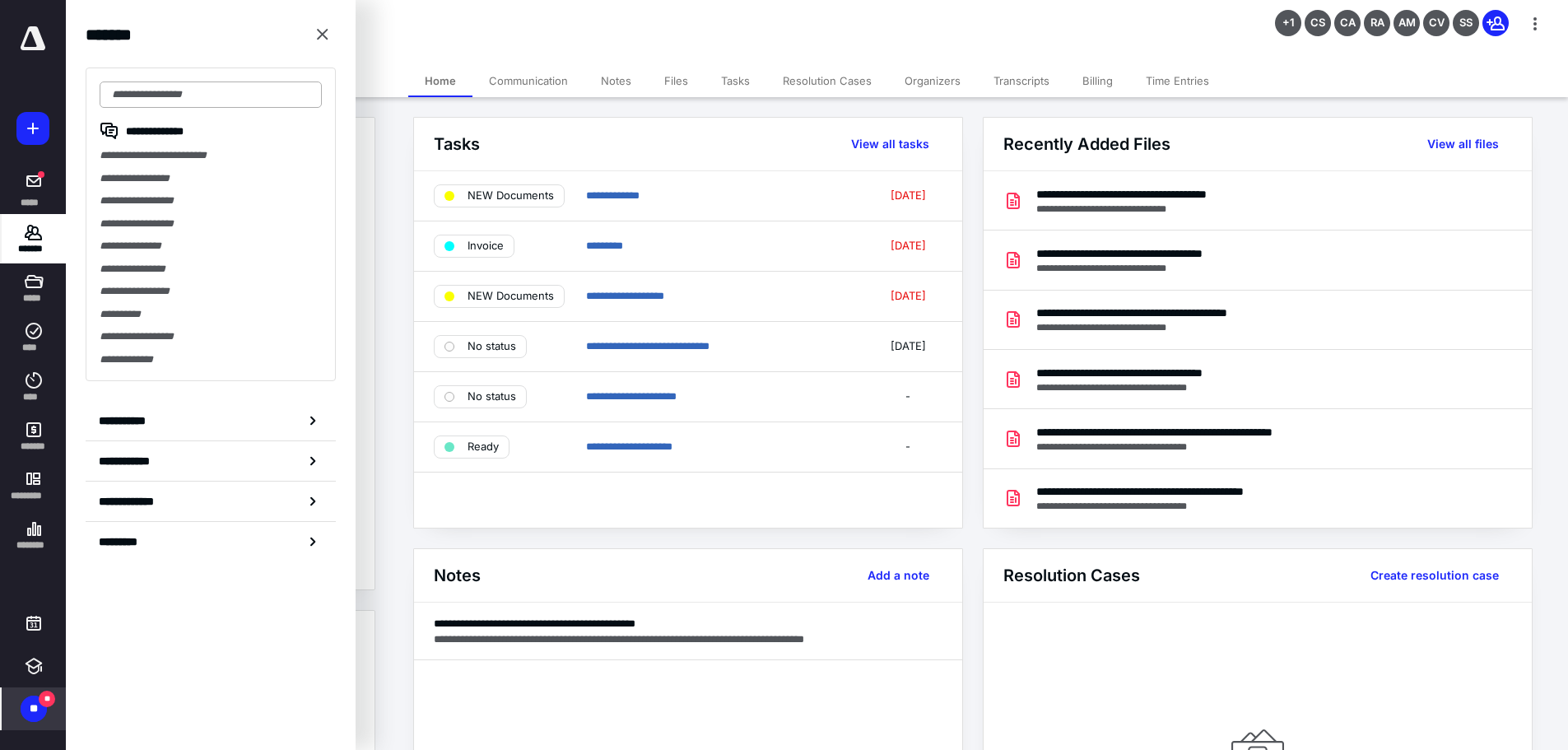 drag, startPoint x: 183, startPoint y: 82, endPoint x: 184, endPoint y: 95, distance: 13.0384 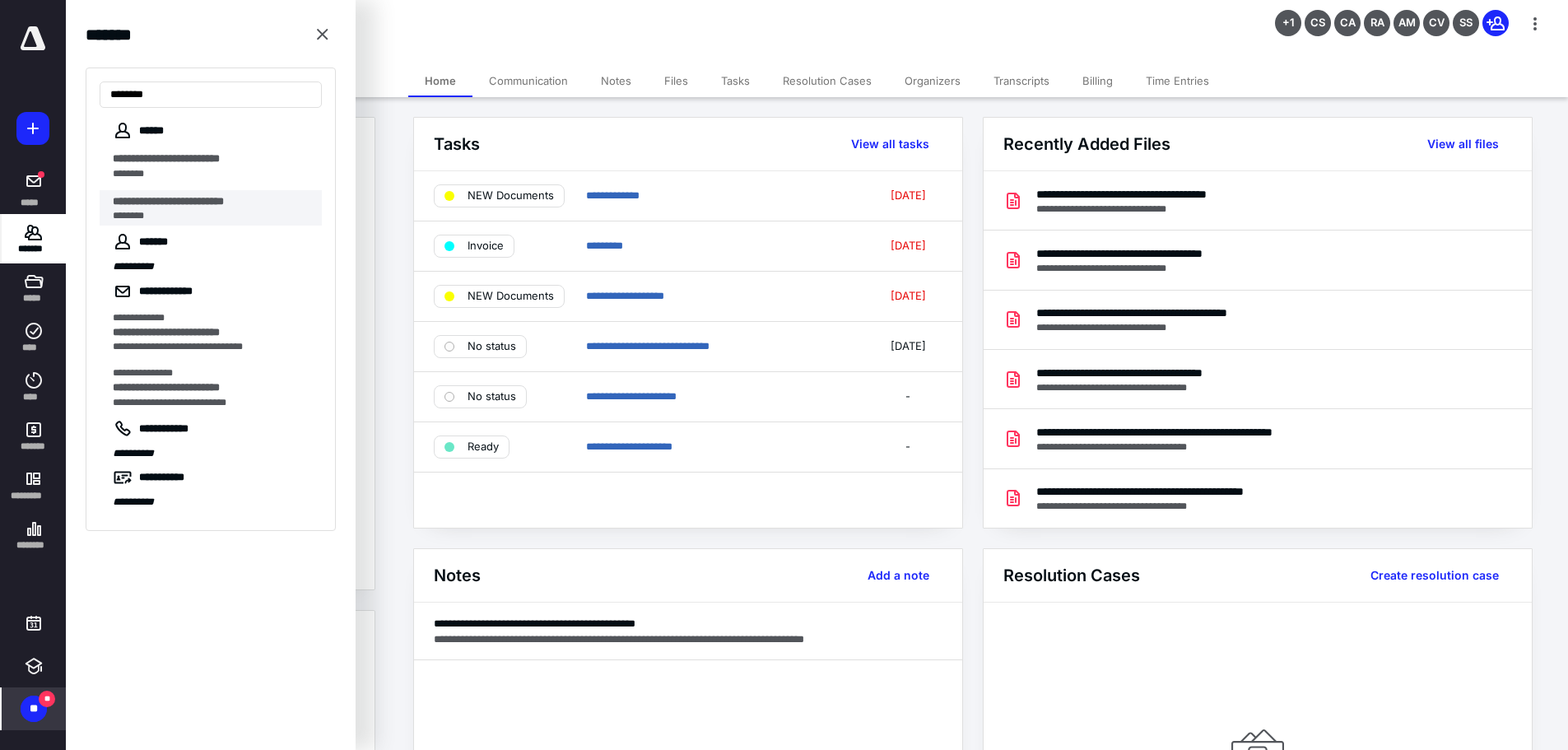 type on "*******" 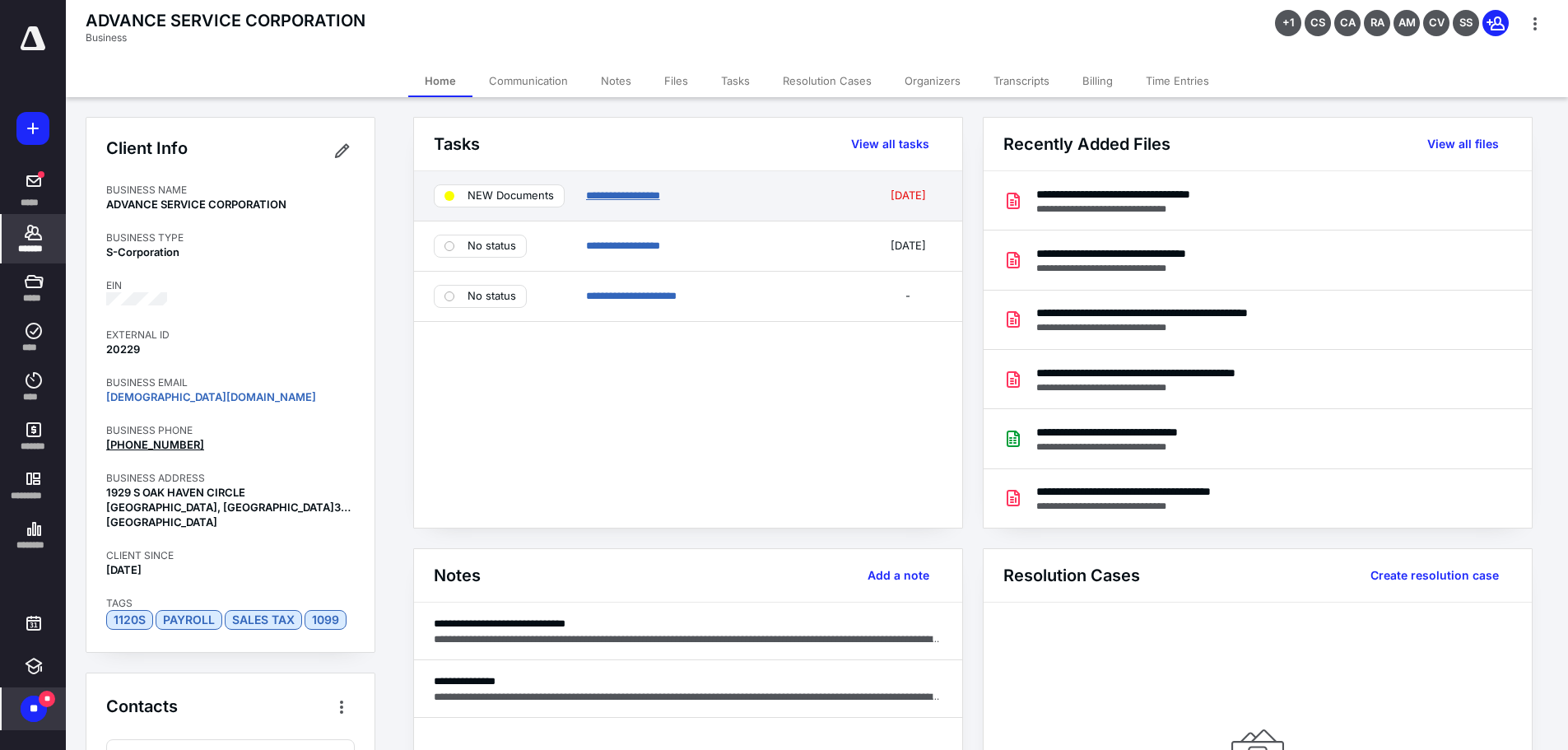 click on "**********" at bounding box center [623, 195] 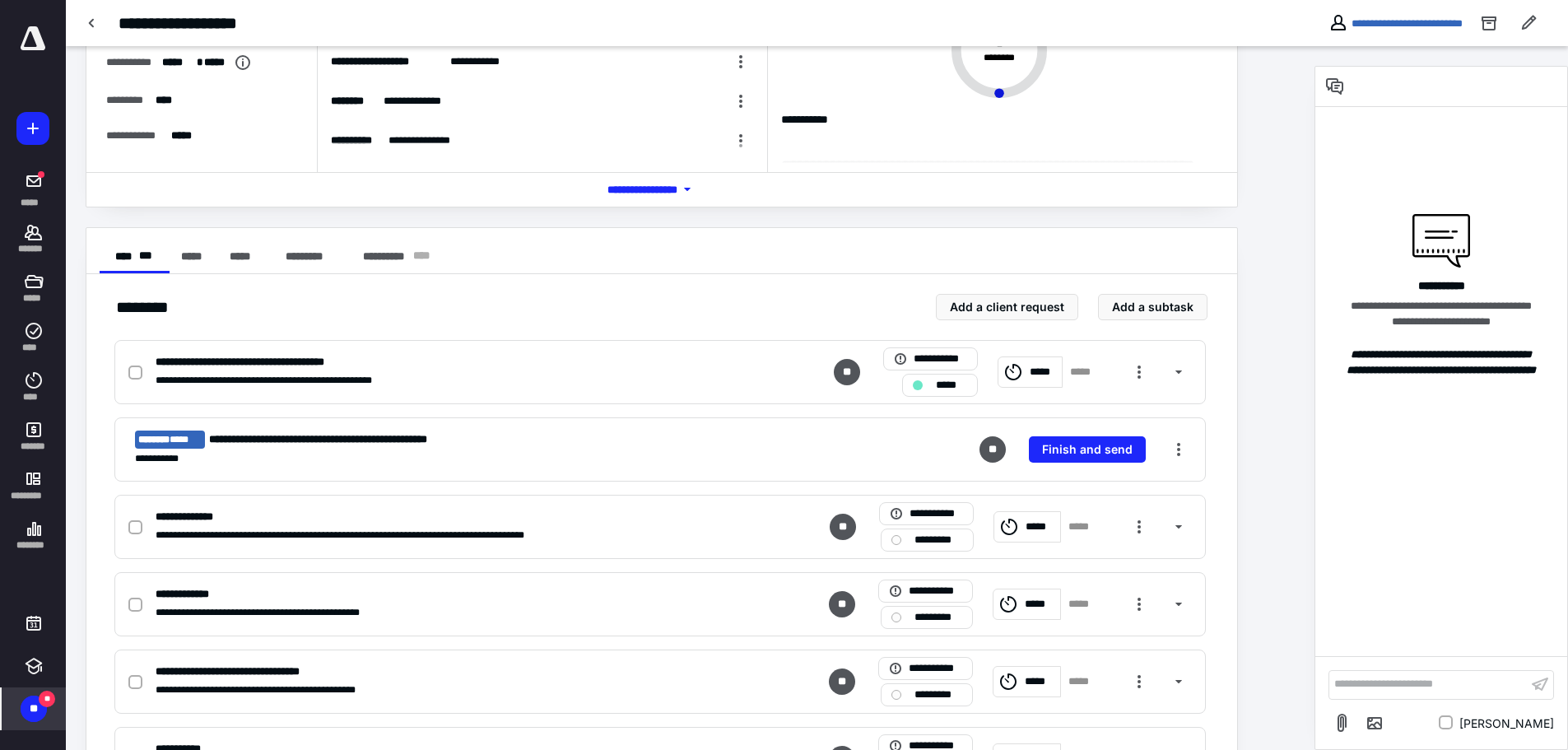 scroll, scrollTop: 0, scrollLeft: 0, axis: both 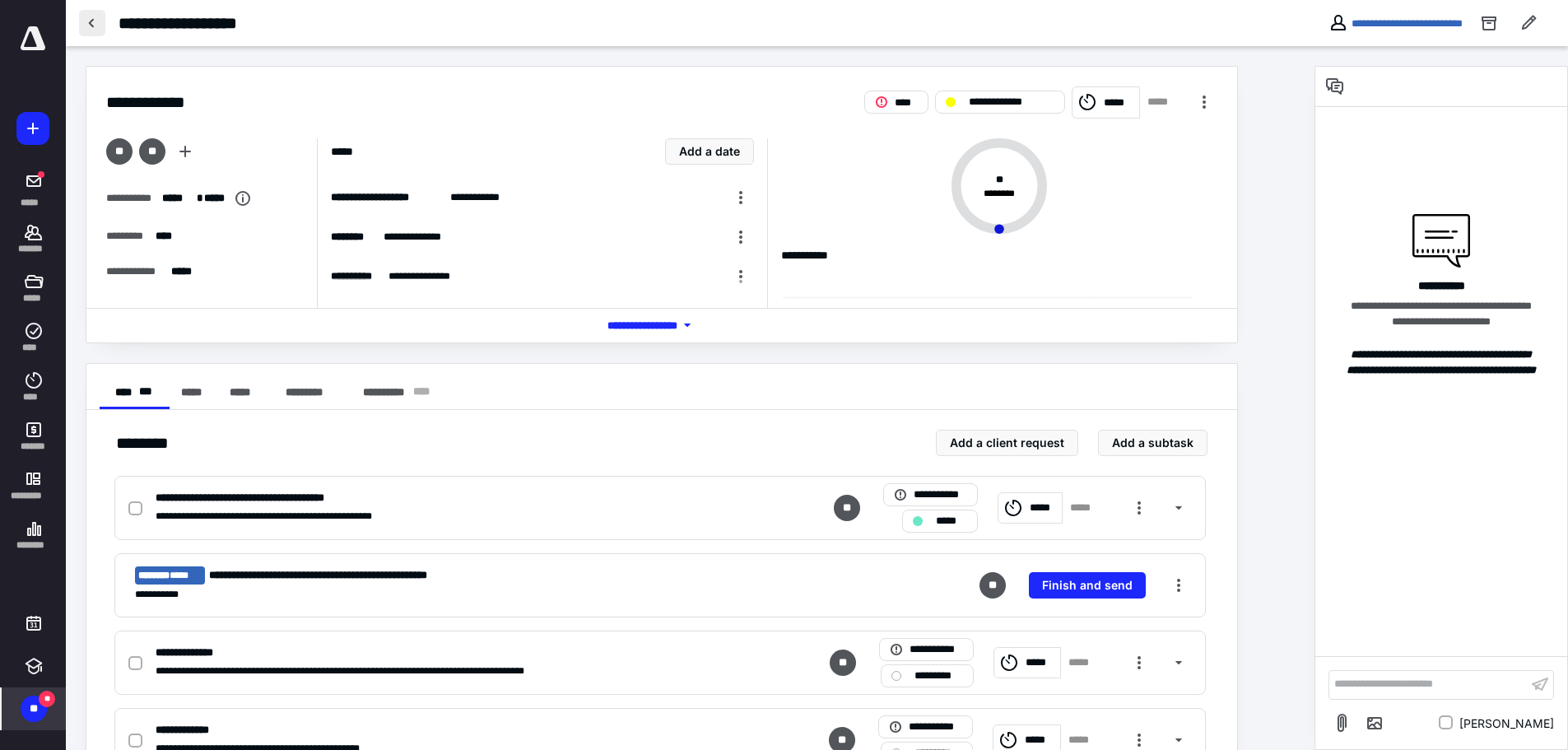 click at bounding box center [92, 23] 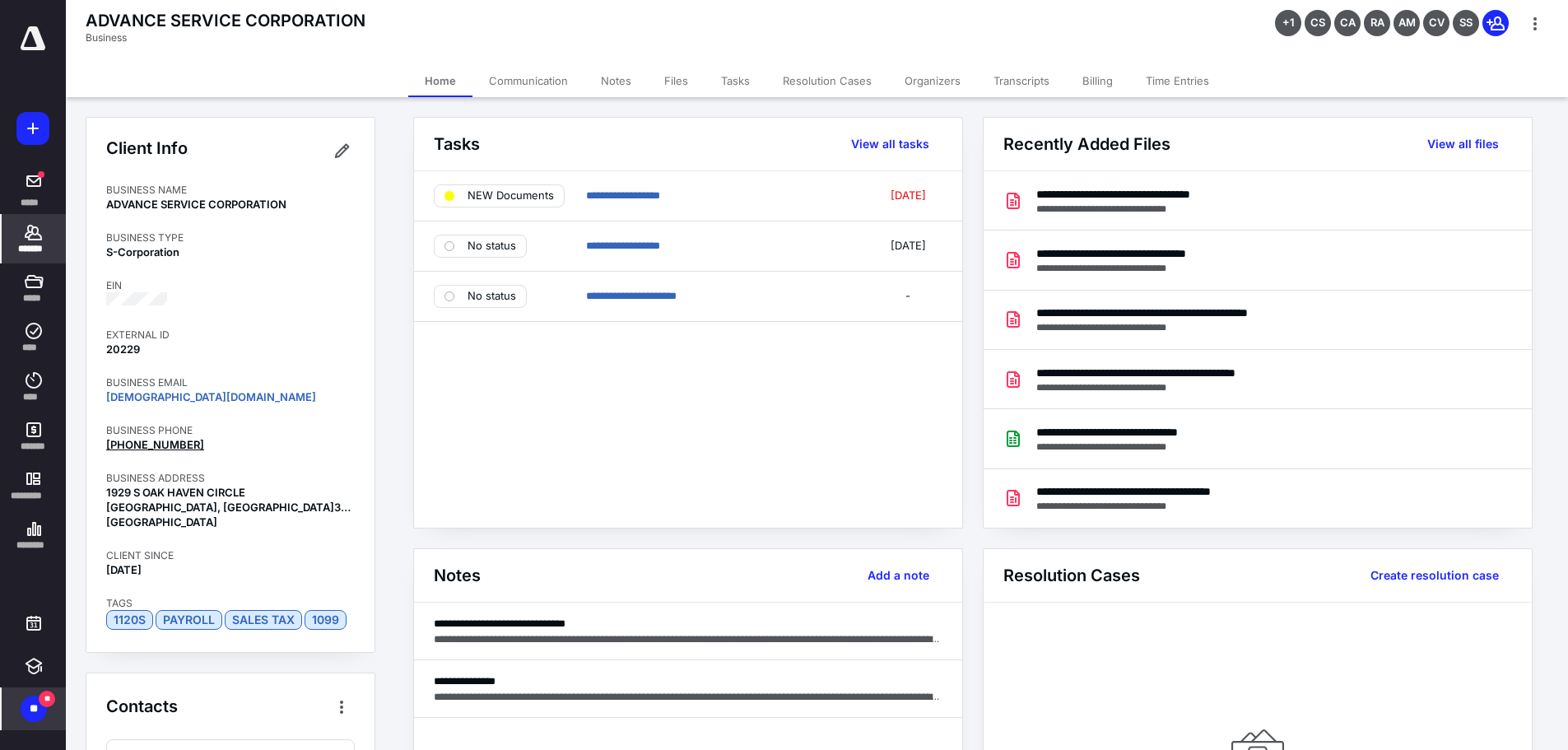 click on "Communication" at bounding box center (528, 81) 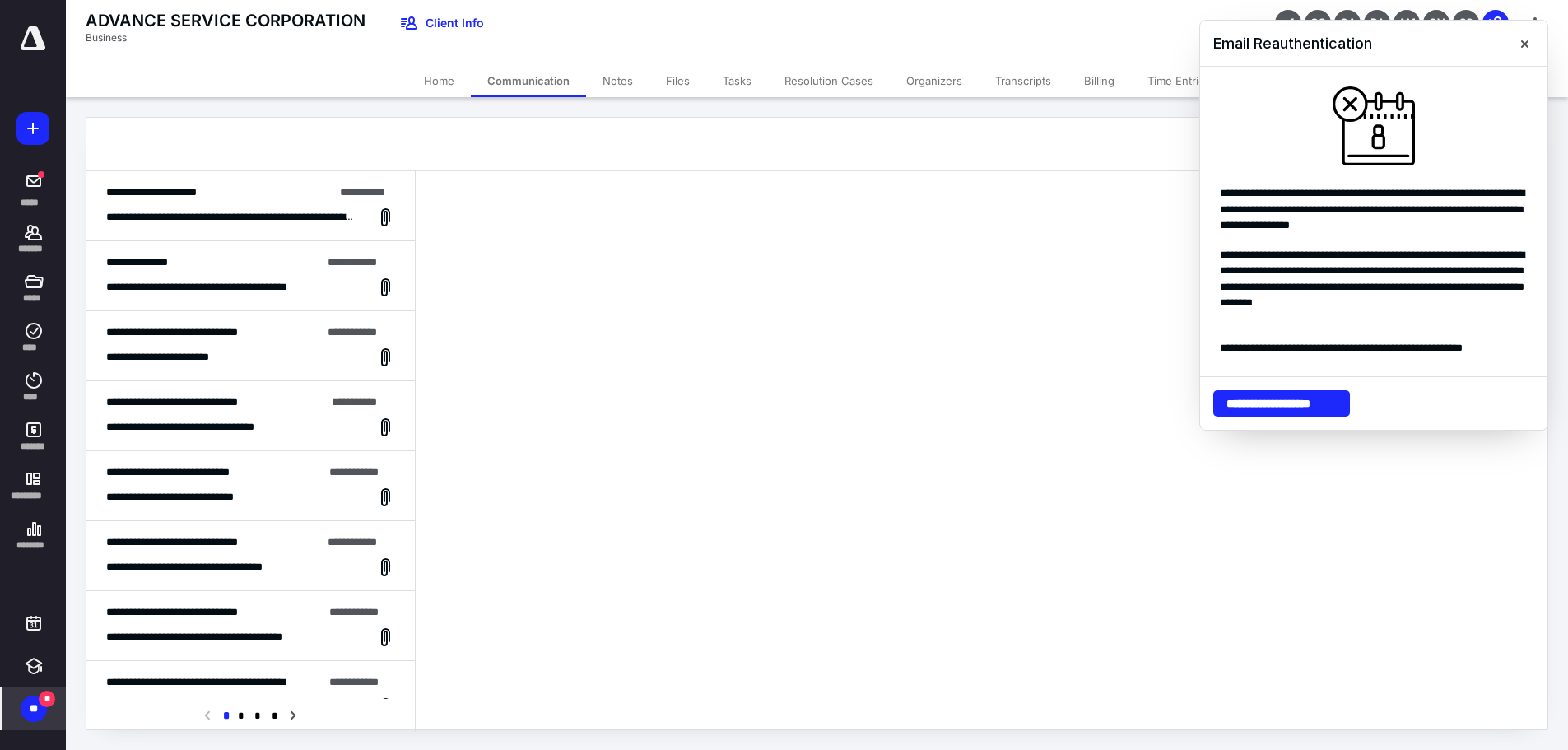 click on "**********" at bounding box center [250, 206] 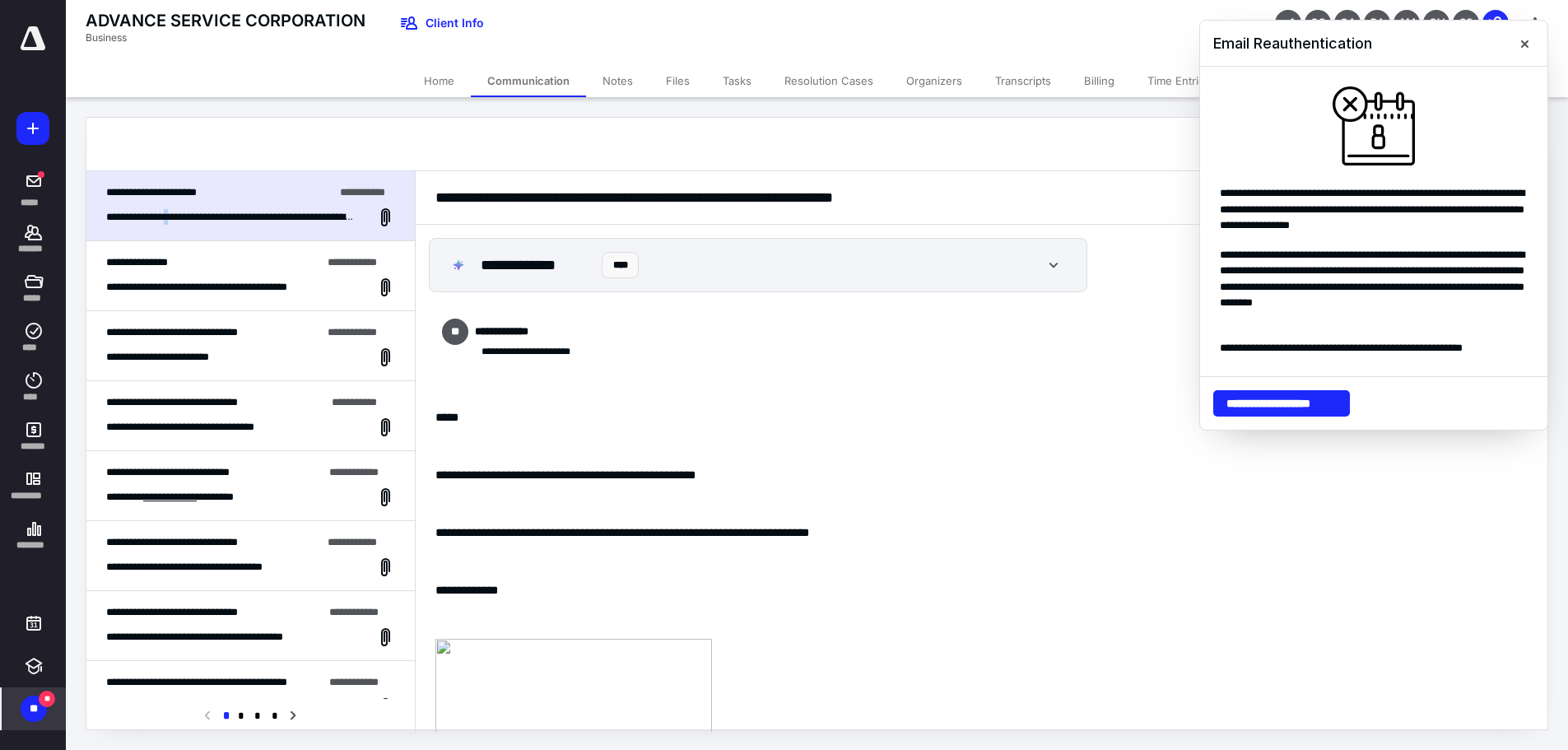 scroll, scrollTop: 938, scrollLeft: 0, axis: vertical 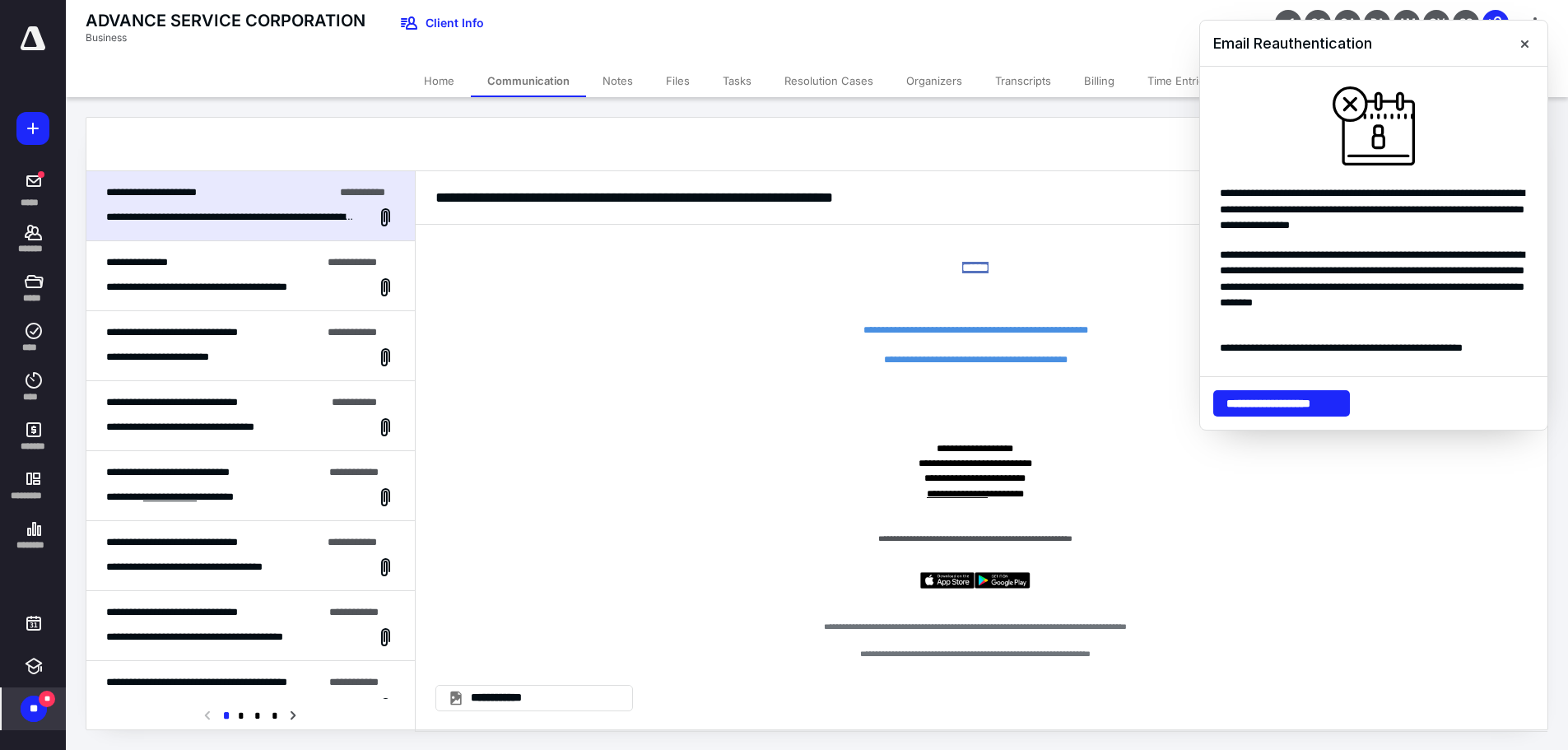 click on "**********" at bounding box center (250, 276) 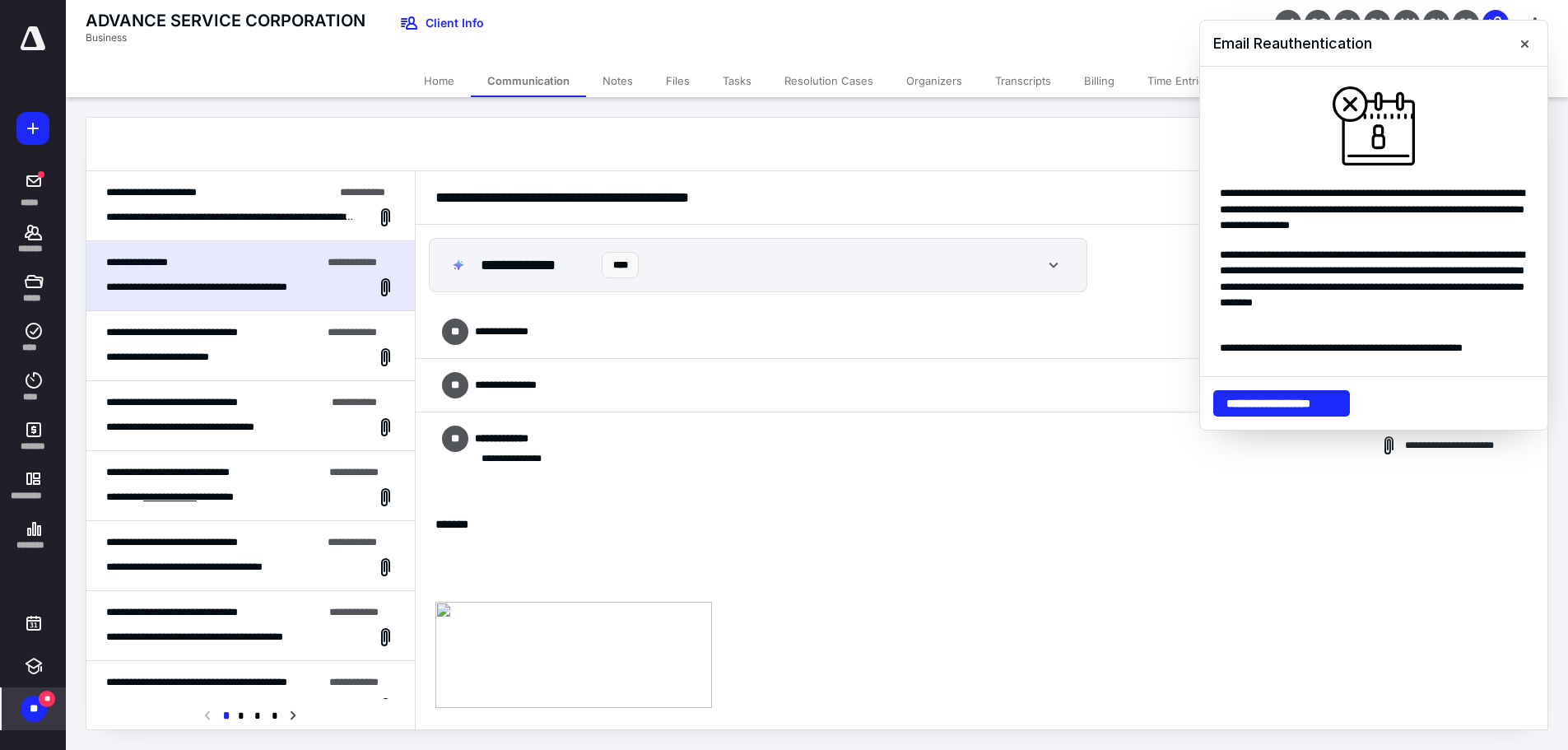 scroll, scrollTop: 1520, scrollLeft: 0, axis: vertical 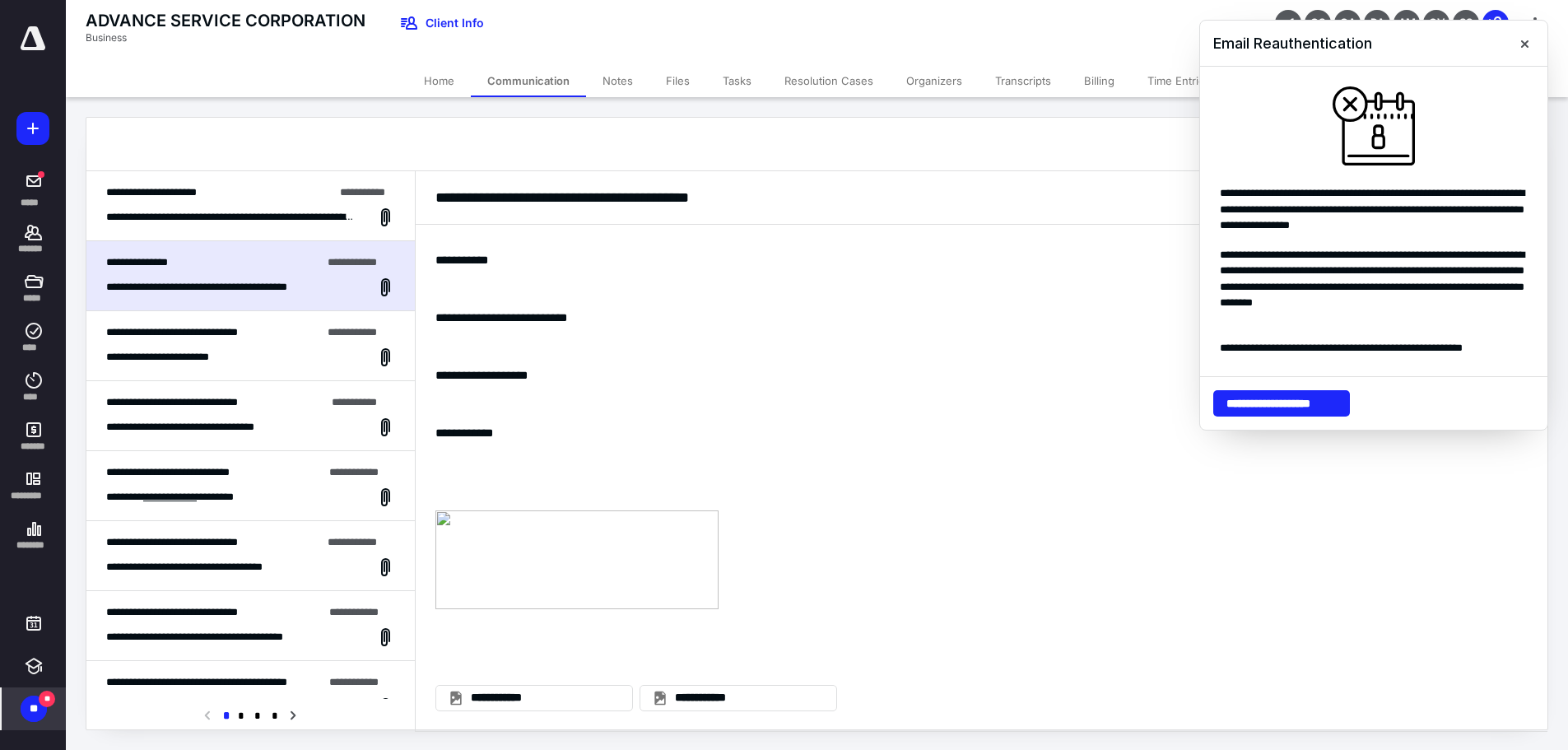 click on "**********" at bounding box center [213, 333] 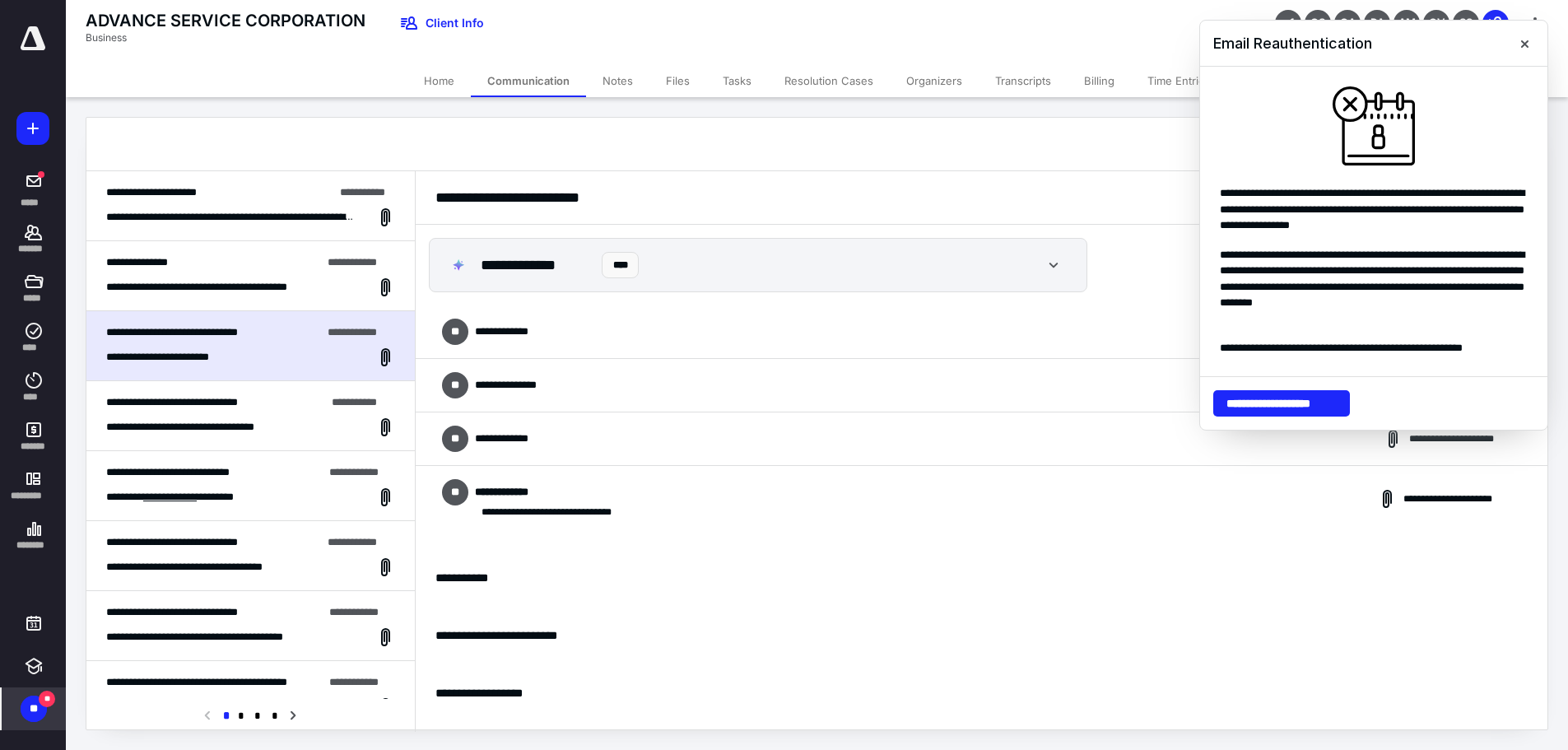 scroll, scrollTop: 916, scrollLeft: 0, axis: vertical 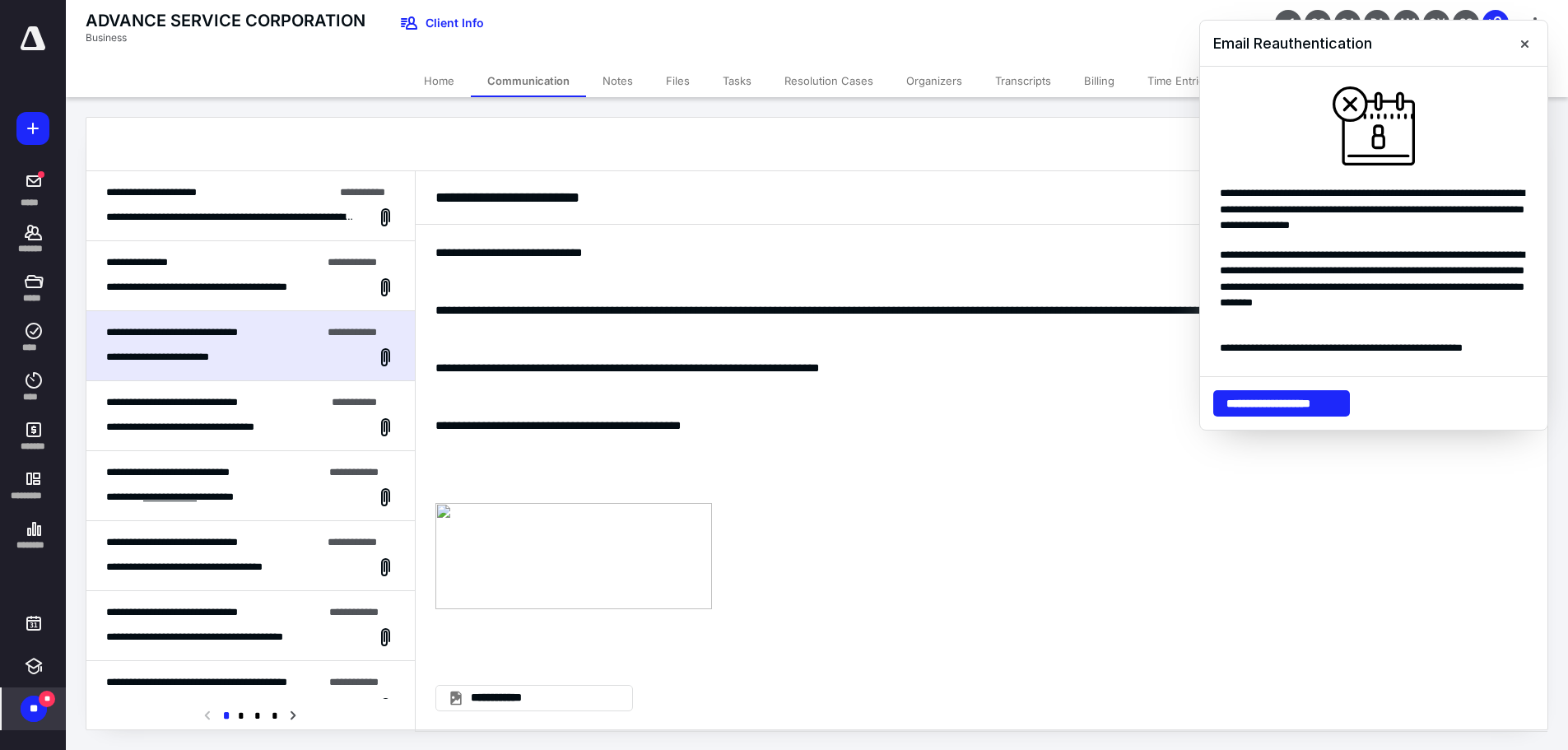 click on "**********" at bounding box center [250, 416] 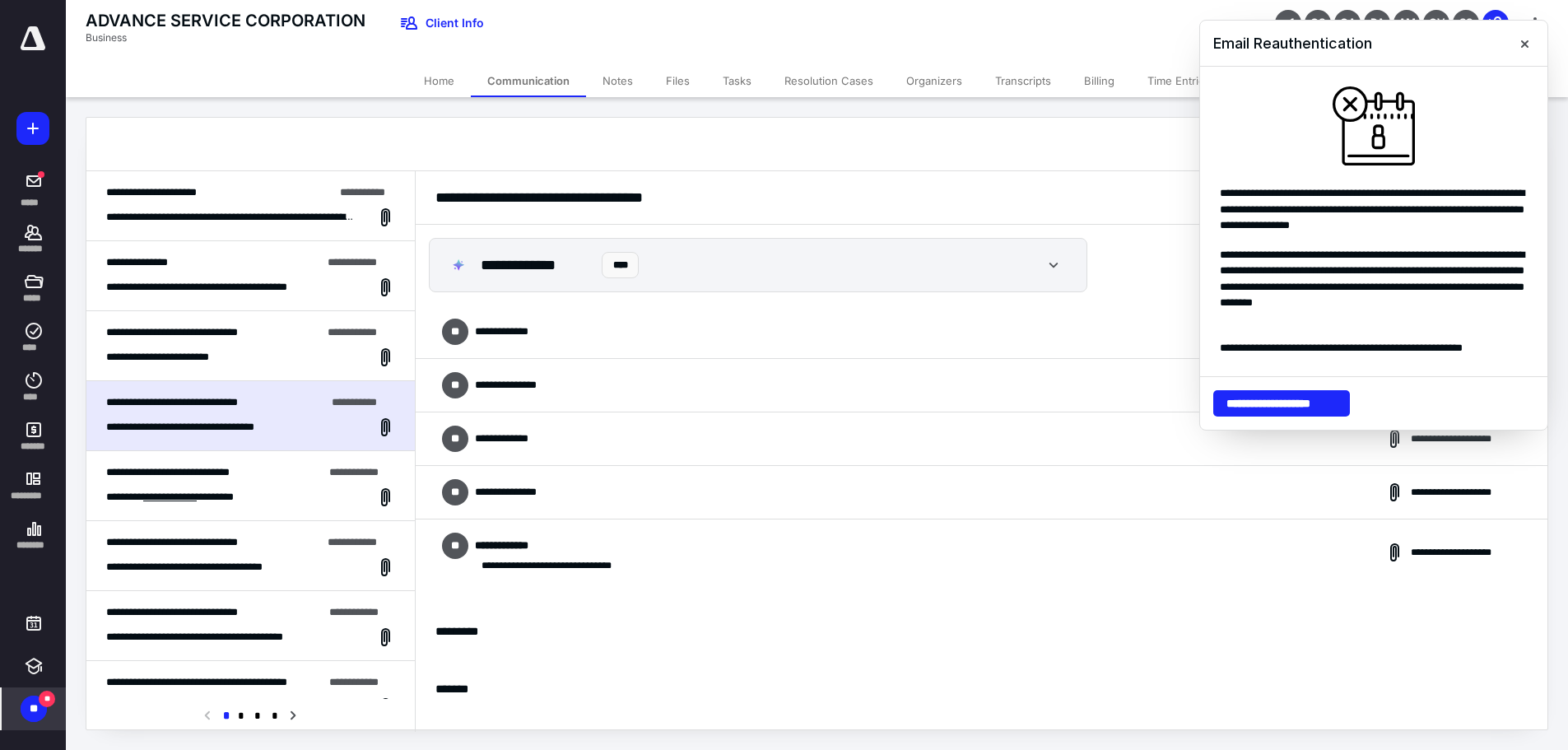 scroll, scrollTop: 2721, scrollLeft: 0, axis: vertical 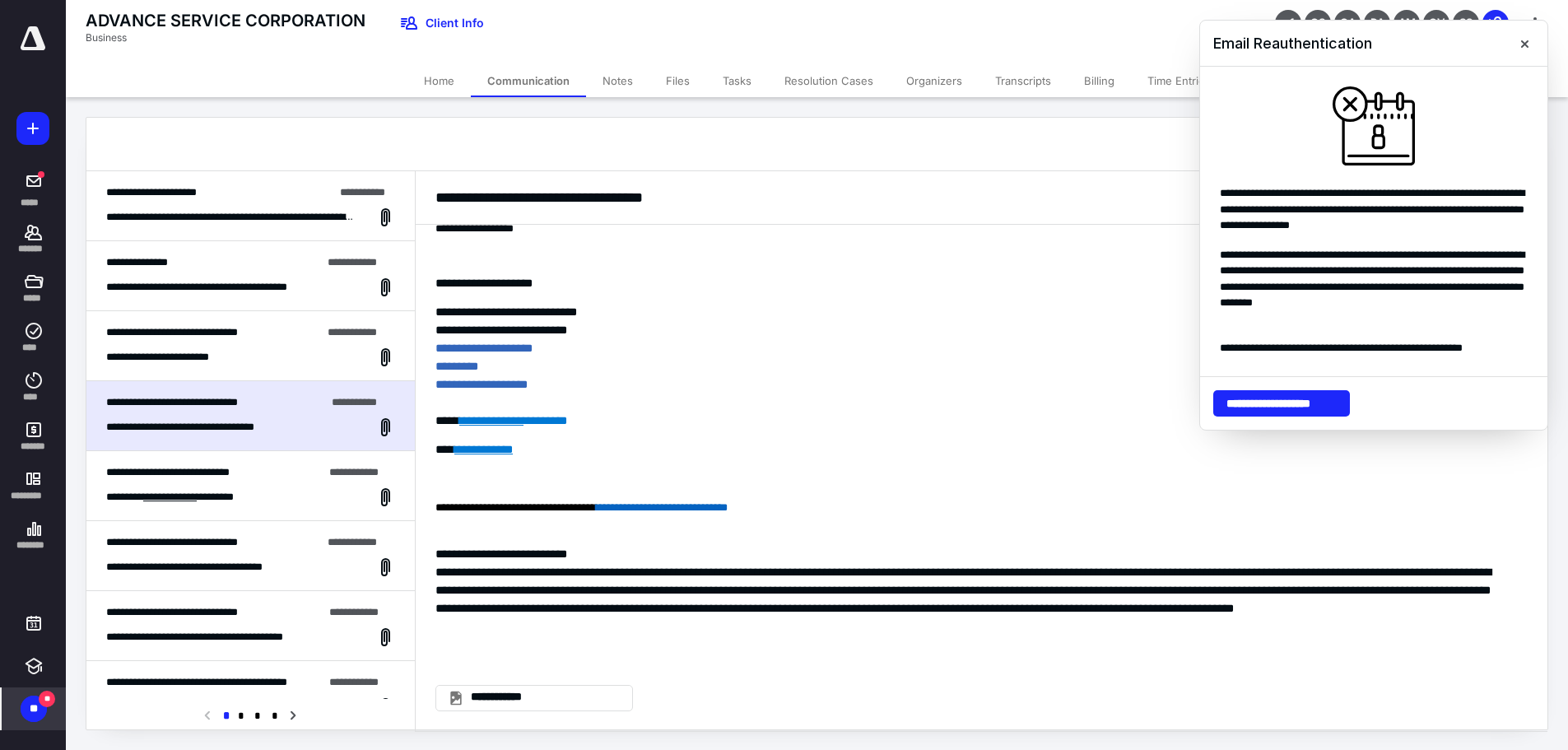 click on "**********" at bounding box center [191, 497] 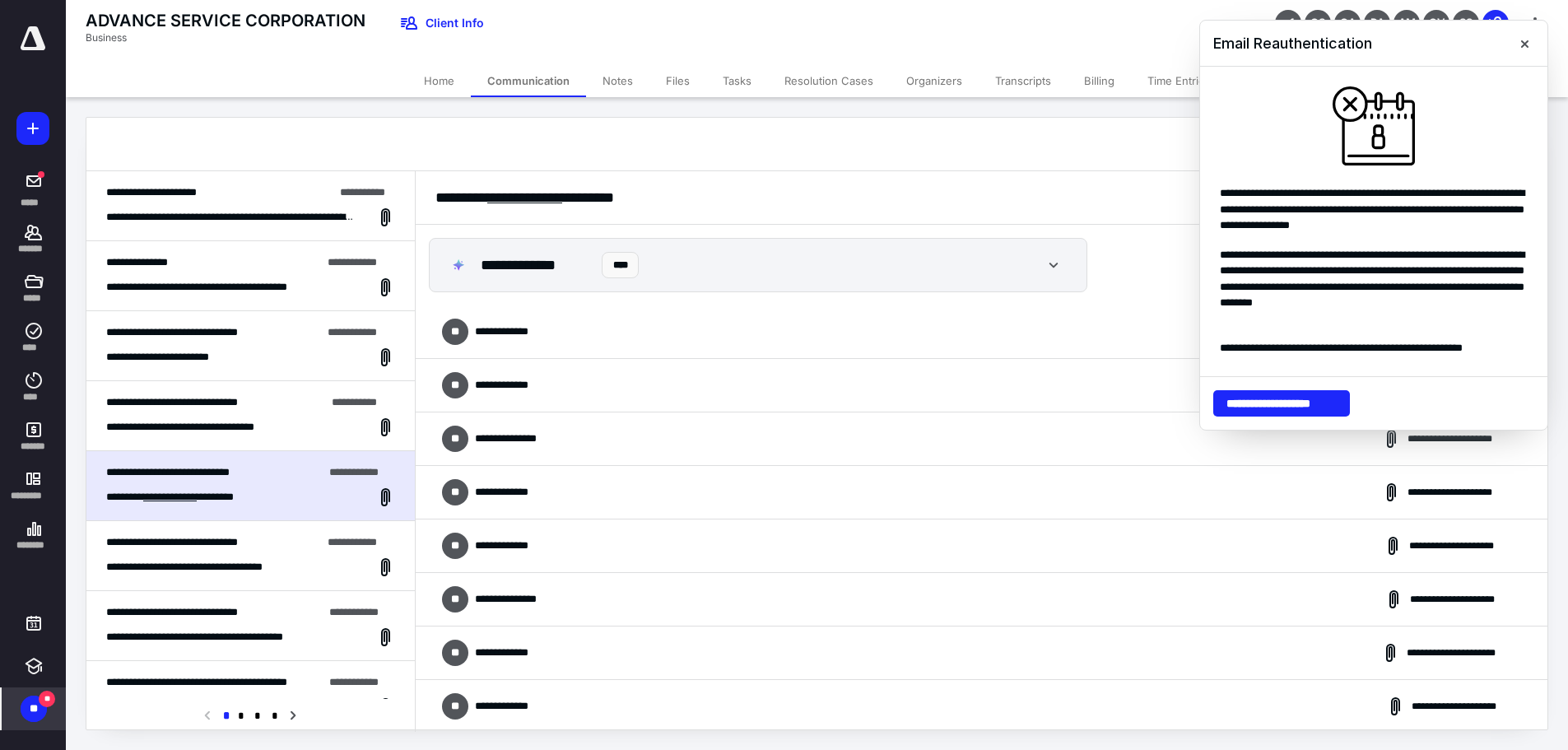 scroll, scrollTop: 815, scrollLeft: 0, axis: vertical 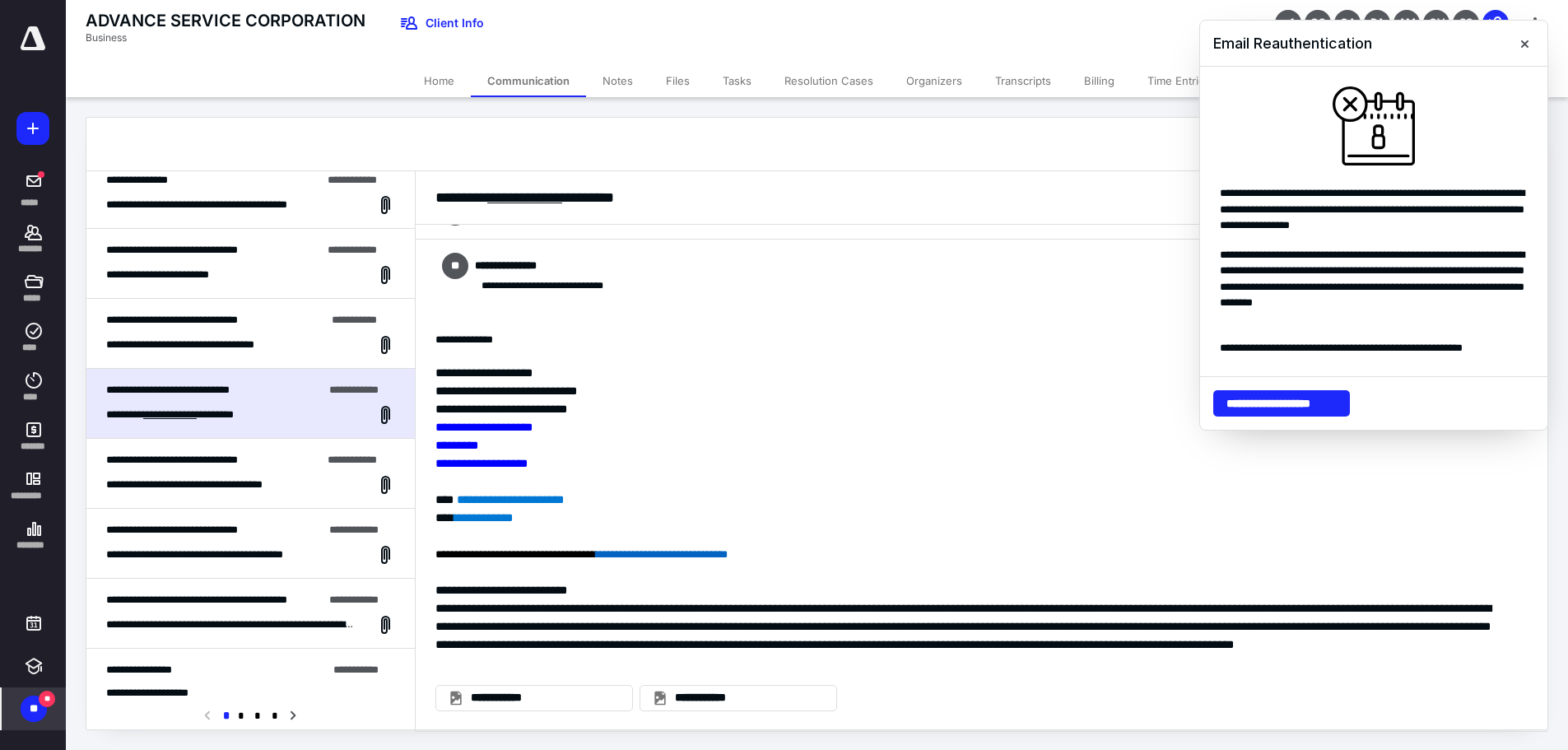 click on "**********" at bounding box center [216, 485] 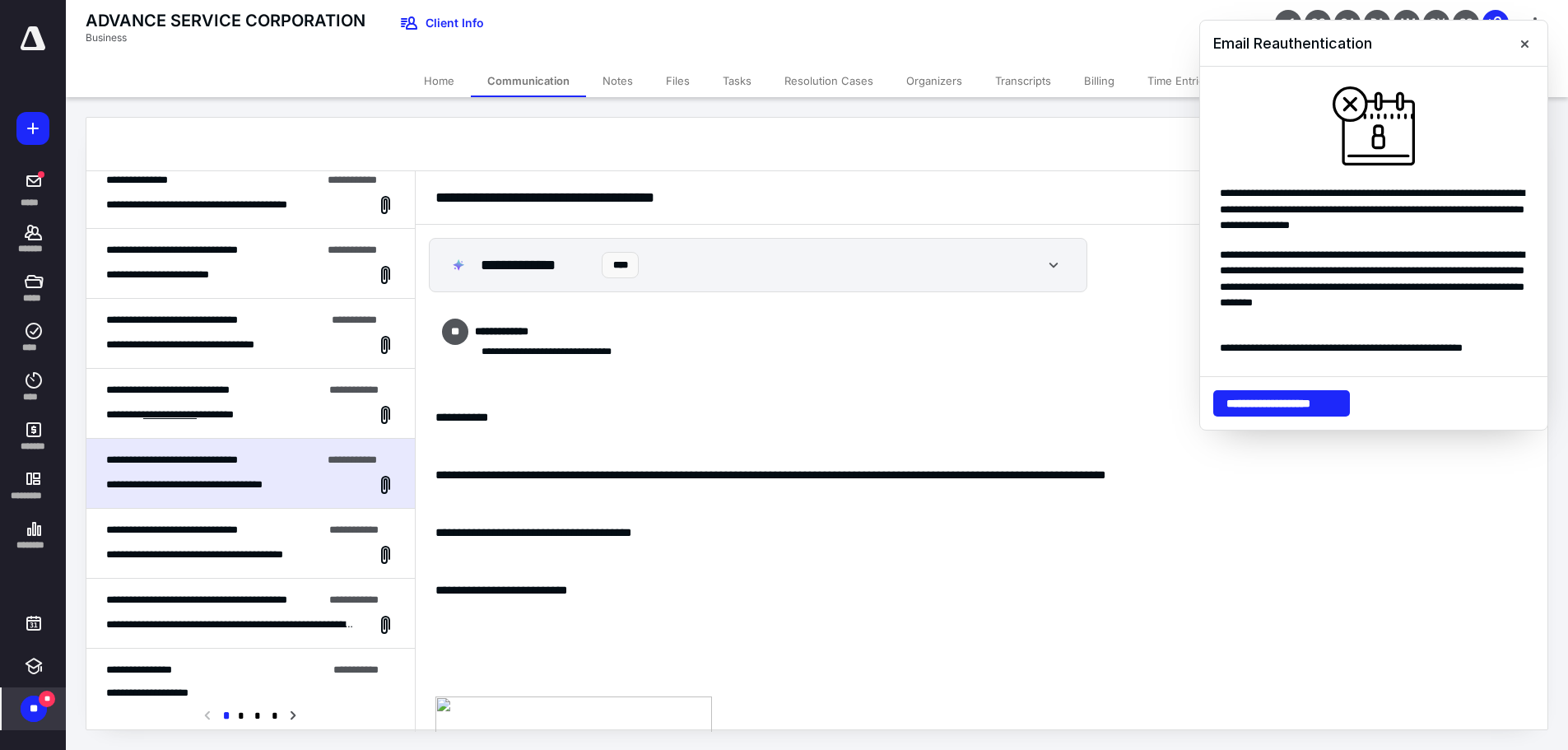 scroll, scrollTop: 173, scrollLeft: 0, axis: vertical 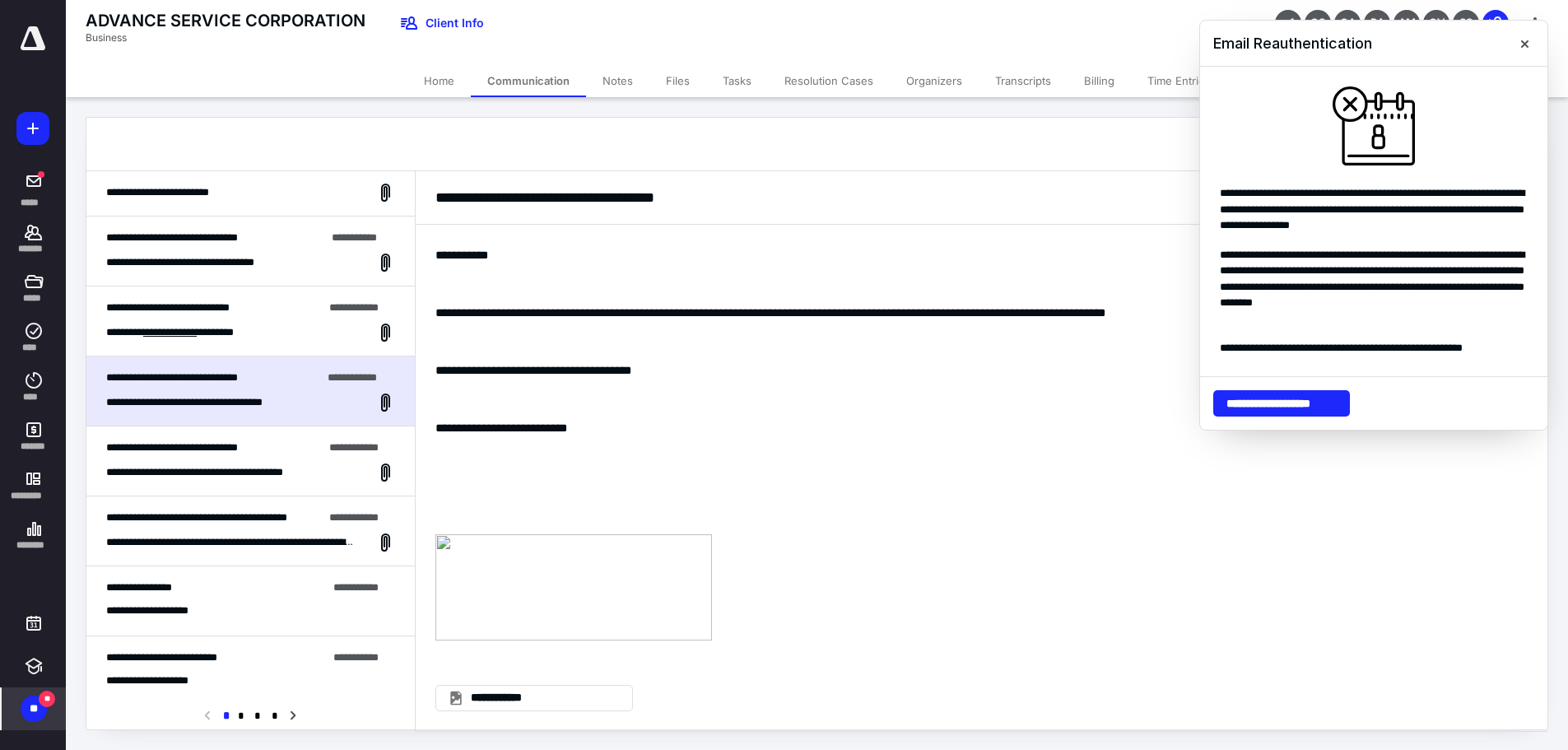 click on "**********" at bounding box center [250, 461] 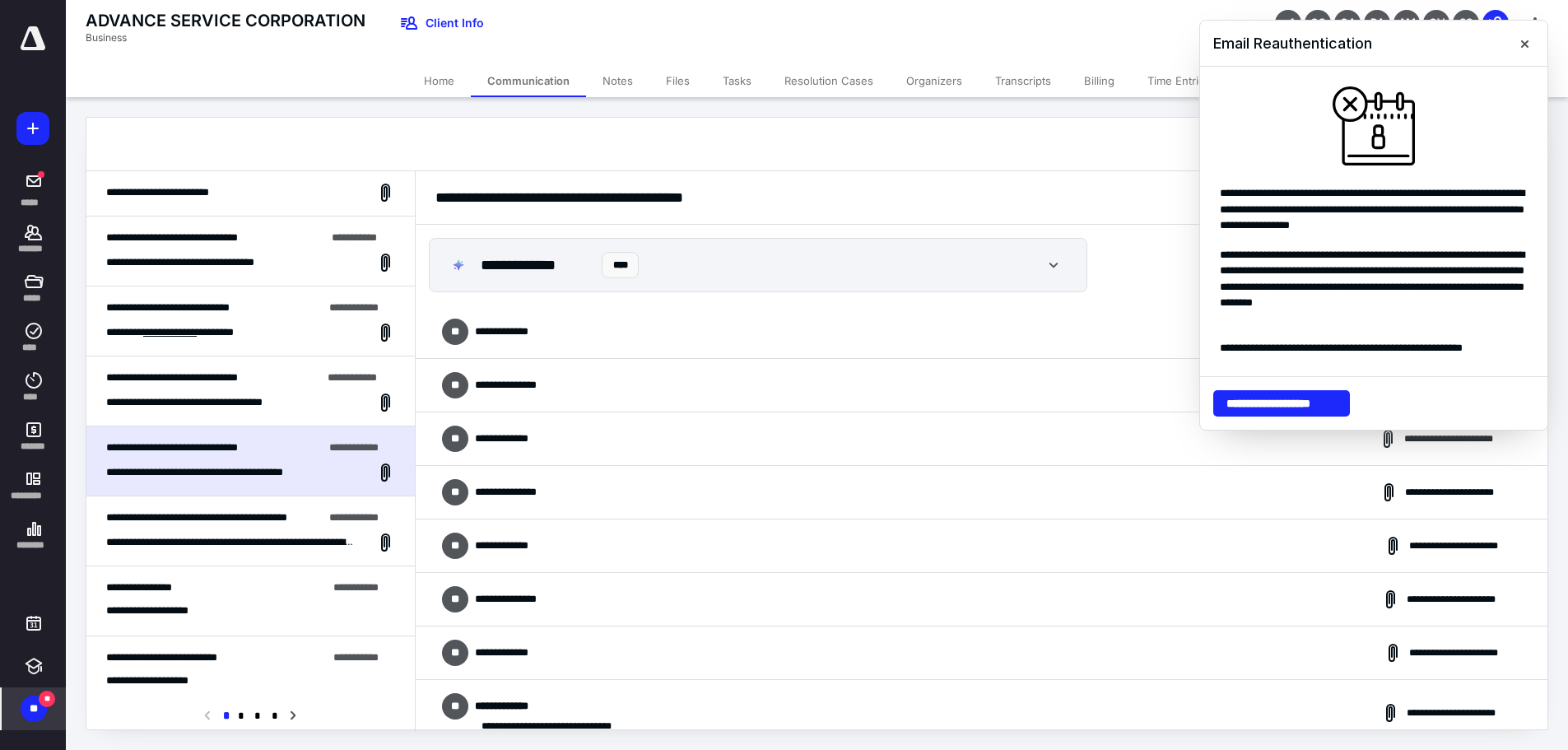 click on "**********" at bounding box center (231, 543) 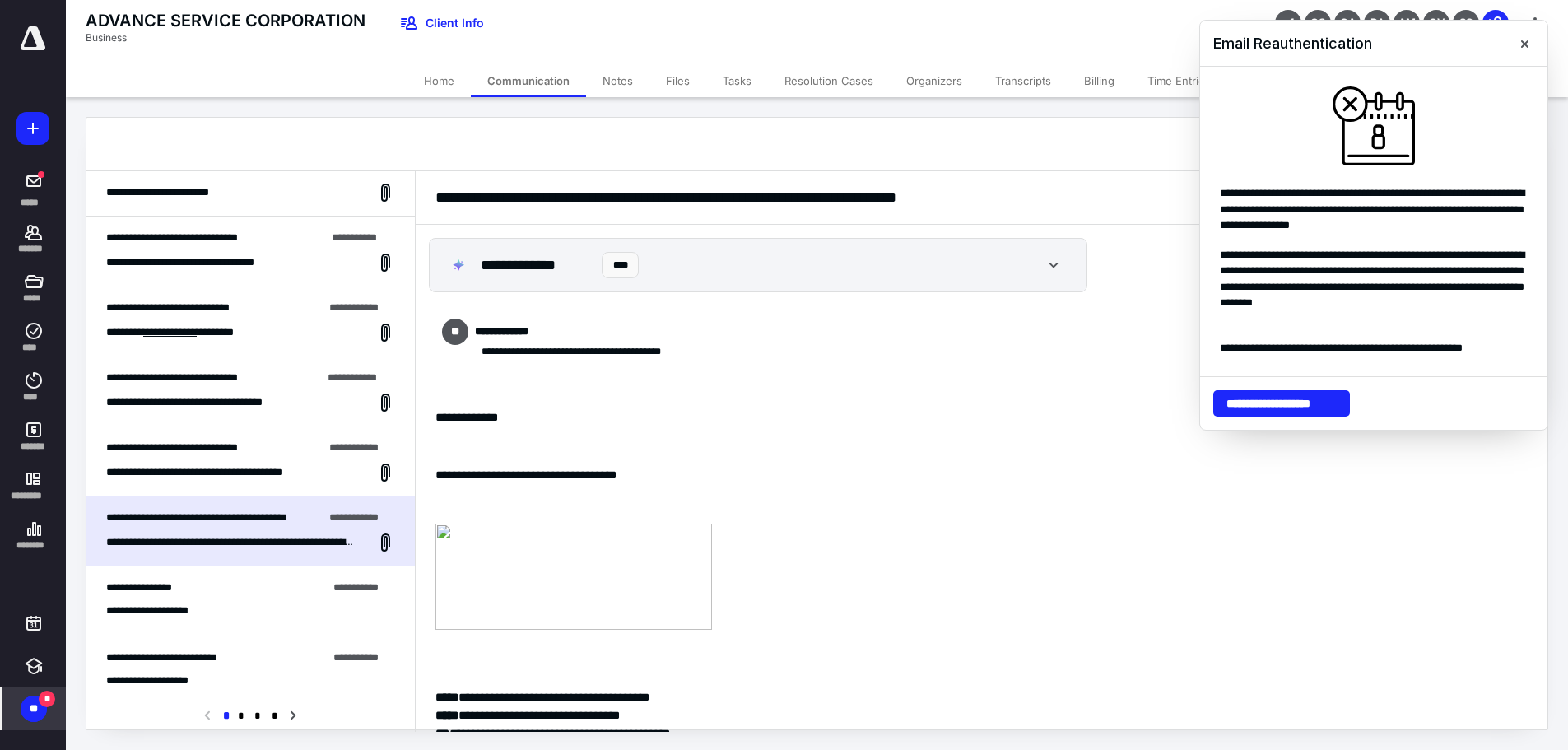 scroll, scrollTop: 1456, scrollLeft: 0, axis: vertical 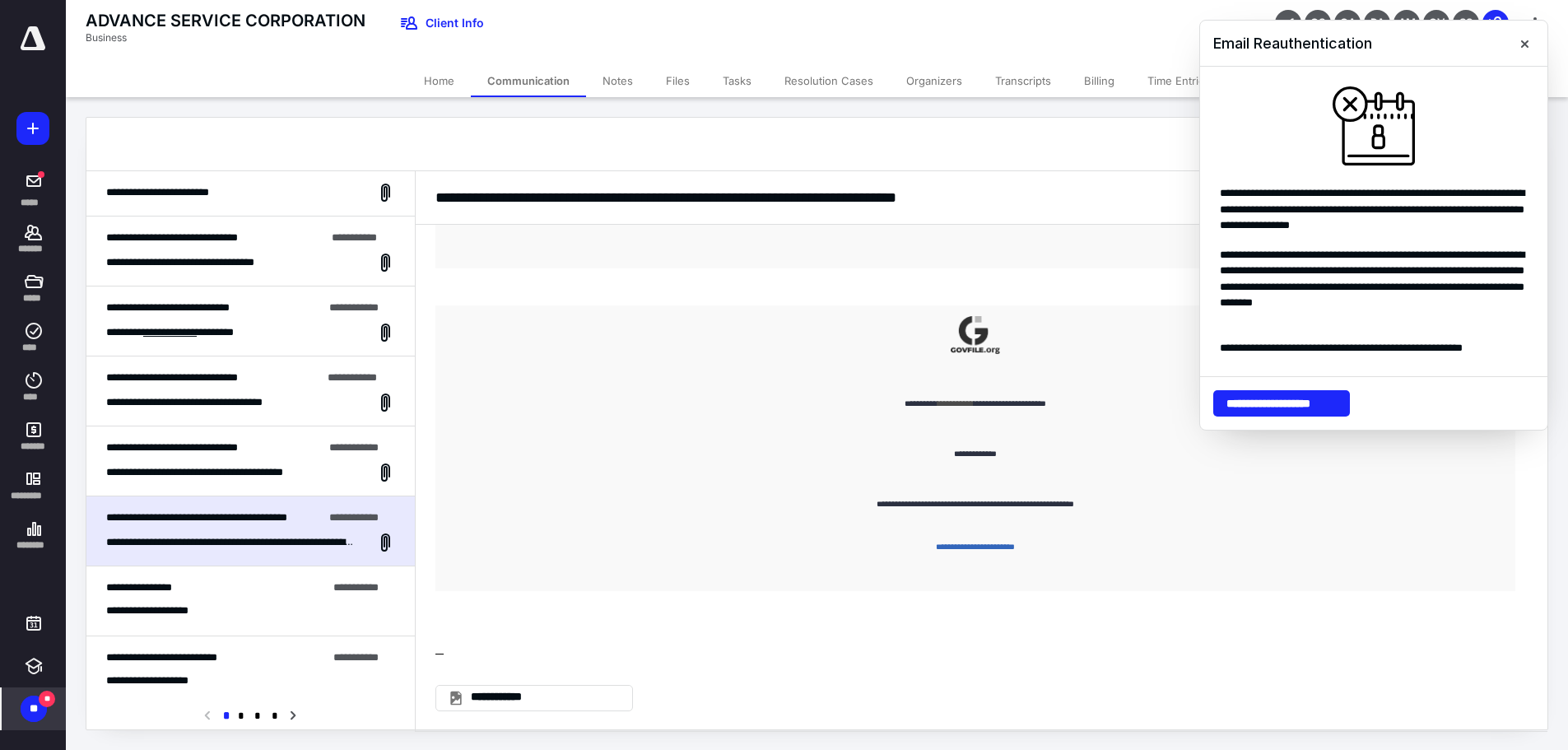 drag, startPoint x: 1524, startPoint y: 44, endPoint x: 1459, endPoint y: 81, distance: 74.79305 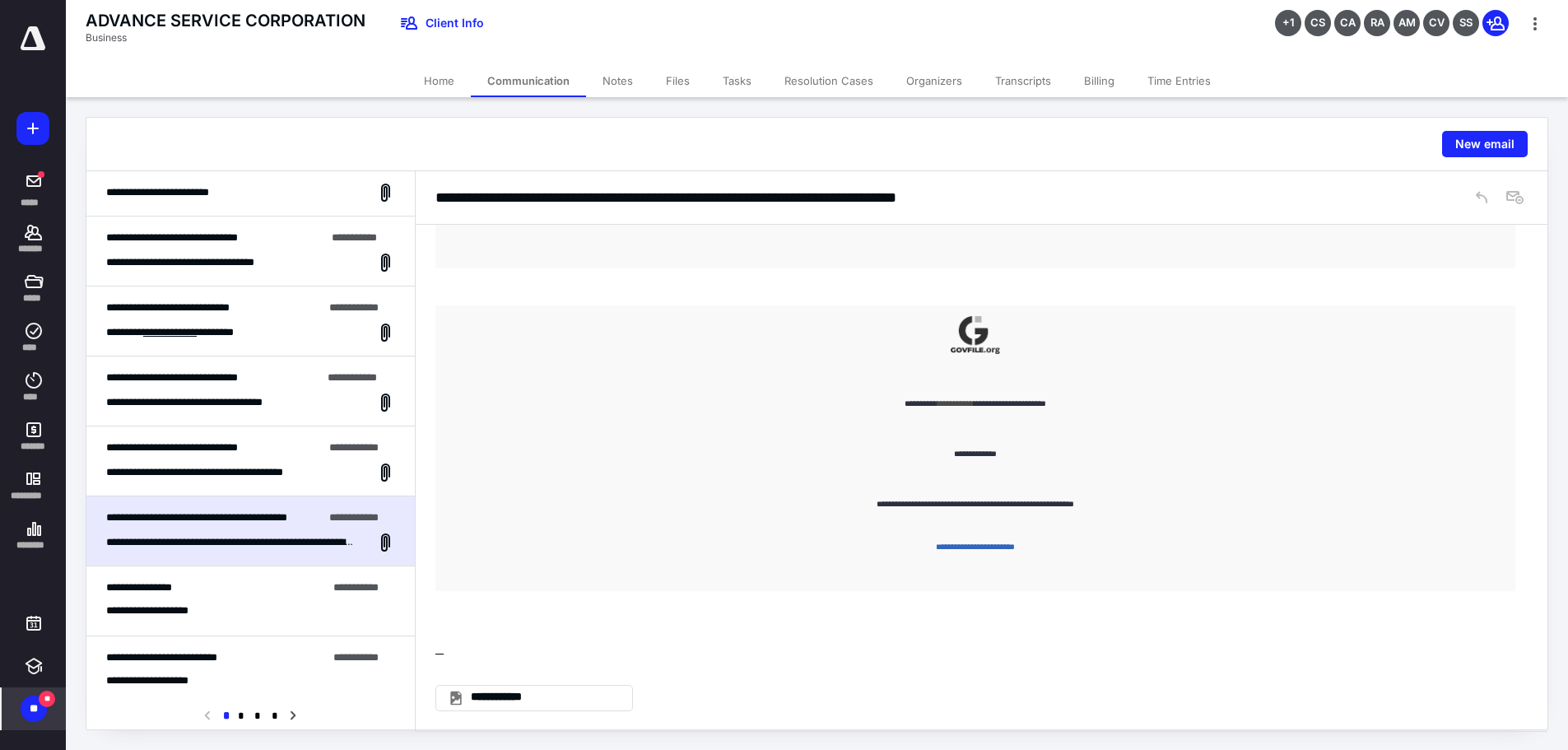 click on "**********" at bounding box center [250, 601] 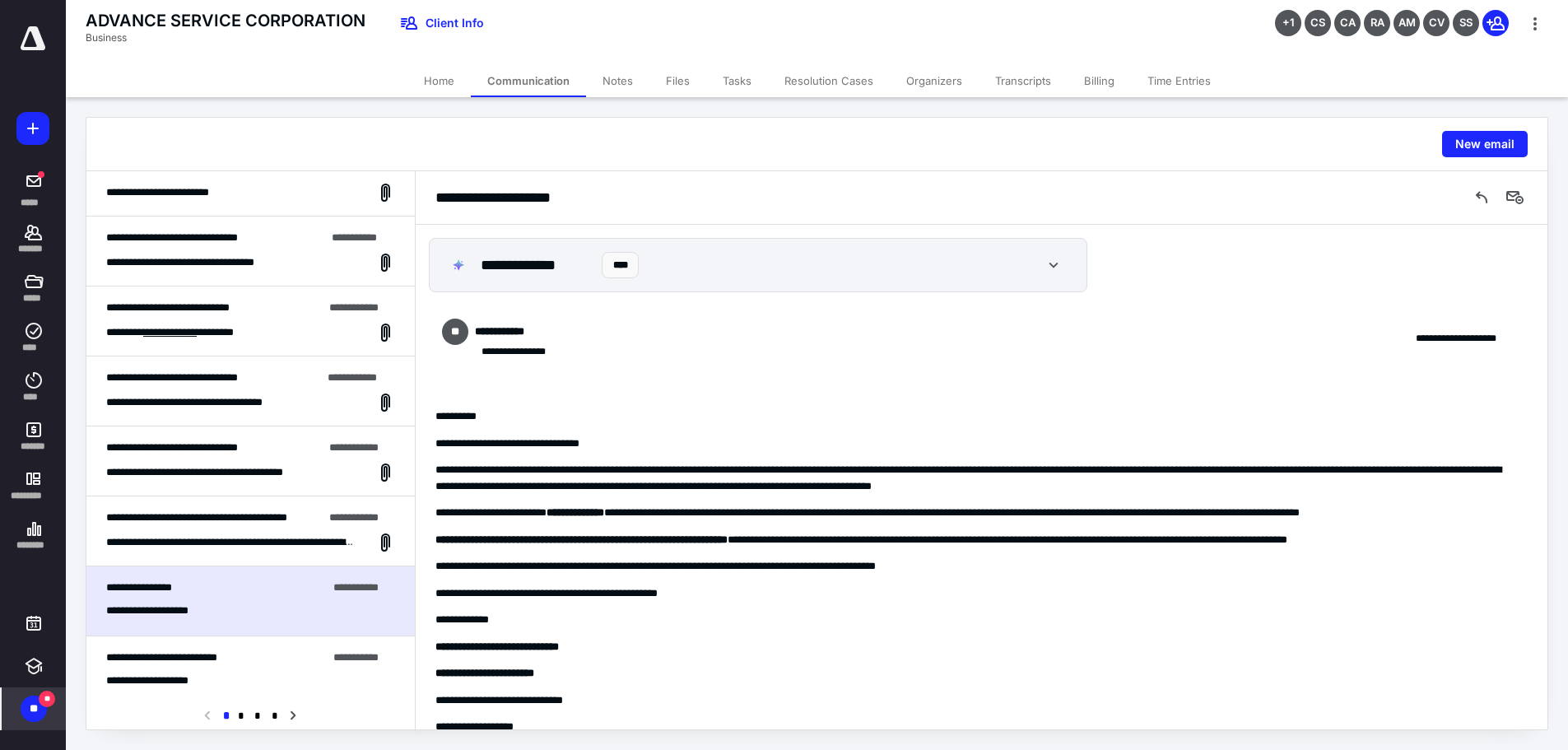 scroll, scrollTop: 137, scrollLeft: 0, axis: vertical 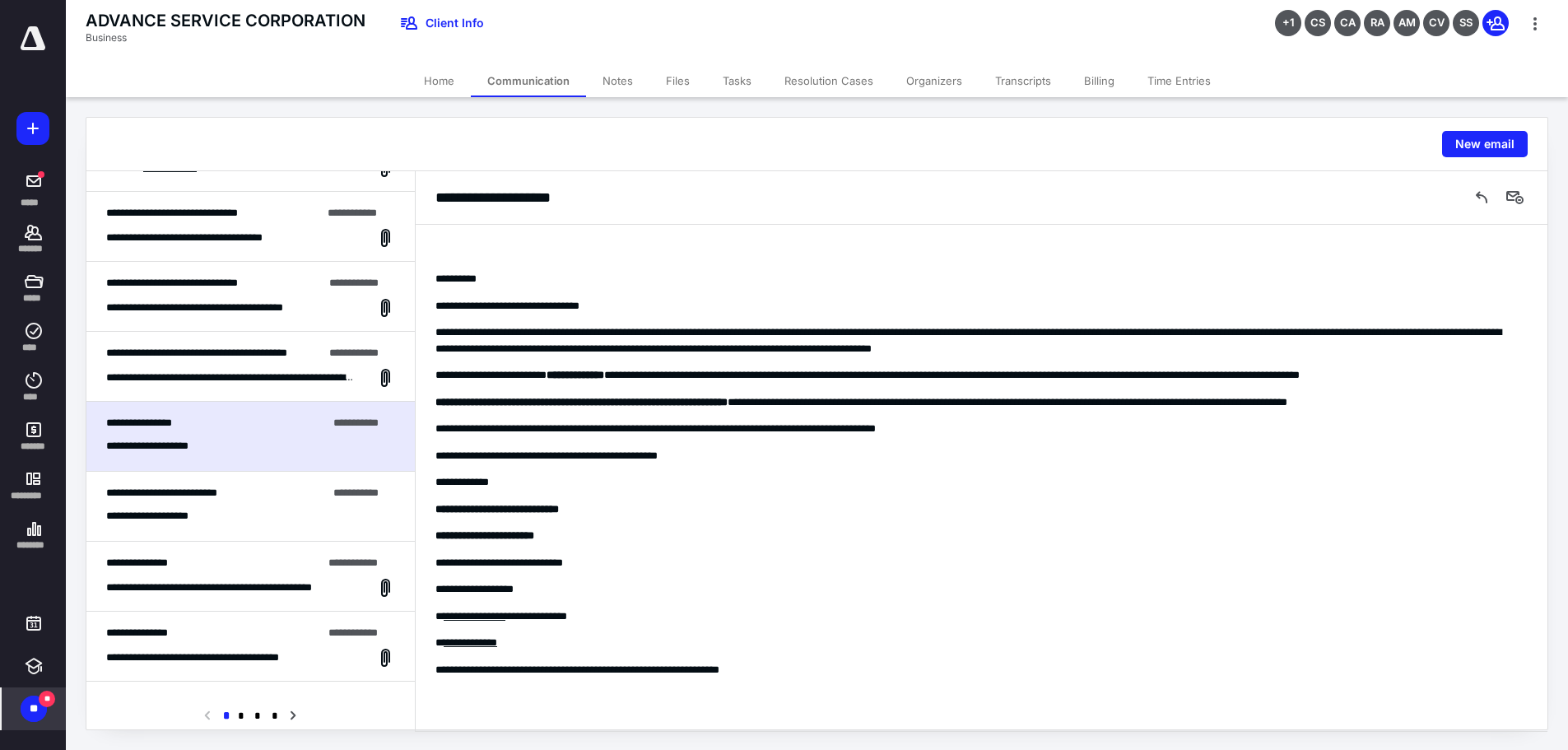 click on "**********" at bounding box center (250, 506) 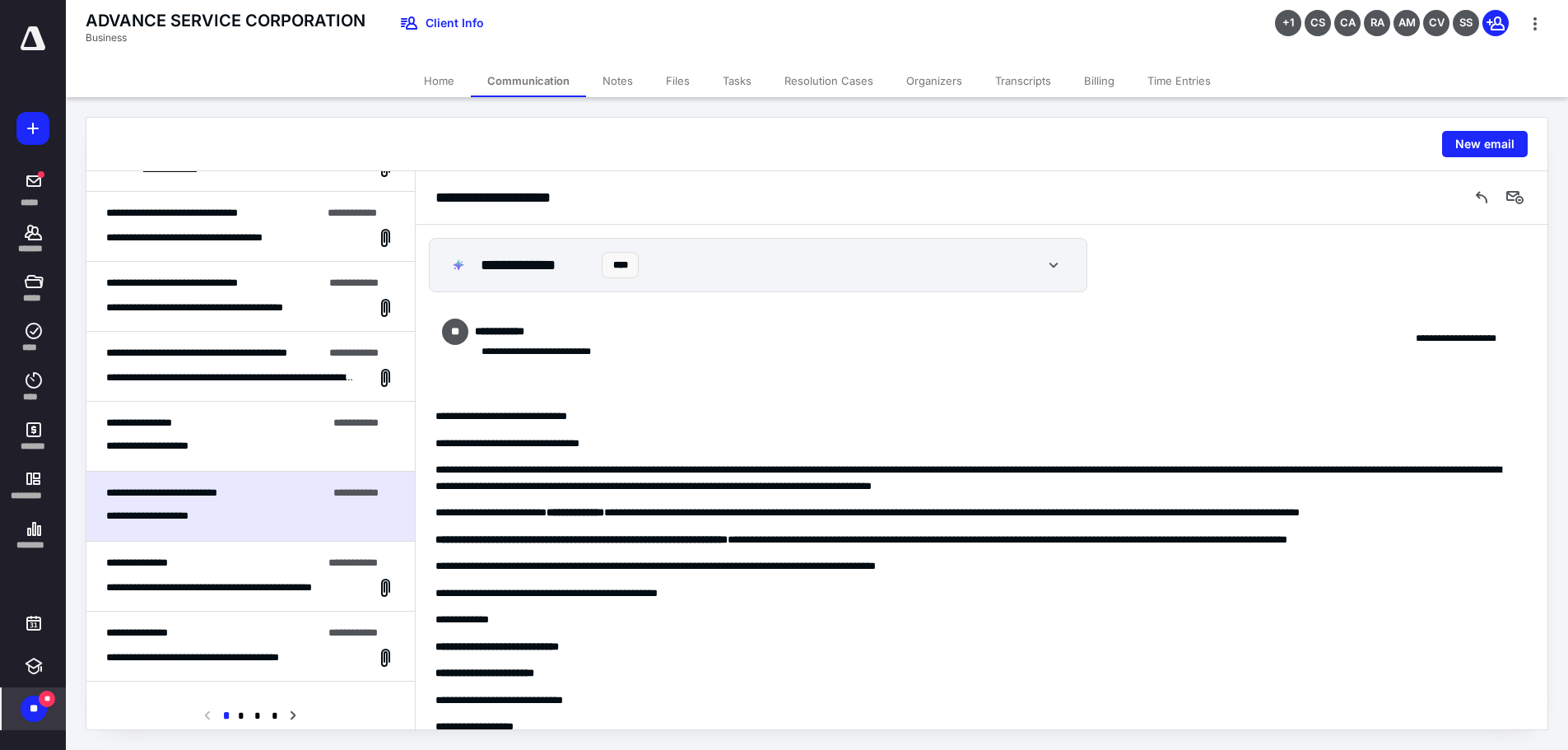 scroll, scrollTop: 137, scrollLeft: 0, axis: vertical 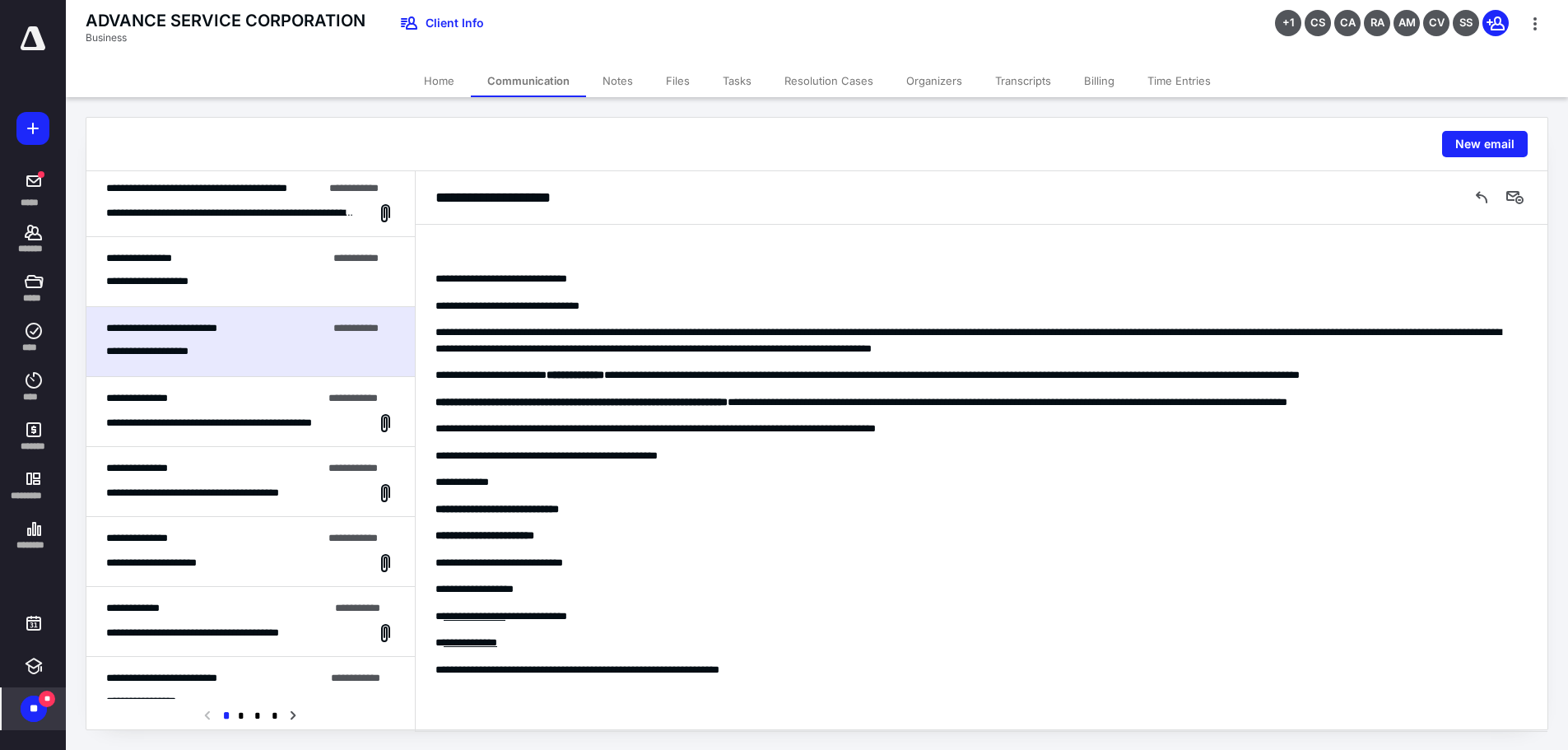 click on "**********" at bounding box center [250, 423] 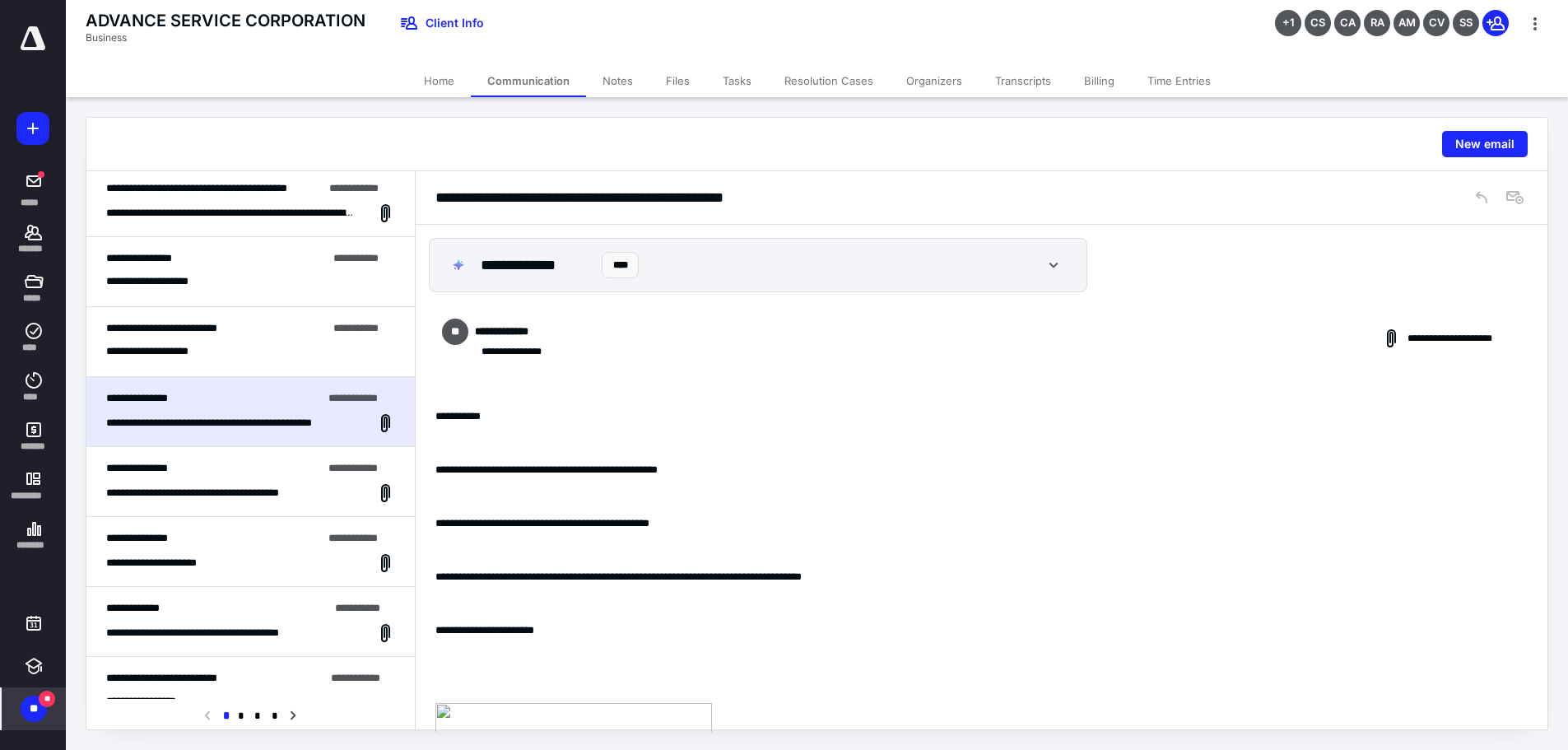 scroll, scrollTop: 206, scrollLeft: 0, axis: vertical 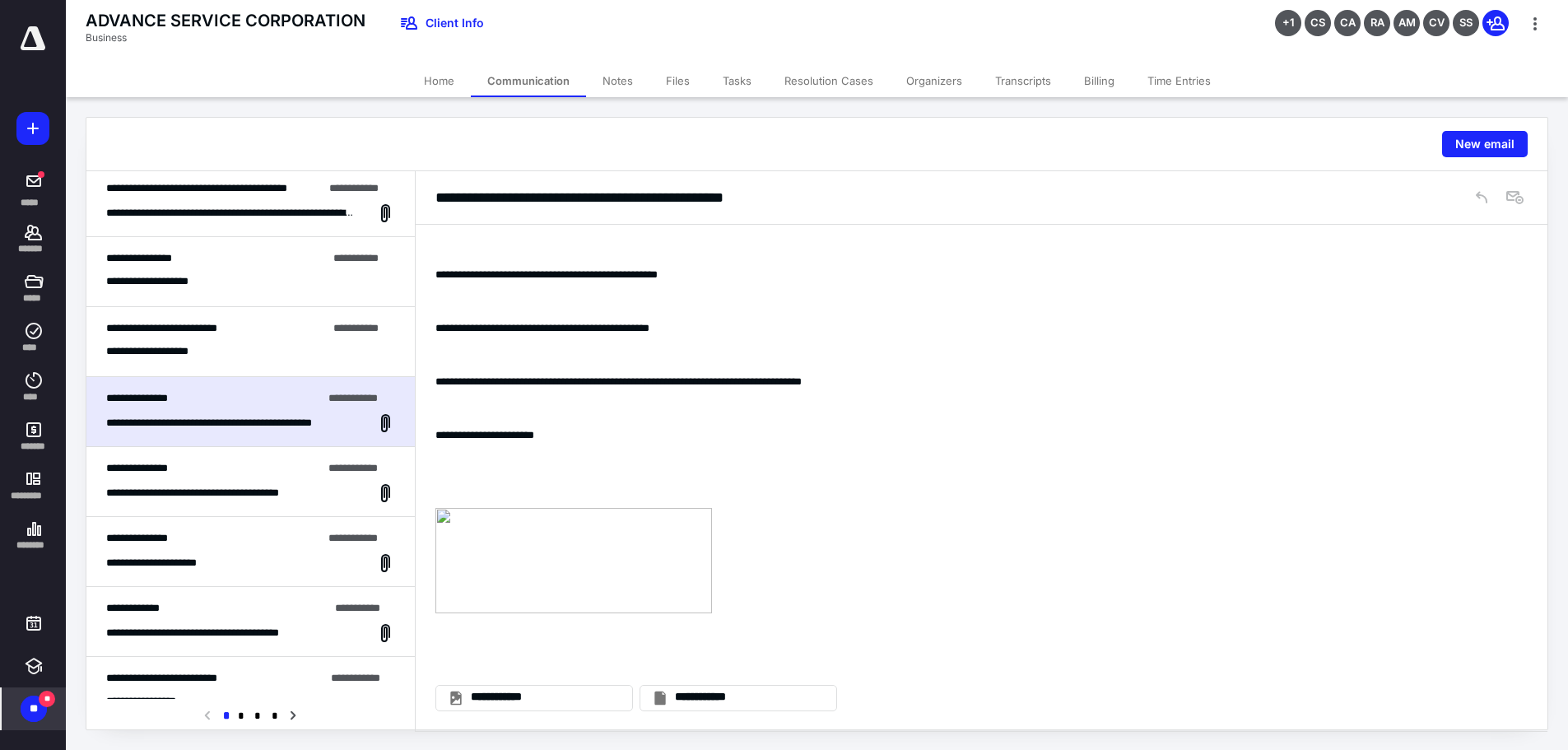 click on "**********" at bounding box center (250, 482) 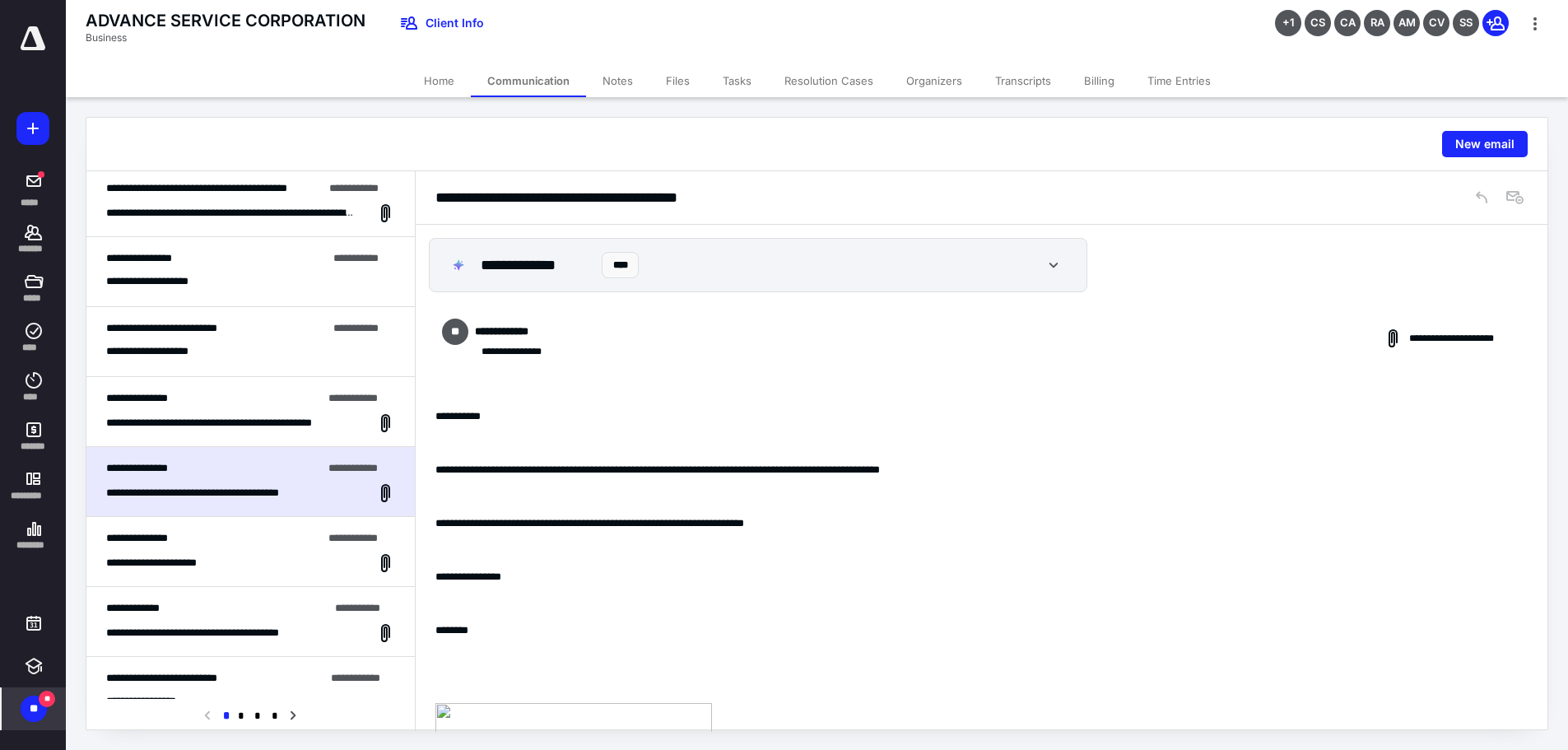 scroll, scrollTop: 206, scrollLeft: 0, axis: vertical 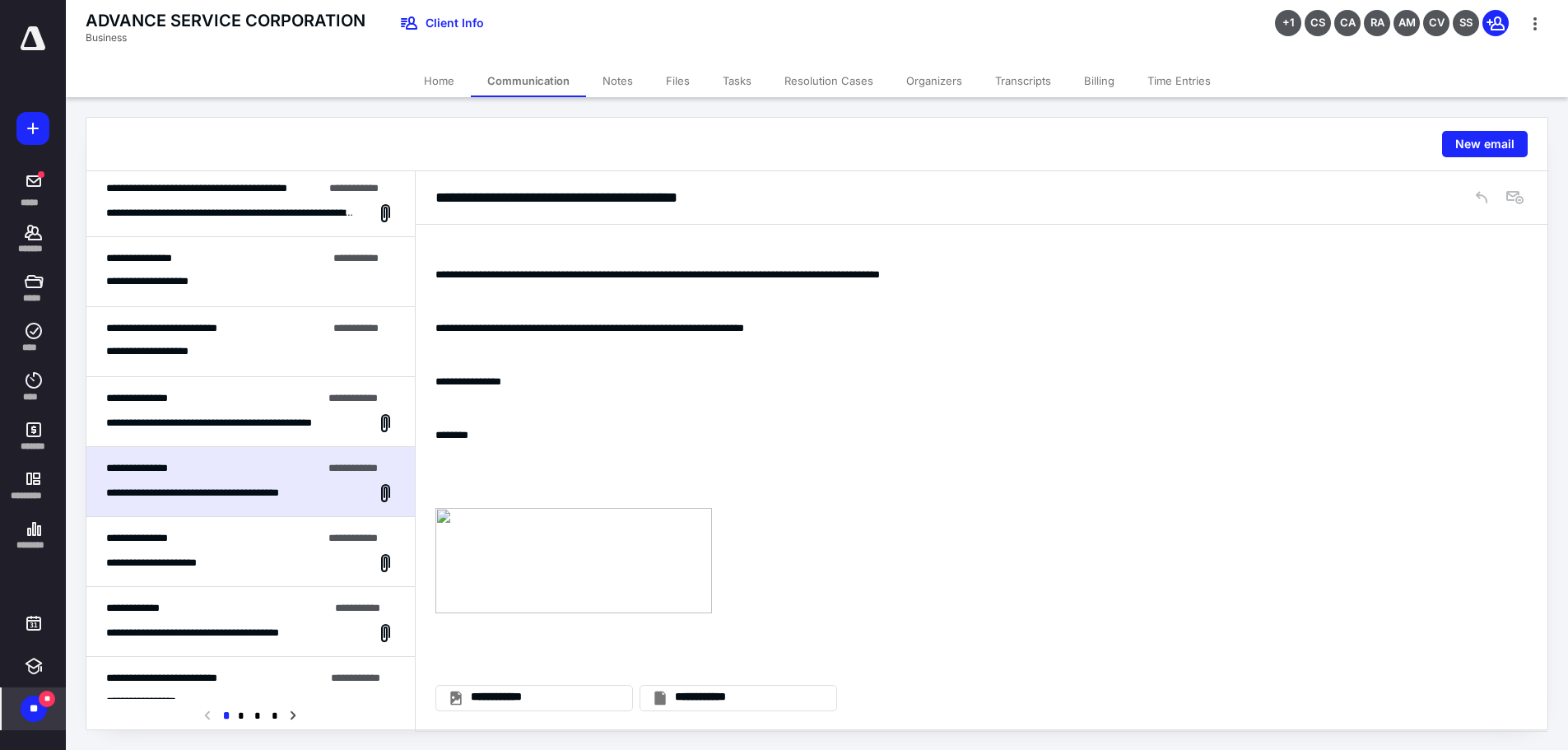 click on "**********" at bounding box center (250, 563) 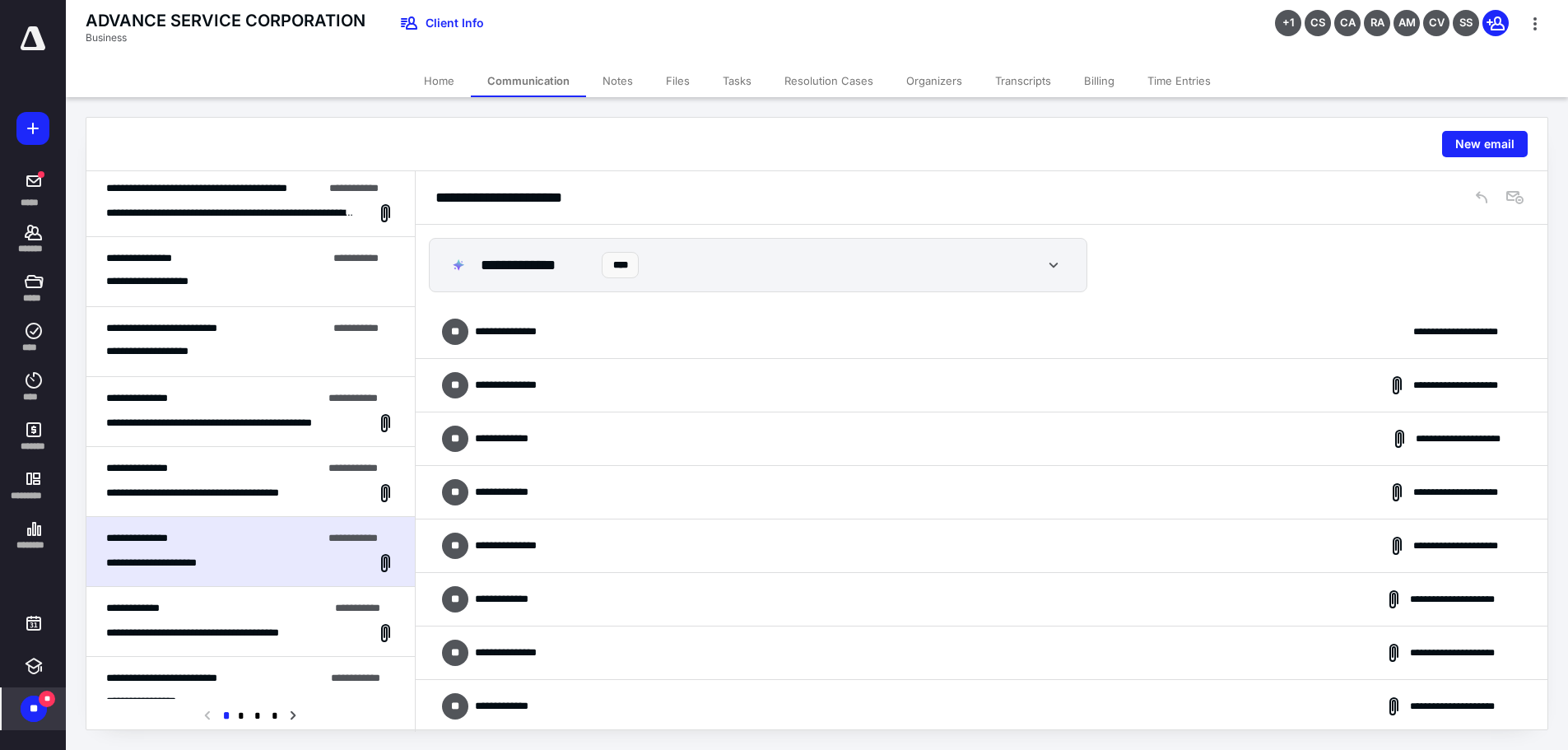 scroll, scrollTop: 1661, scrollLeft: 0, axis: vertical 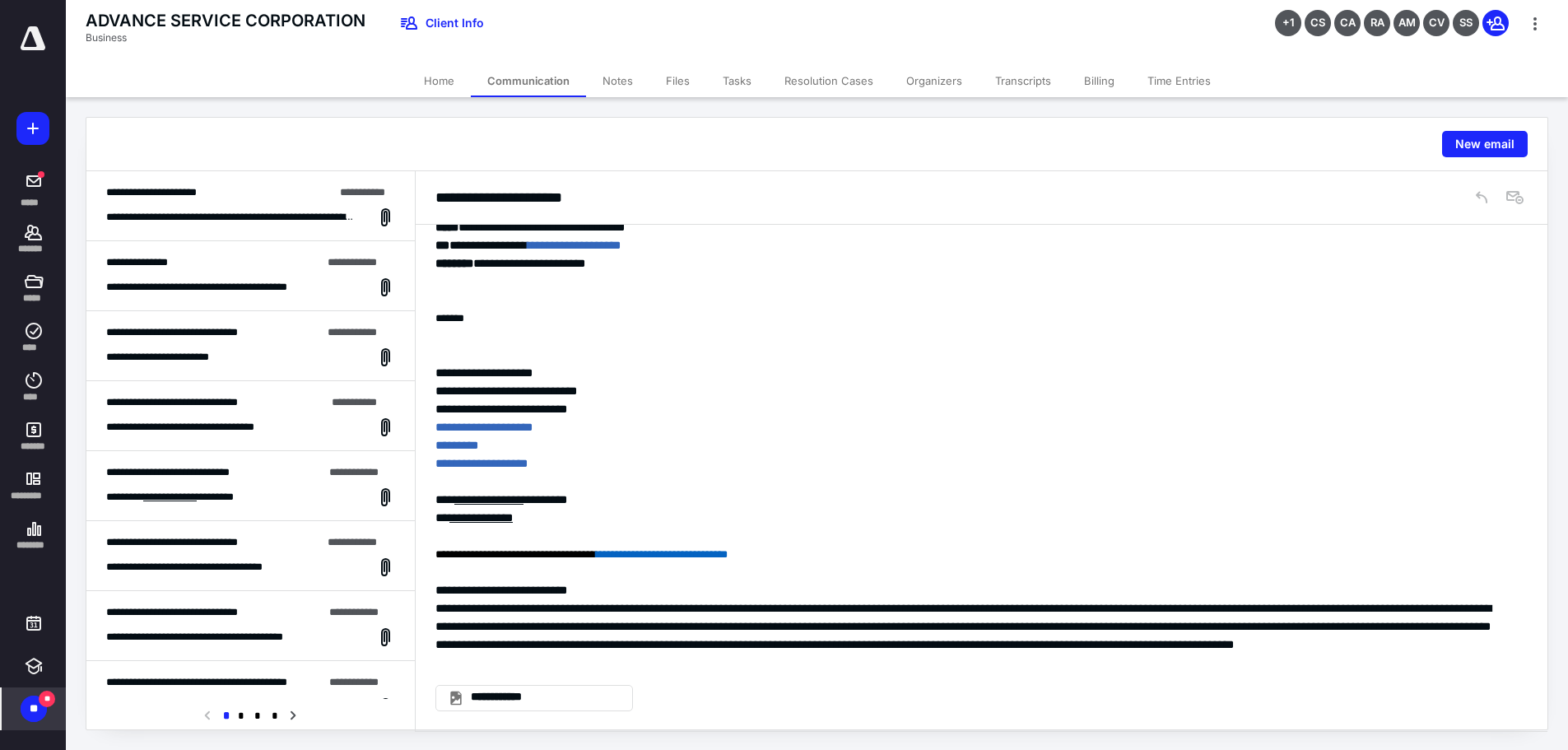 click on "Files" at bounding box center [677, 81] 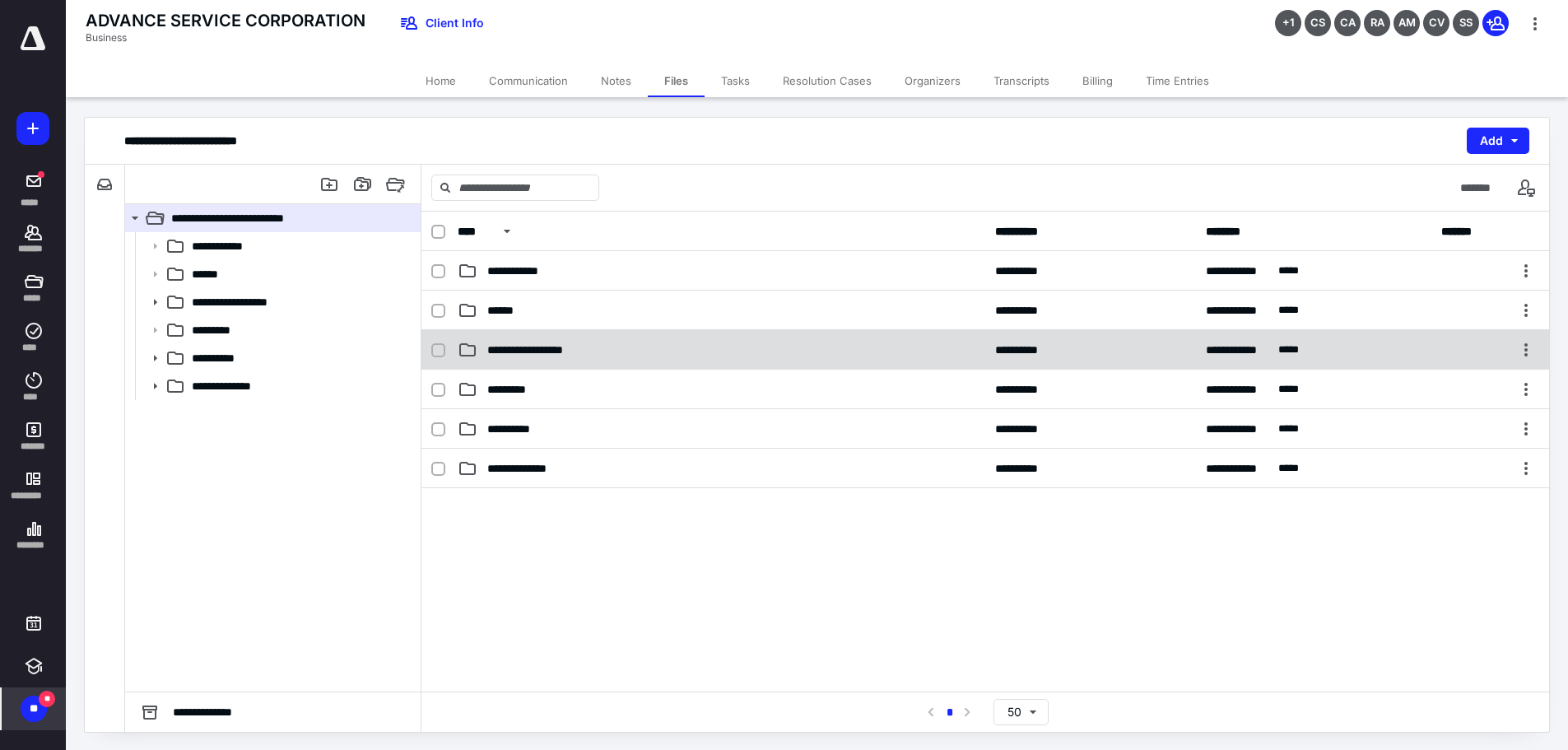 click on "**********" at bounding box center [985, 350] 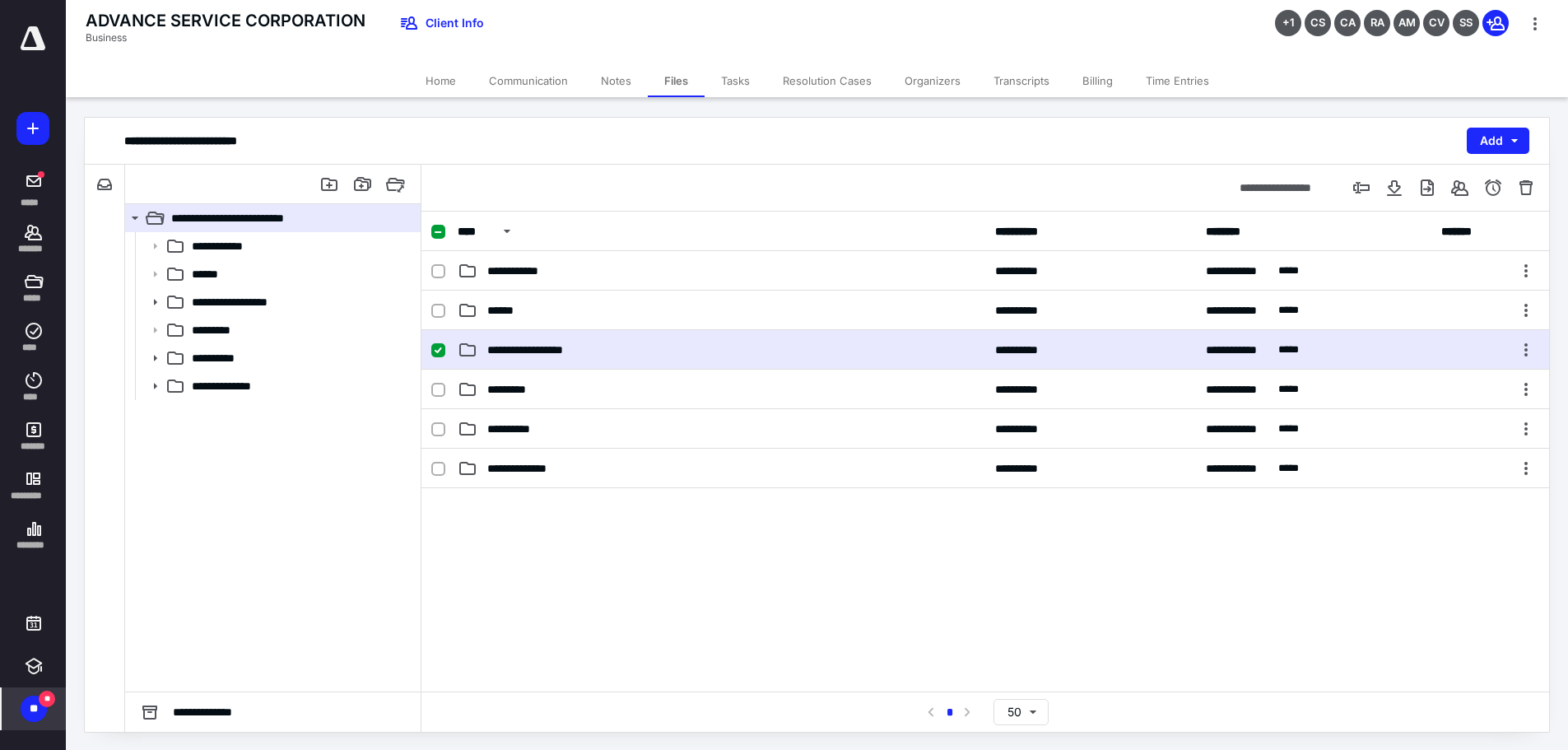 click on "**********" at bounding box center [553, 350] 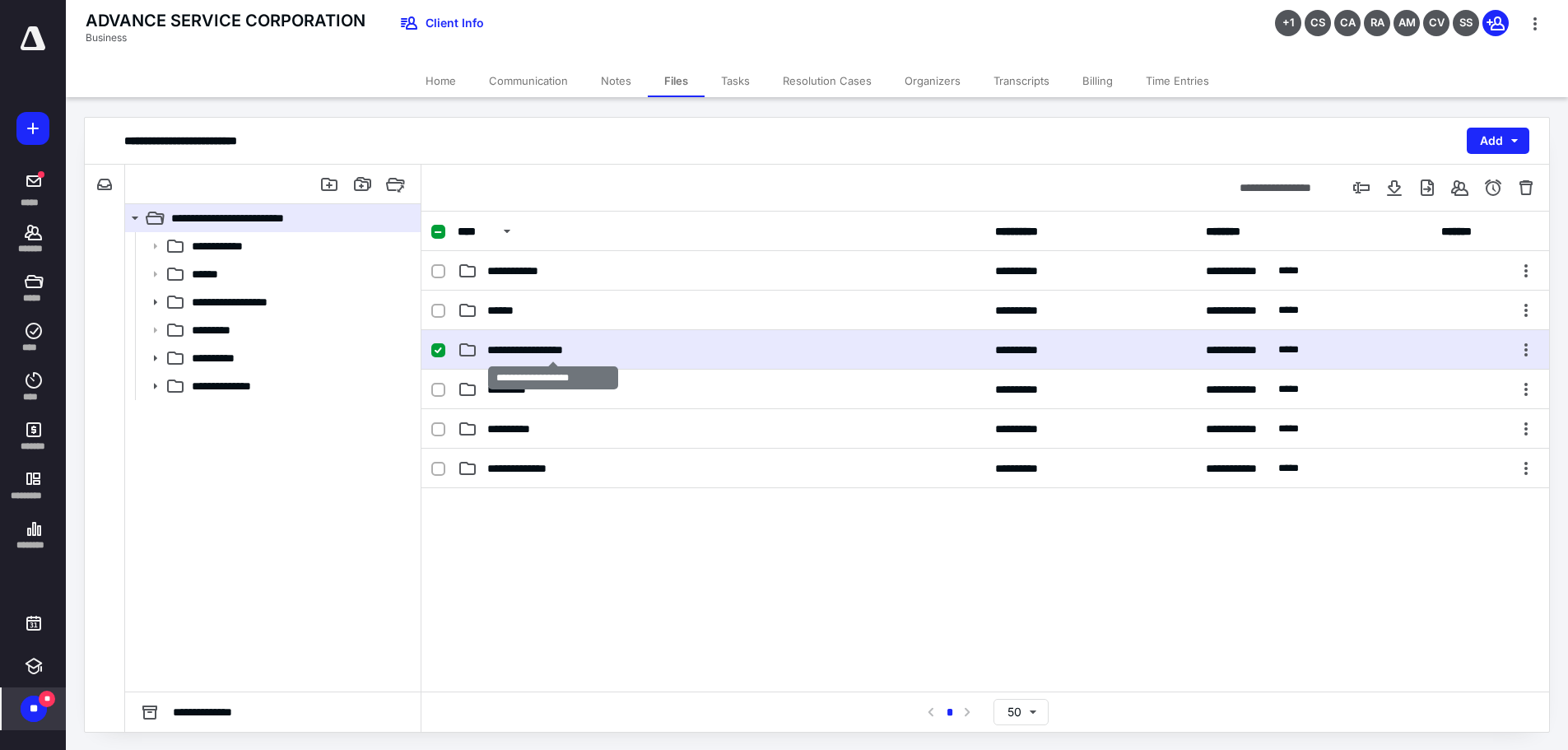 click on "**********" at bounding box center [553, 350] 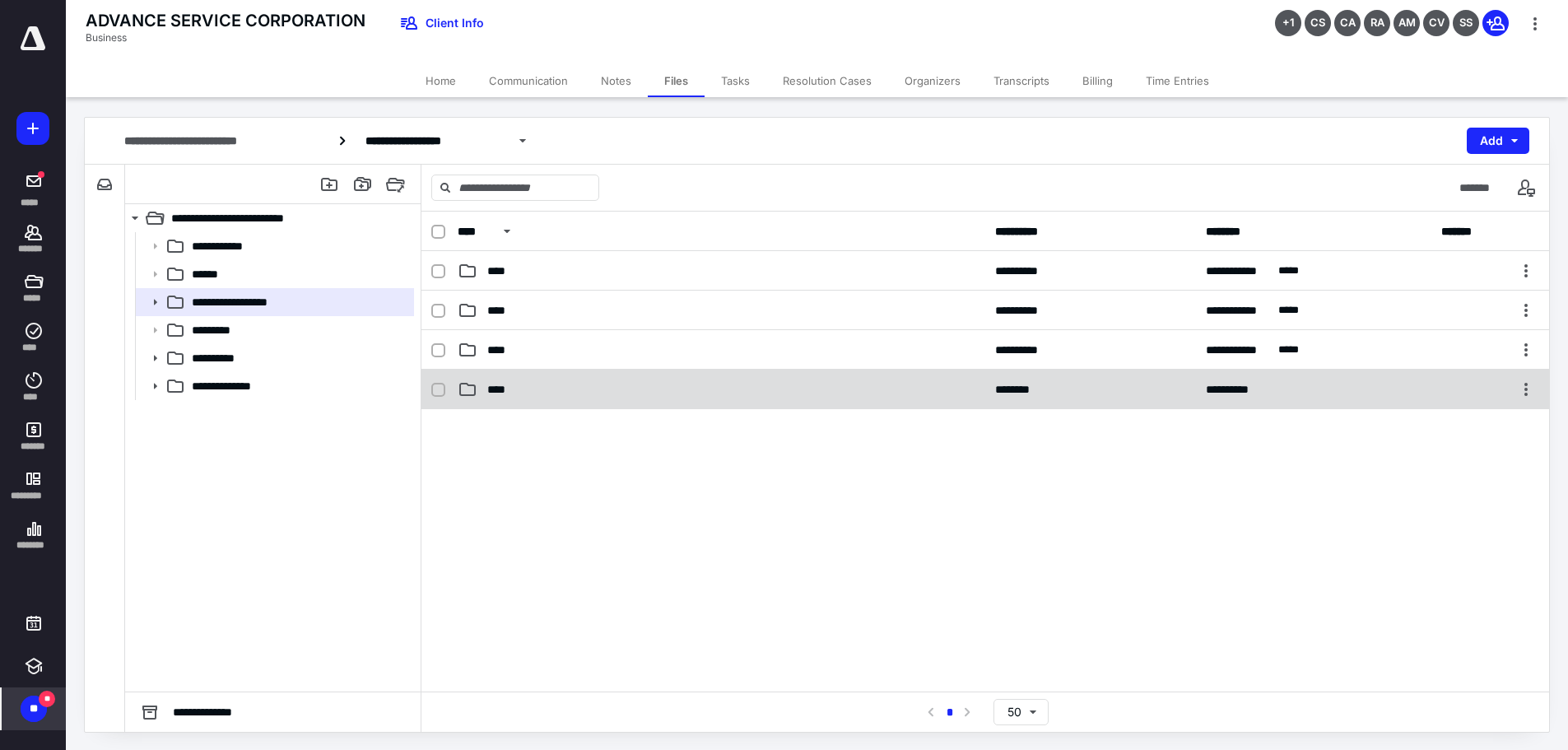 click on "**********" at bounding box center [985, 389] 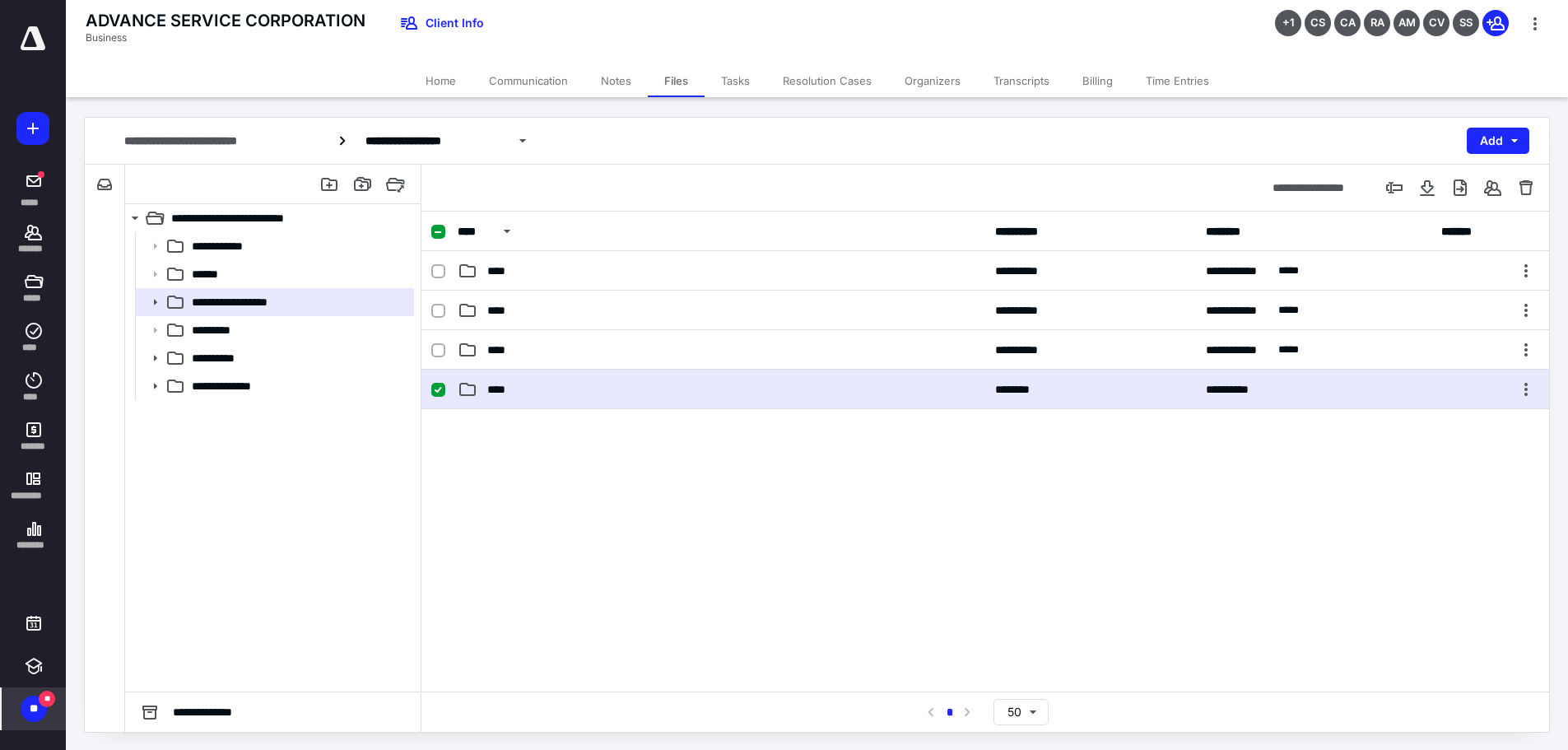 click on "**********" at bounding box center (985, 389) 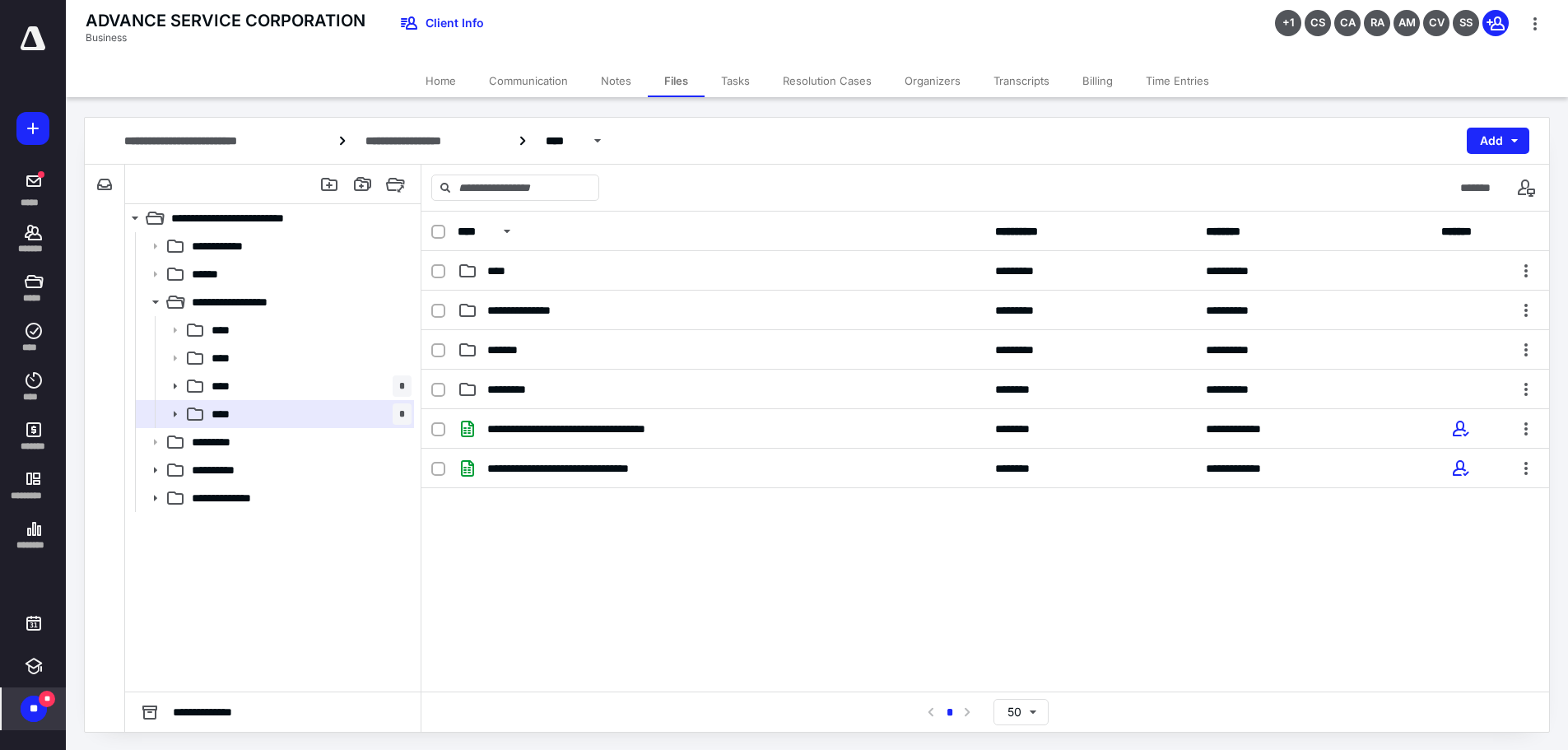 click on "Home" at bounding box center [440, 81] 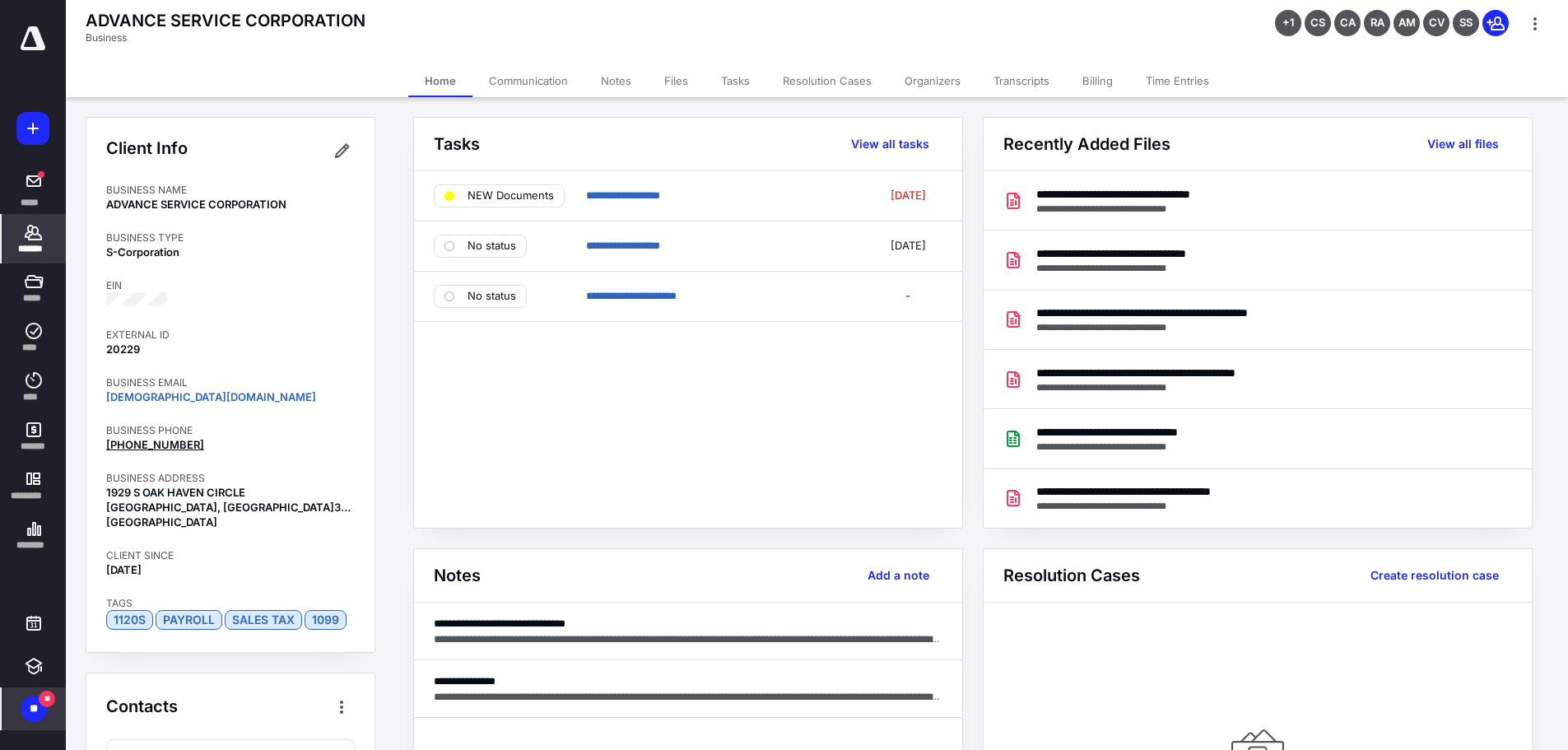 click on "Communication" at bounding box center (528, 81) 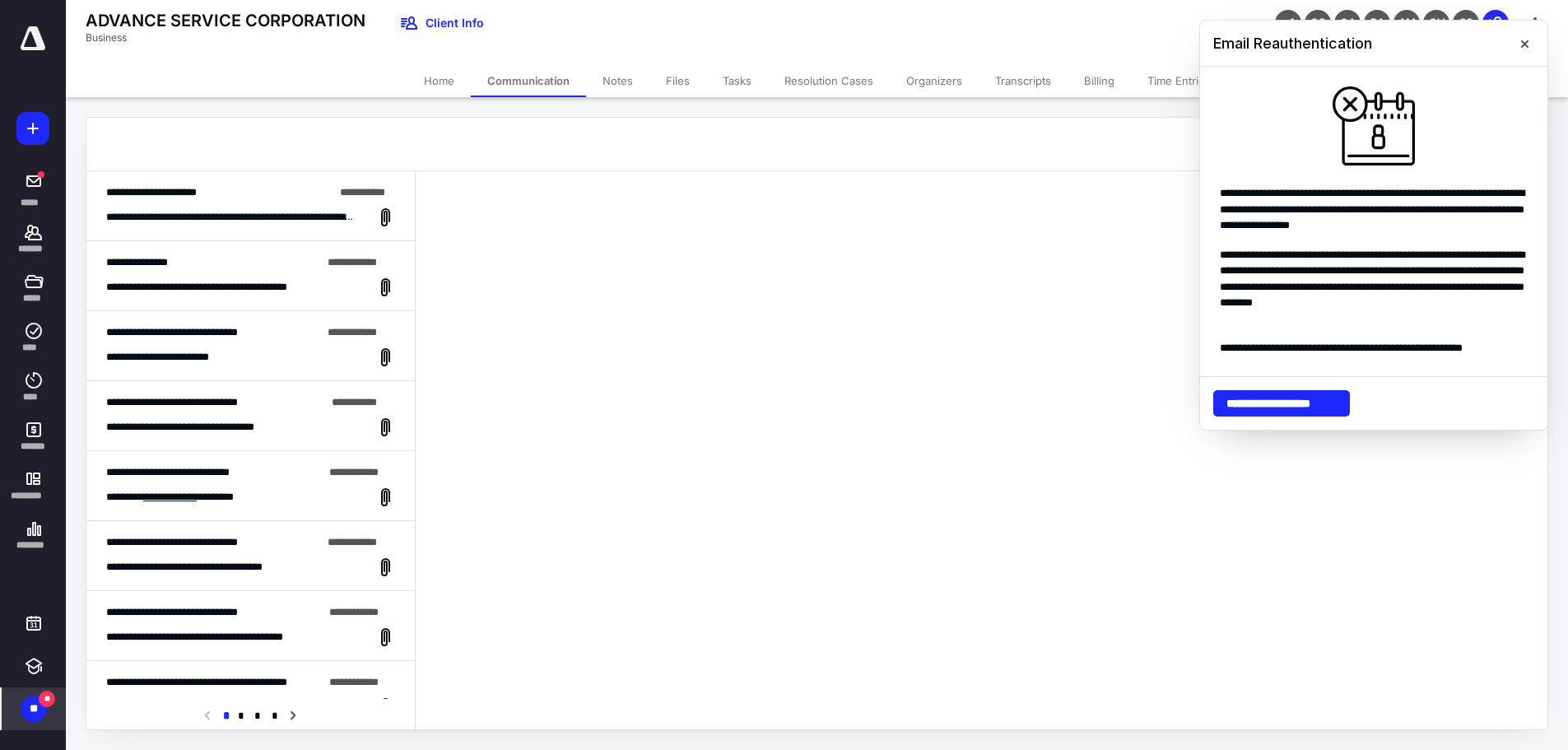 drag, startPoint x: 263, startPoint y: 221, endPoint x: 265, endPoint y: 241, distance: 20.099751 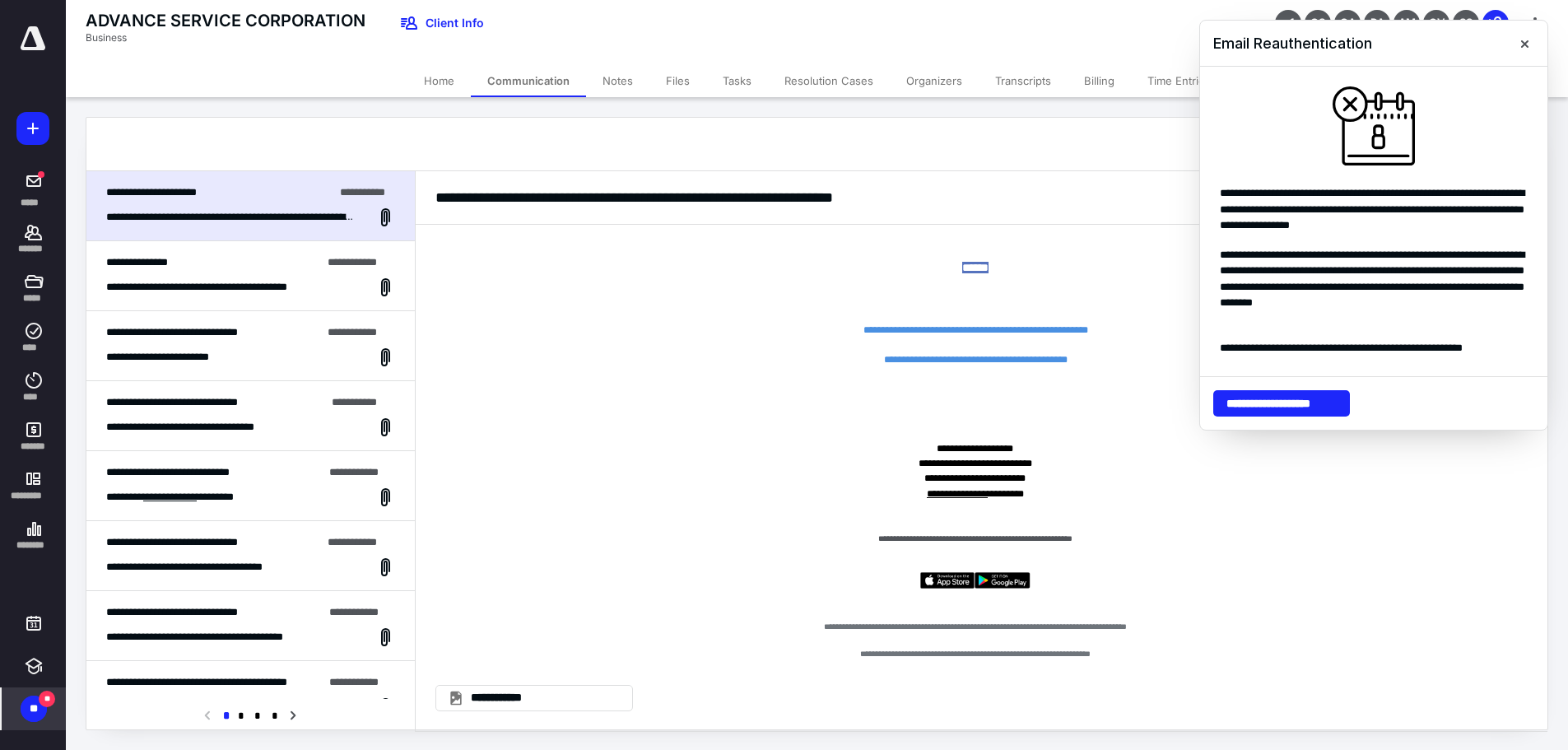 click on "**********" at bounding box center (213, 263) 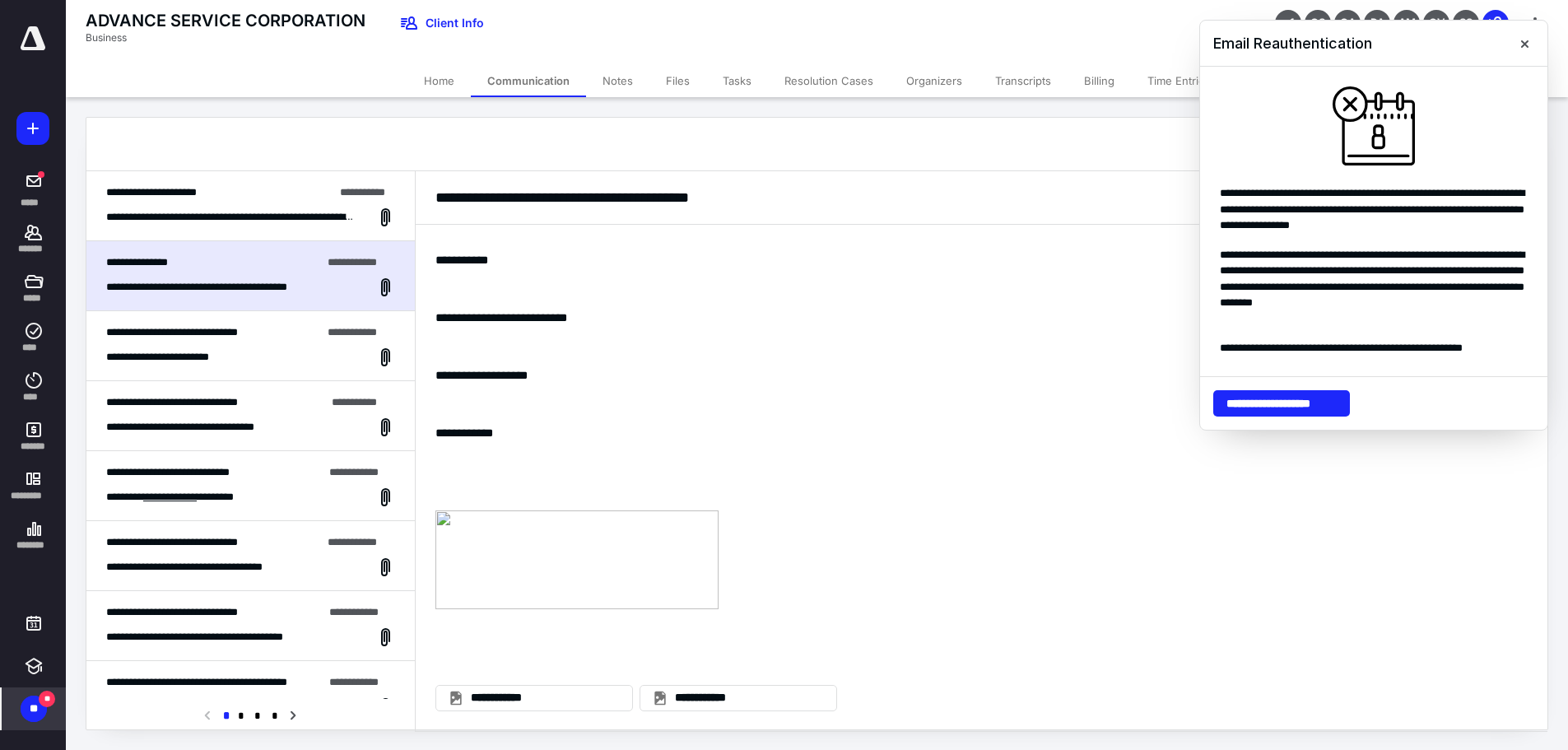 click on "**********" at bounding box center (172, 332) 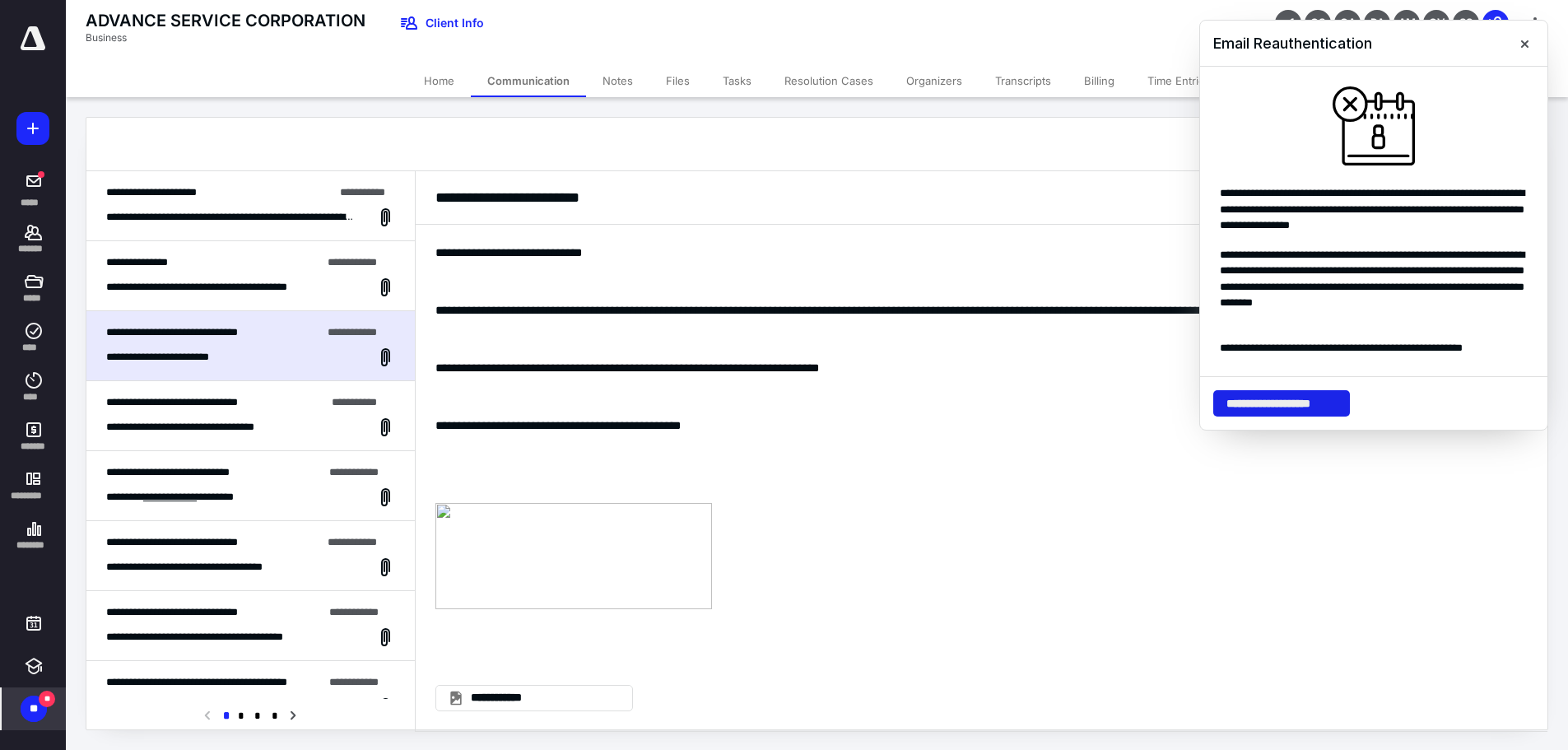 click on "**********" at bounding box center (1282, 403) 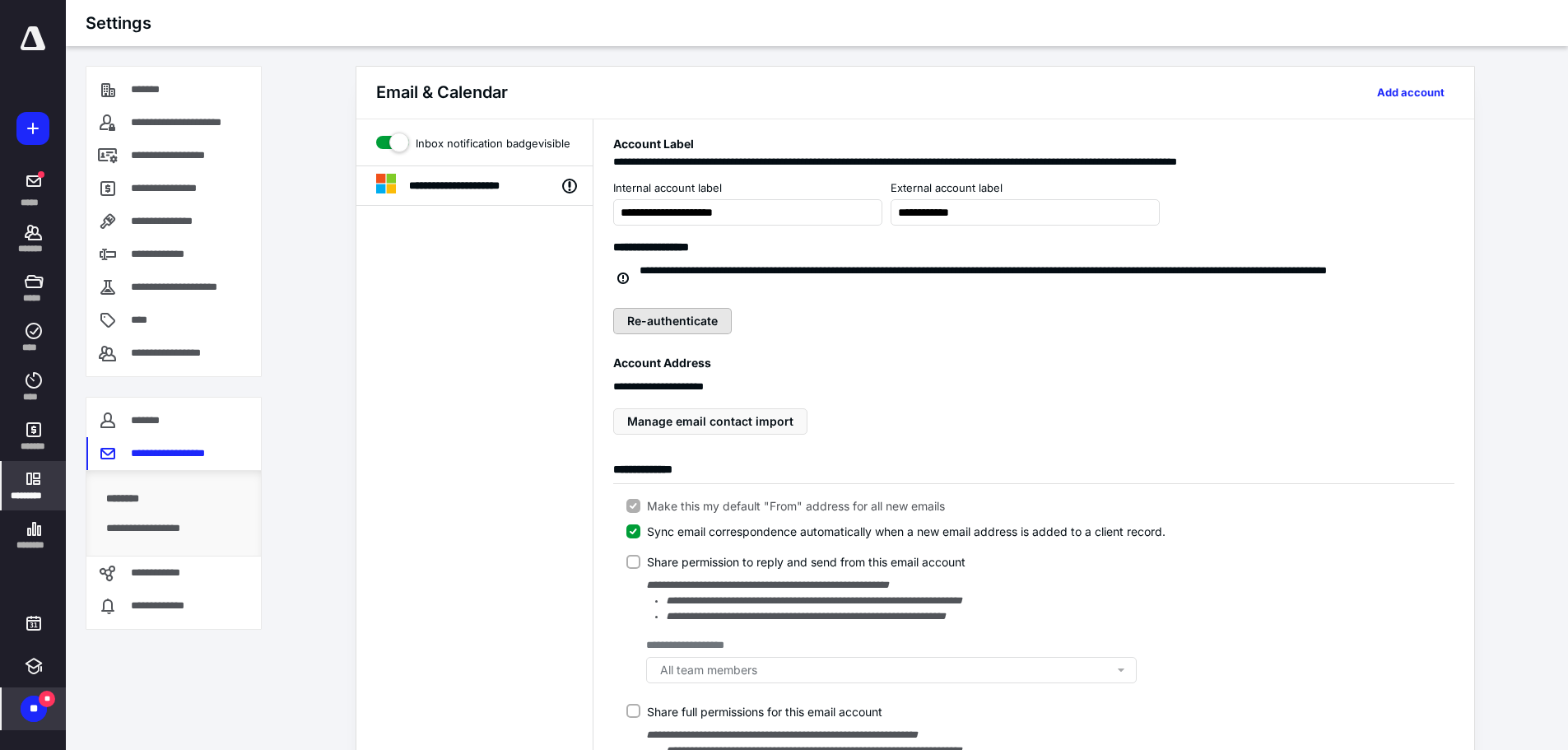 click on "Re-authenticate" at bounding box center [672, 321] 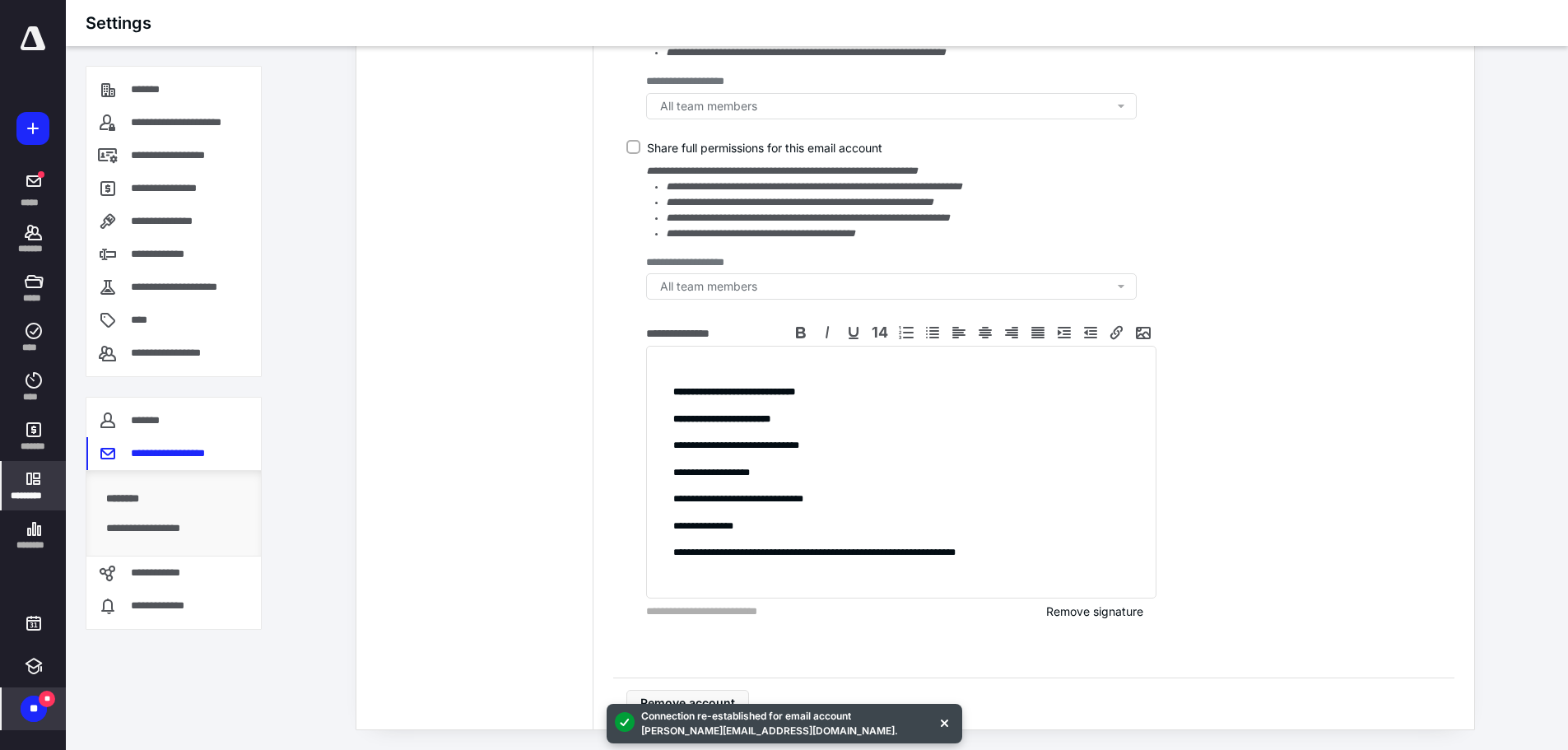 scroll, scrollTop: 0, scrollLeft: 0, axis: both 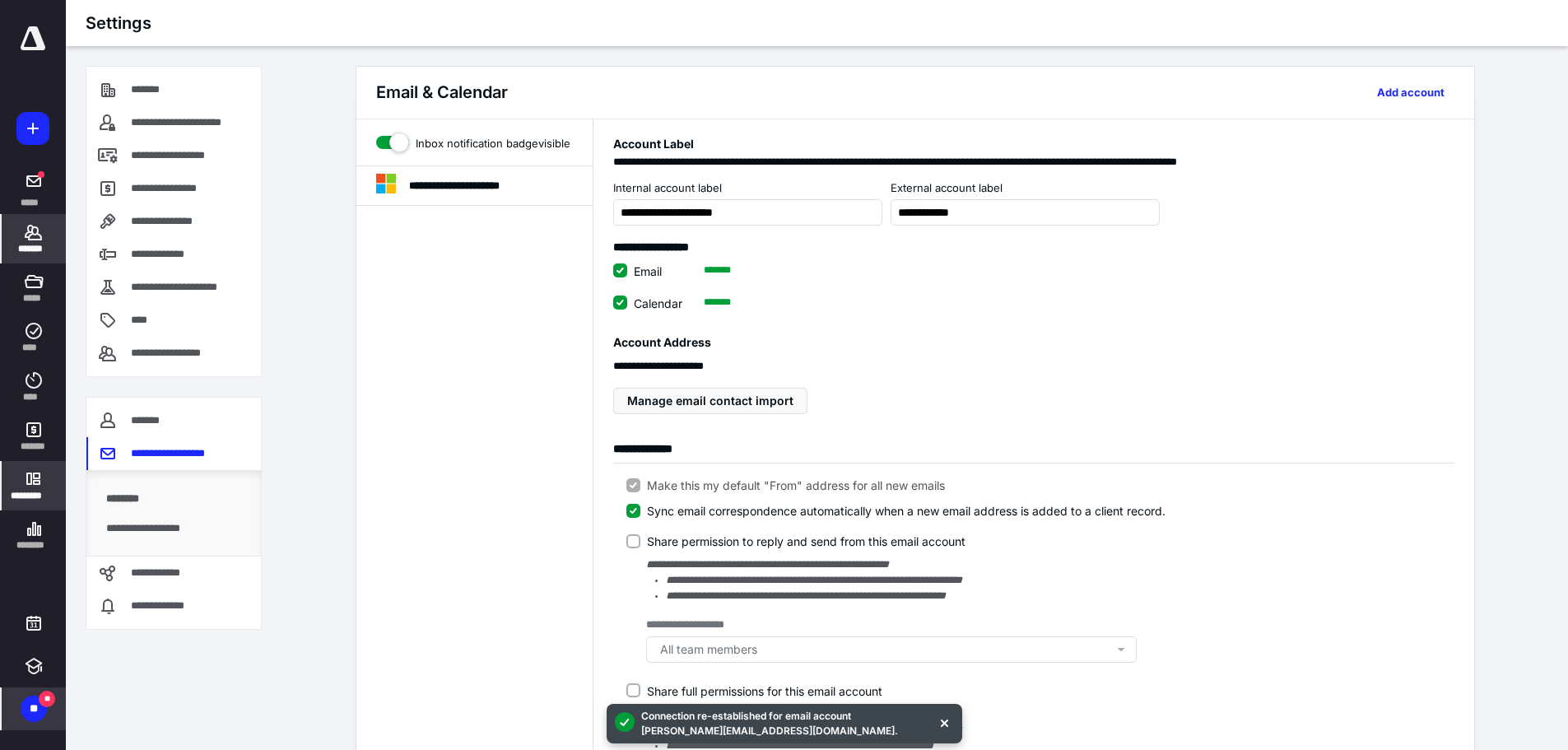 click on "*******" at bounding box center [34, 249] 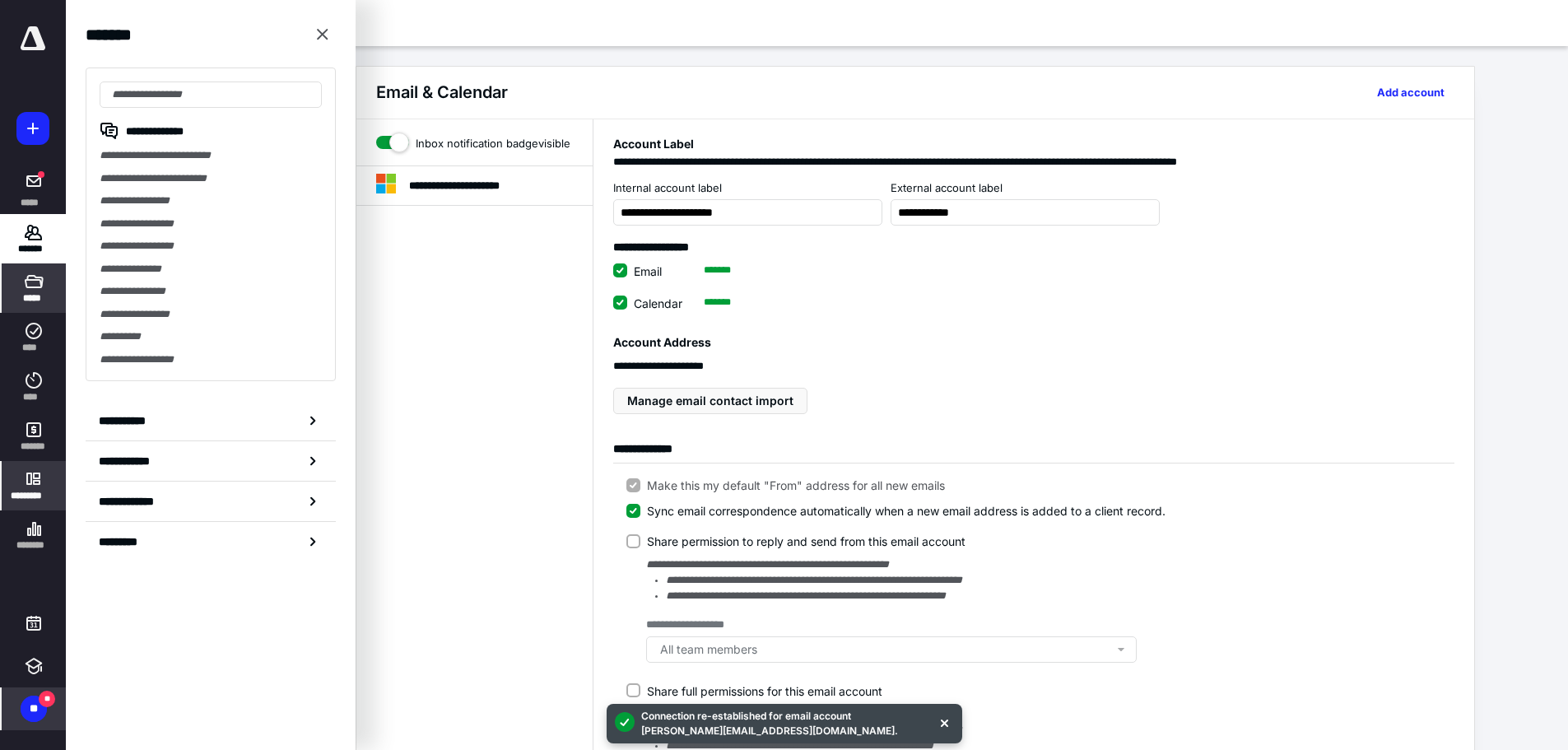 click on "*****" at bounding box center (34, 288) 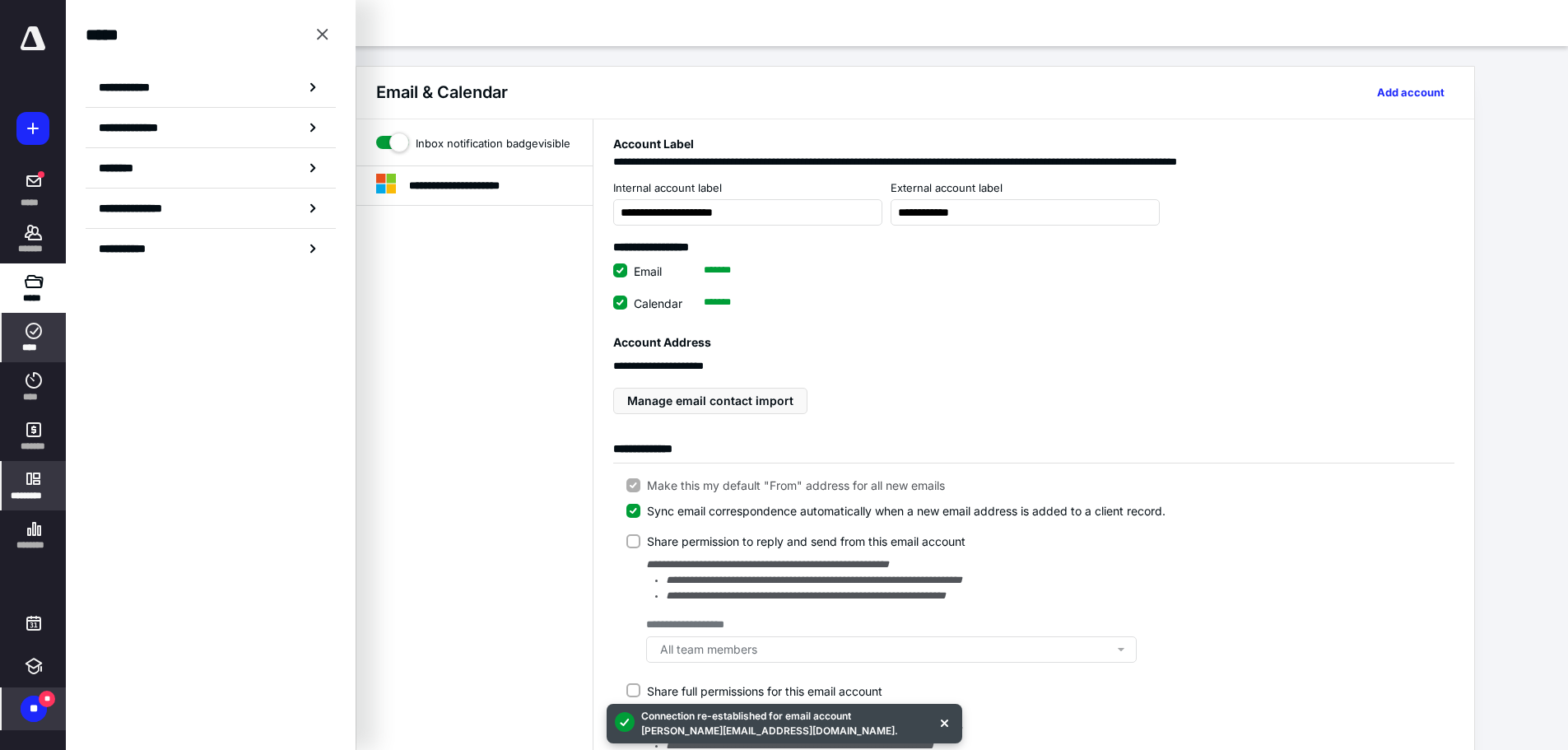 click on "****" at bounding box center [34, 338] 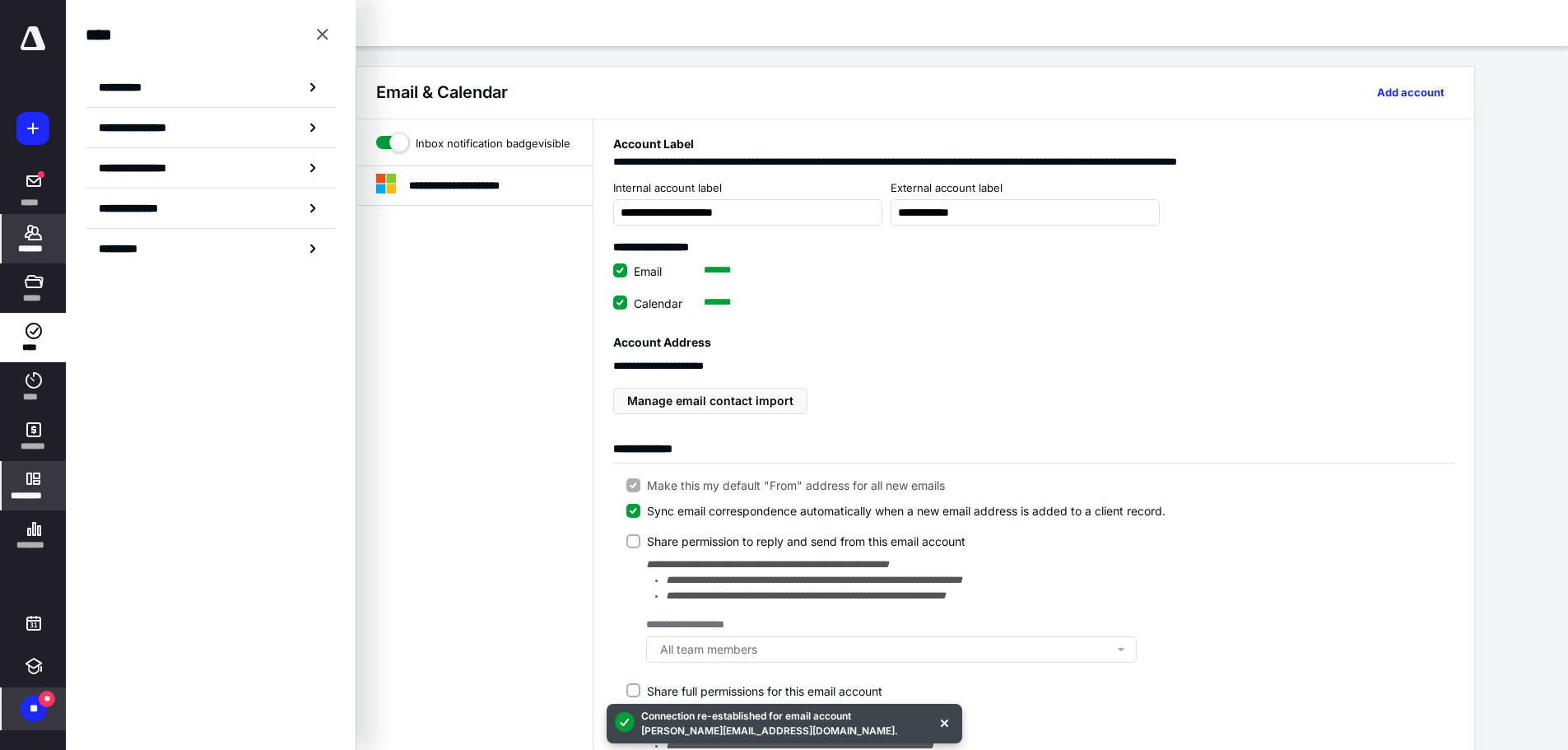 click 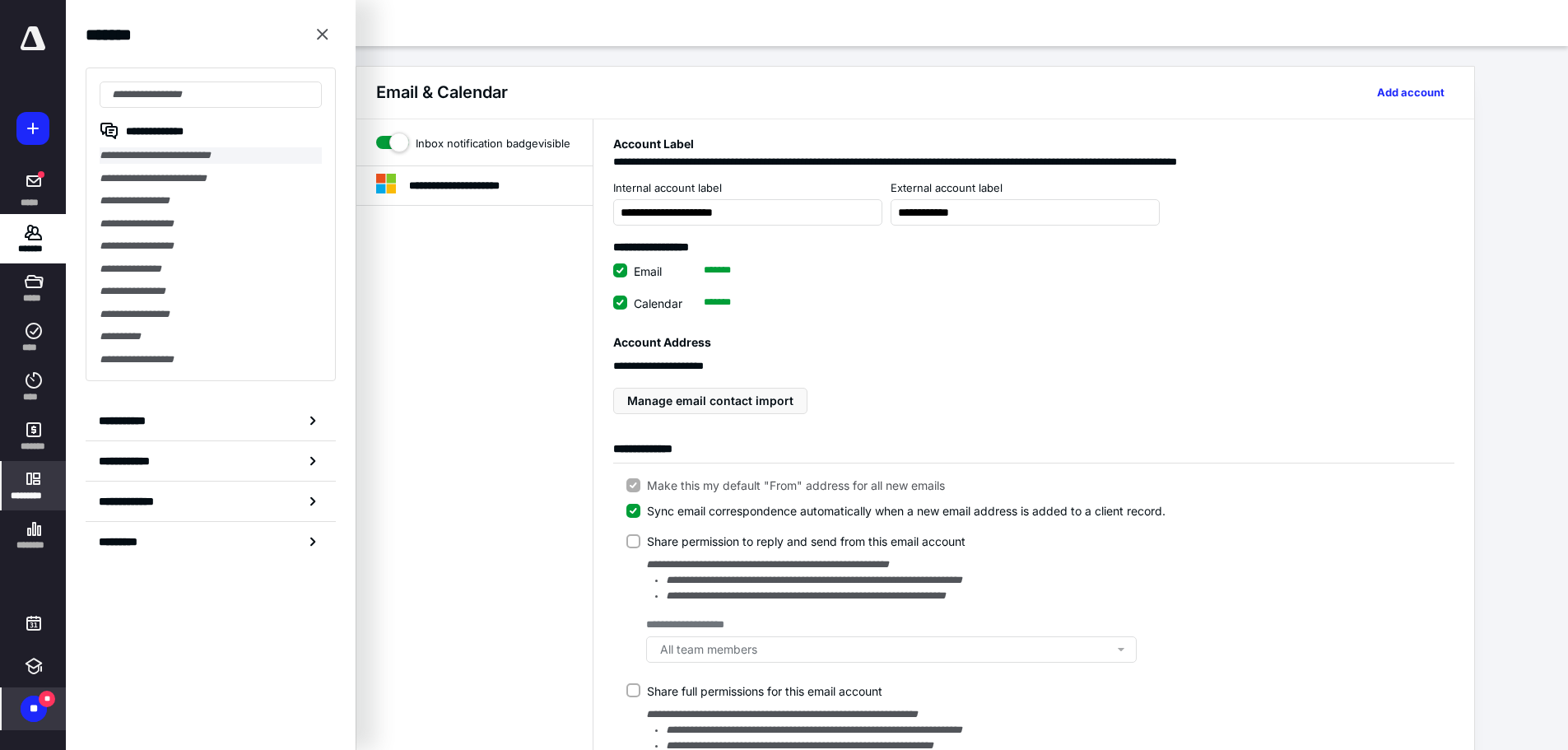 click on "**********" at bounding box center (211, 156) 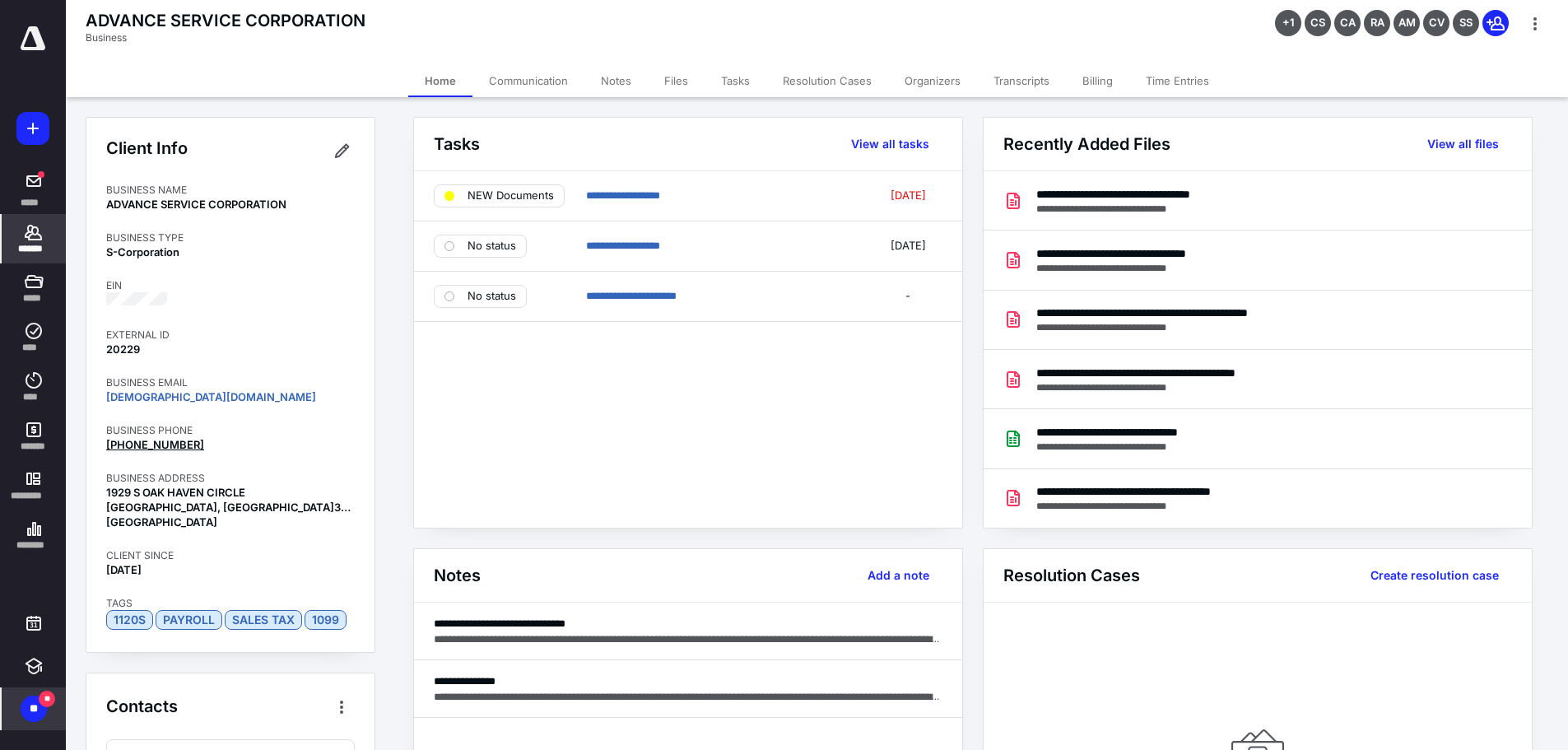click on "Communication" at bounding box center [528, 81] 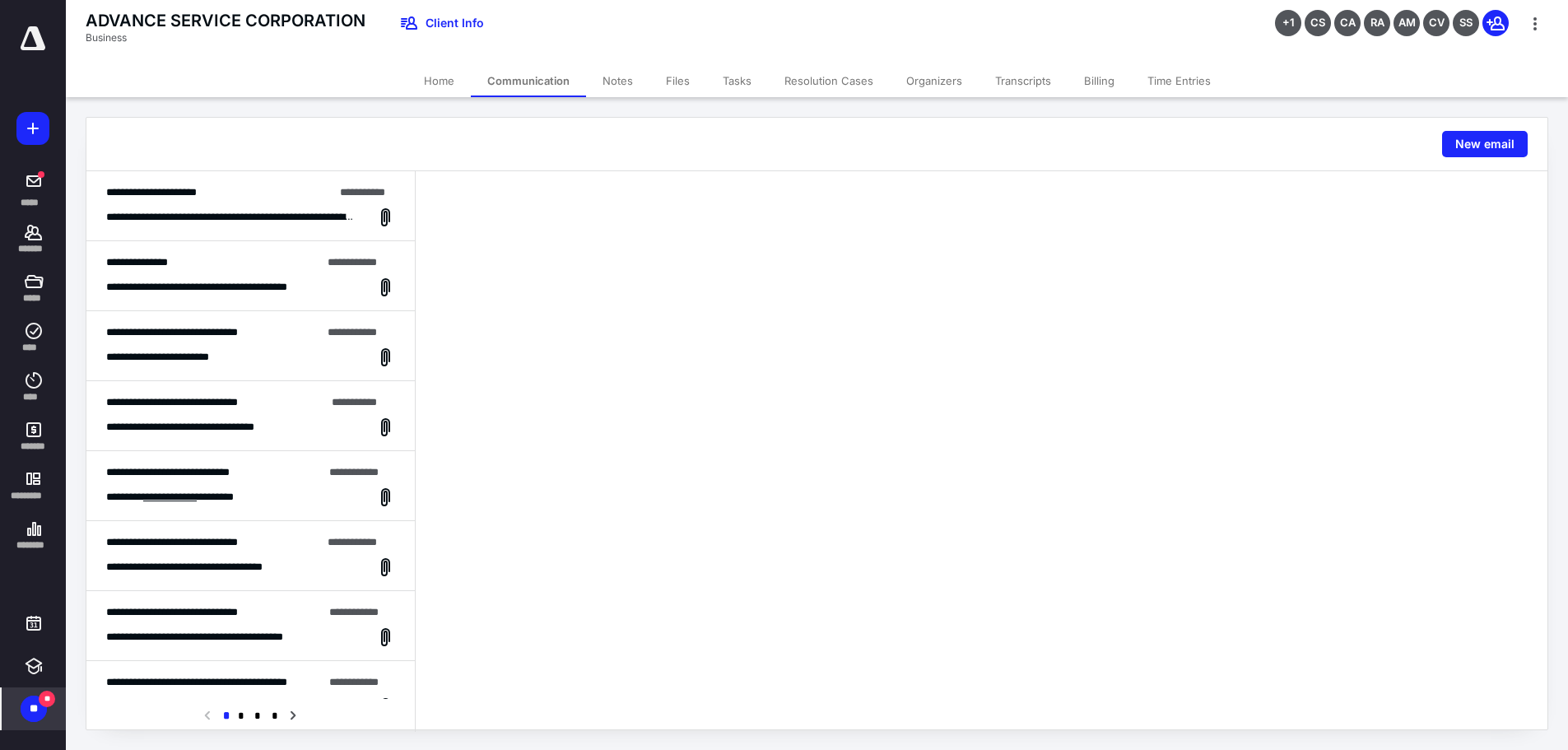 click on "**********" at bounding box center (250, 486) 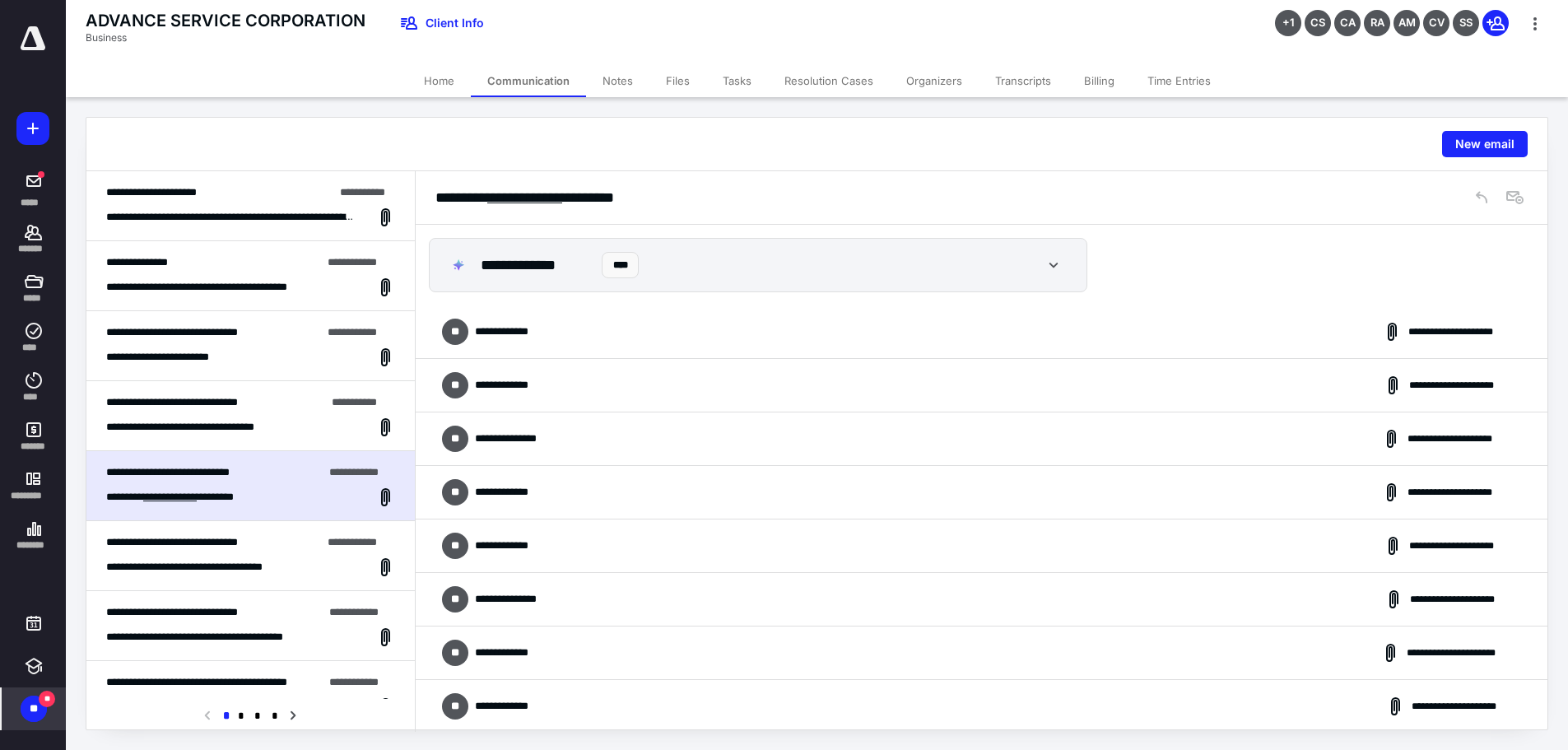 scroll, scrollTop: 815, scrollLeft: 0, axis: vertical 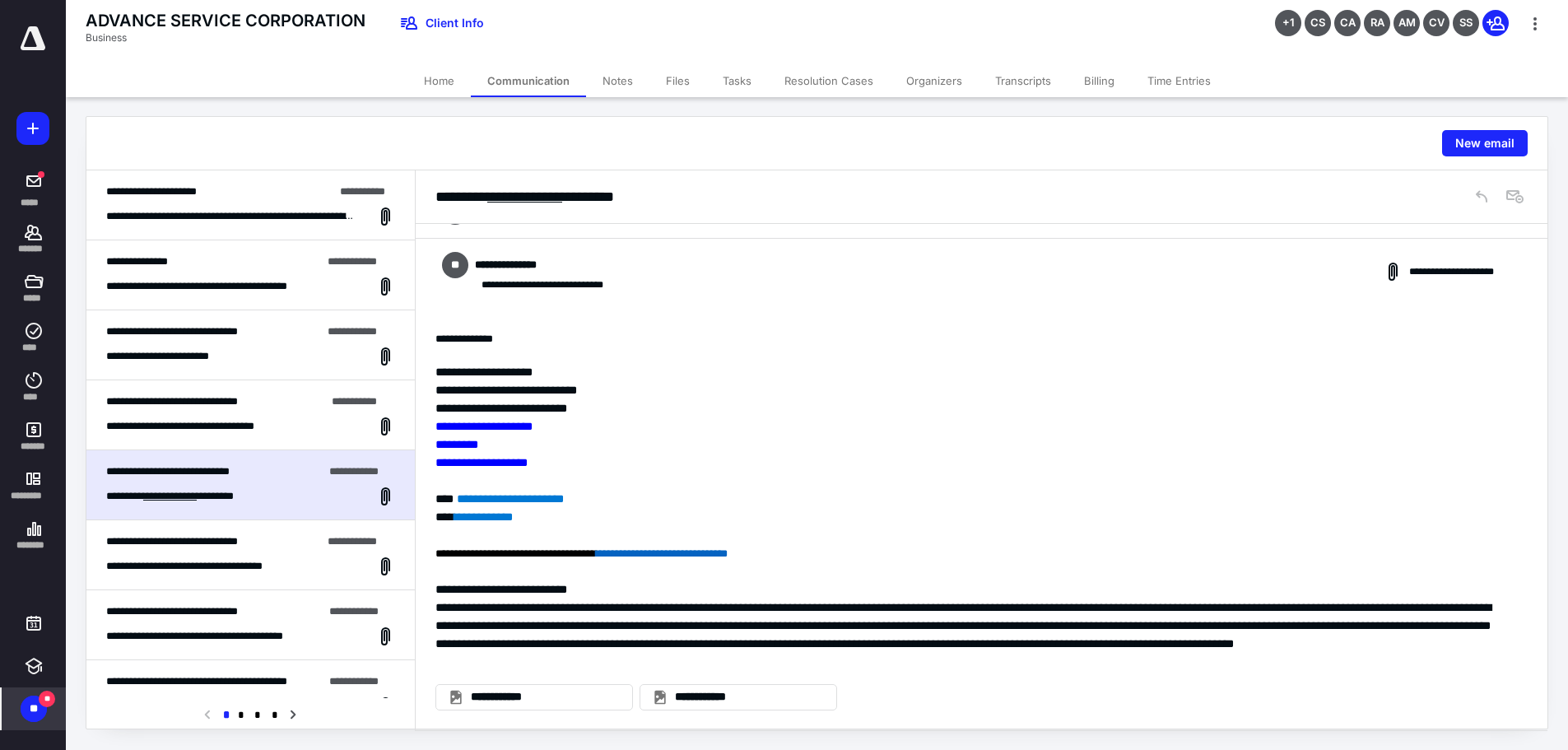 click on "**********" at bounding box center (250, 426) 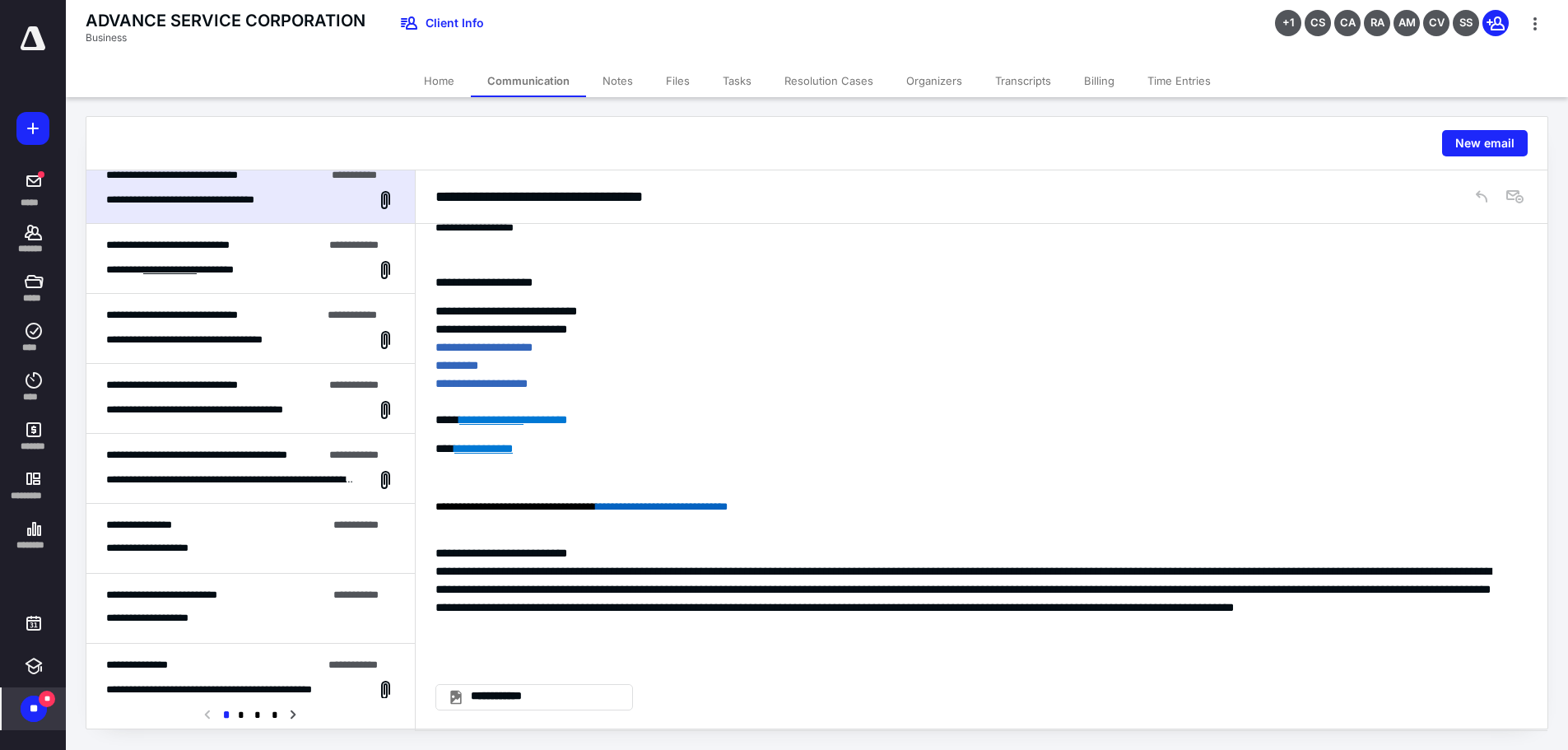 scroll, scrollTop: 247, scrollLeft: 0, axis: vertical 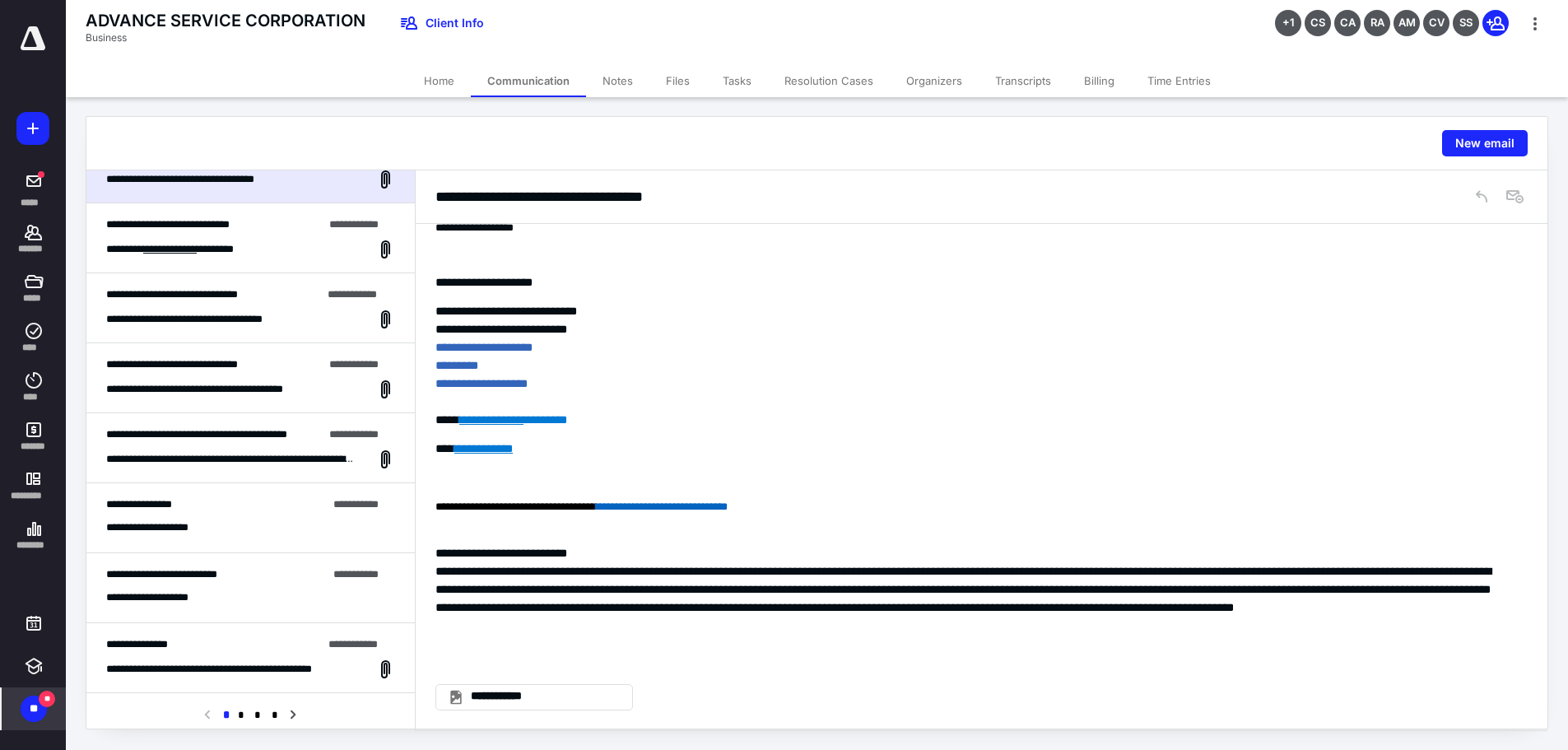 click on "**********" at bounding box center (197, 434) 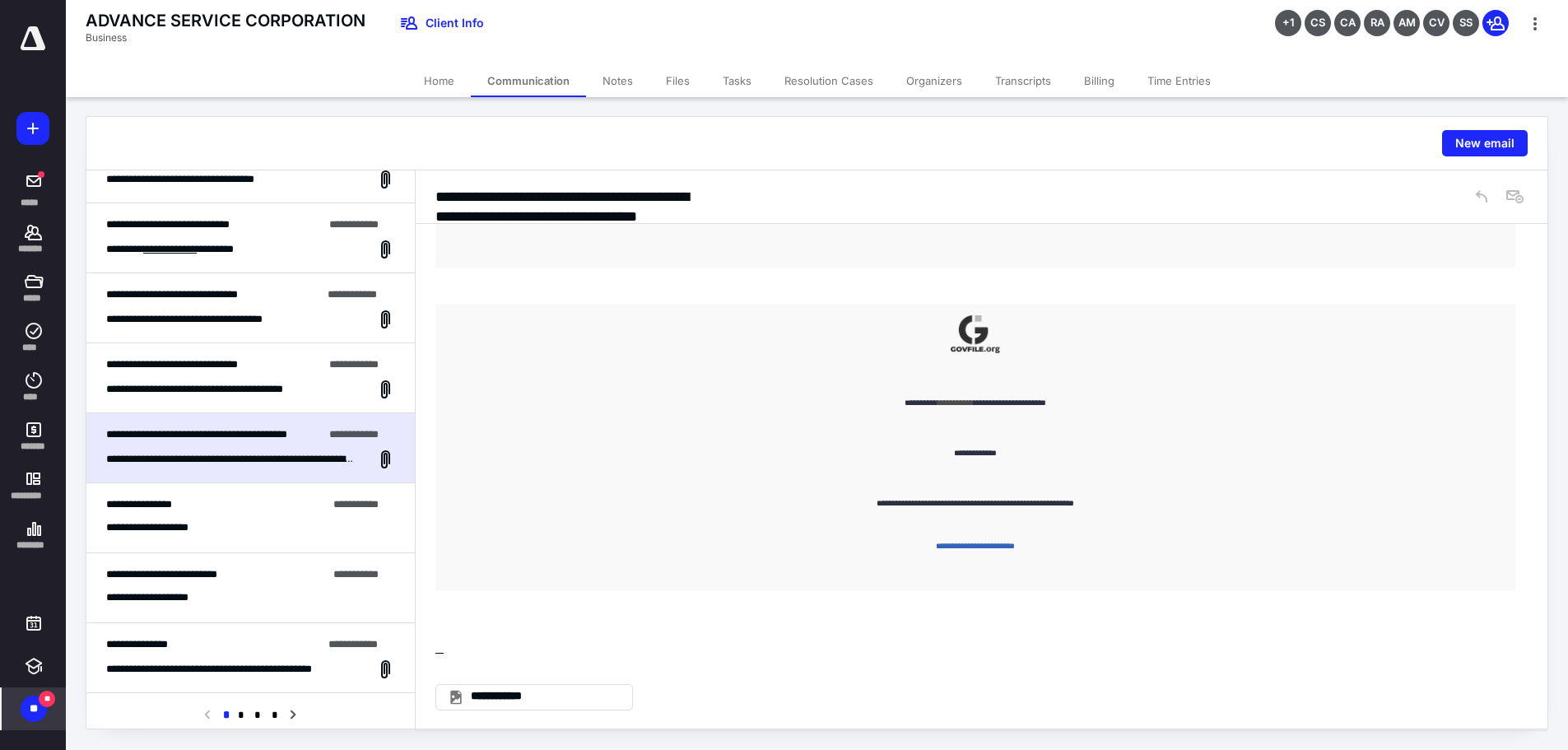 scroll, scrollTop: 1456, scrollLeft: 0, axis: vertical 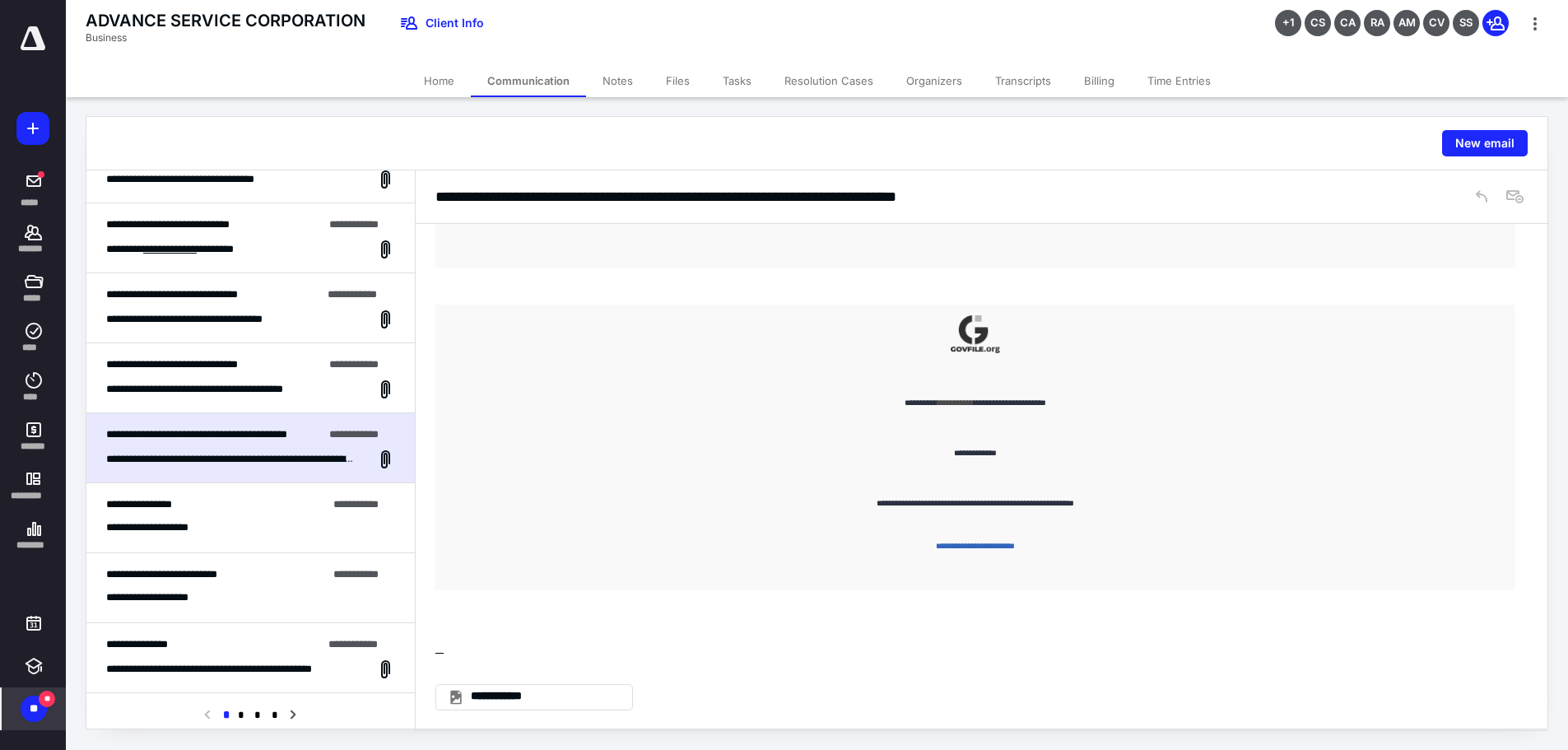 click on "**********" at bounding box center (216, 505) 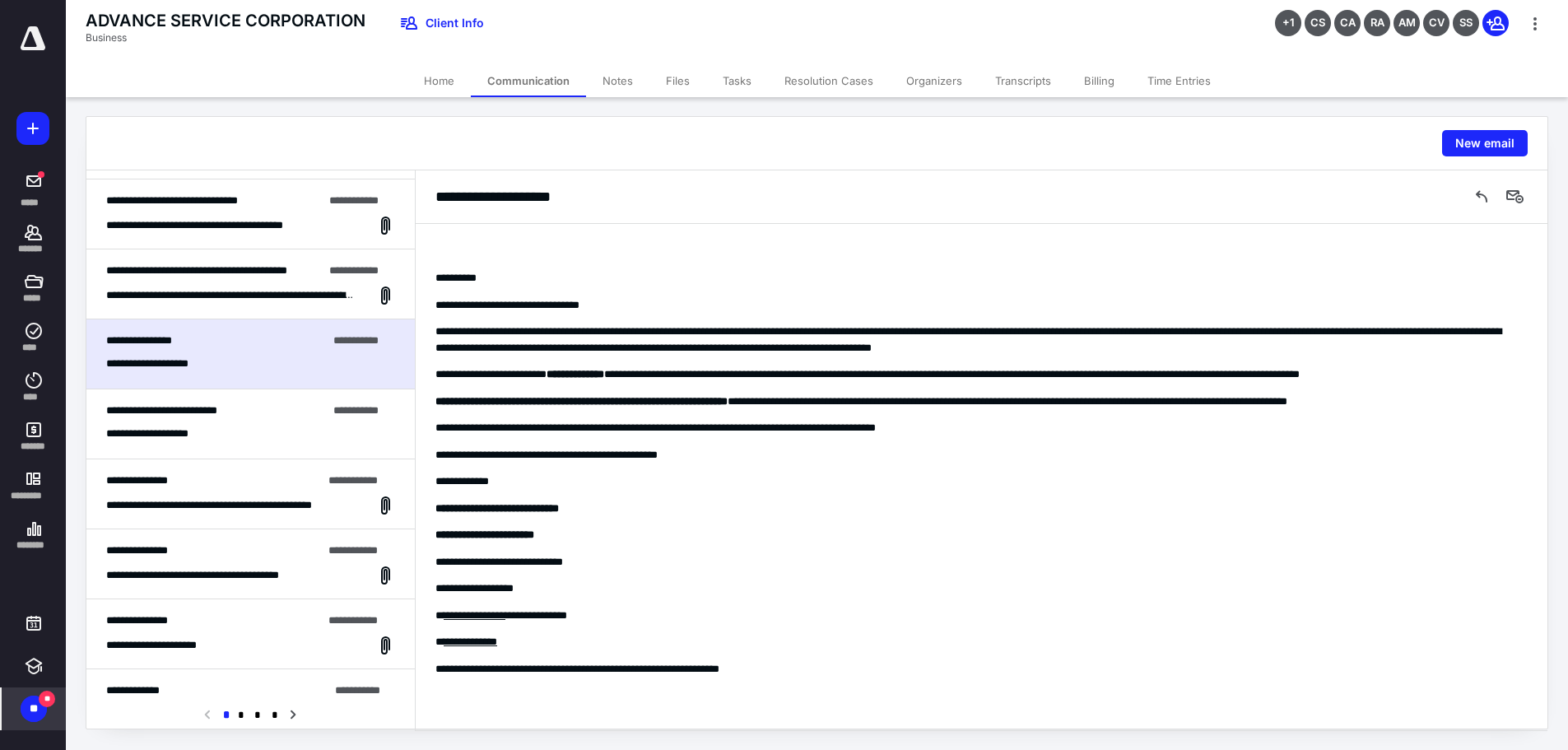 scroll, scrollTop: 412, scrollLeft: 0, axis: vertical 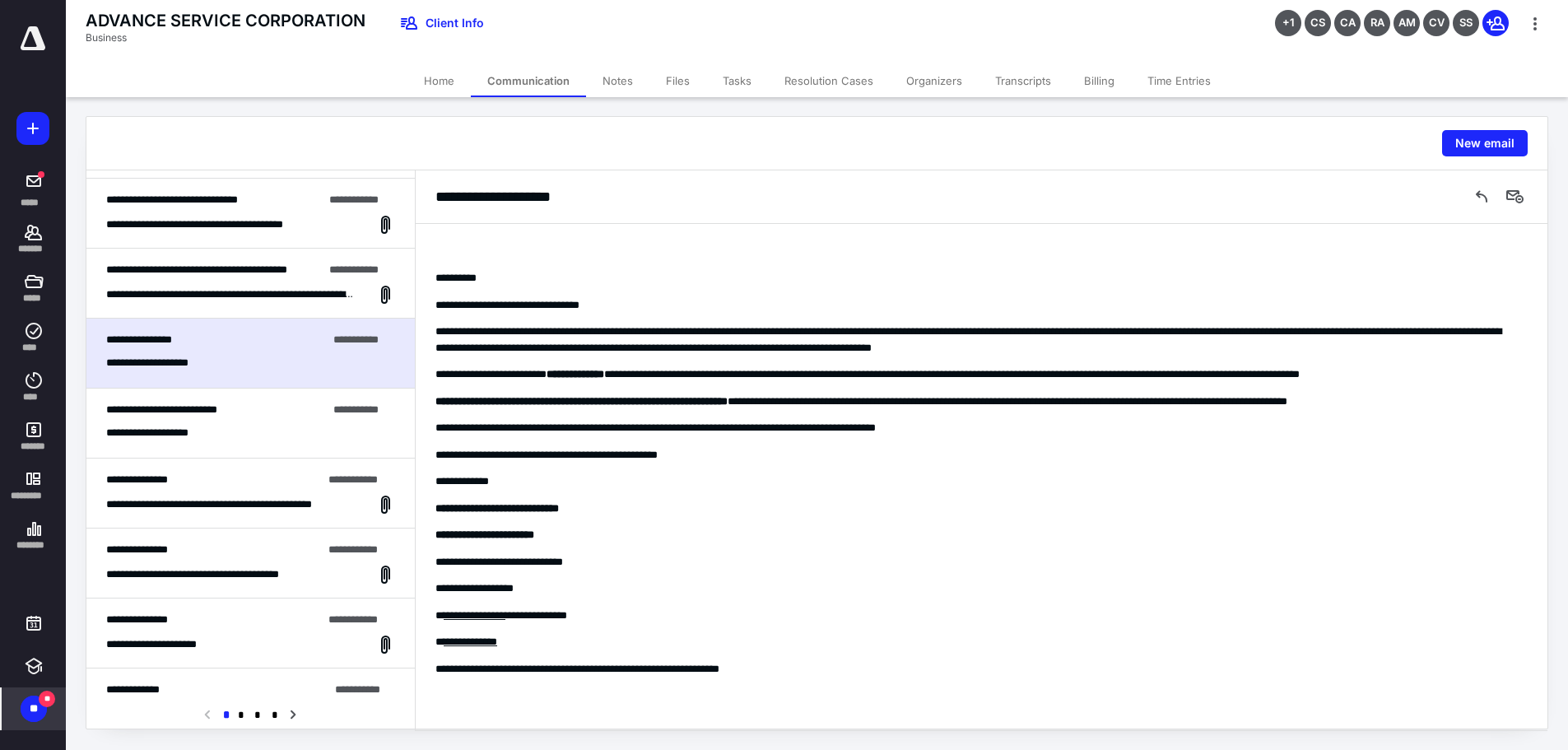 click on "**********" at bounding box center [250, 423] 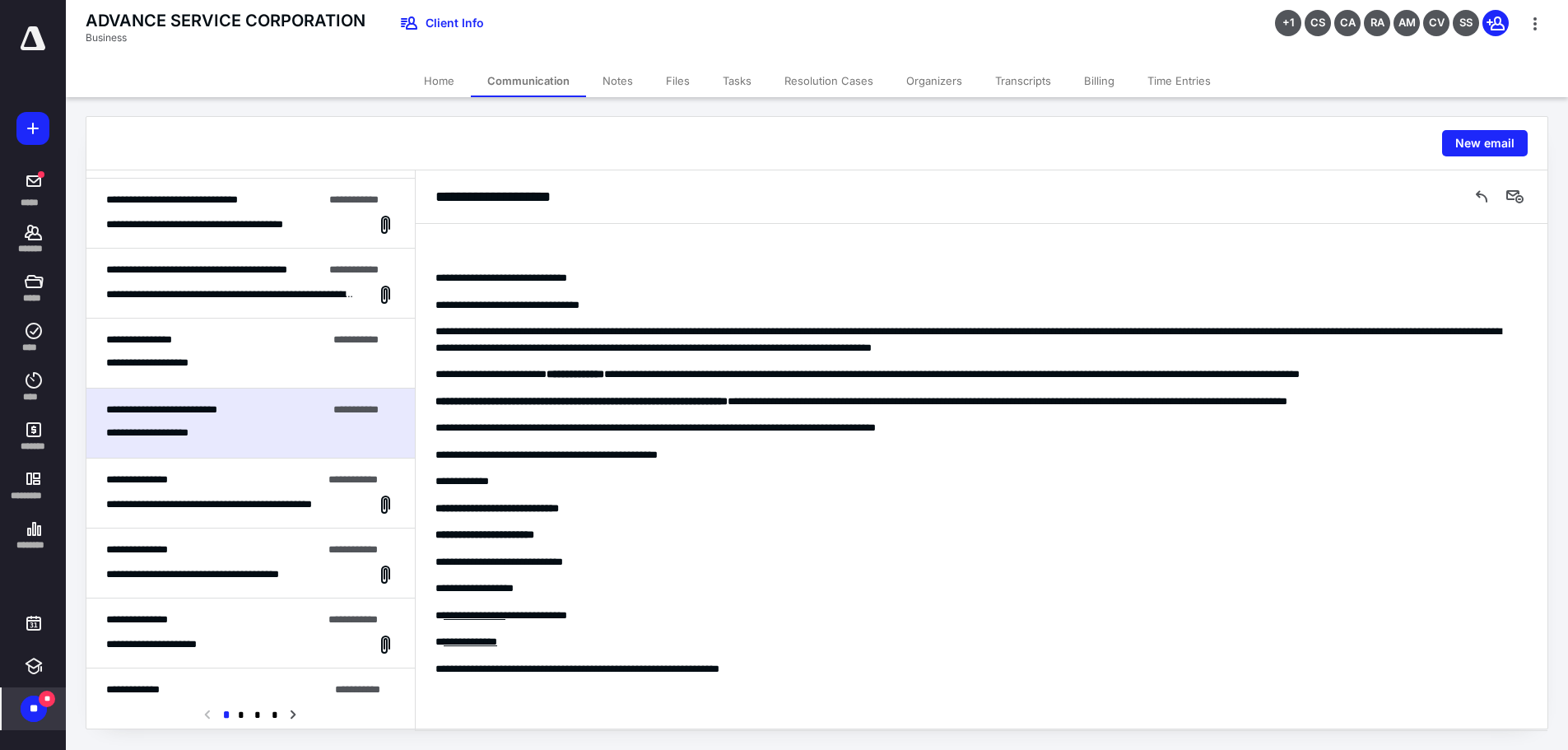 click on "**********" at bounding box center (250, 493) 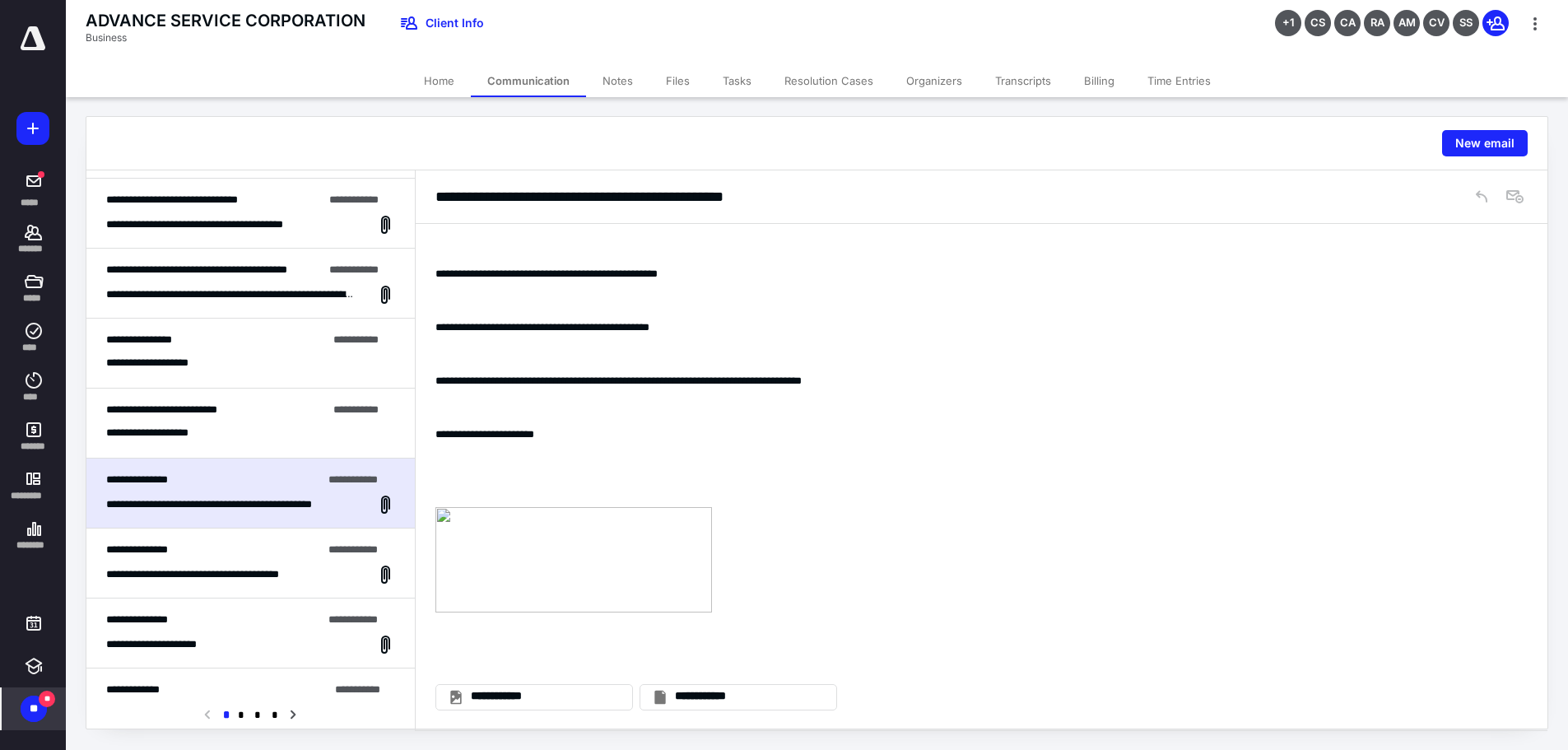 click on "**********" at bounding box center [250, 433] 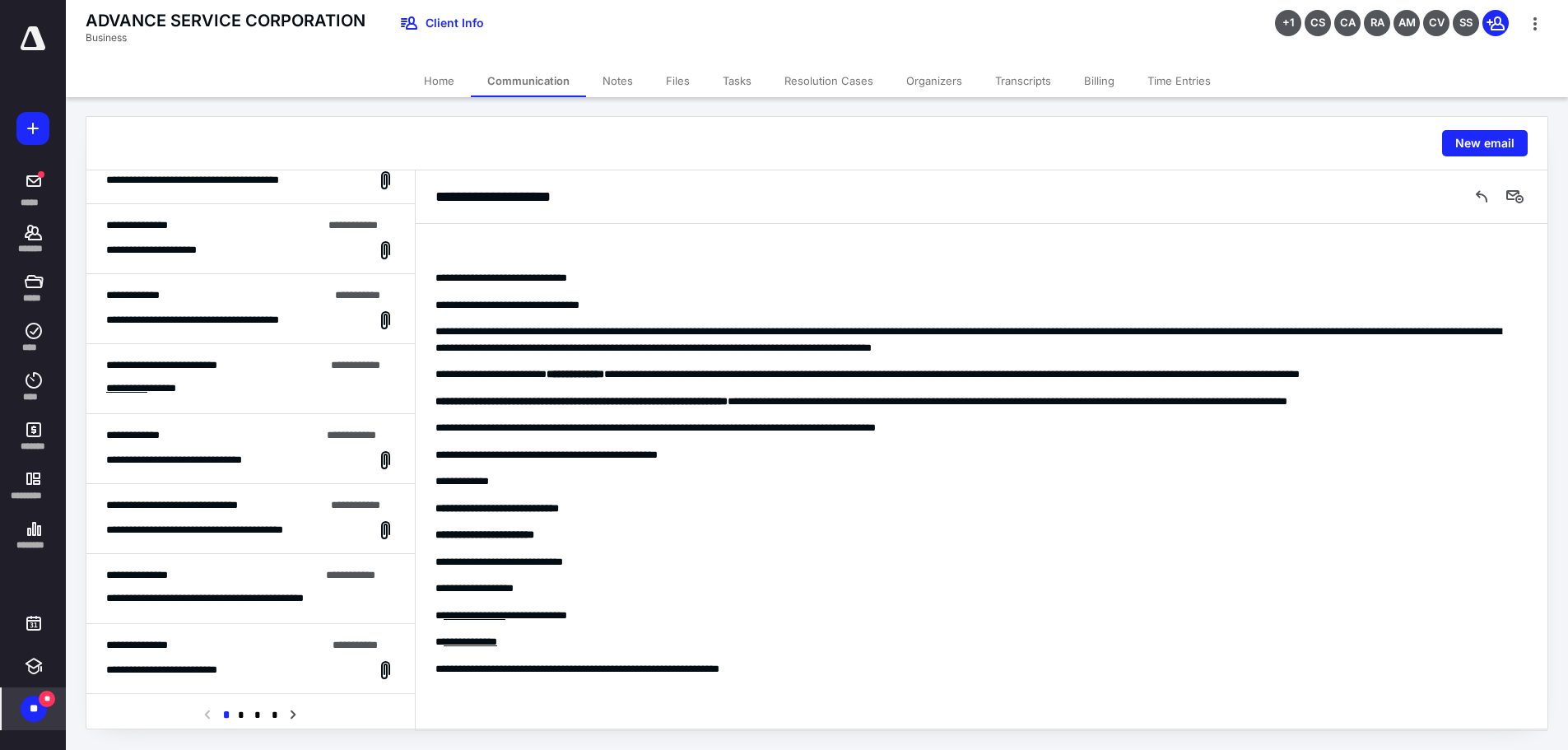 scroll, scrollTop: 823, scrollLeft: 0, axis: vertical 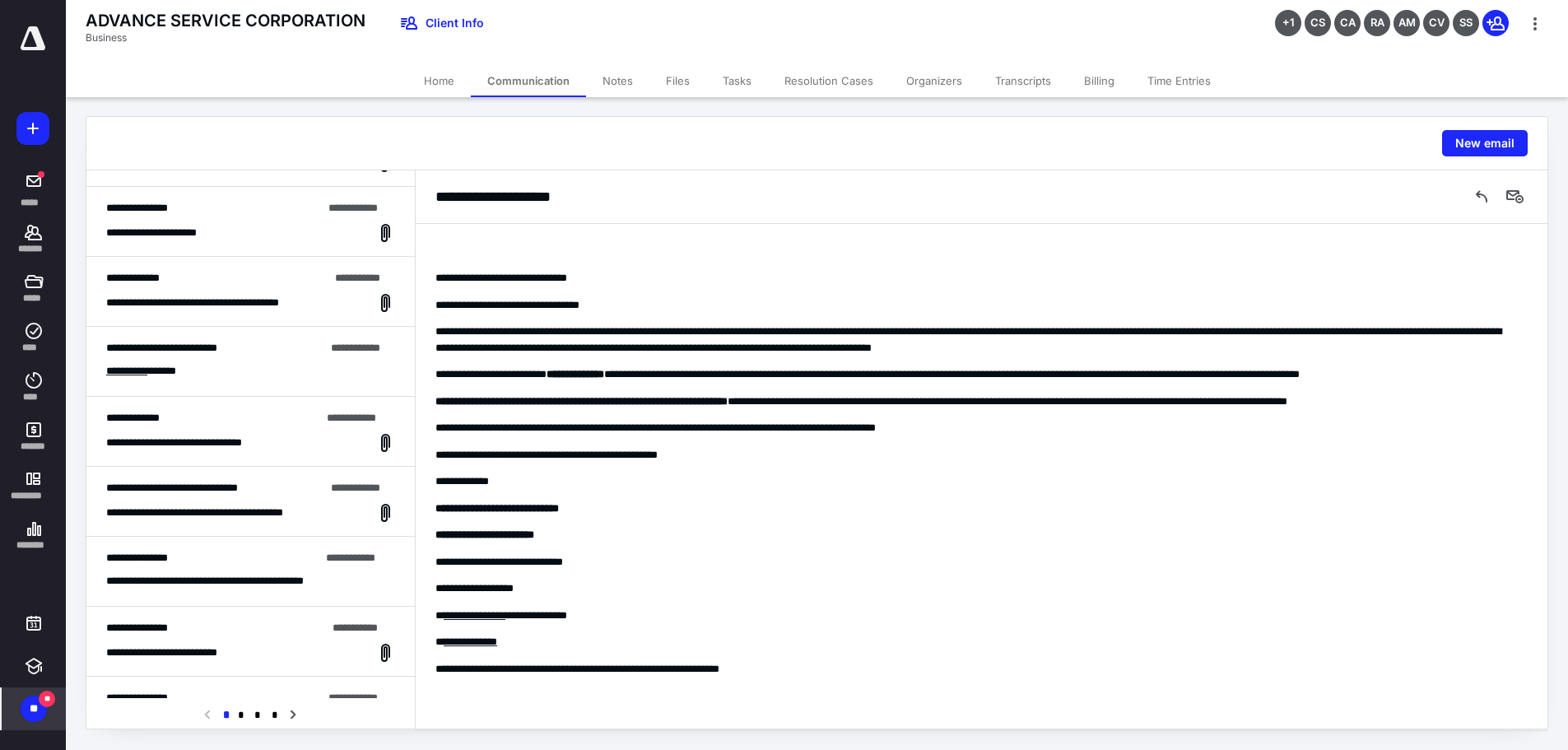 click on "**********" at bounding box center [172, 487] 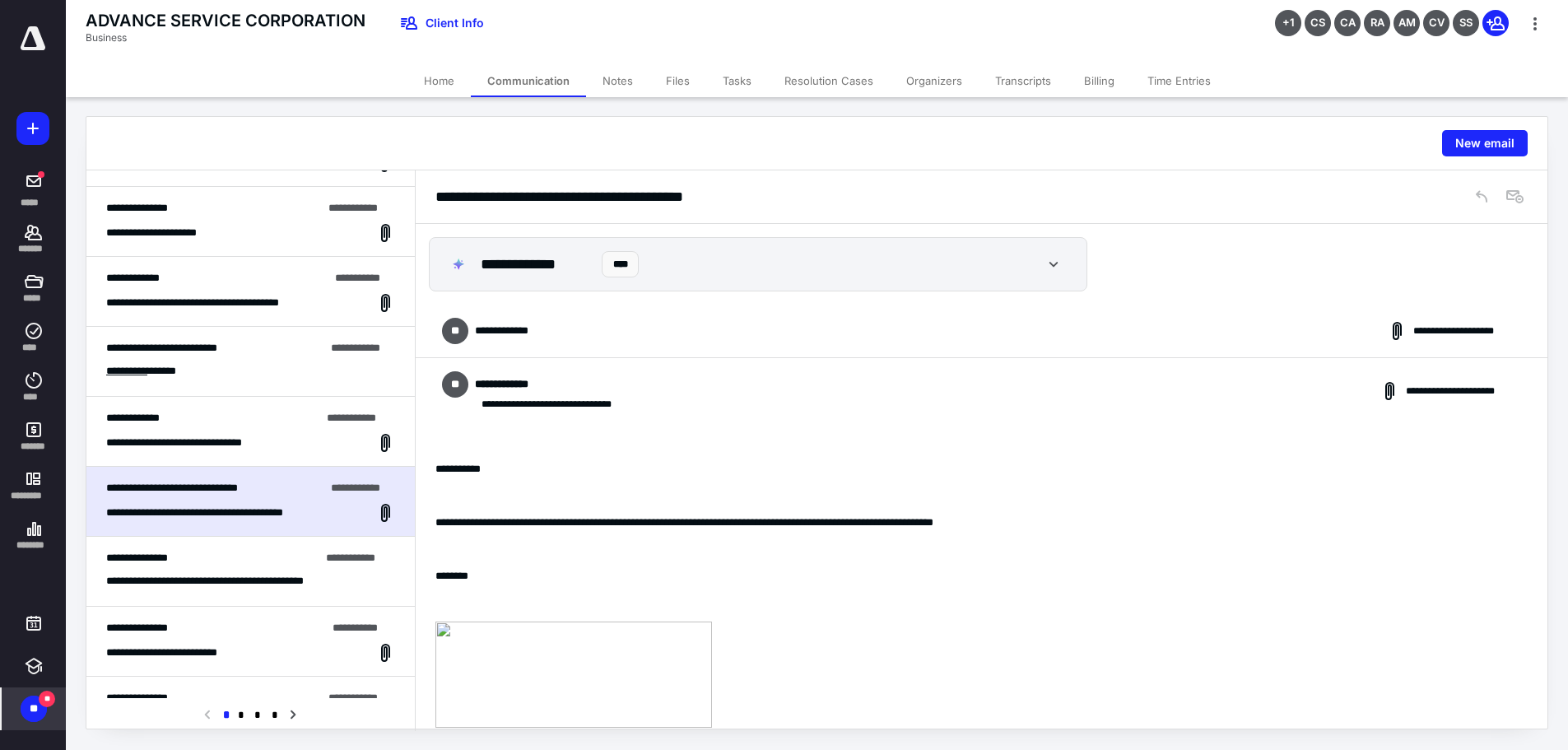 scroll, scrollTop: 593, scrollLeft: 0, axis: vertical 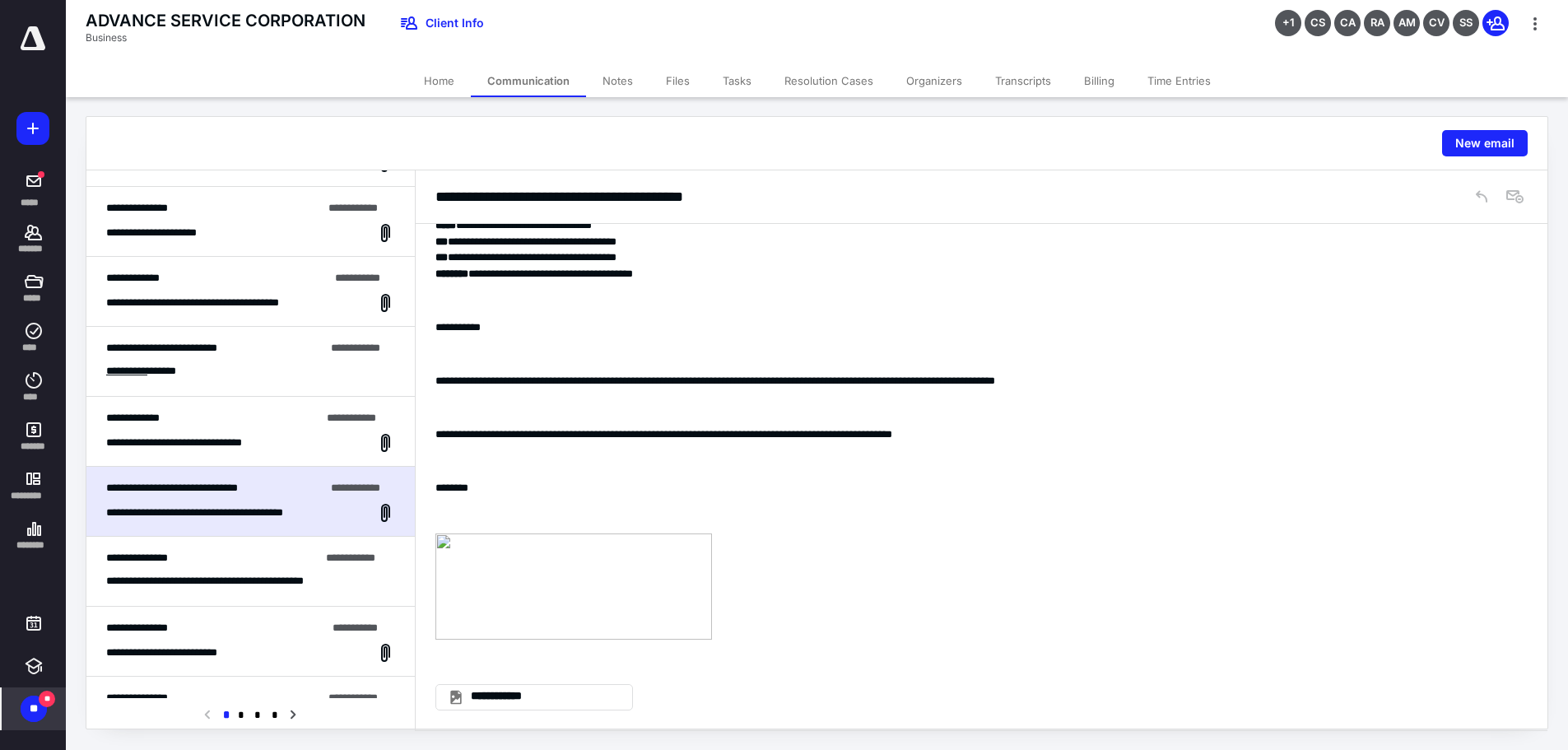click on "**********" at bounding box center [250, 431] 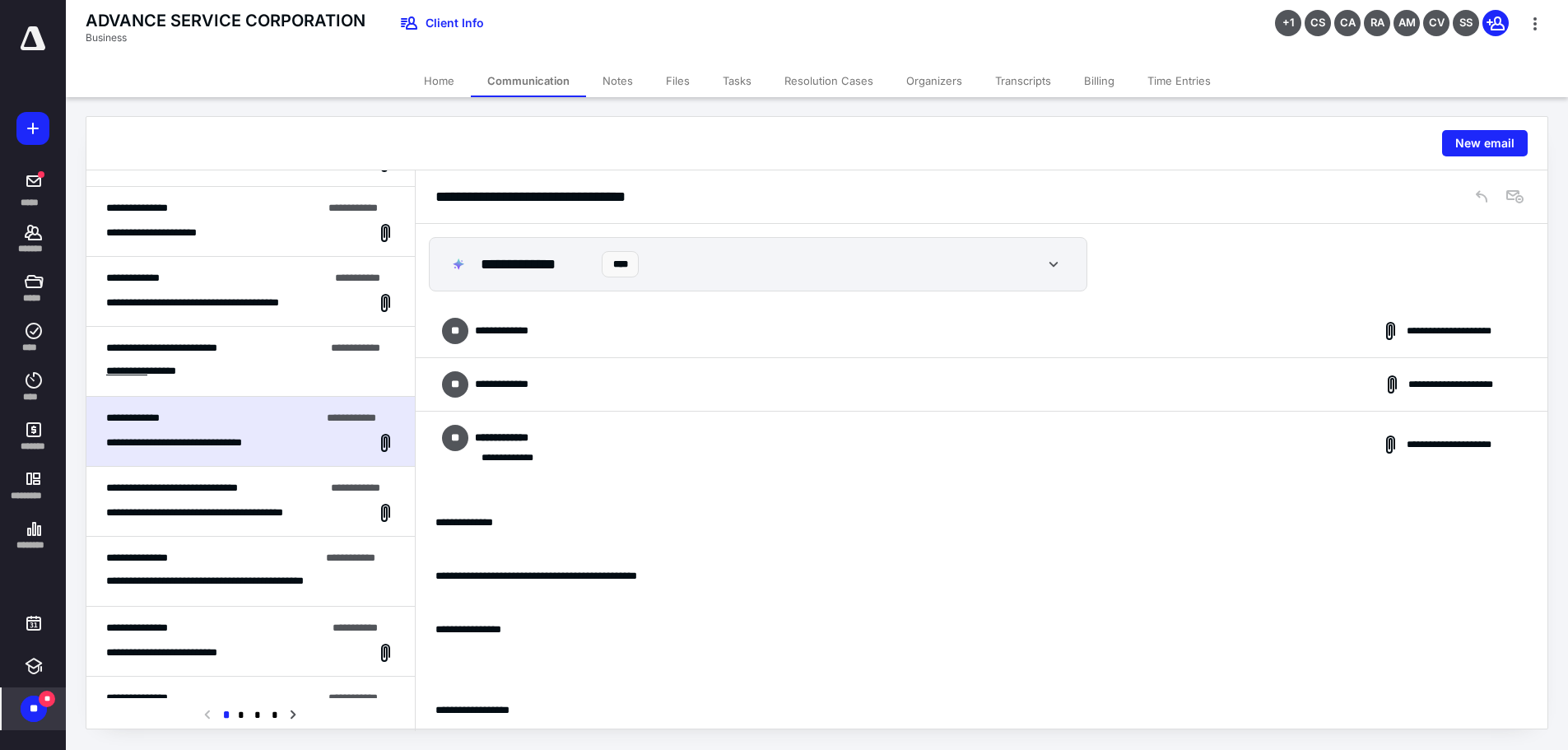 scroll, scrollTop: 1429, scrollLeft: 0, axis: vertical 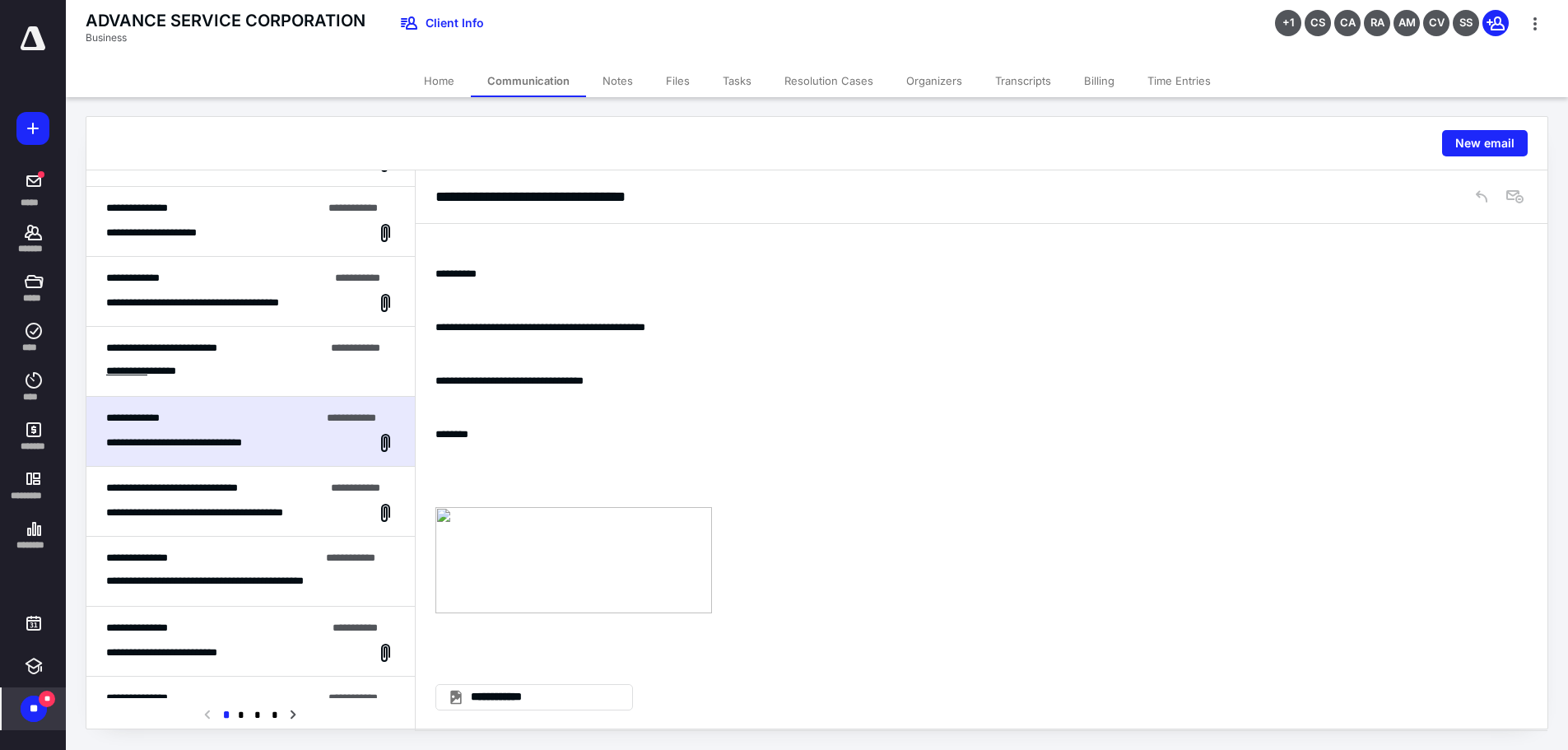 click on "**********" at bounding box center [250, 361] 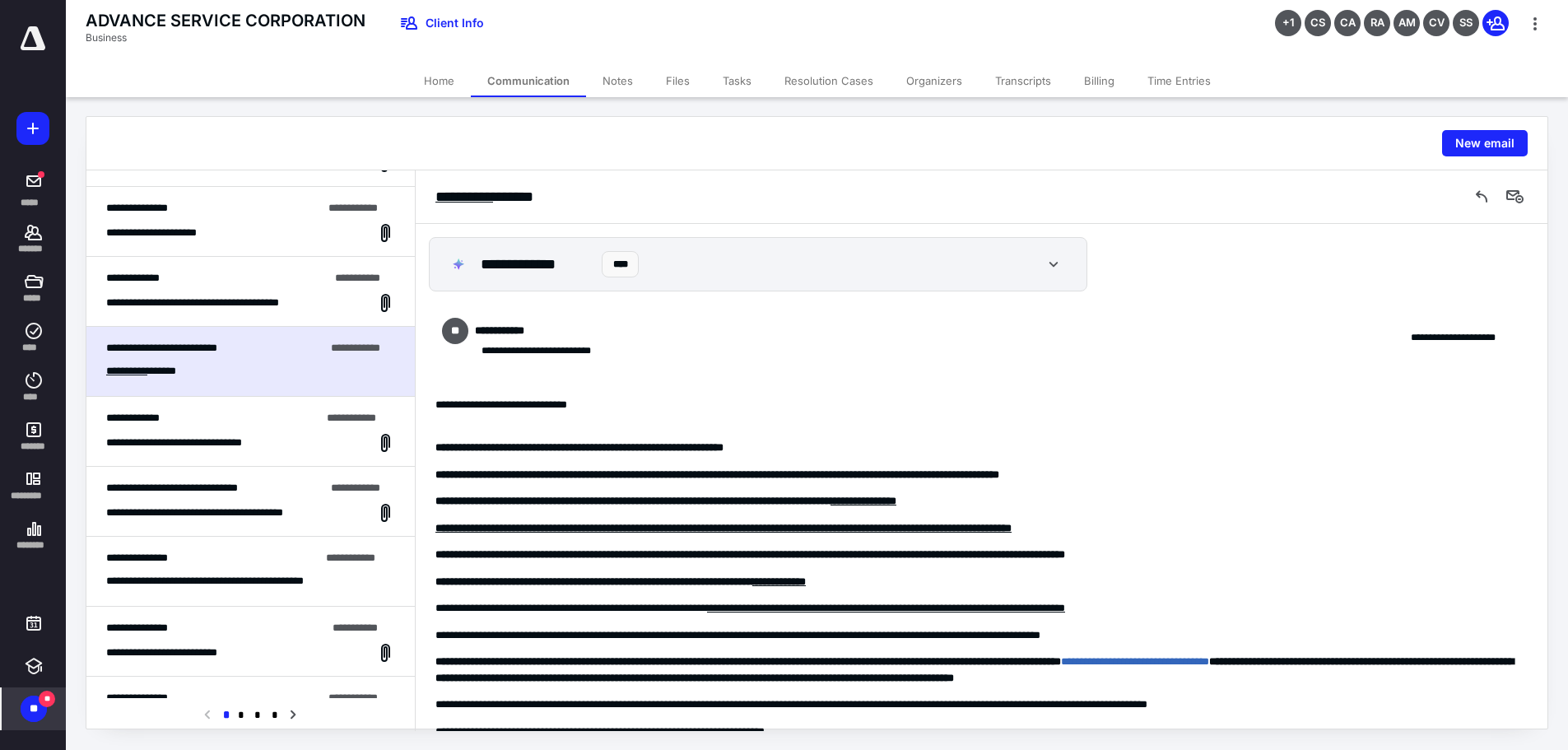 scroll, scrollTop: 645, scrollLeft: 0, axis: vertical 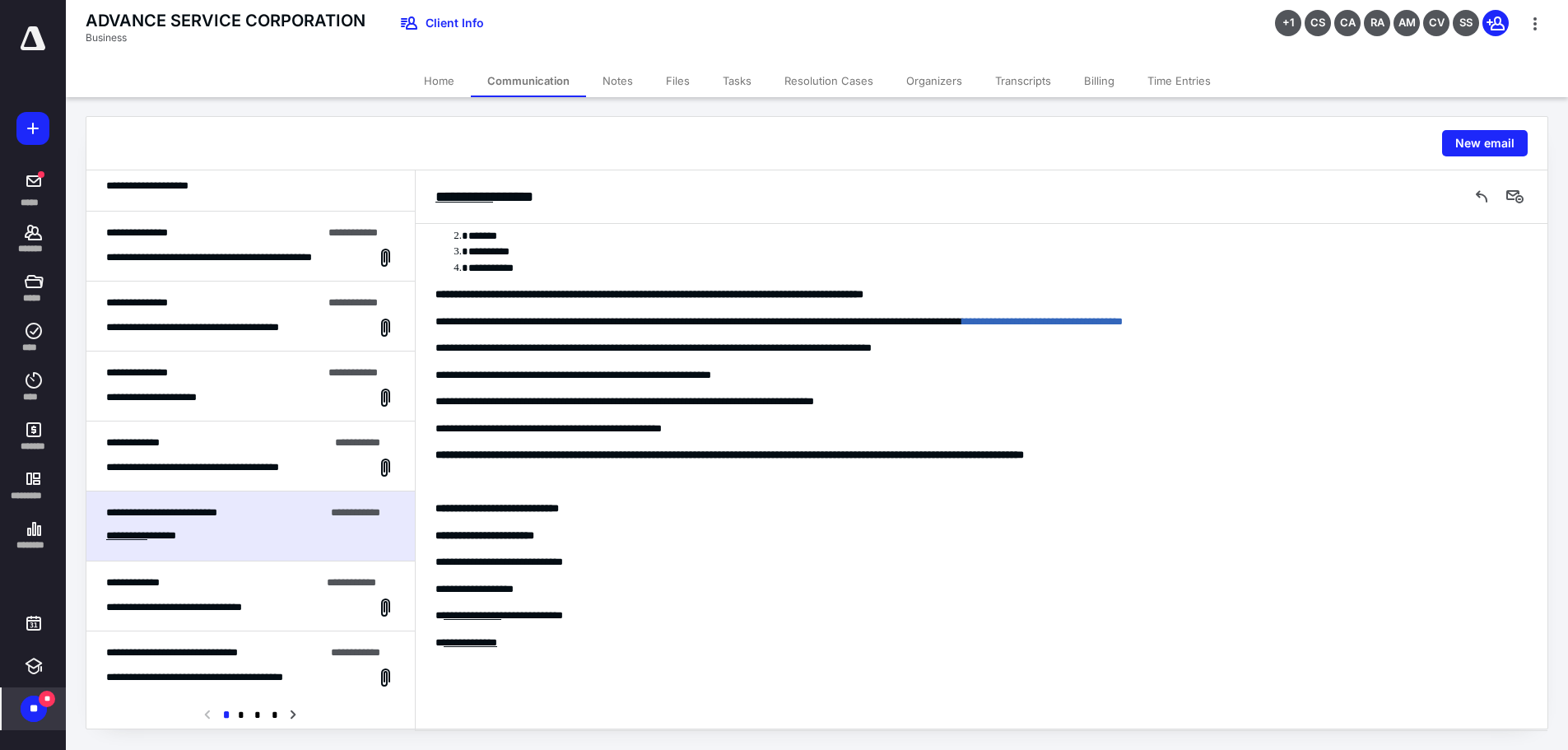 click on "**********" at bounding box center (217, 443) 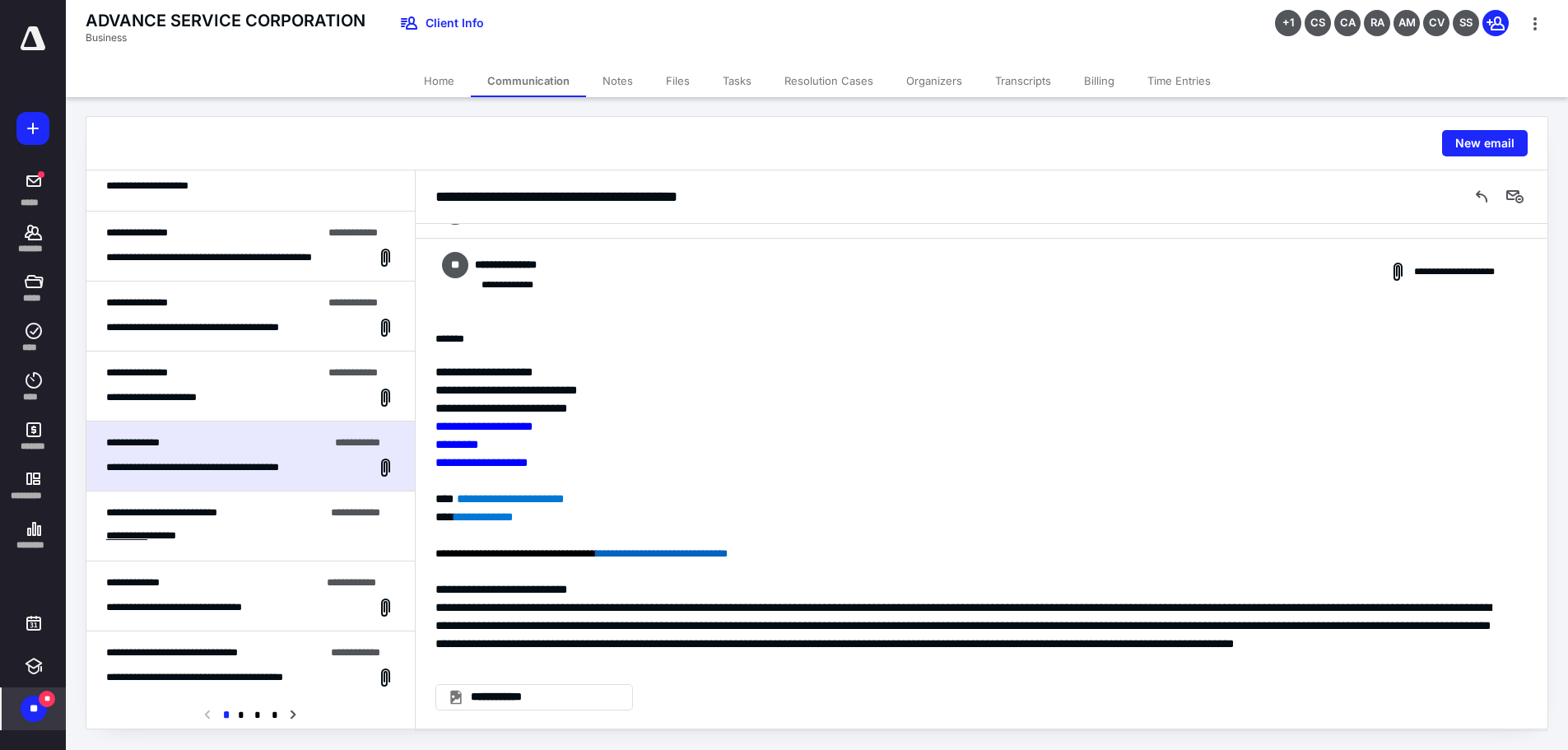 click on "**********" at bounding box center [250, 398] 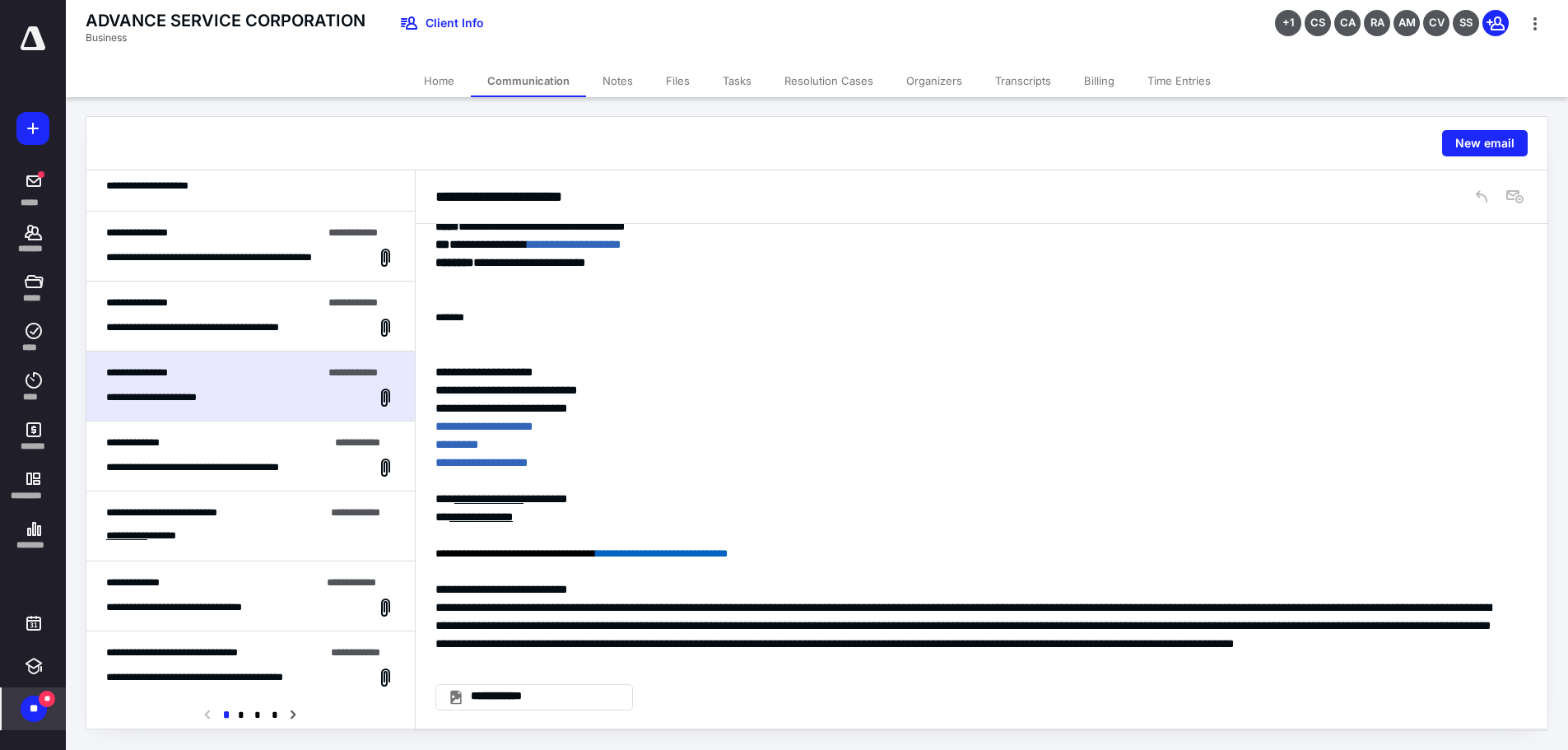 click on "**********" at bounding box center (220, 328) 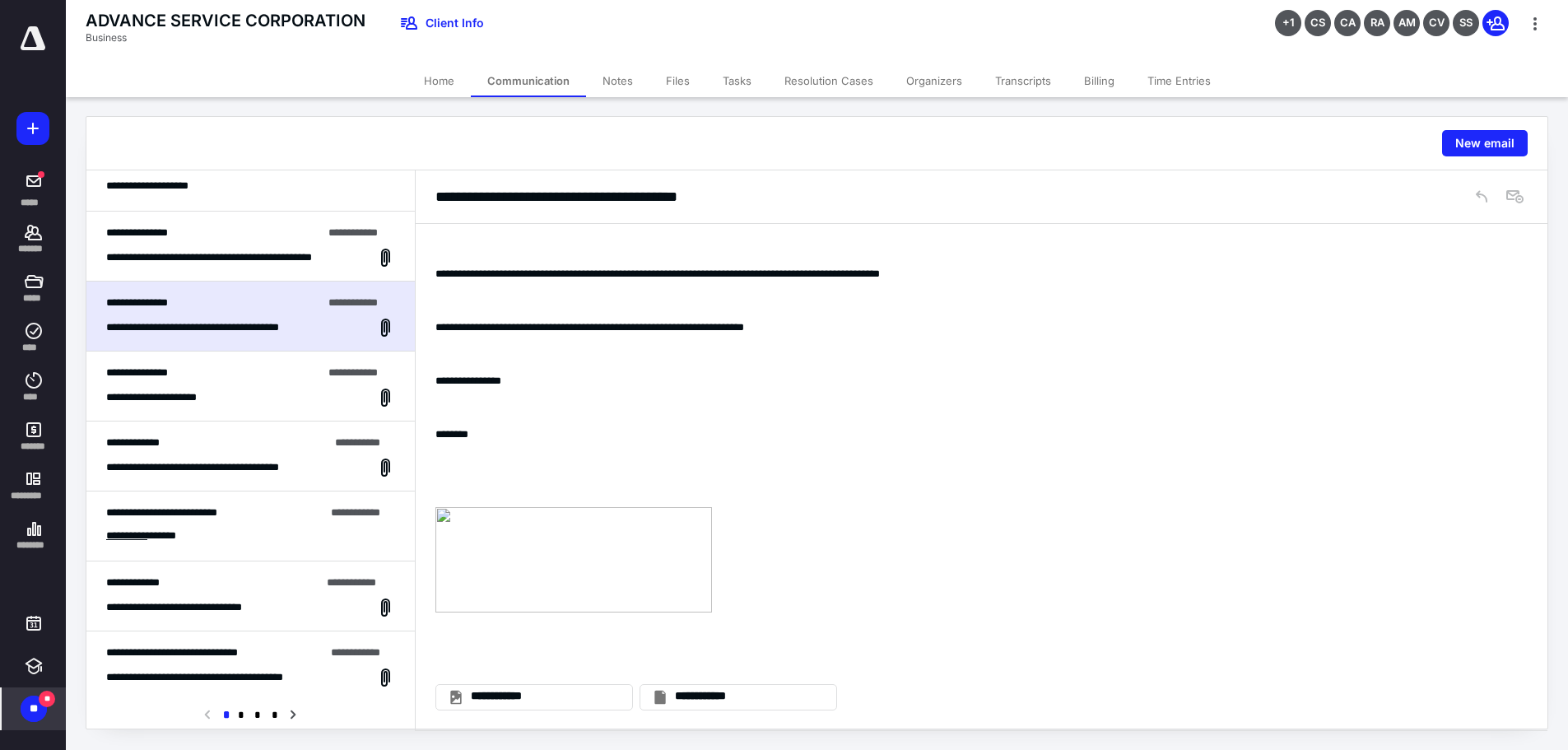 scroll, scrollTop: 206, scrollLeft: 0, axis: vertical 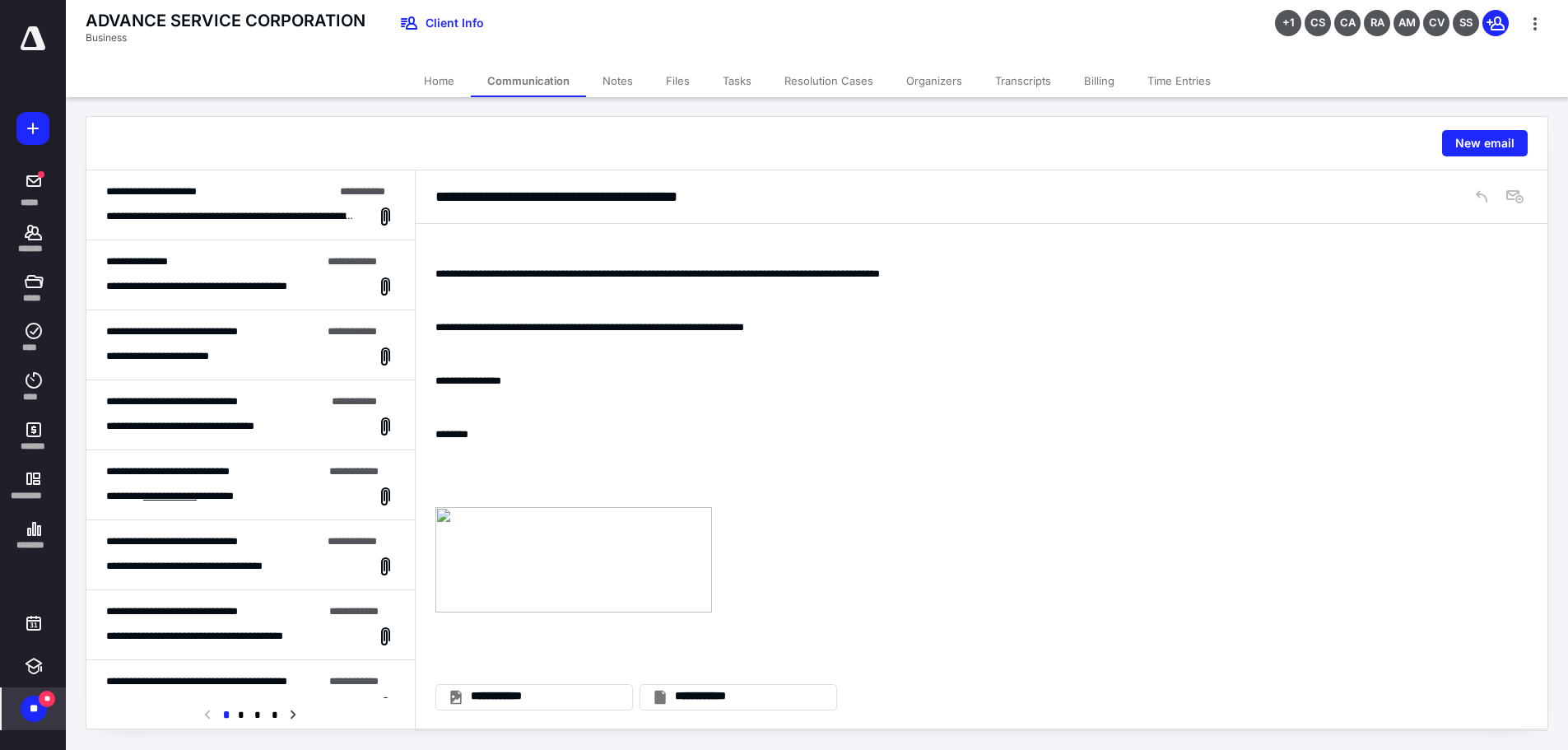 click on "**********" at bounding box center [250, 275] 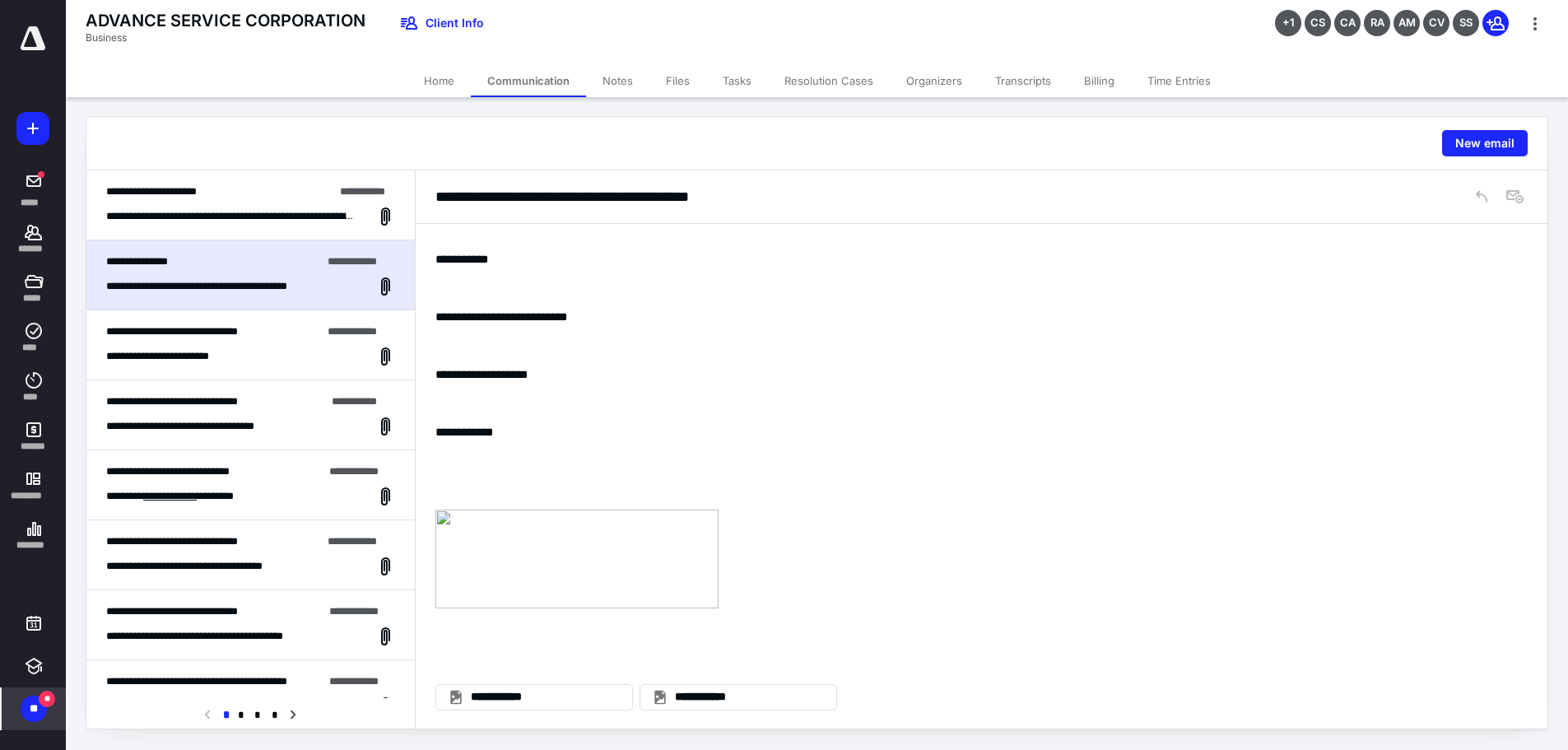 drag, startPoint x: 258, startPoint y: 209, endPoint x: 328, endPoint y: 189, distance: 72.8011 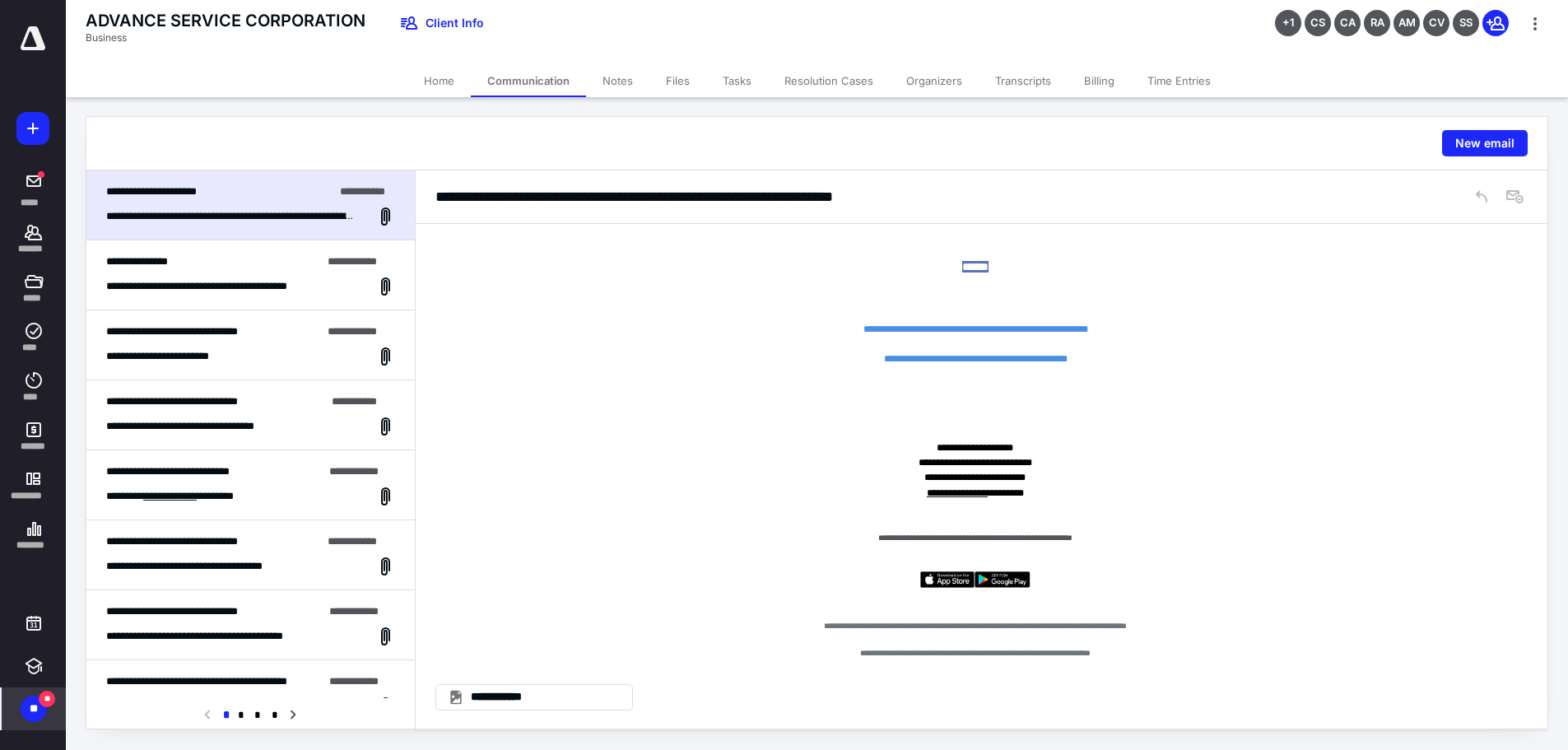 click on "Tasks" at bounding box center (737, 81) 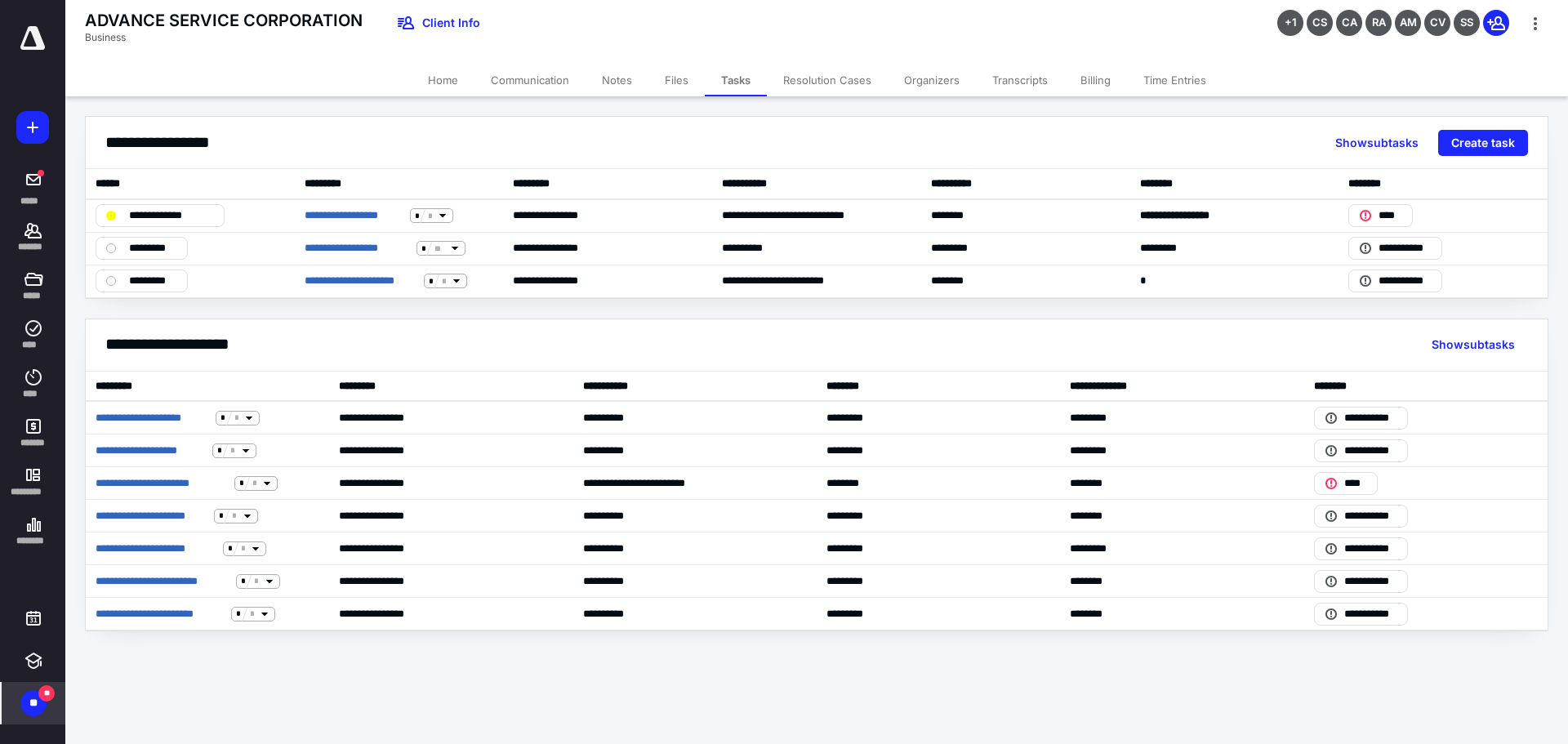 click on "Notes" at bounding box center (617, 80) 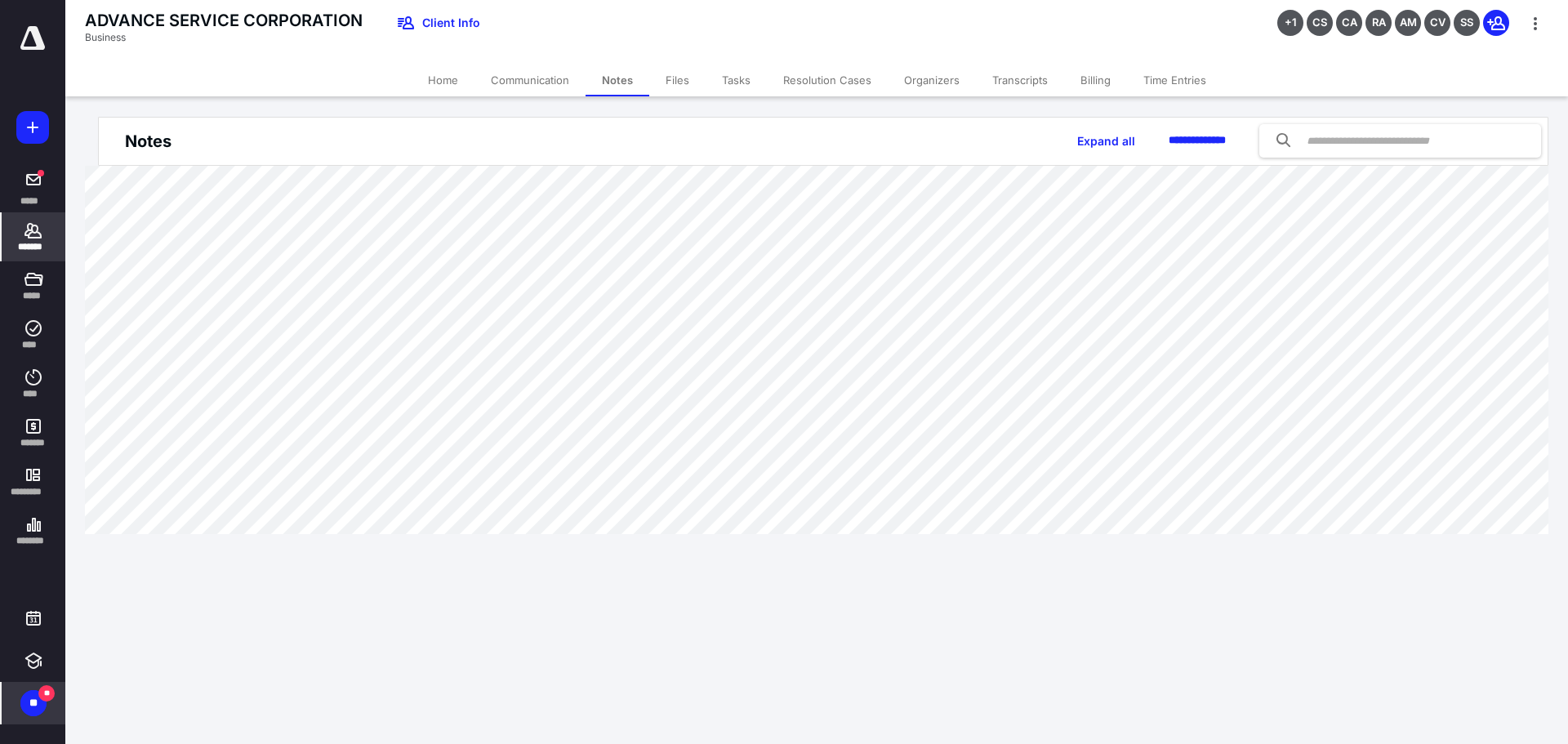 click on "Tasks" at bounding box center (736, 80) 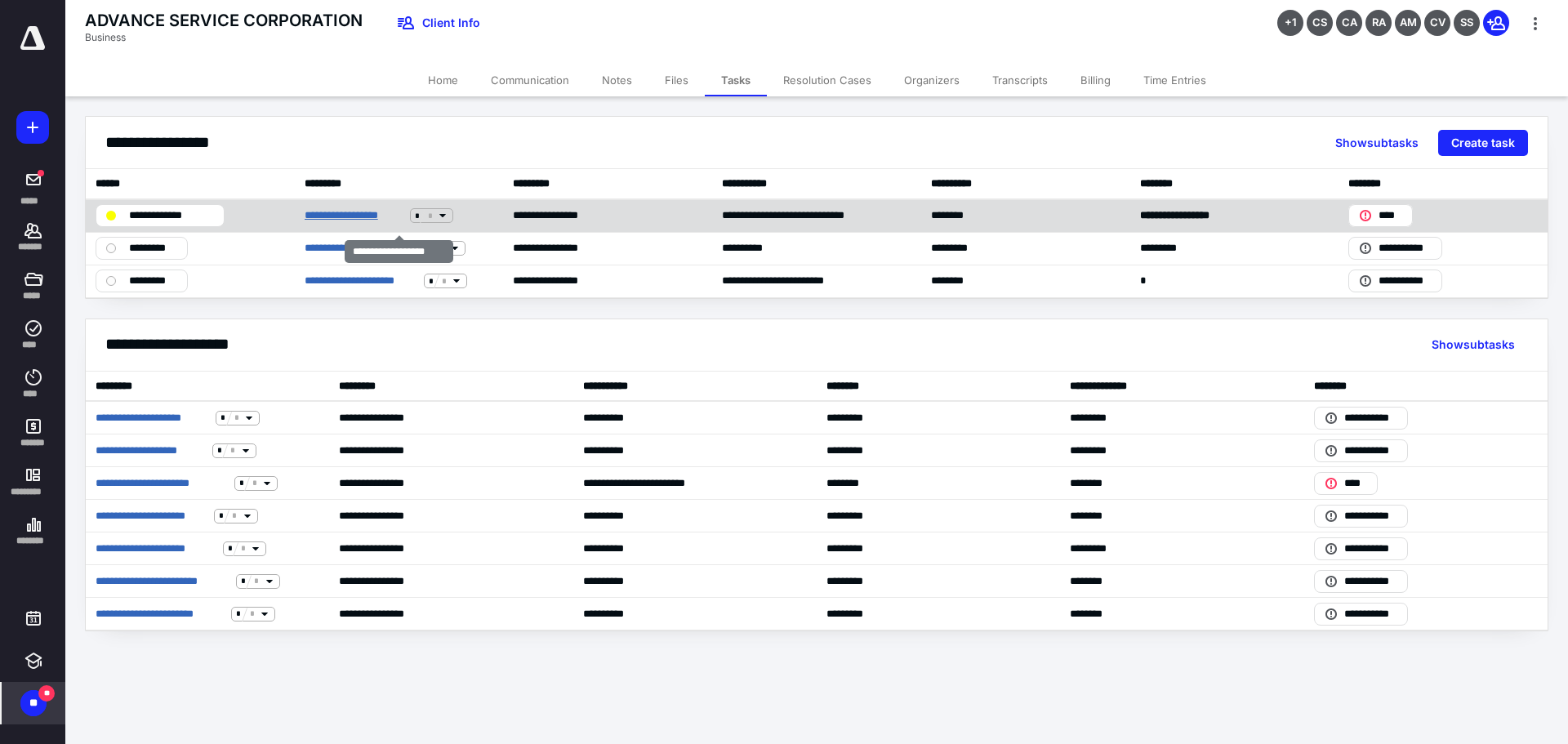 click on "**********" at bounding box center [354, 216] 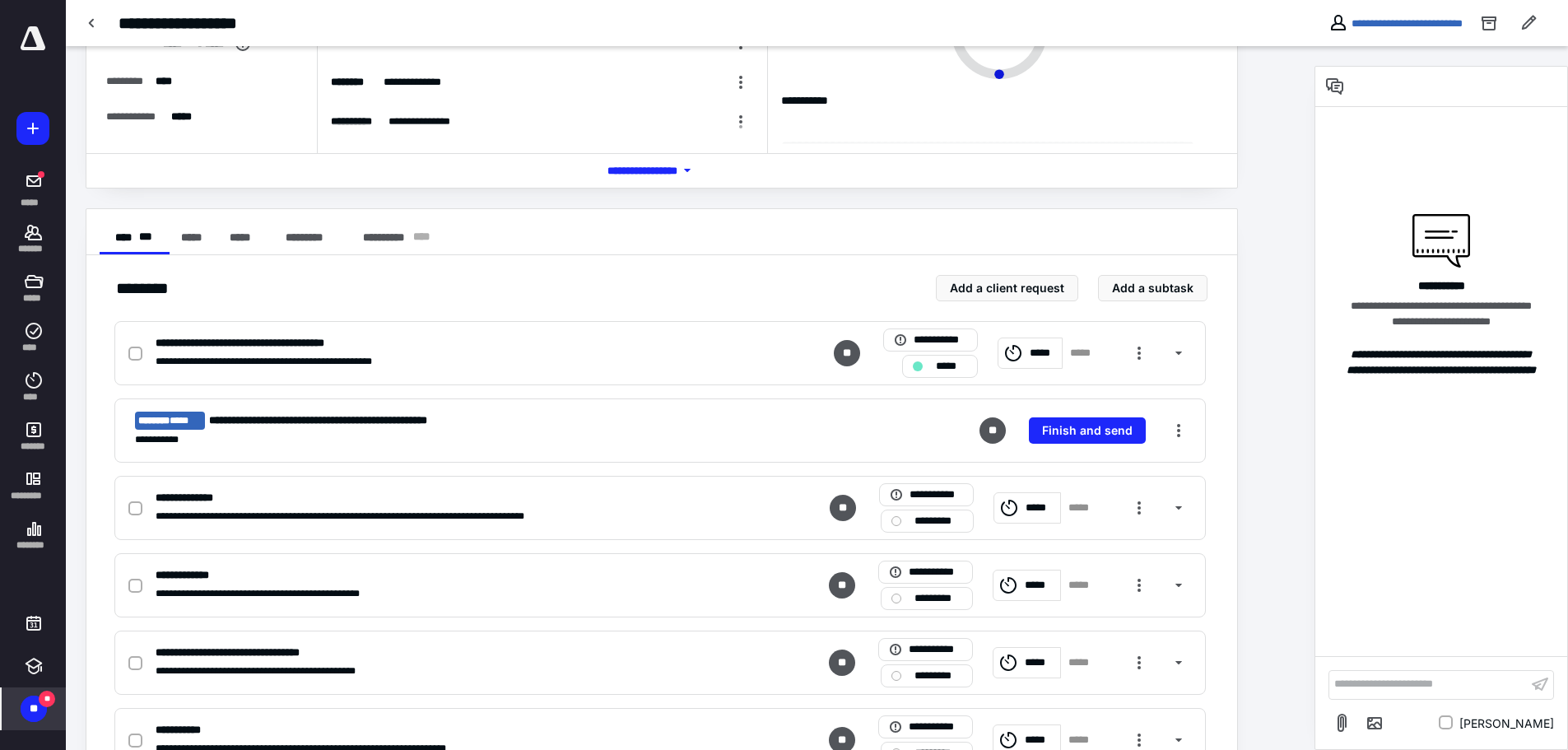 scroll, scrollTop: 0, scrollLeft: 0, axis: both 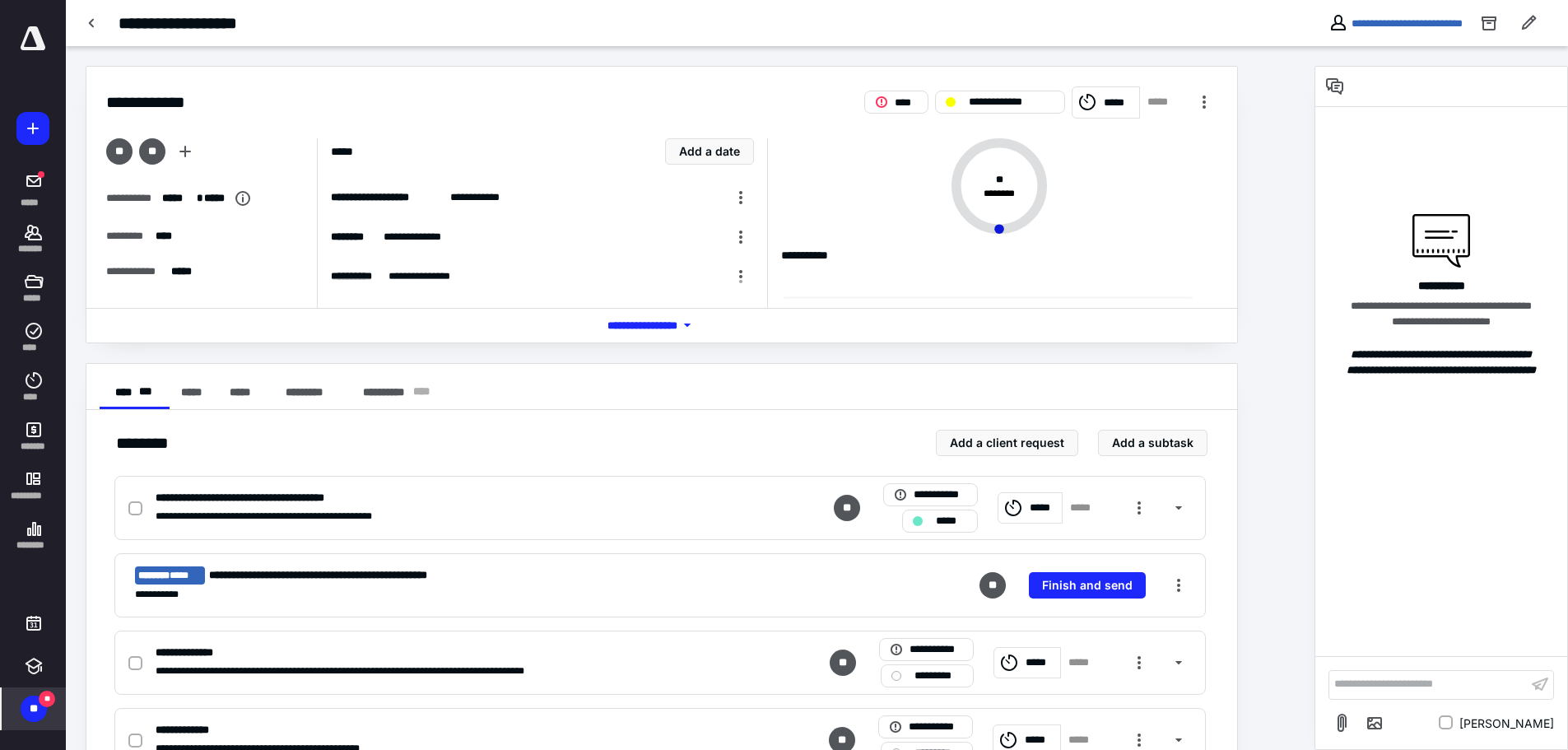 click on "**** *******" at bounding box center [152, 102] 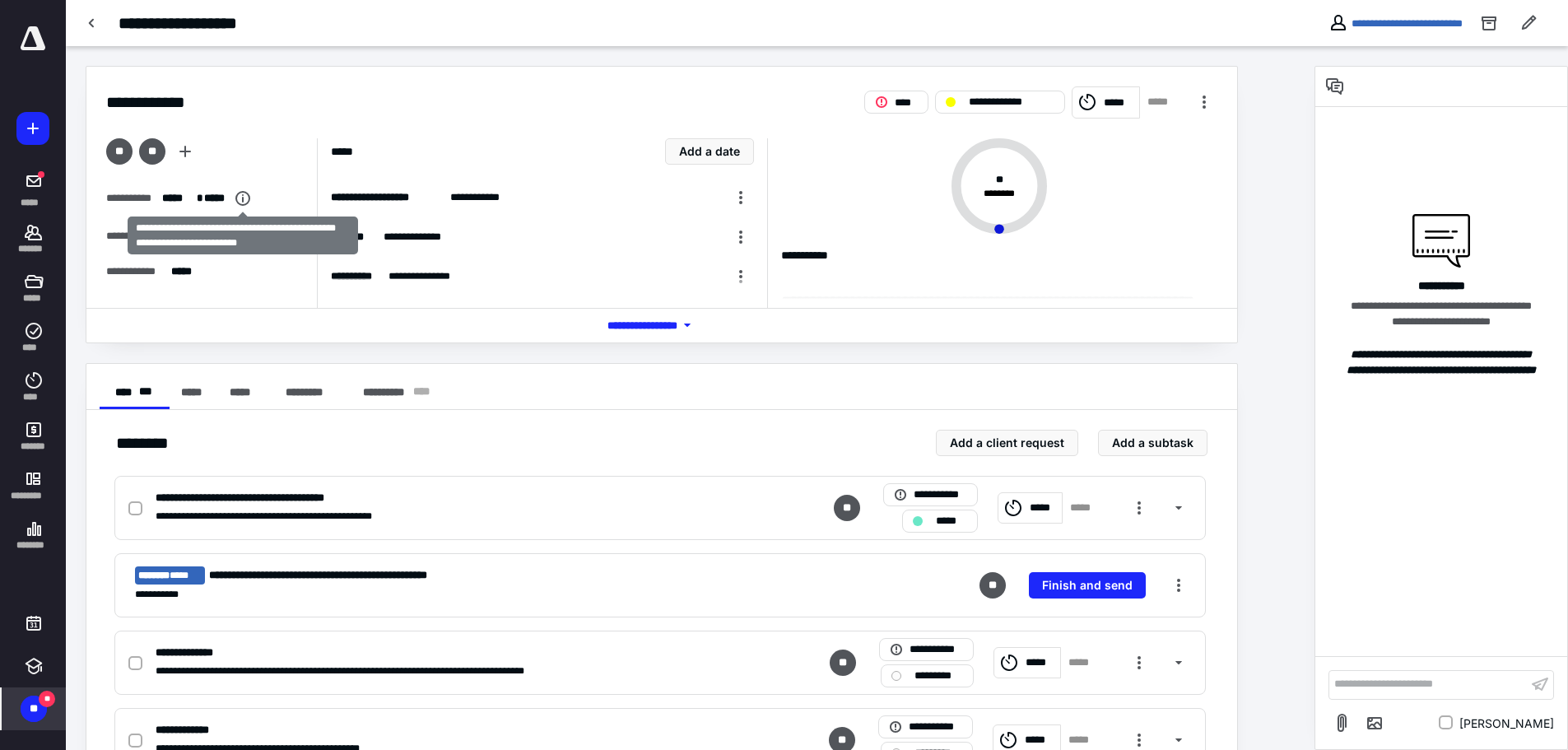 click 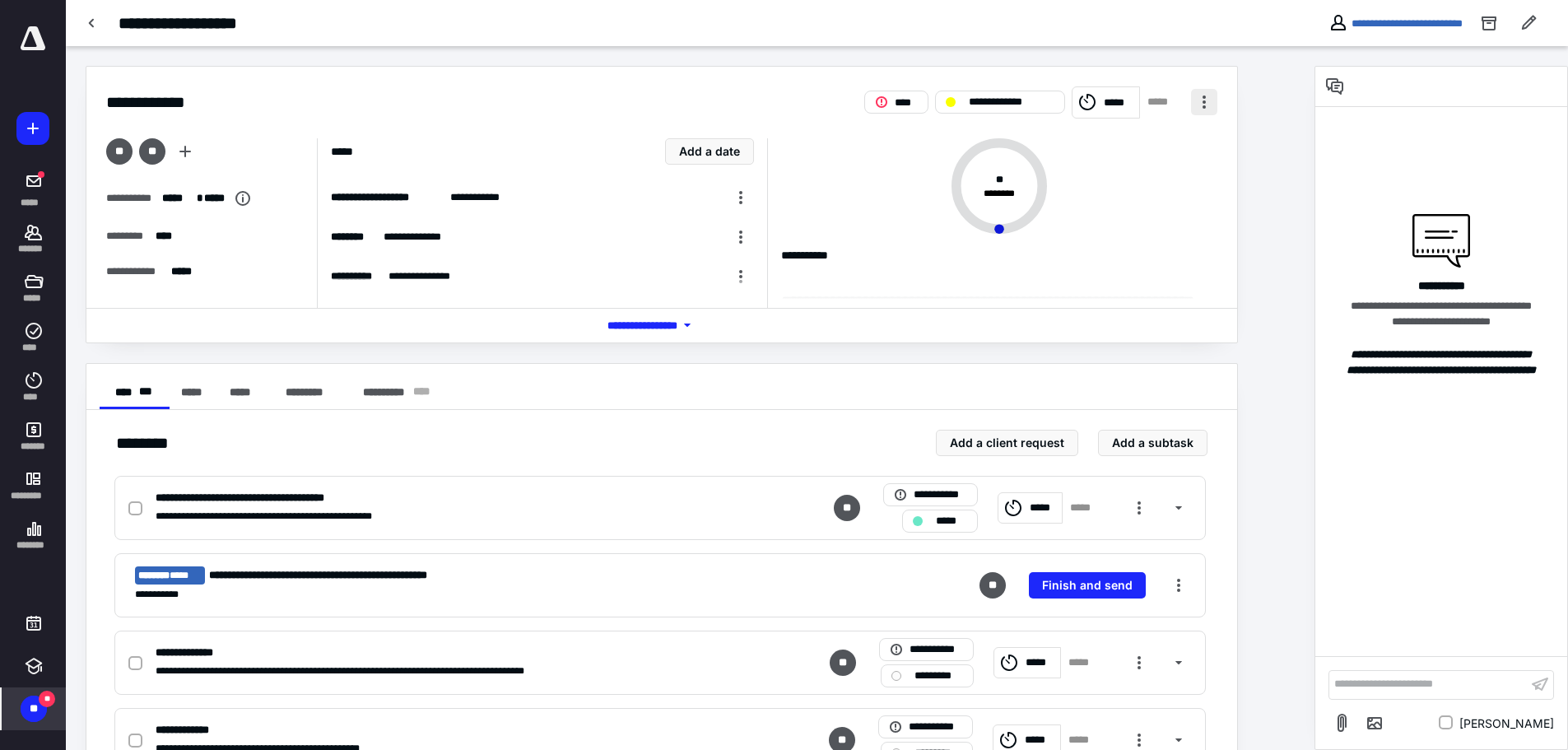 click at bounding box center [1204, 102] 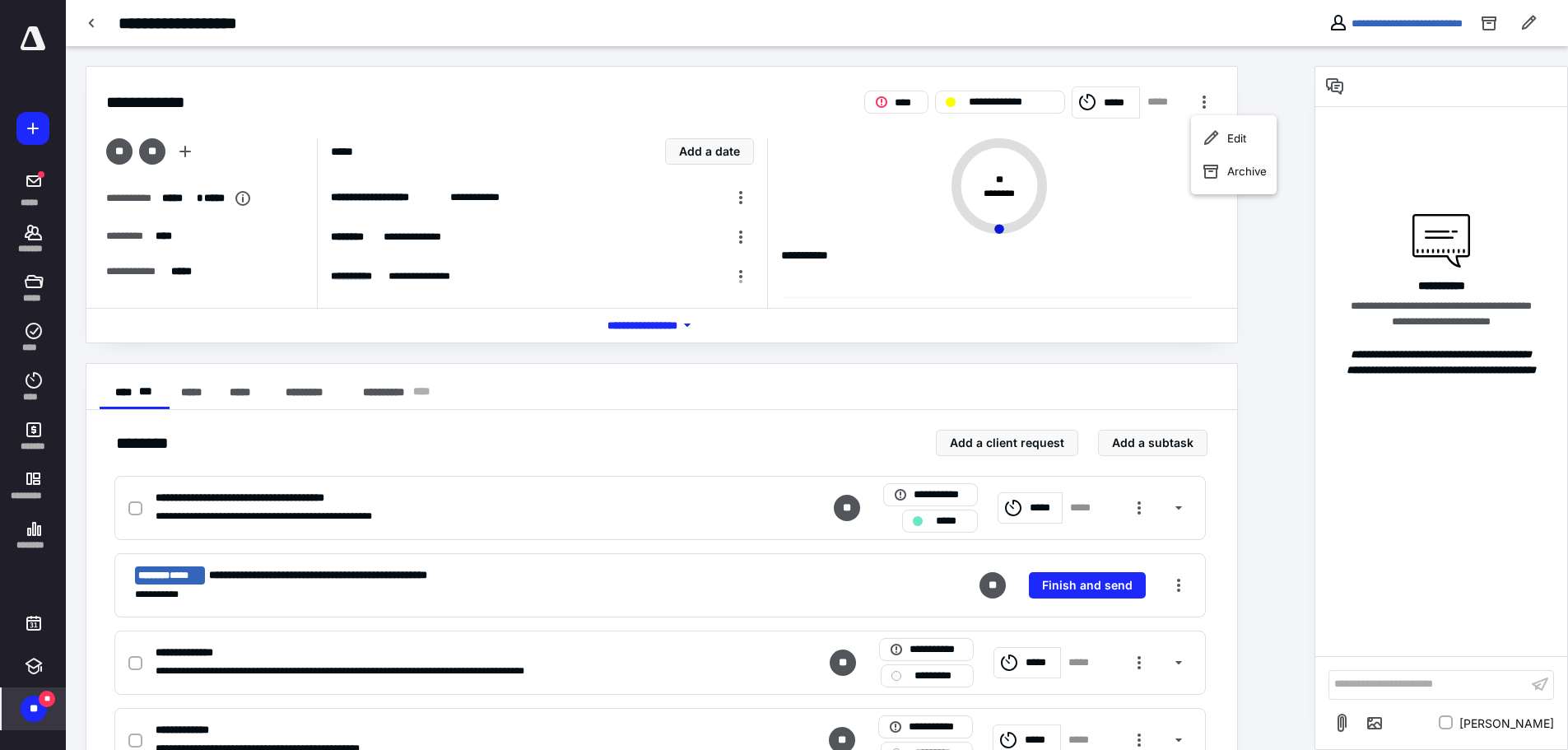 click at bounding box center [1006, 293] 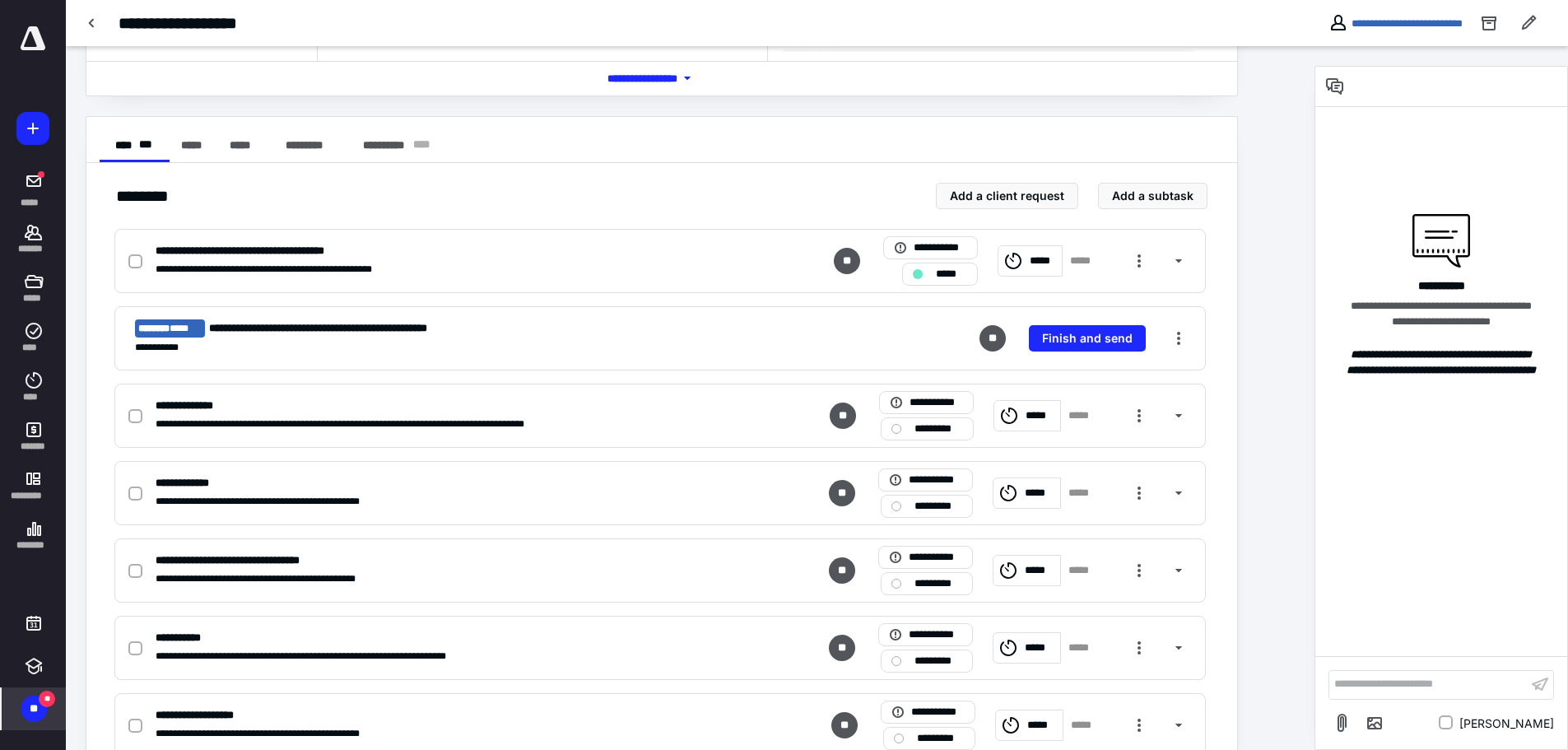 scroll, scrollTop: 0, scrollLeft: 0, axis: both 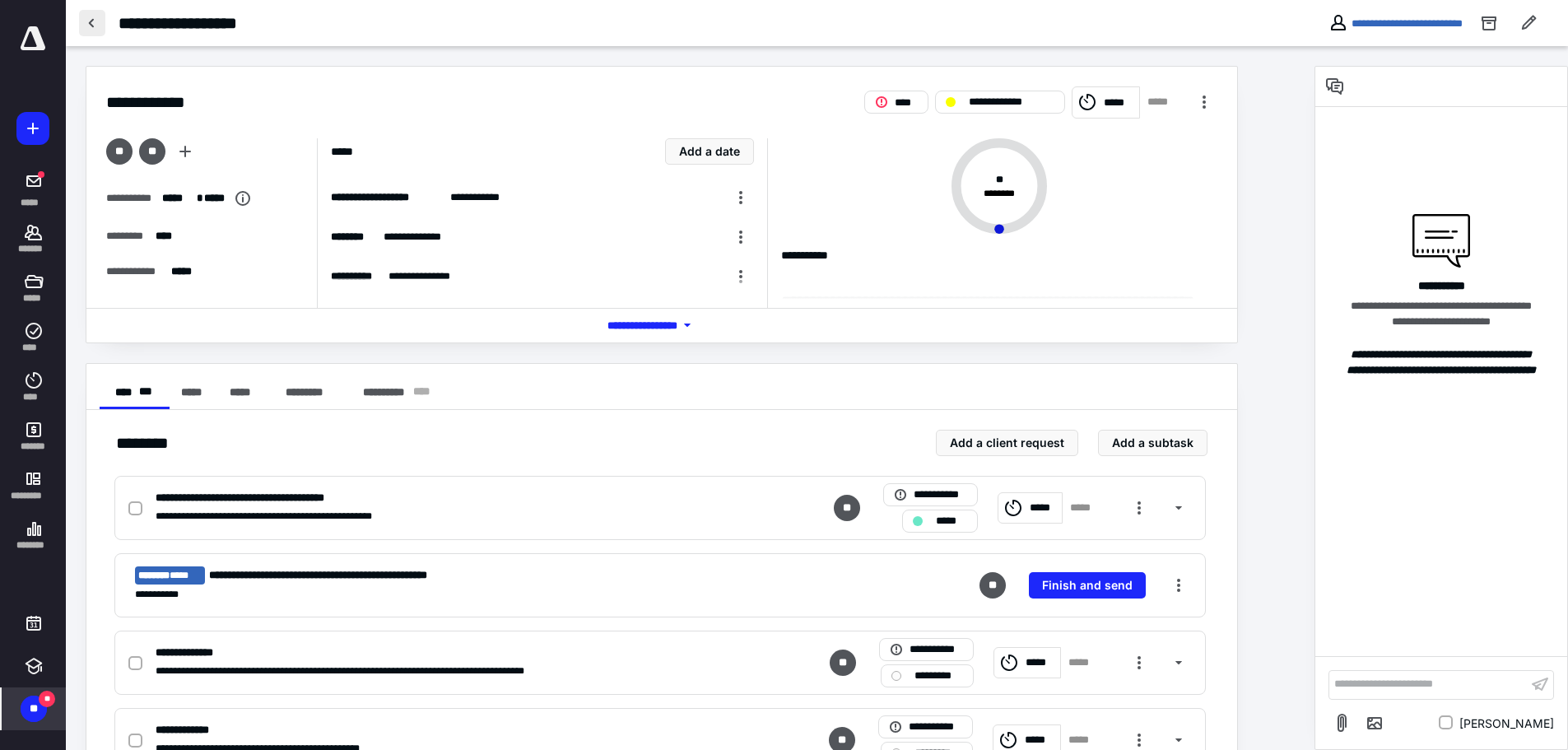 click at bounding box center [92, 23] 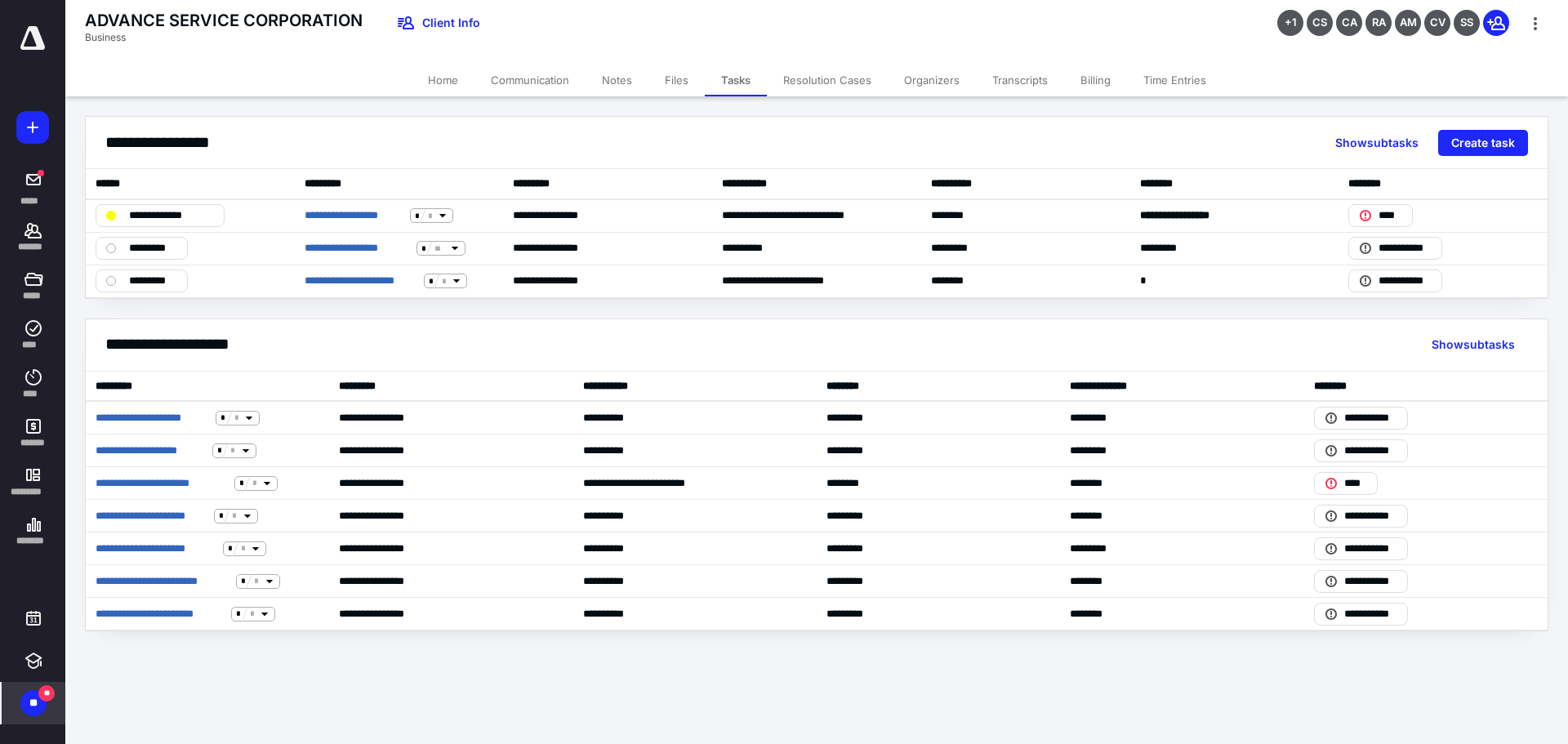click on "Billing" at bounding box center (1095, 80) 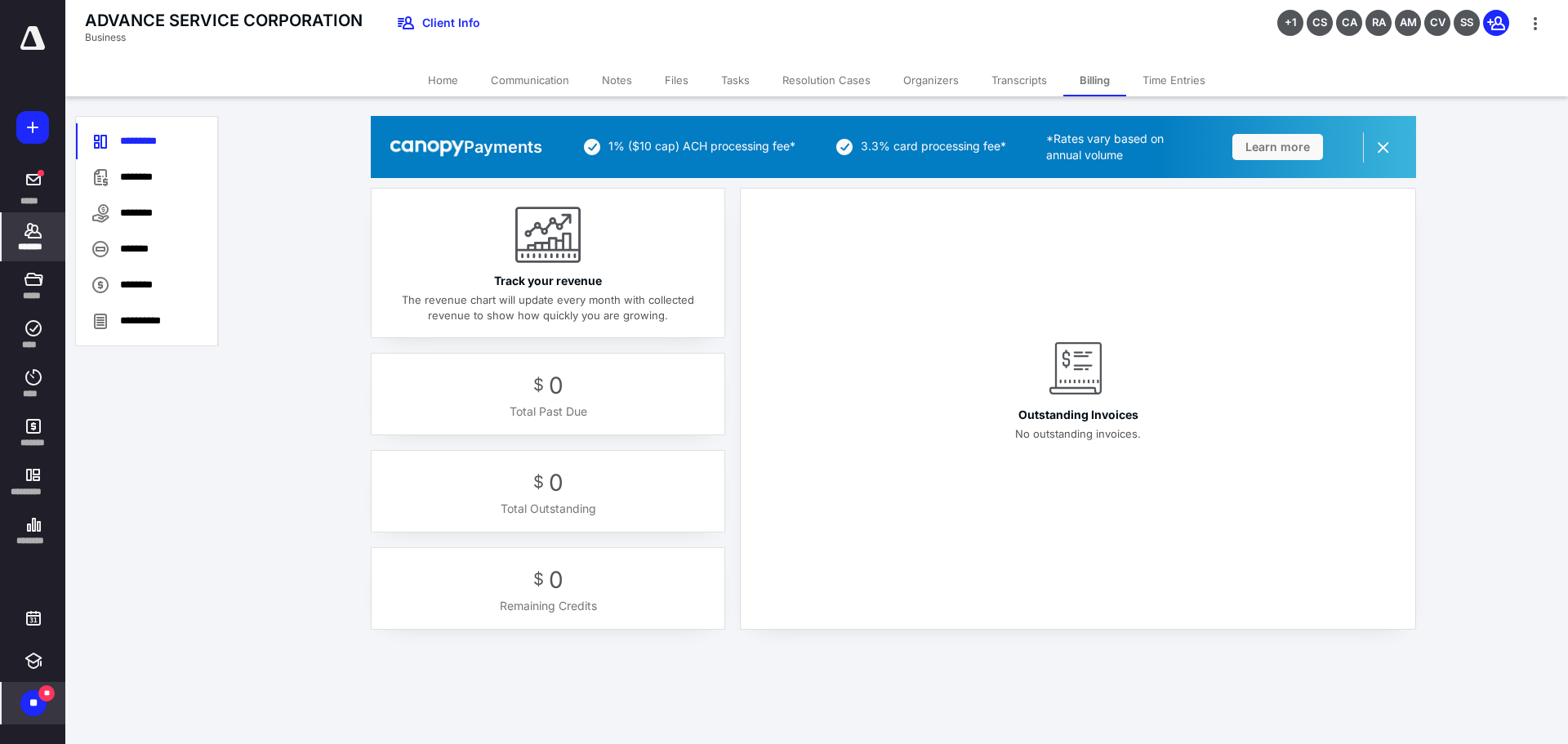 click on "Transcripts" at bounding box center (1019, 80) 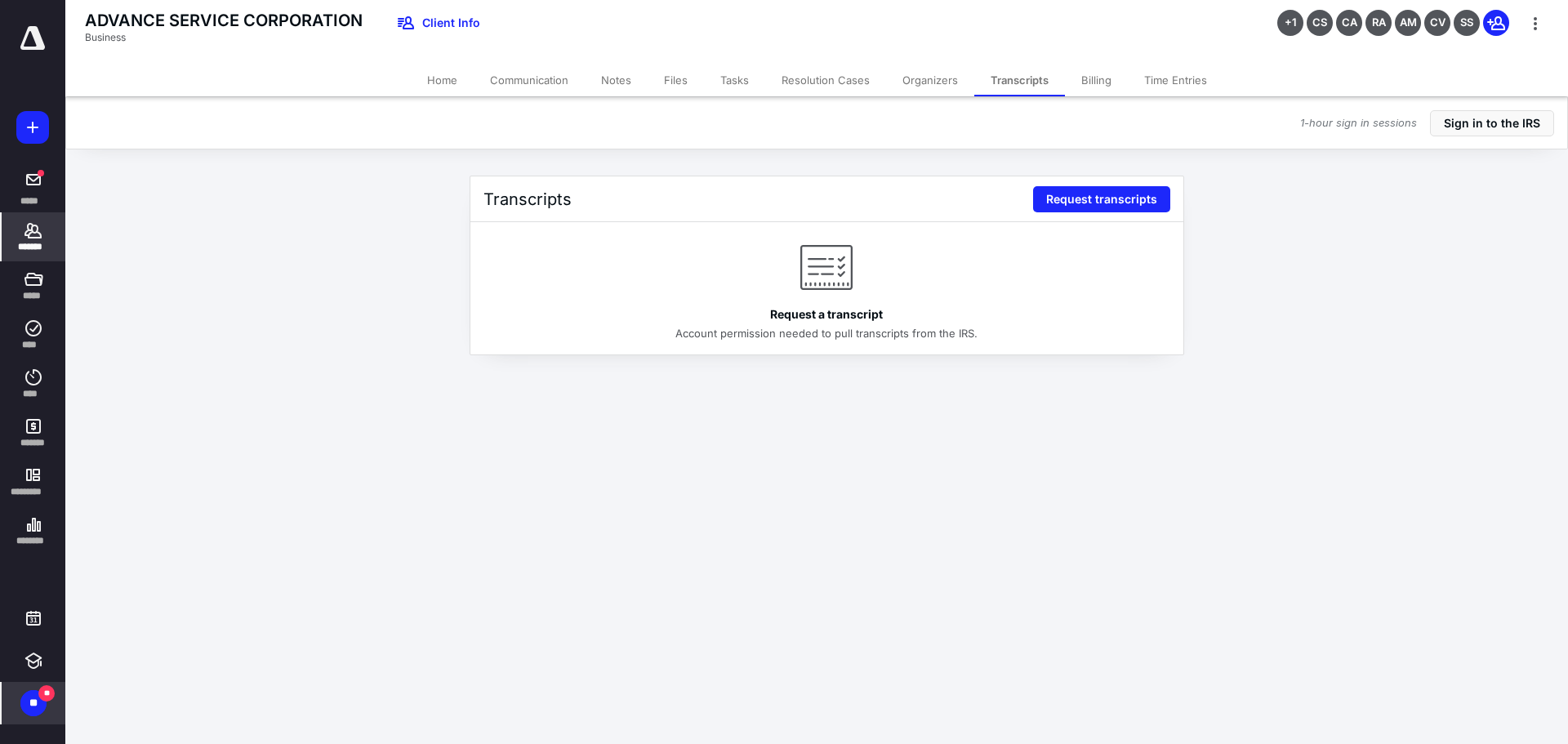 click on "Organizers" at bounding box center (930, 80) 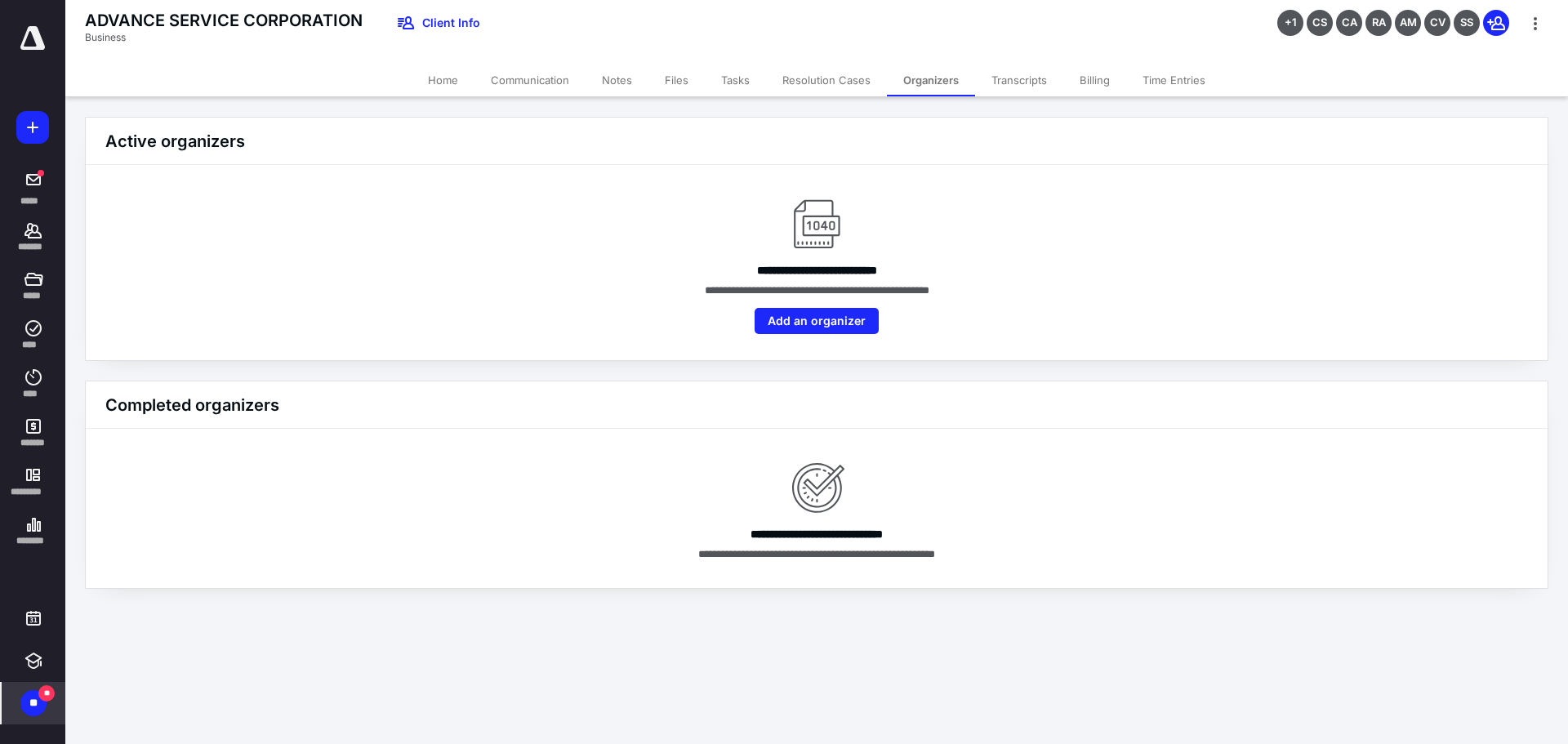 click on "Resolution Cases" at bounding box center (826, 80) 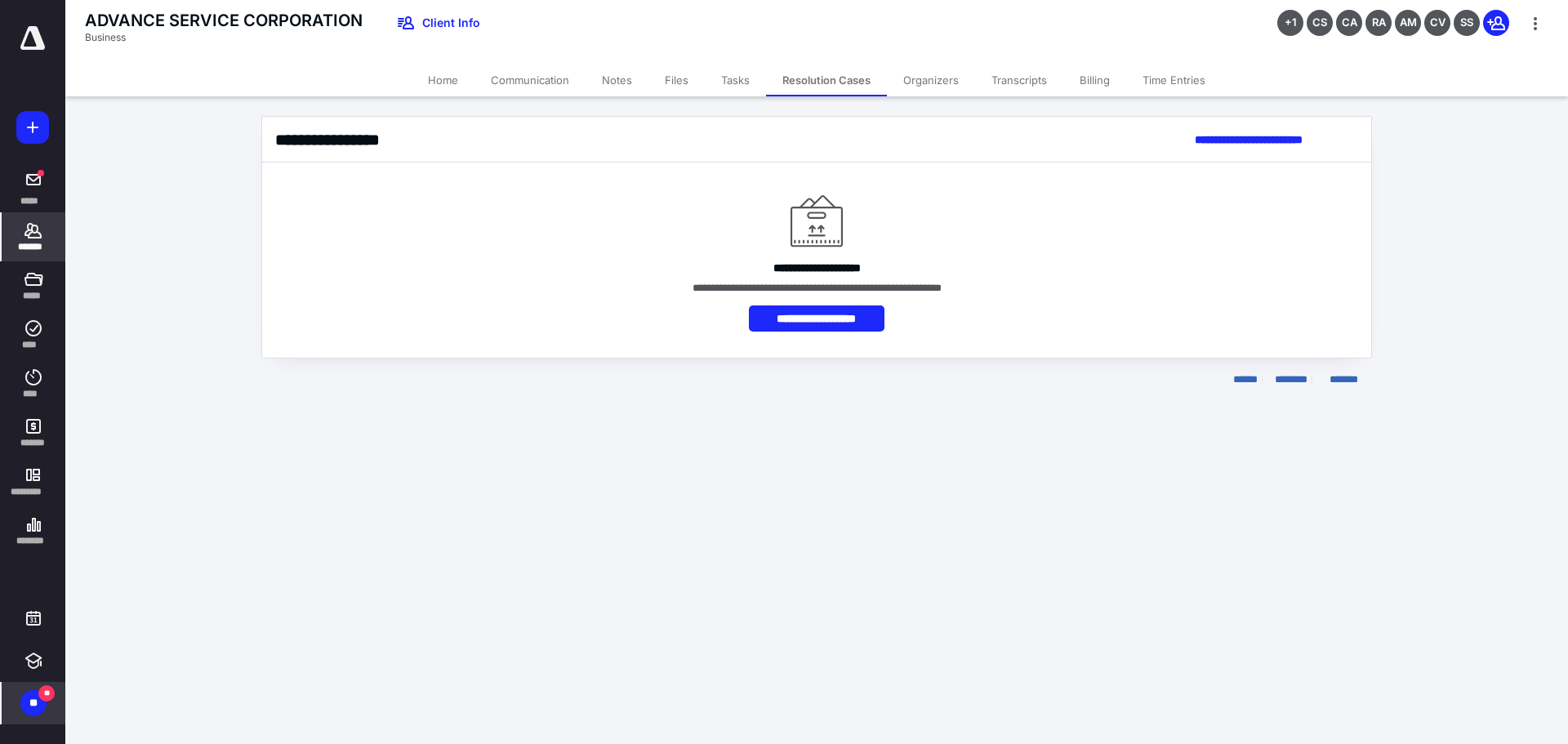 click on "Time Entries" at bounding box center (1174, 80) 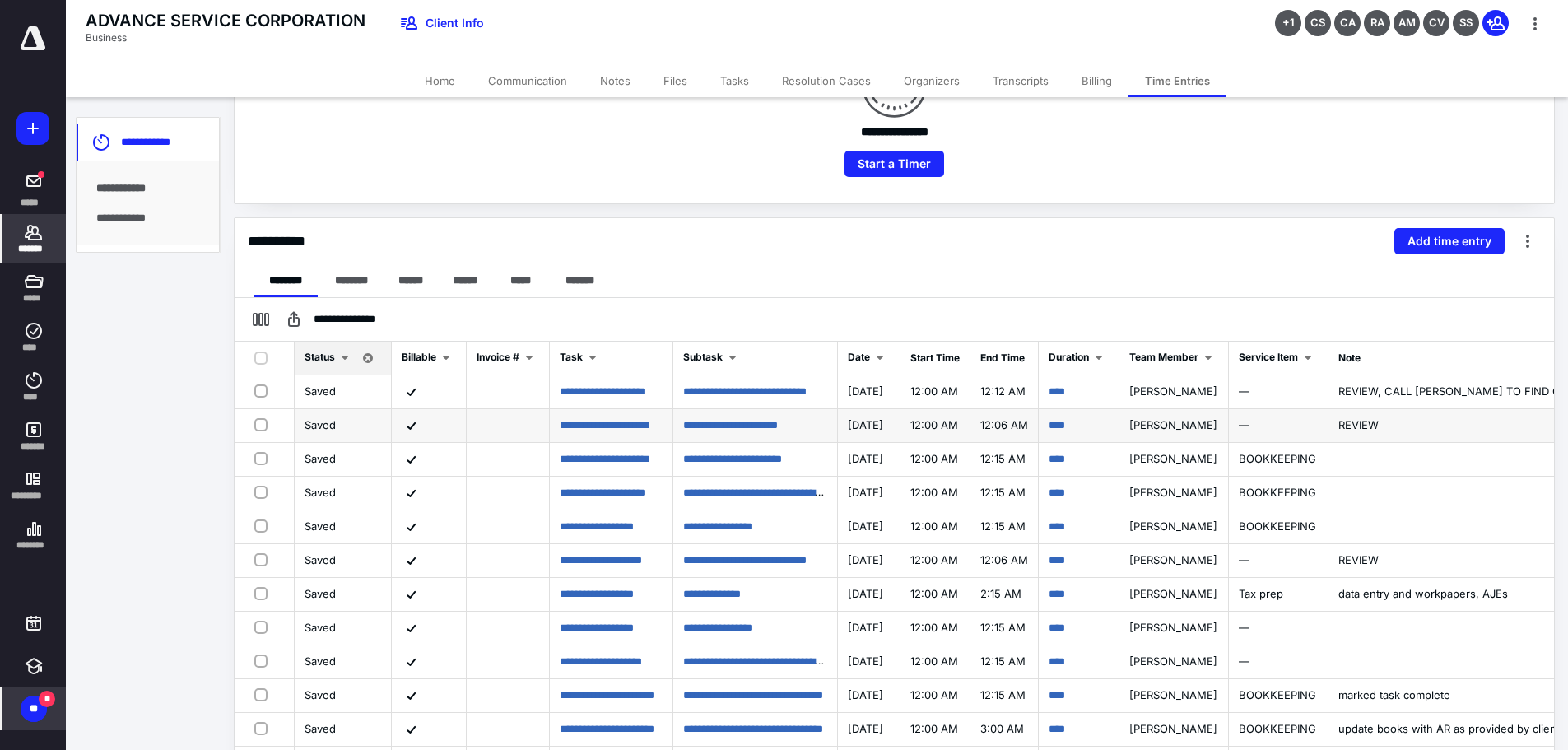 scroll, scrollTop: 369, scrollLeft: 0, axis: vertical 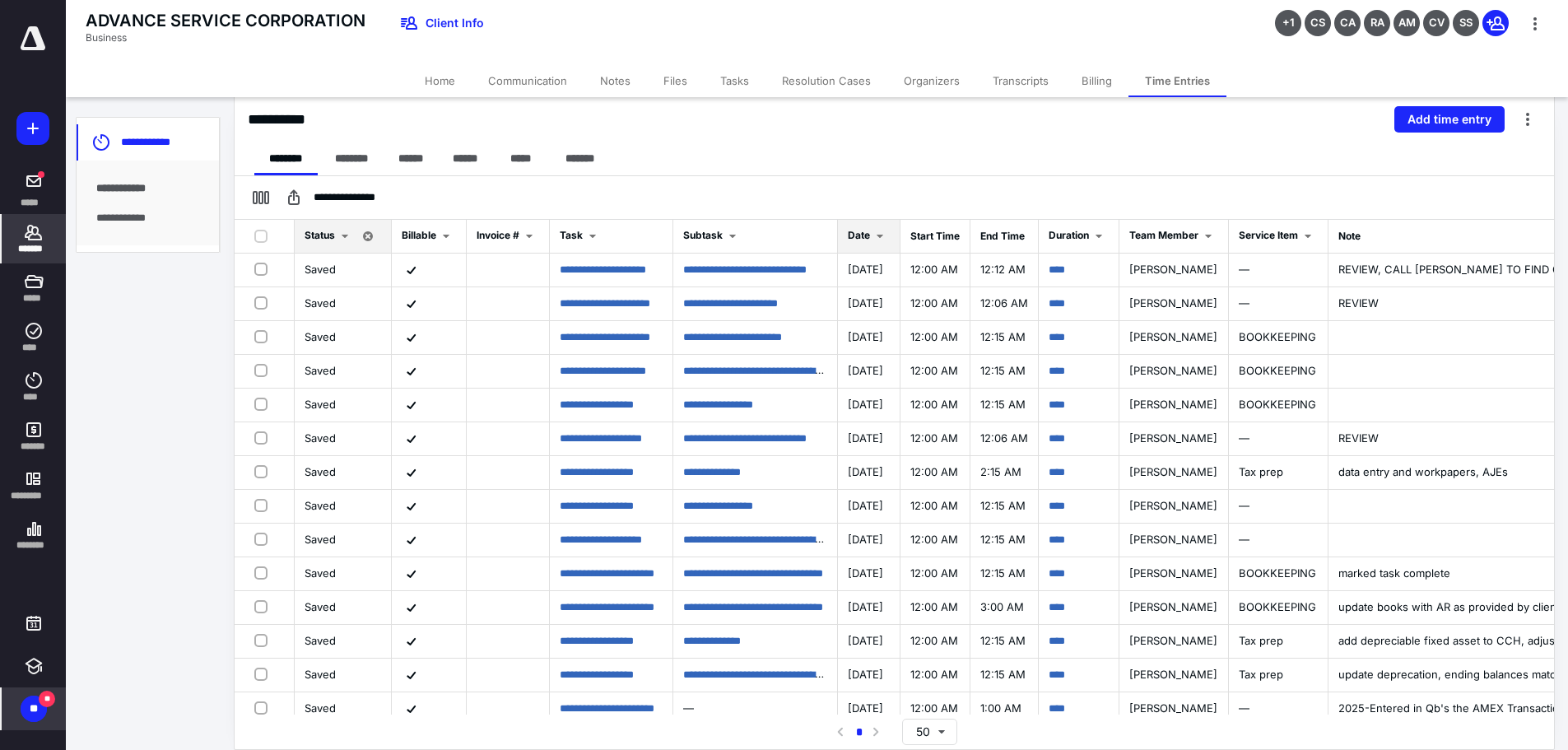 click on "Date" at bounding box center (858, 235) 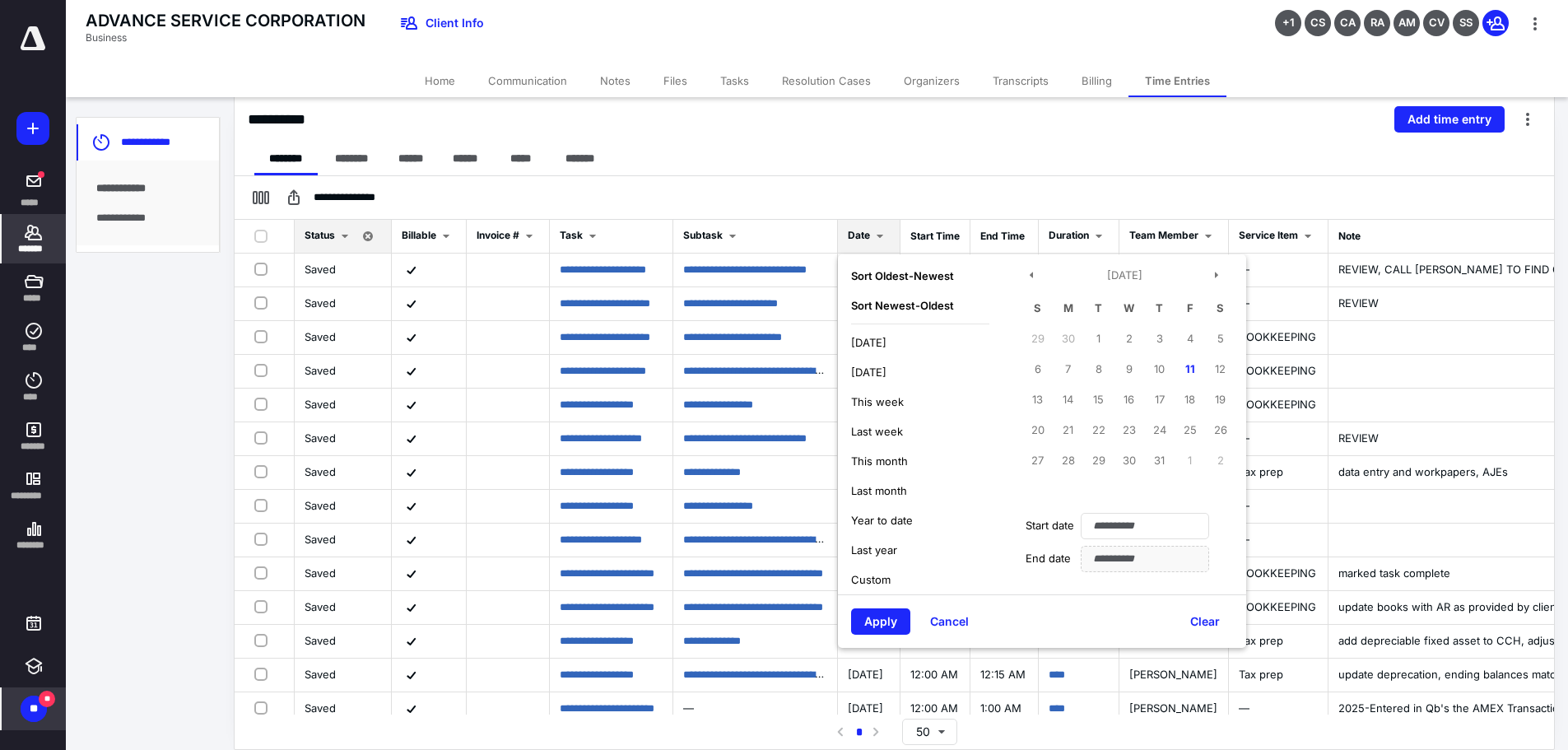 click on "Last year" at bounding box center (874, 550) 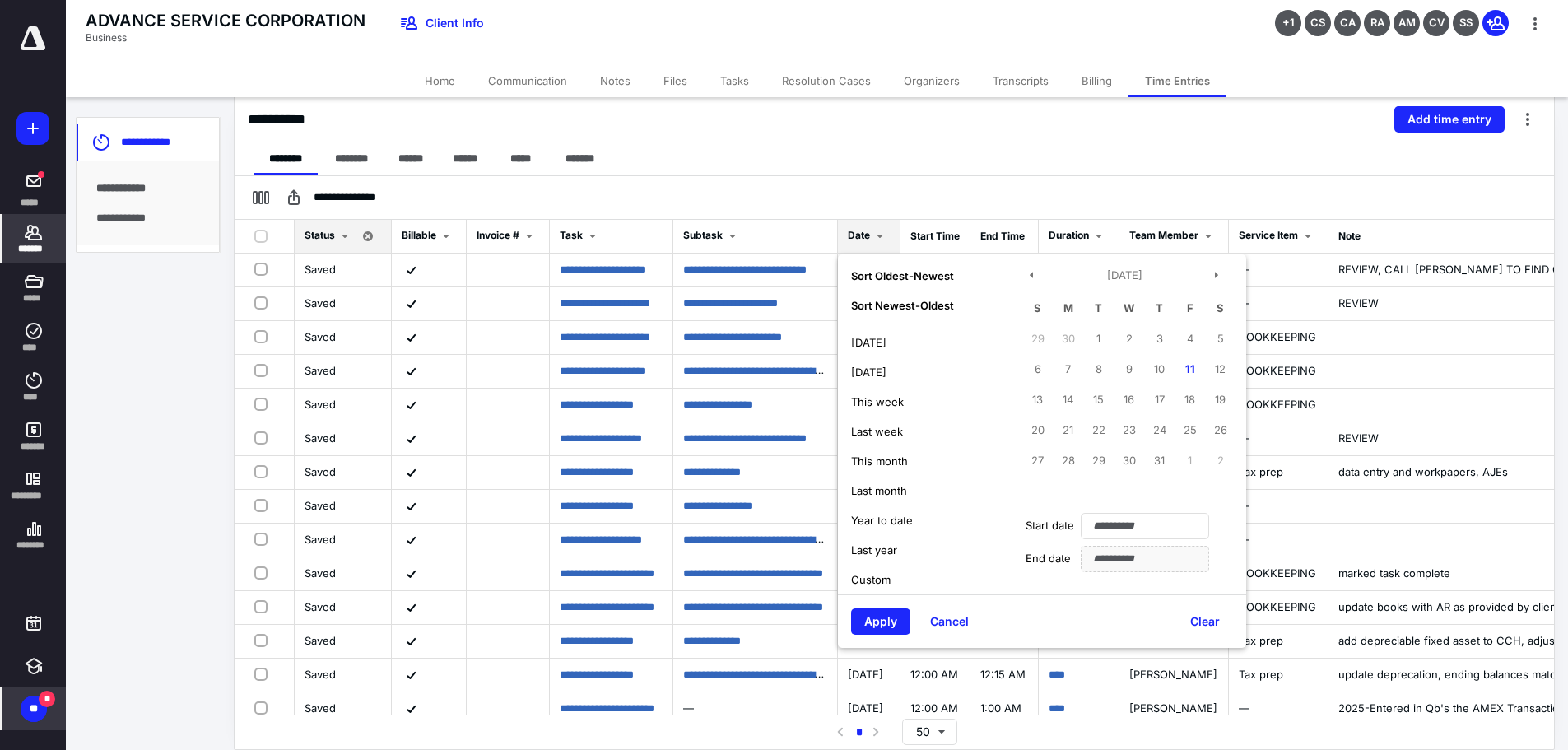 type on "**********" 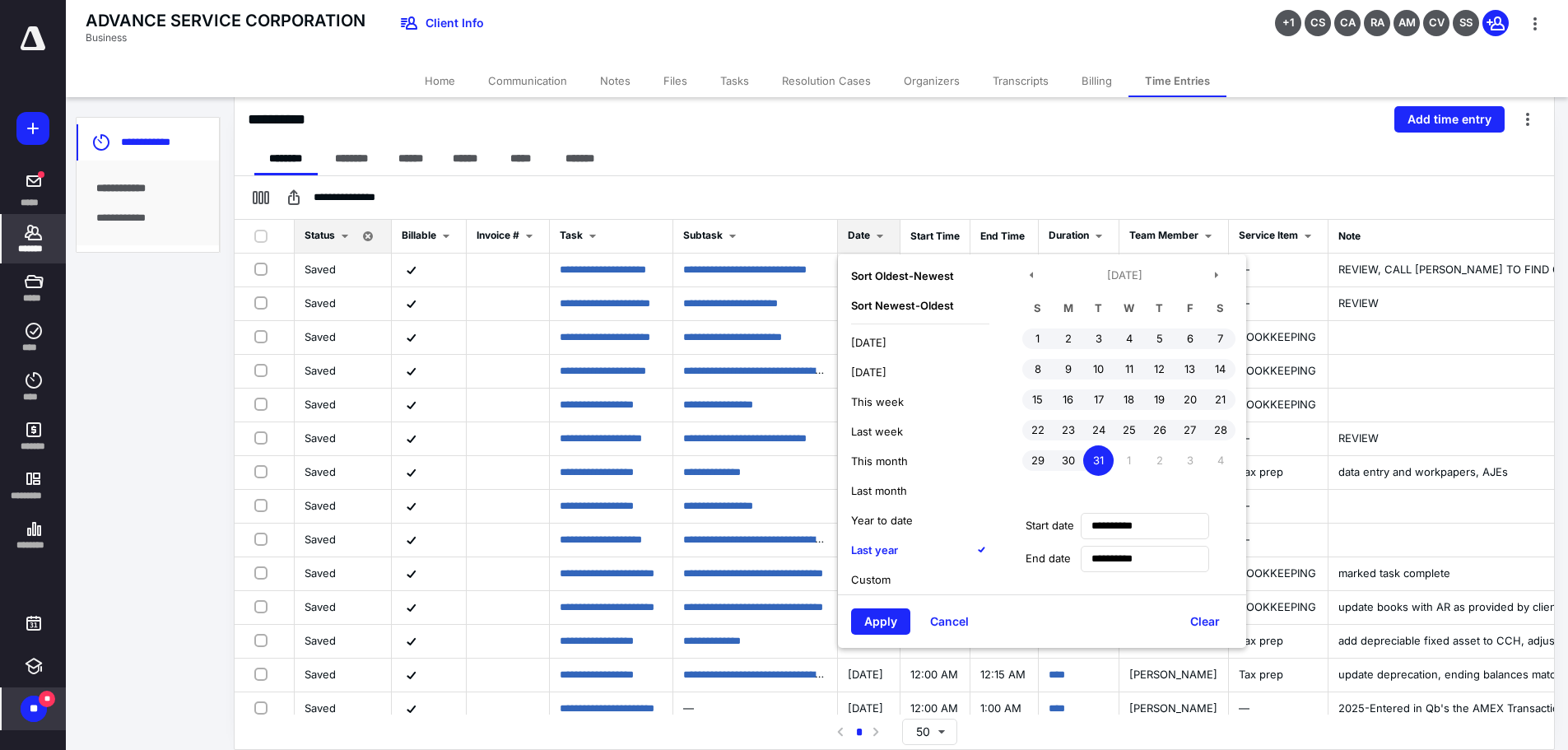 click on "Last year" at bounding box center (874, 550) 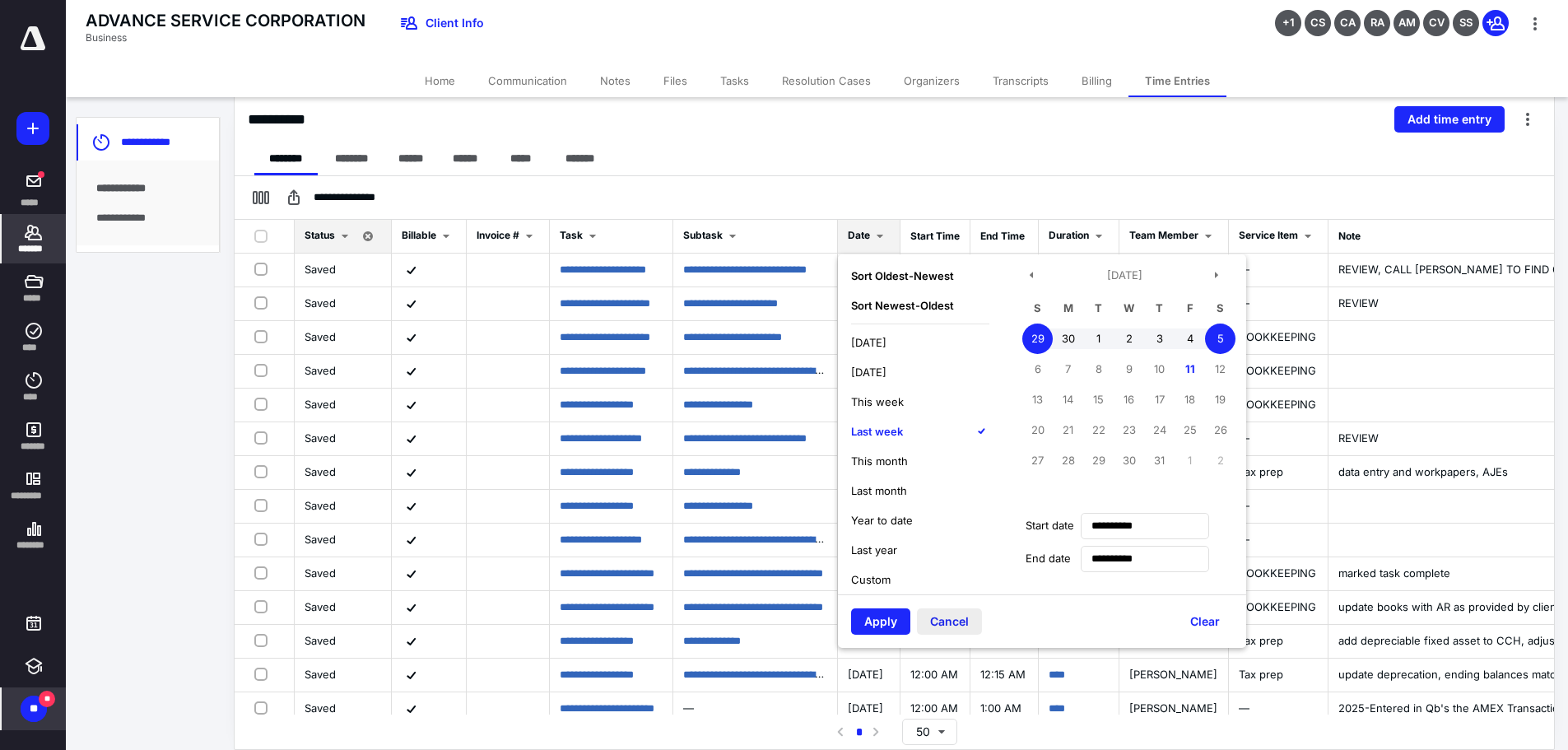 click on "Cancel" at bounding box center [949, 622] 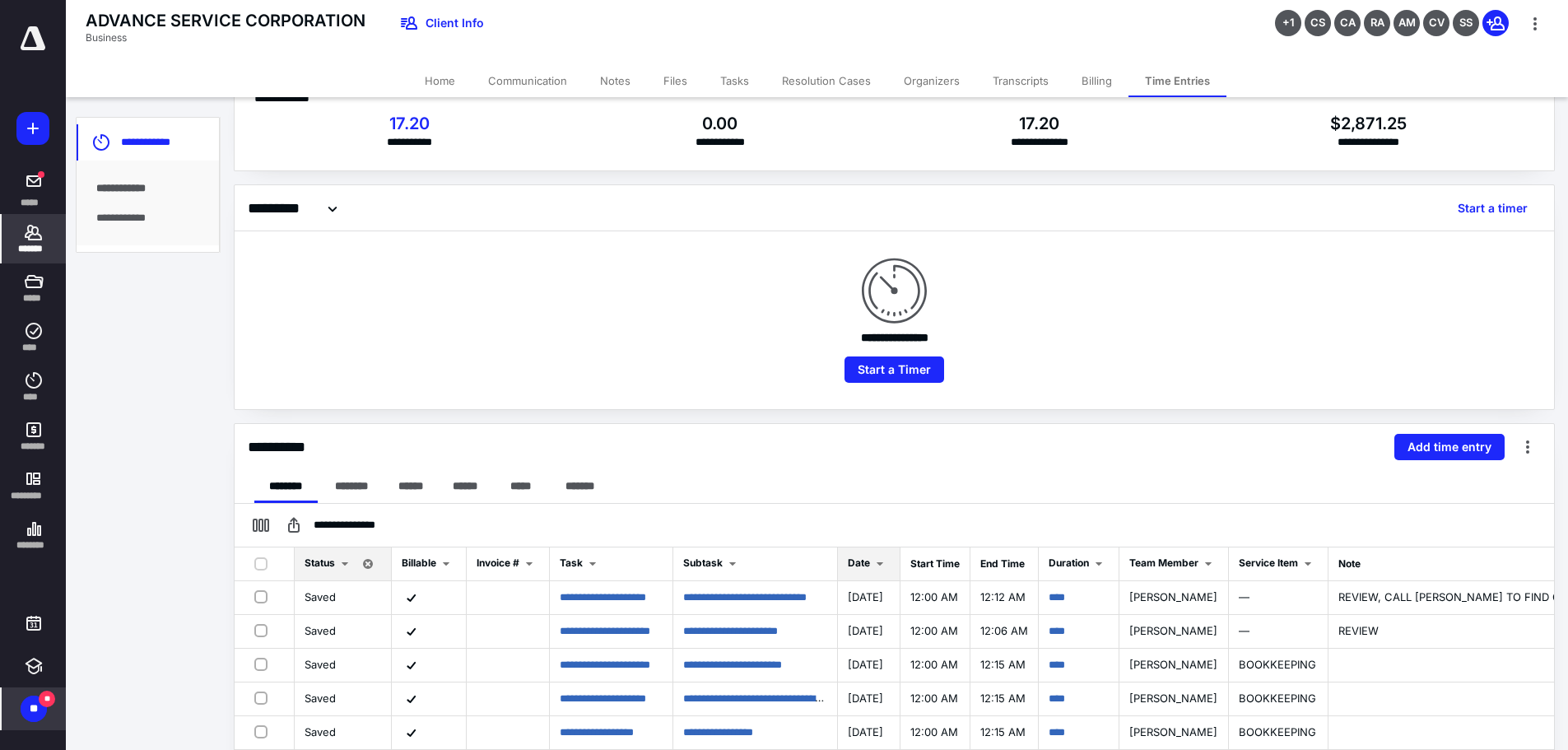 scroll, scrollTop: 40, scrollLeft: 0, axis: vertical 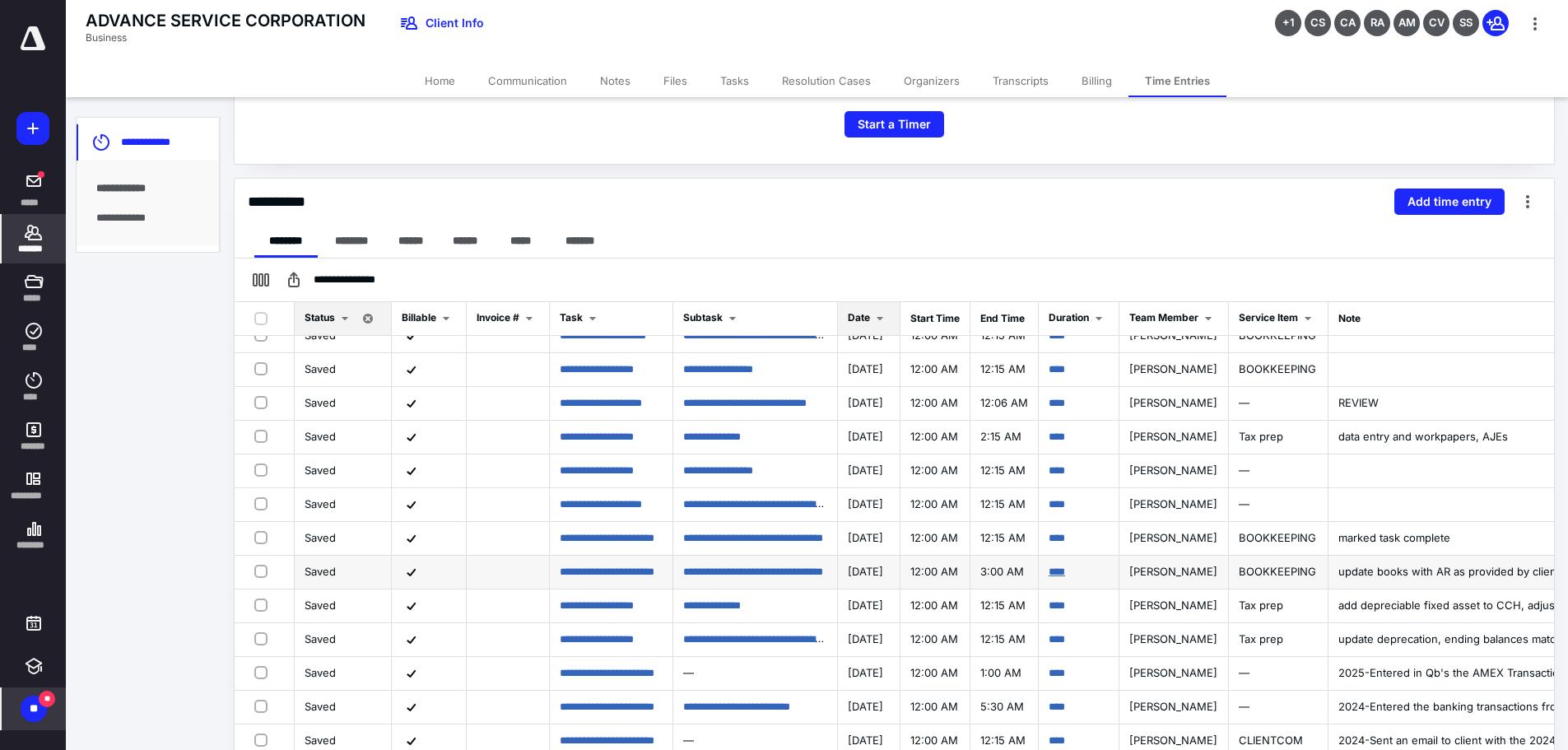 click on "****" at bounding box center (1057, 571) 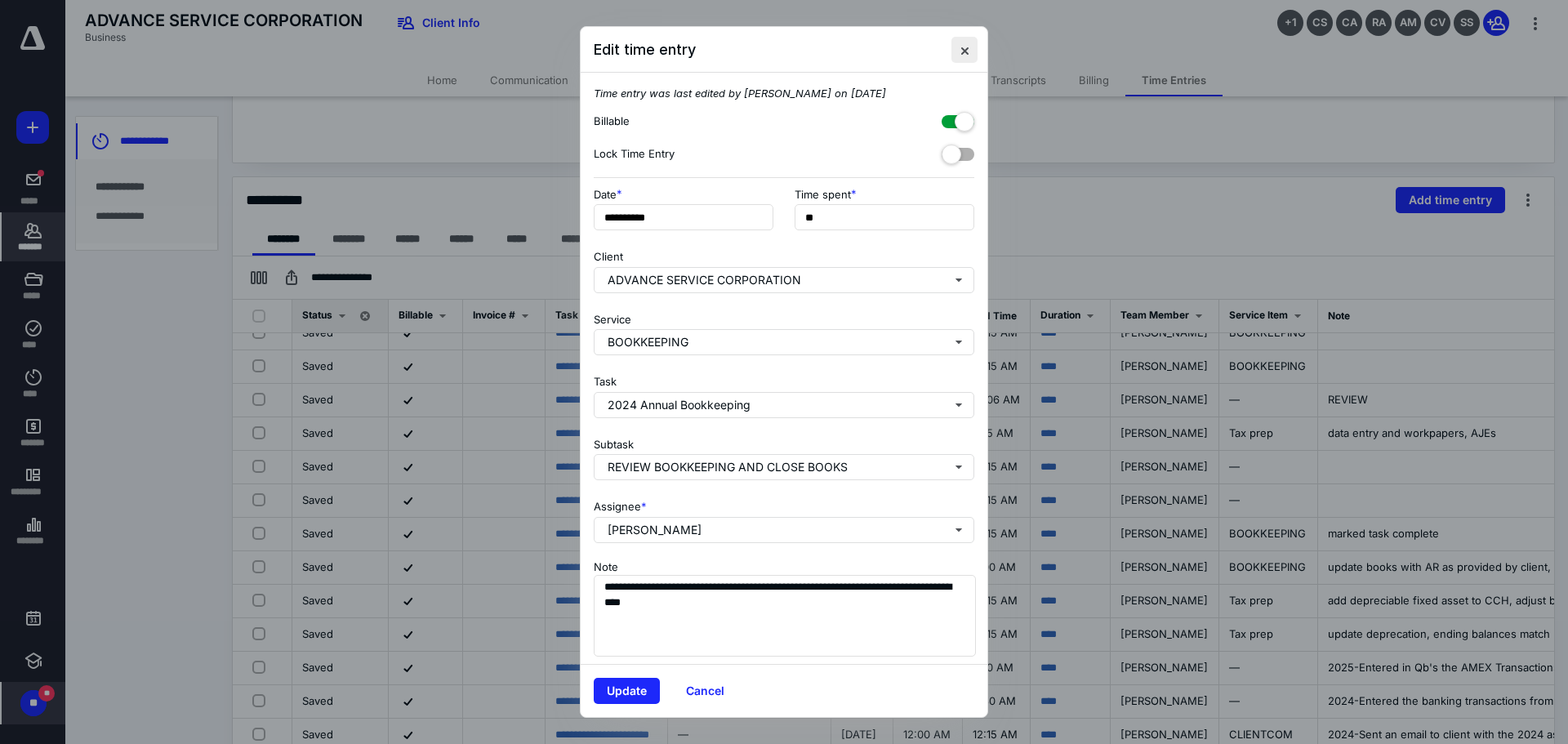 click at bounding box center (964, 50) 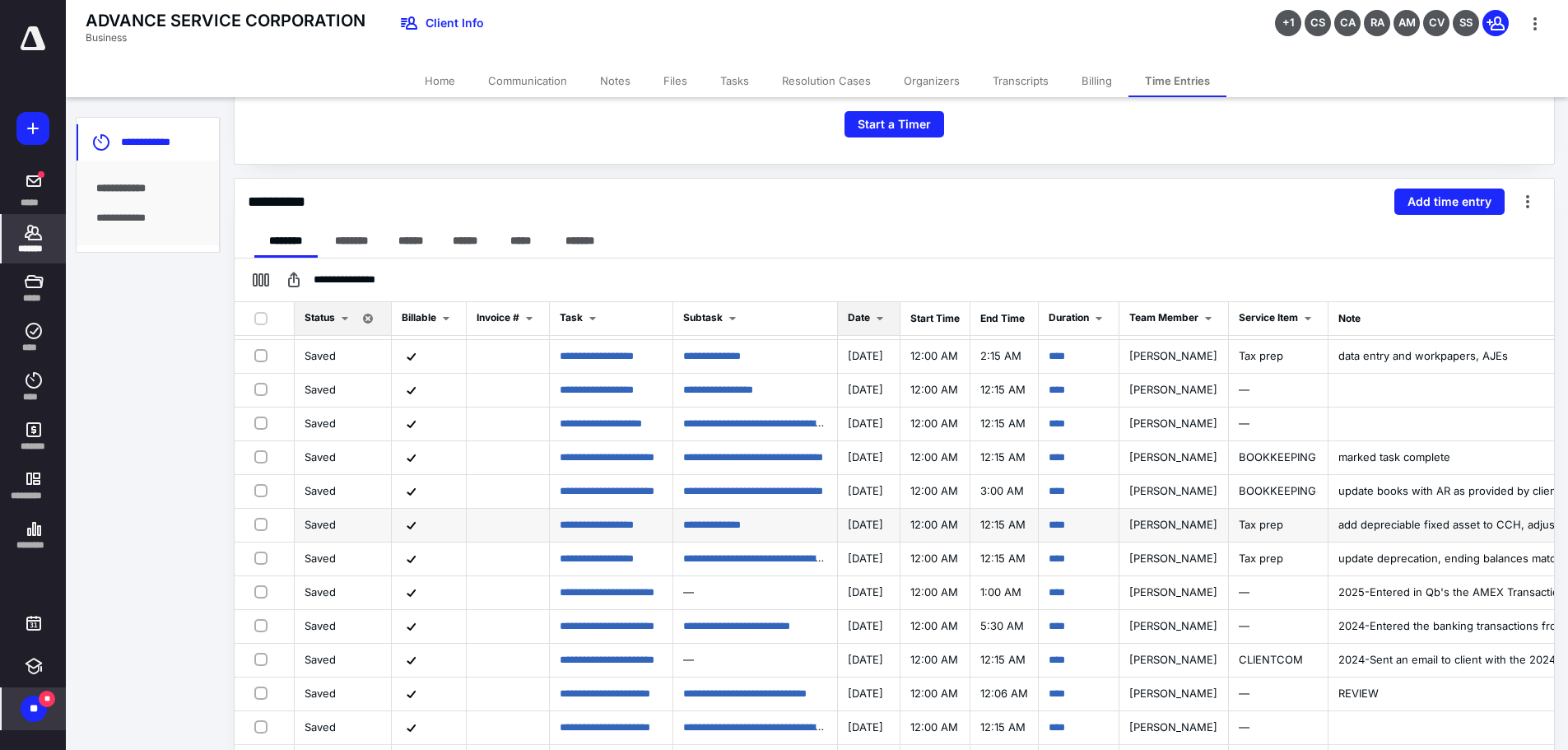 scroll, scrollTop: 200, scrollLeft: 0, axis: vertical 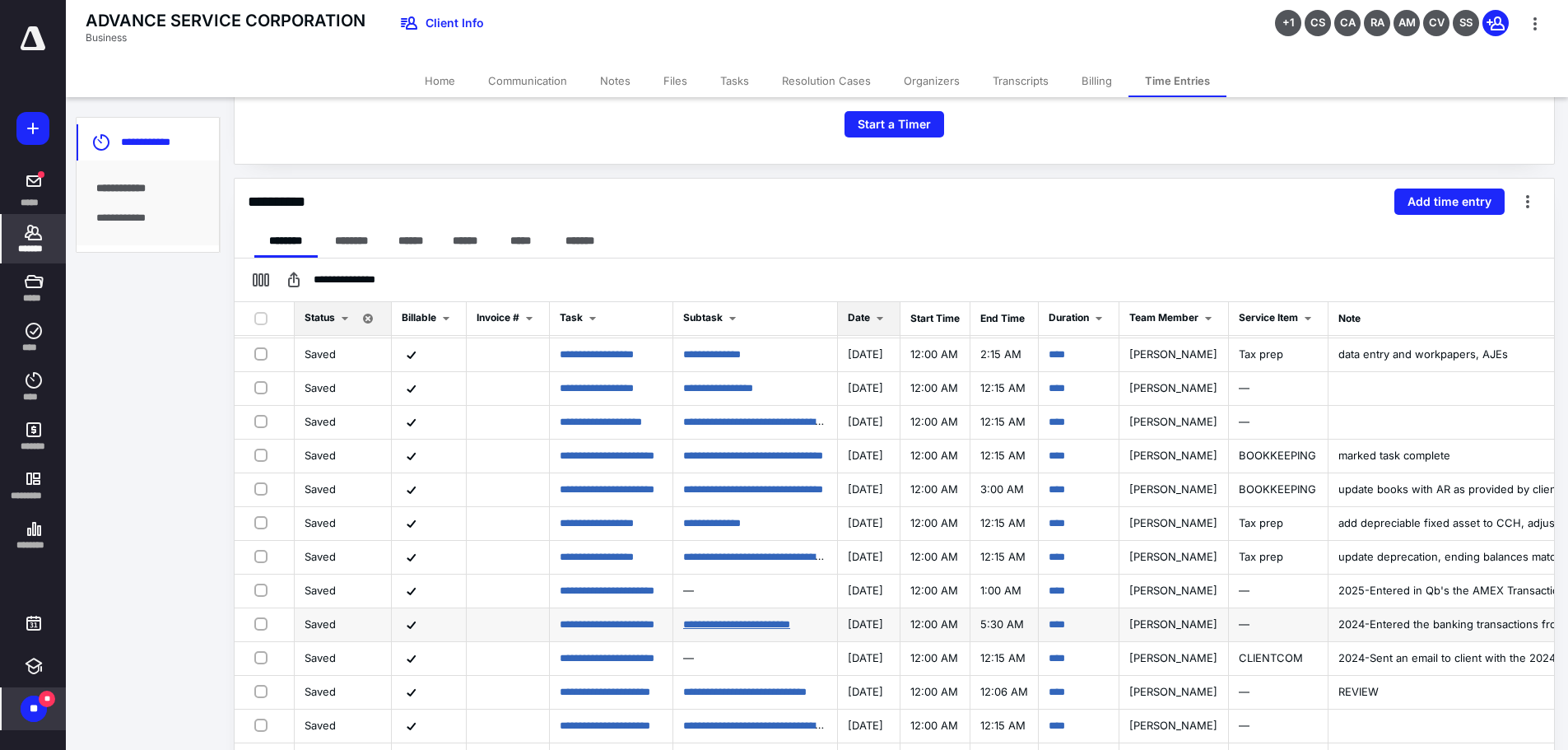 click on "**********" at bounding box center (737, 624) 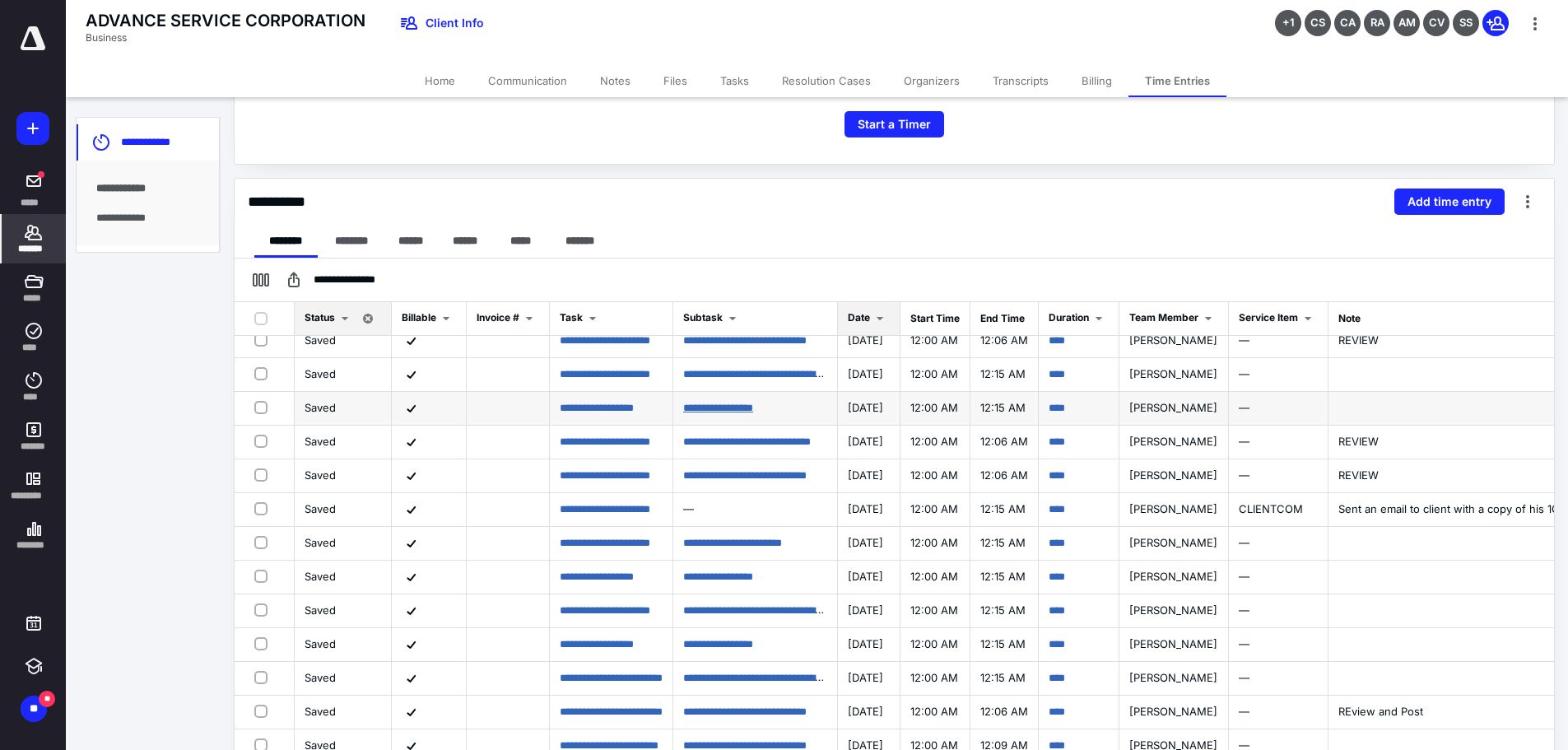 scroll, scrollTop: 0, scrollLeft: 0, axis: both 